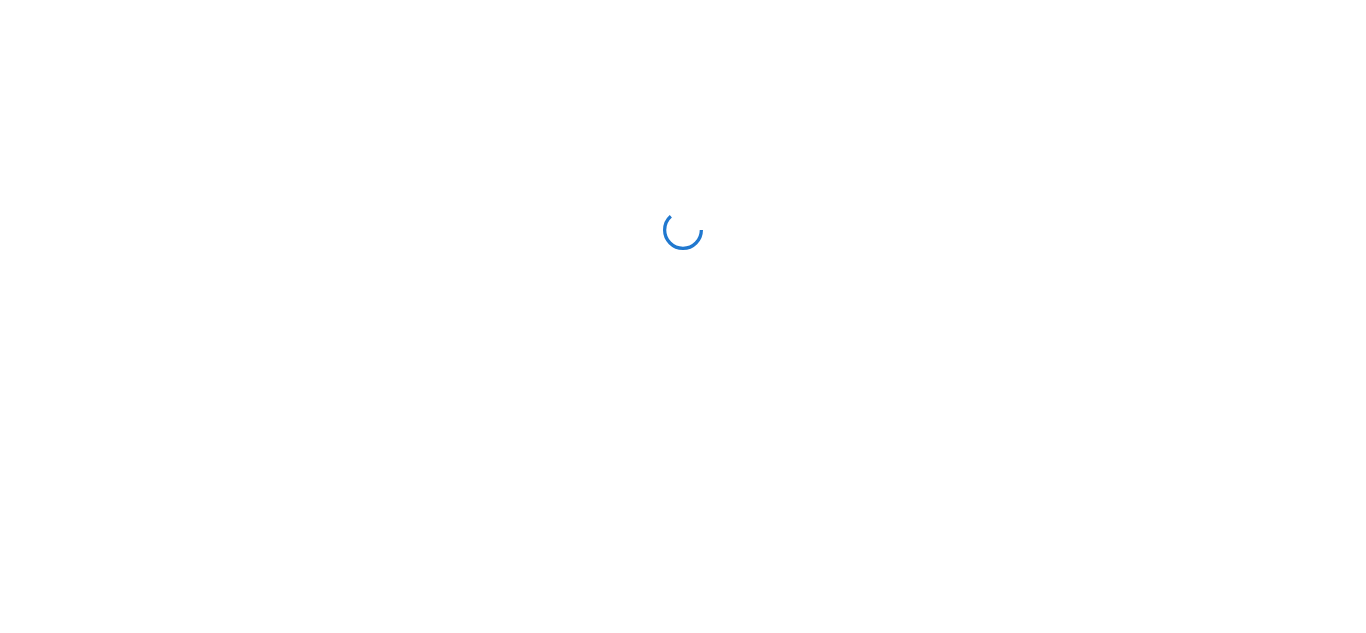 scroll, scrollTop: 0, scrollLeft: 0, axis: both 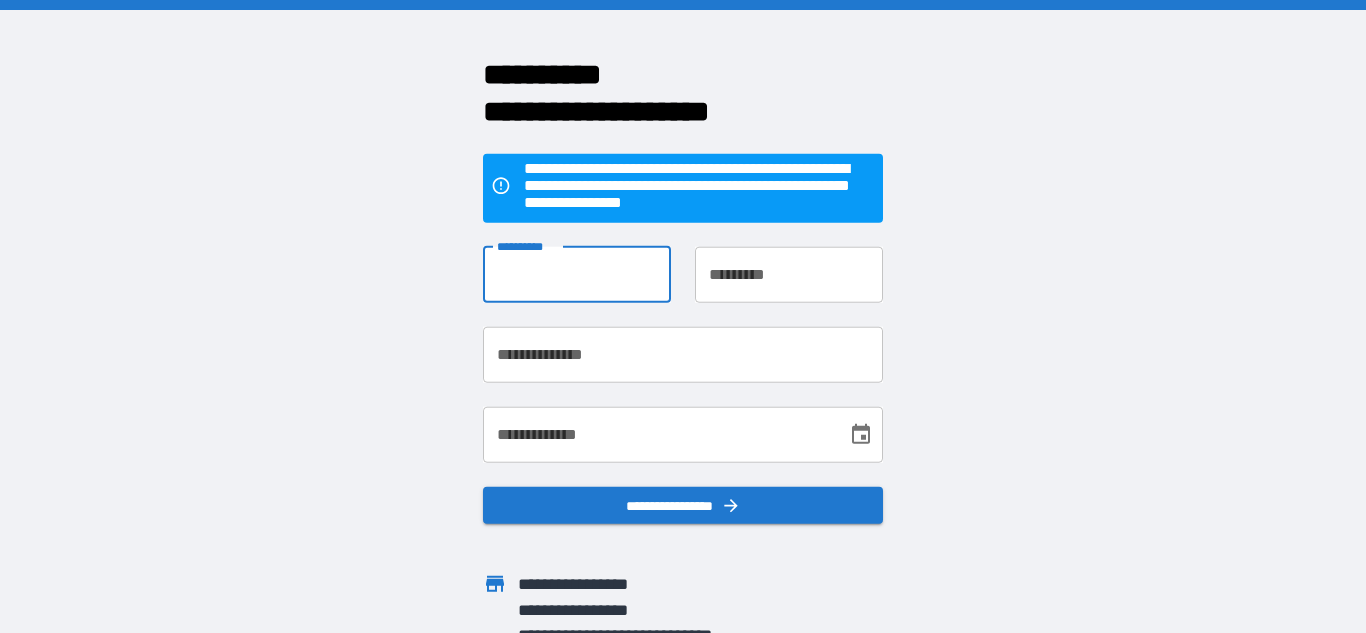 click on "**********" at bounding box center (577, 274) 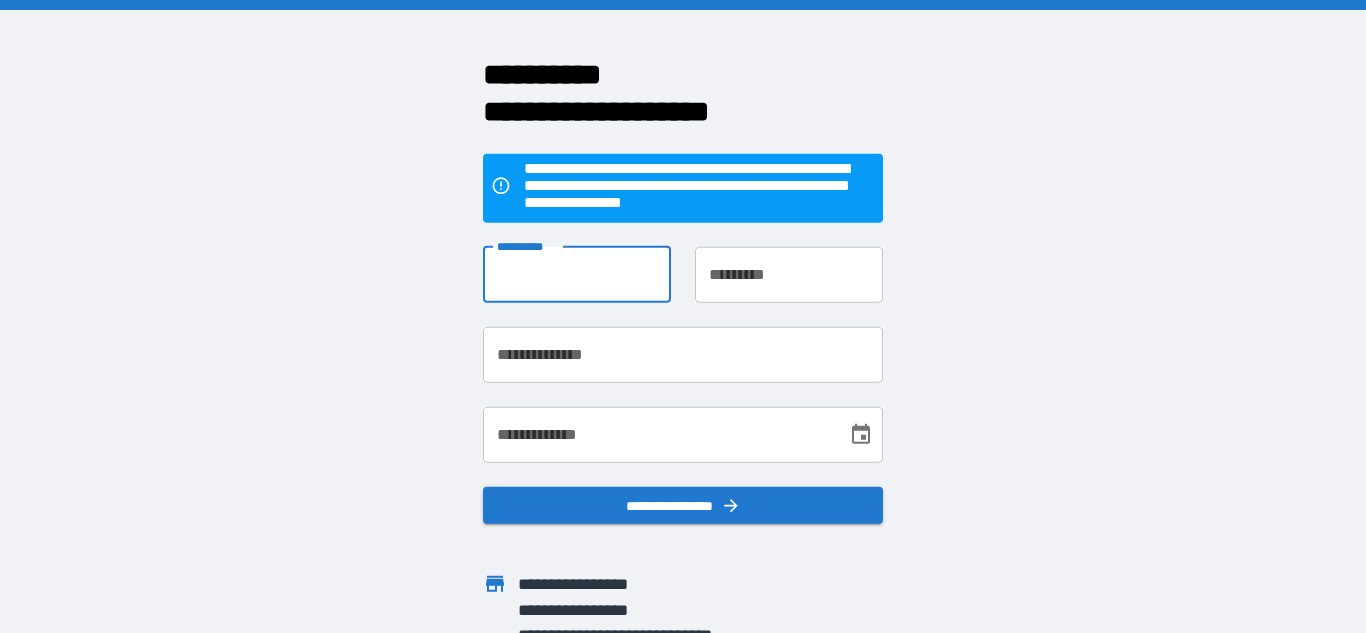 type on "****" 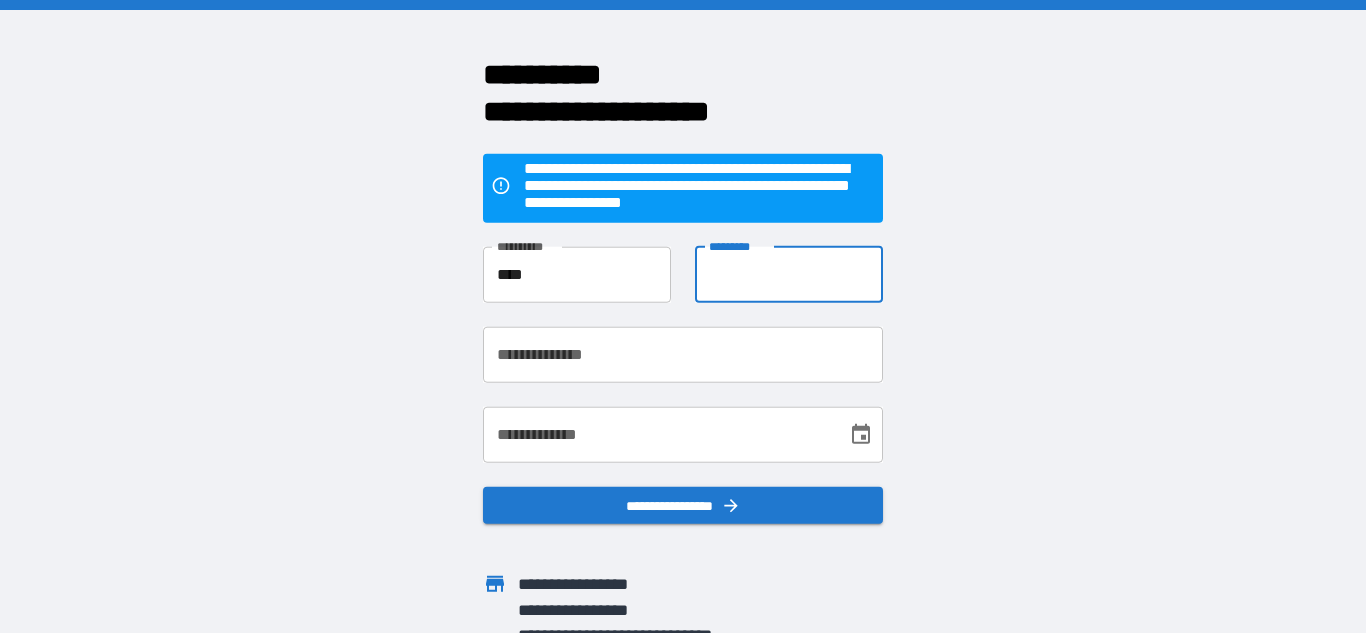 click on "**********" at bounding box center (789, 274) 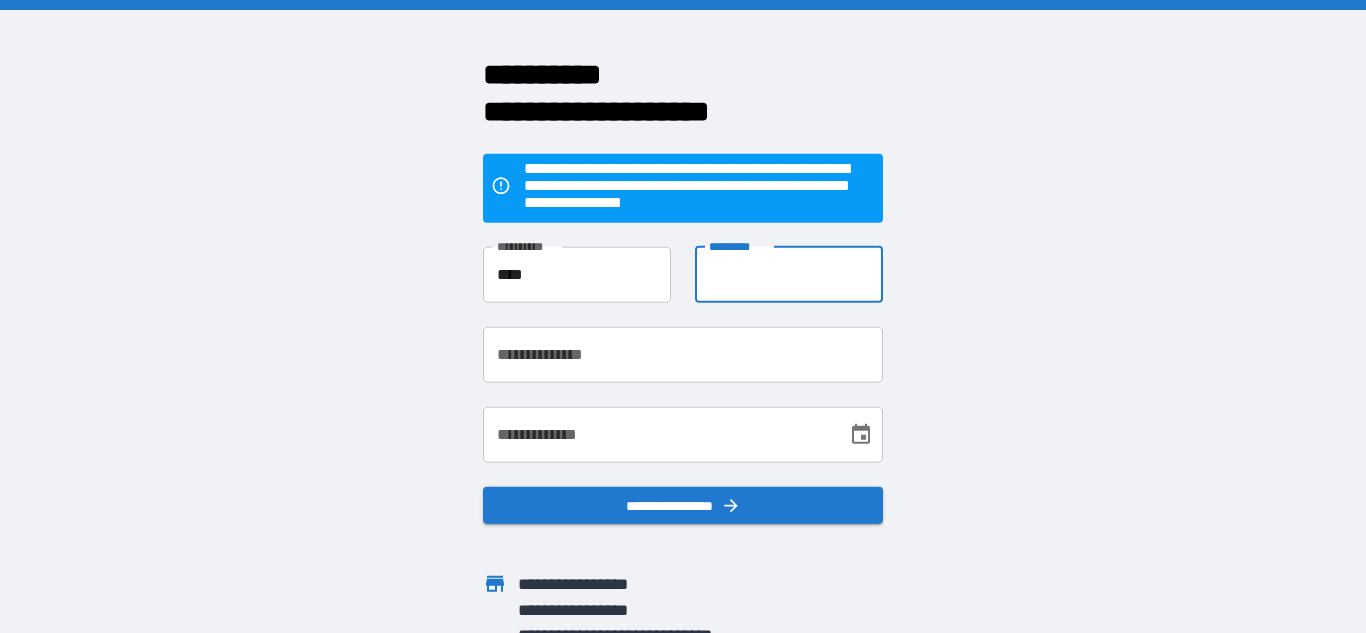 type on "*********" 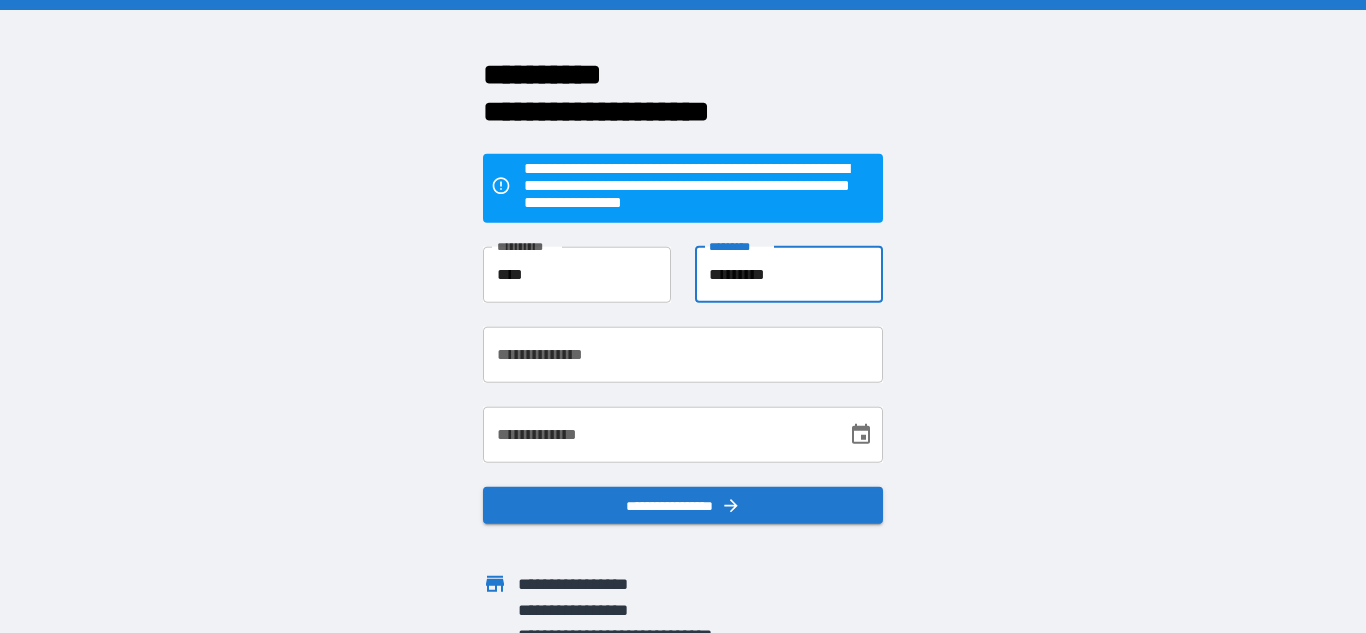 click on "**********" at bounding box center [683, 354] 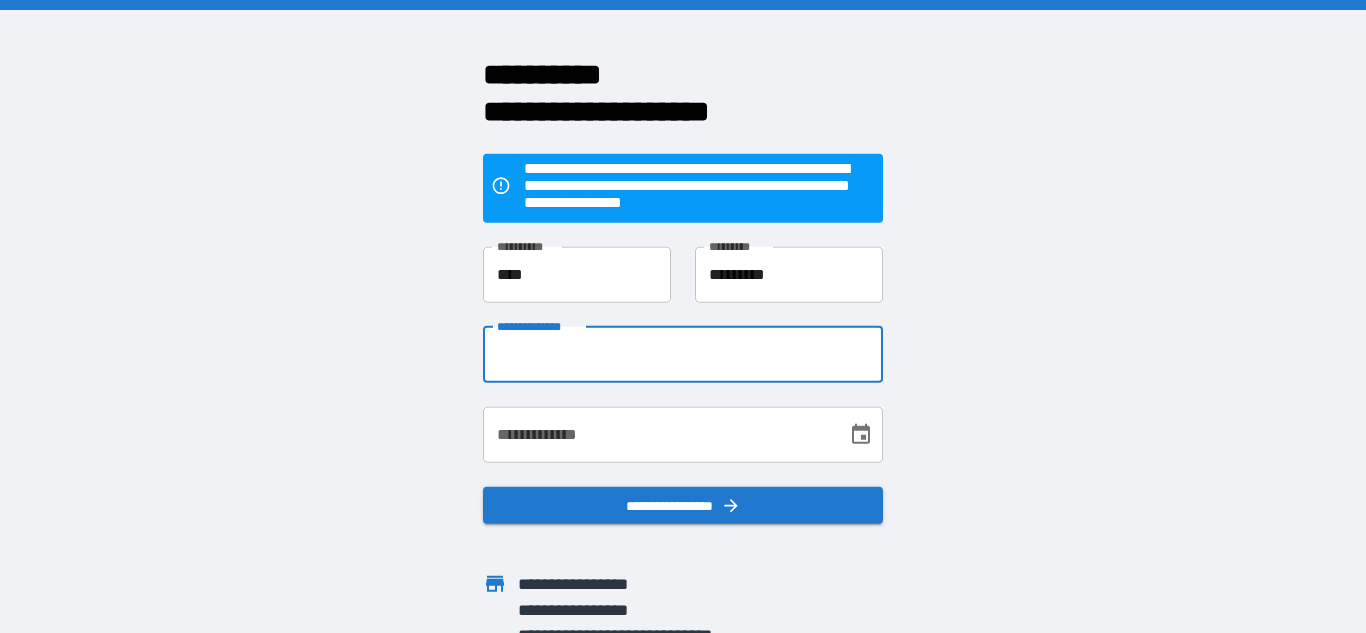 click on "**********" at bounding box center [683, 354] 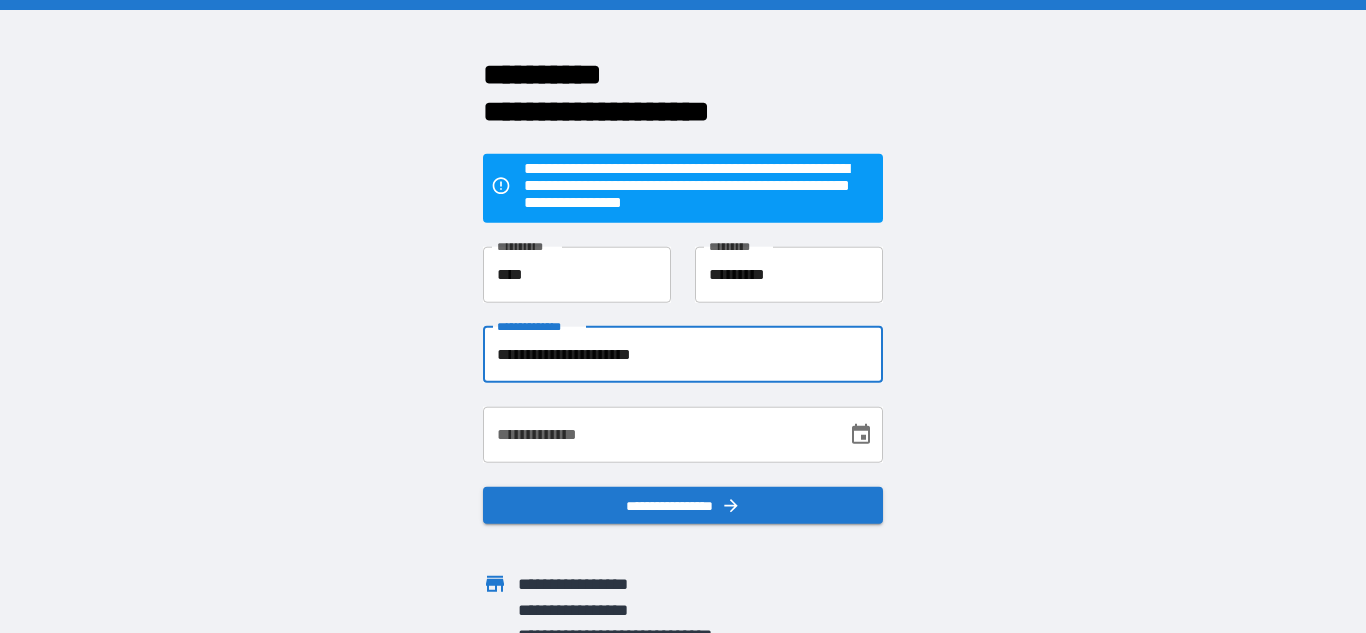 type on "**********" 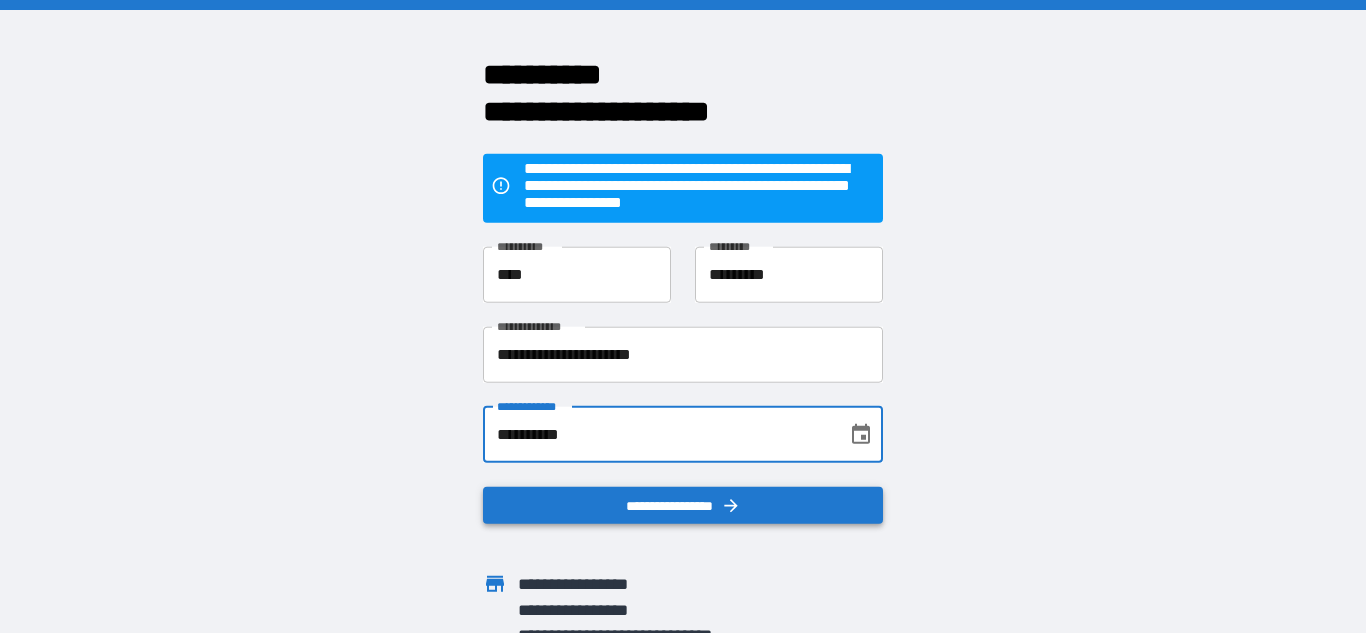 type on "**********" 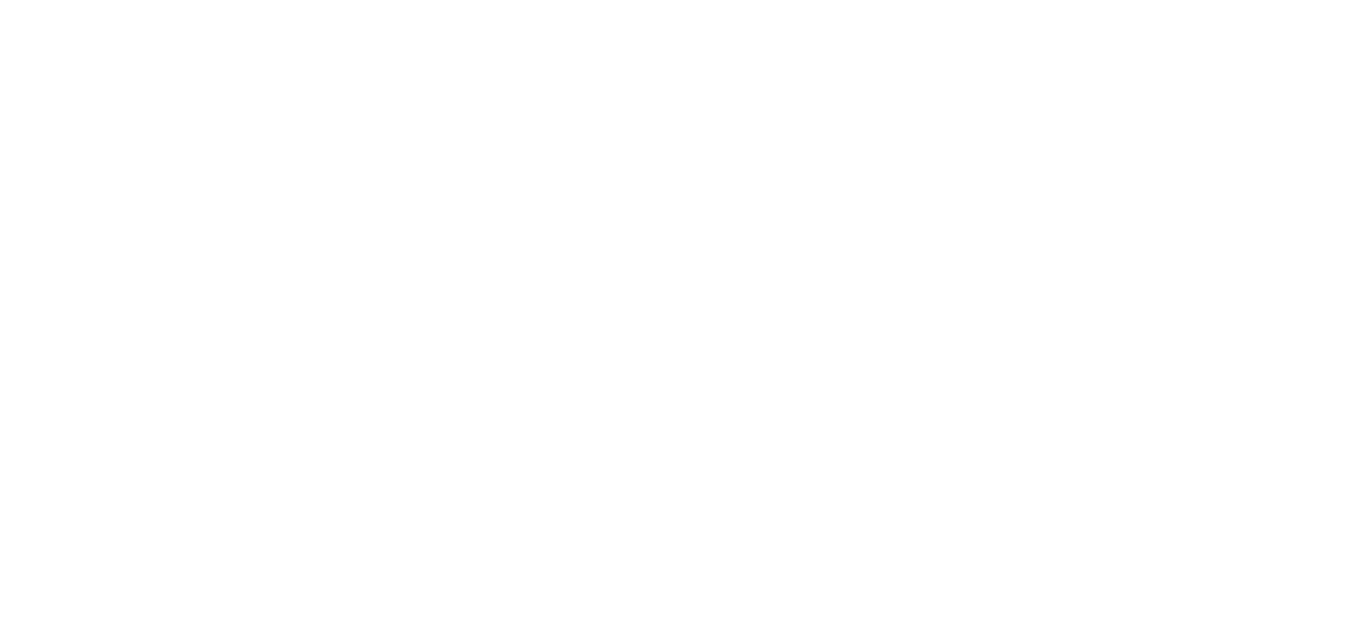 scroll, scrollTop: 0, scrollLeft: 0, axis: both 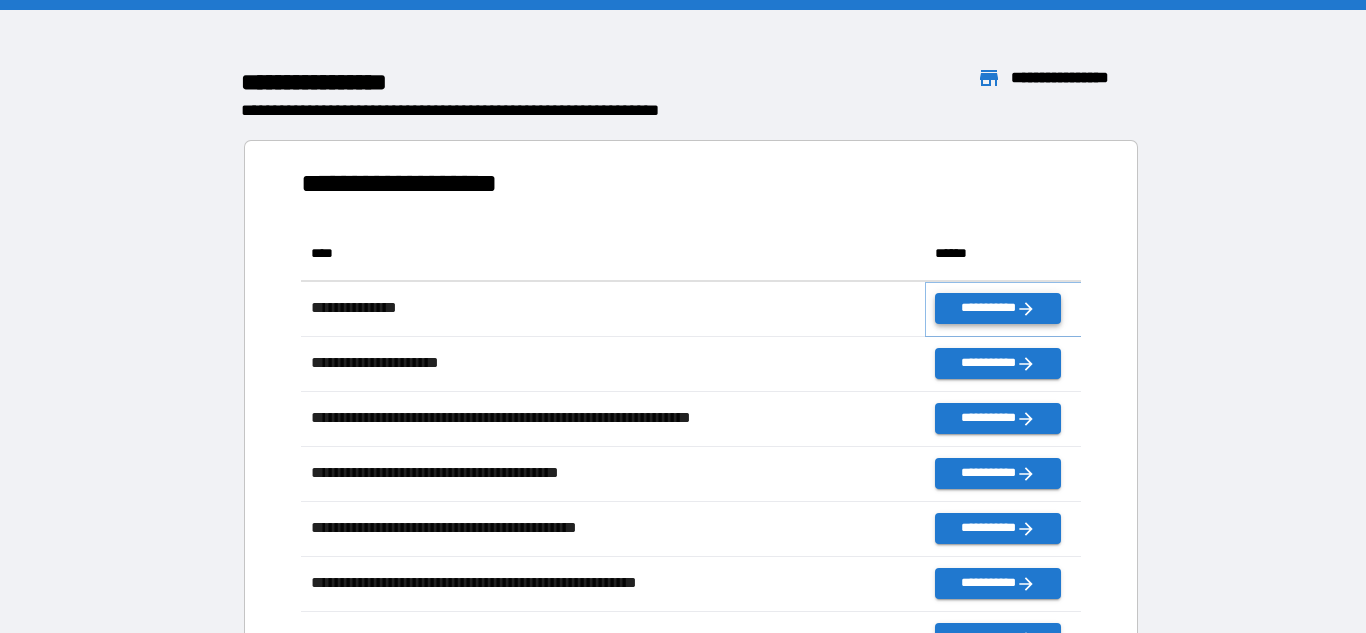 click on "**********" at bounding box center (997, 308) 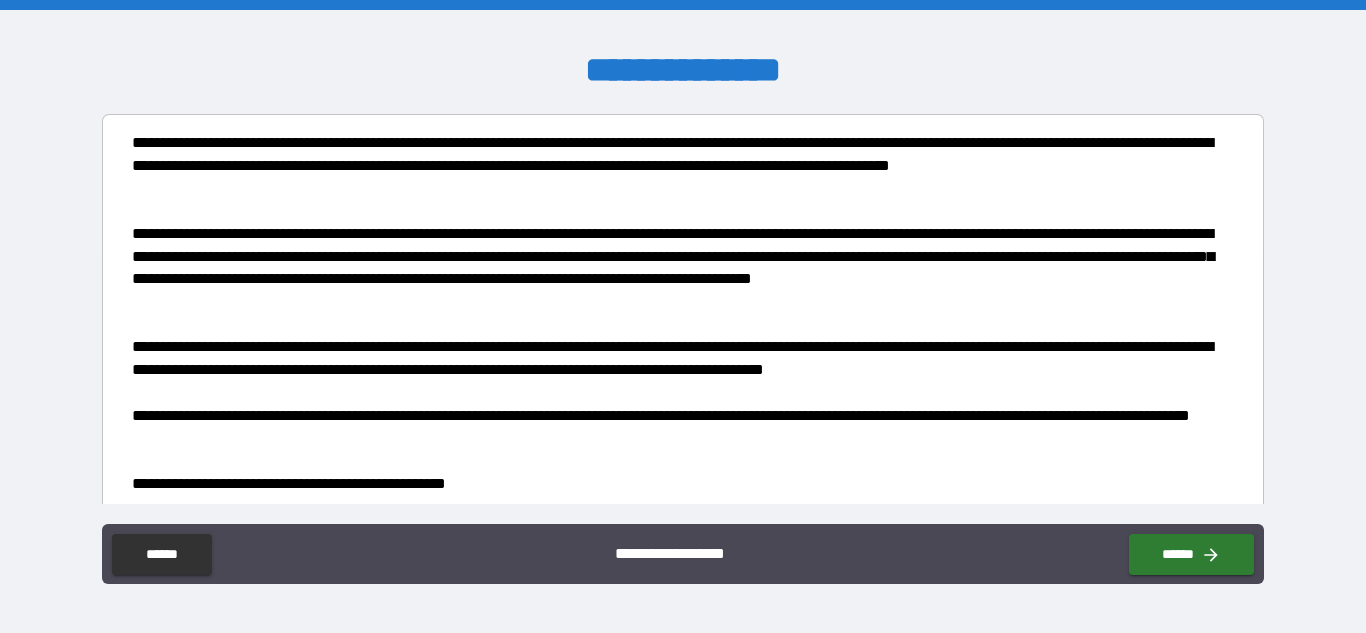 scroll, scrollTop: 83, scrollLeft: 0, axis: vertical 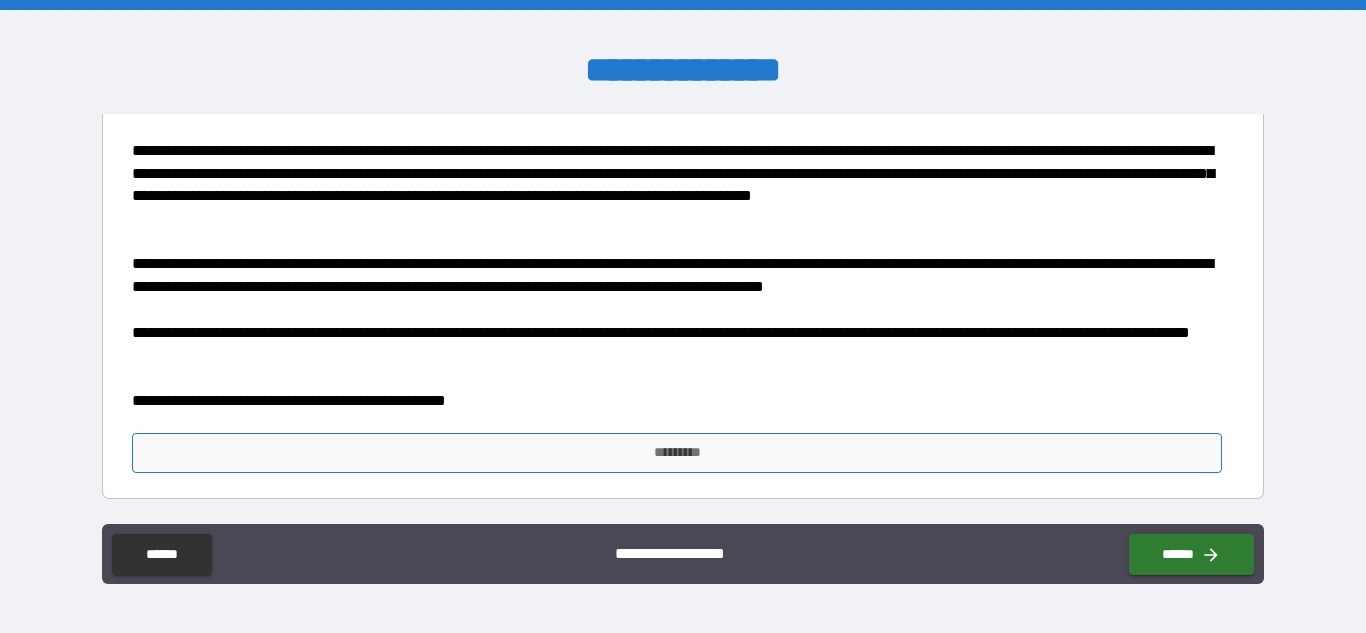 click on "*********" at bounding box center [677, 453] 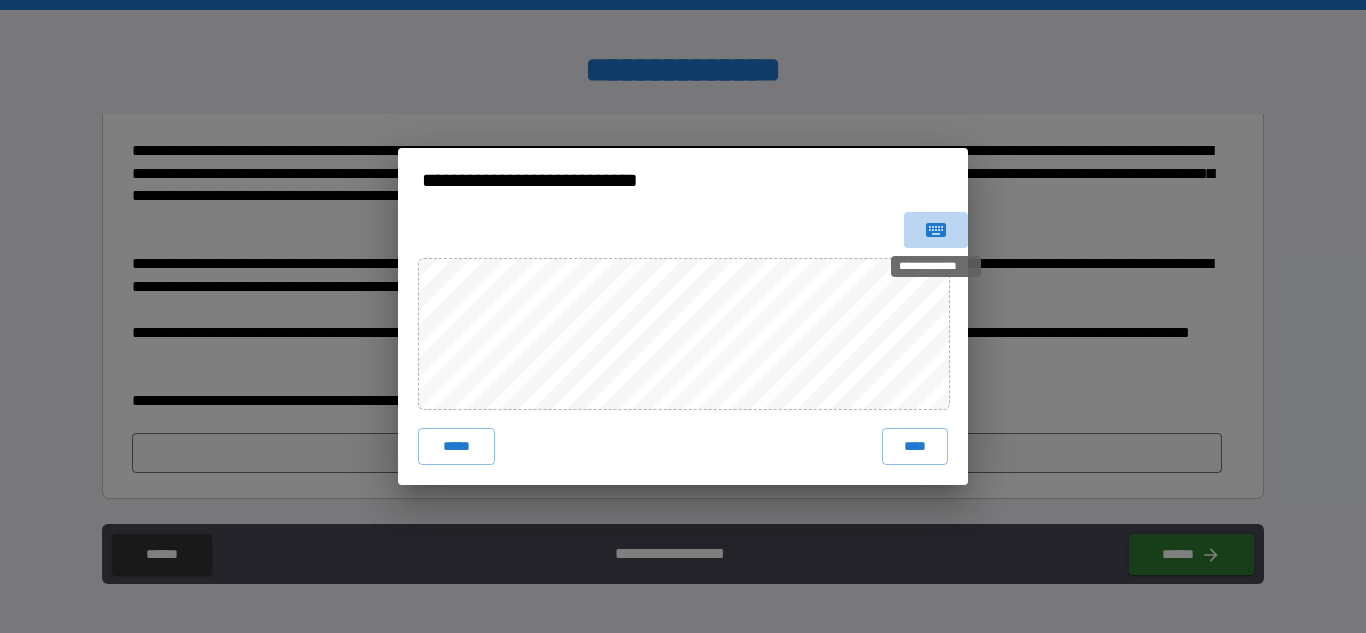 click 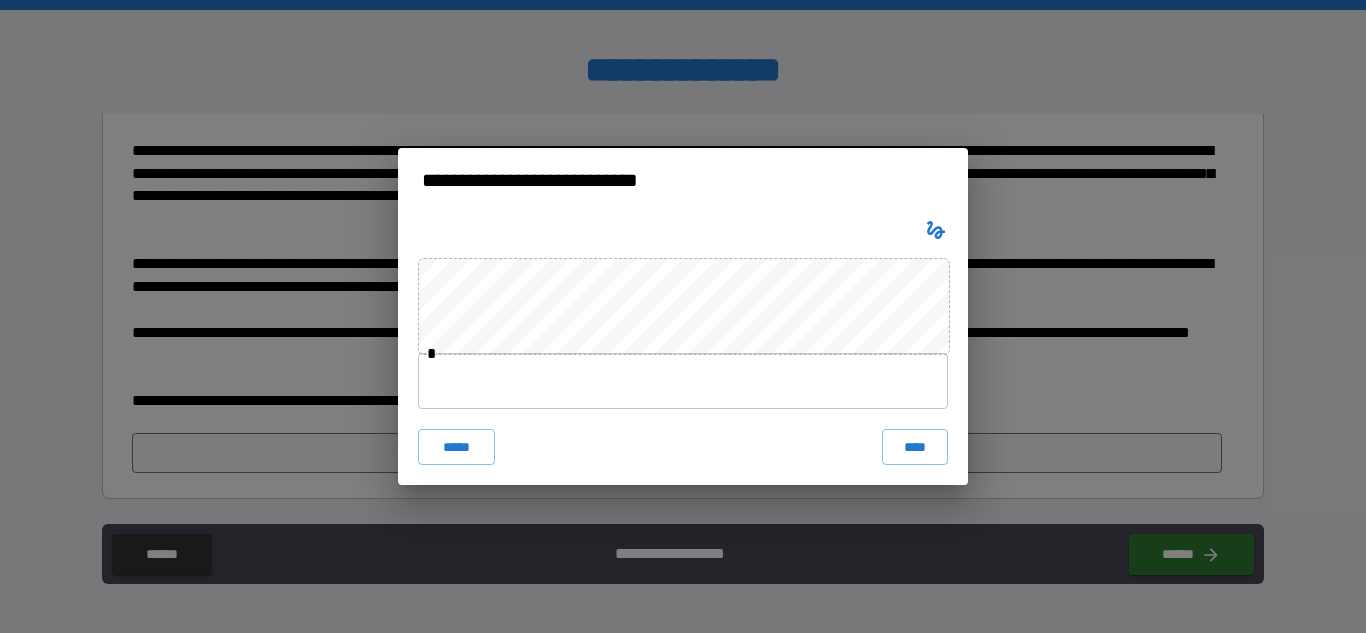 type 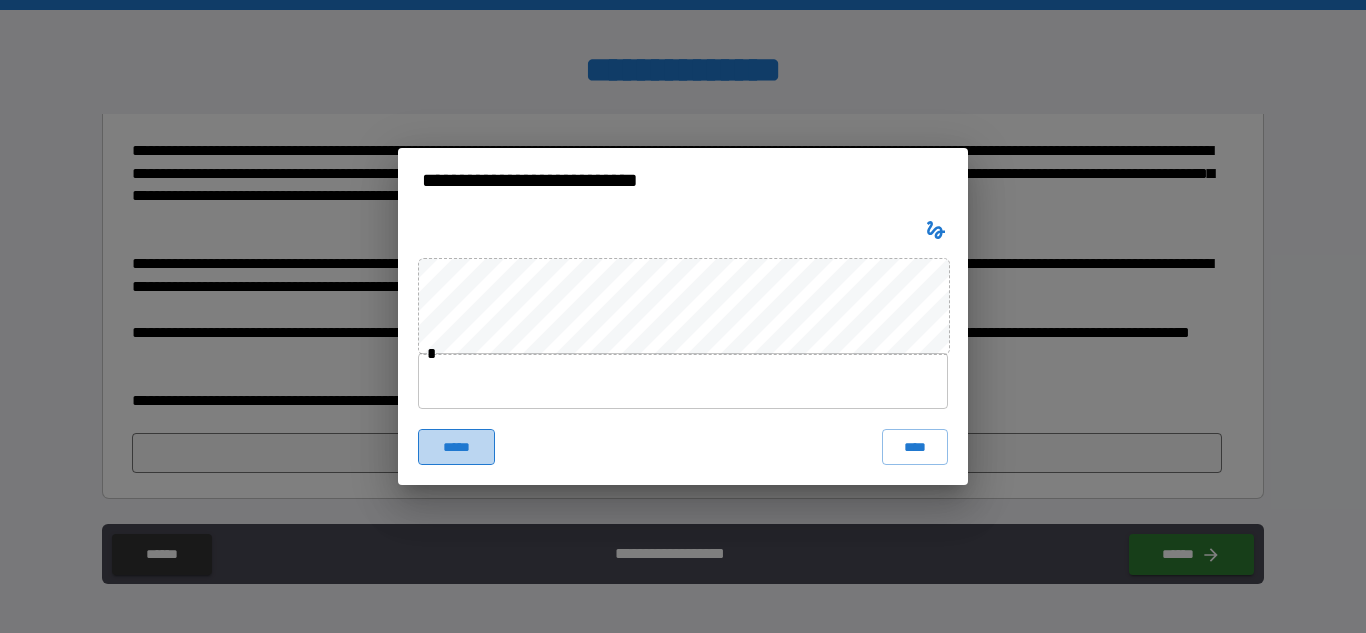 click on "*****" at bounding box center [456, 447] 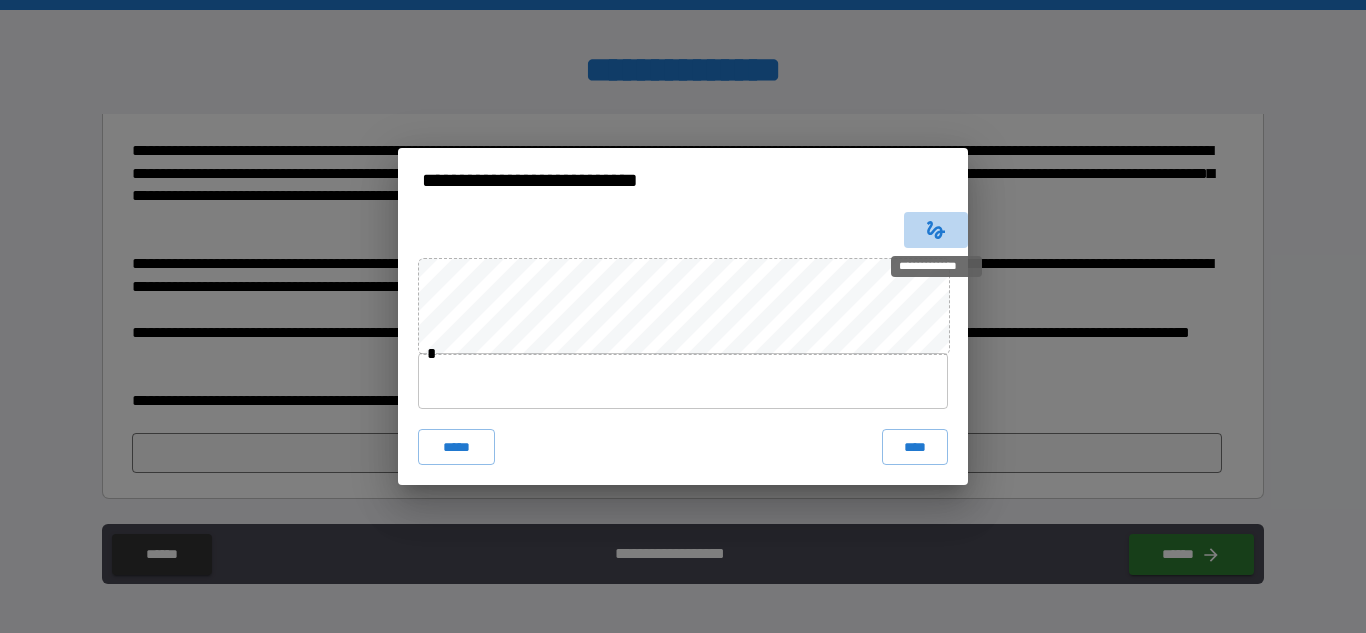 click 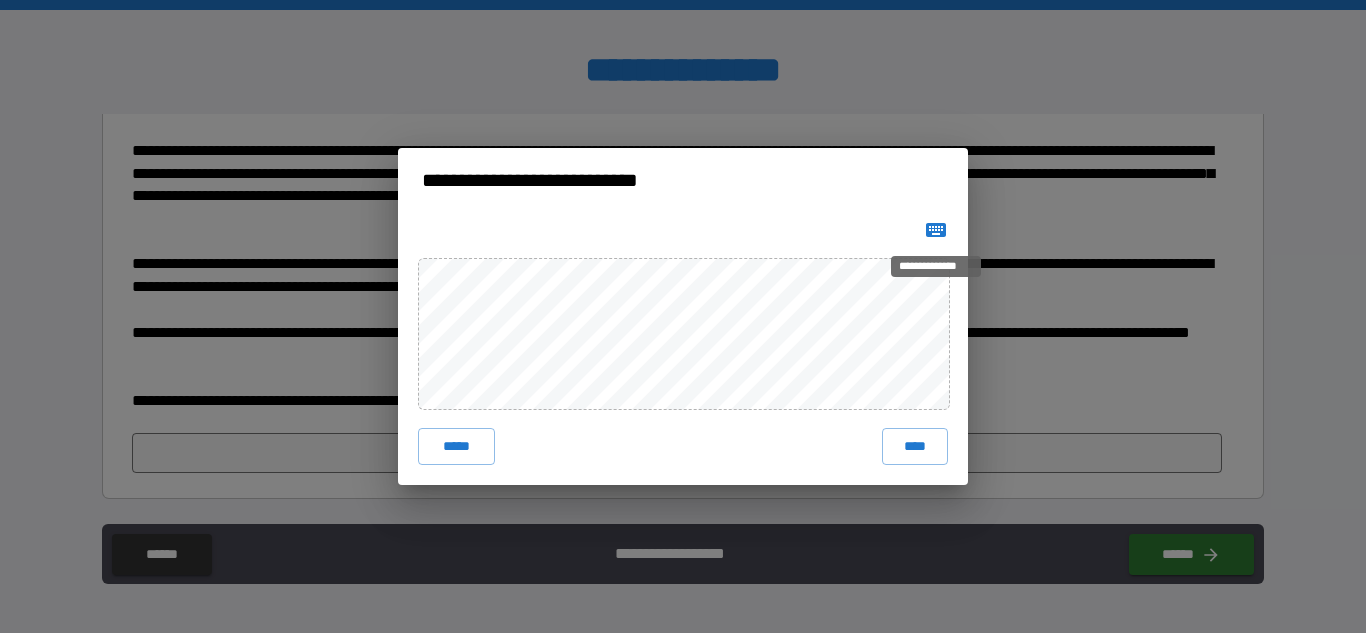 click 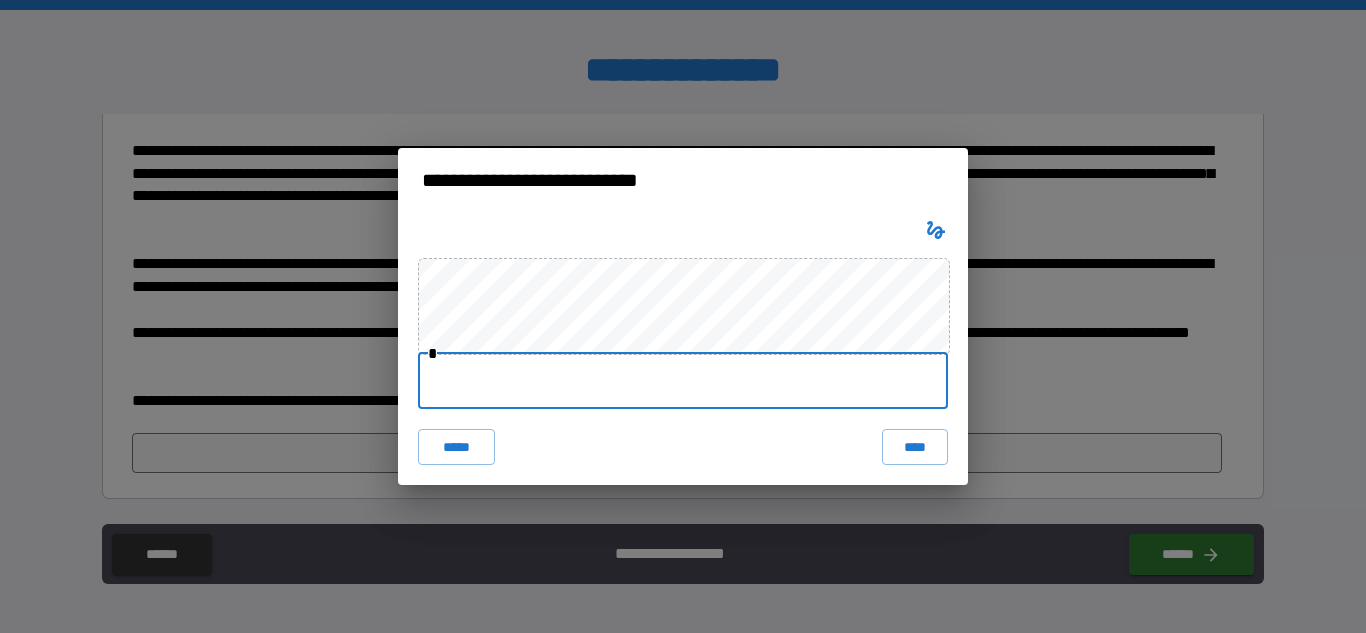 click at bounding box center [683, 381] 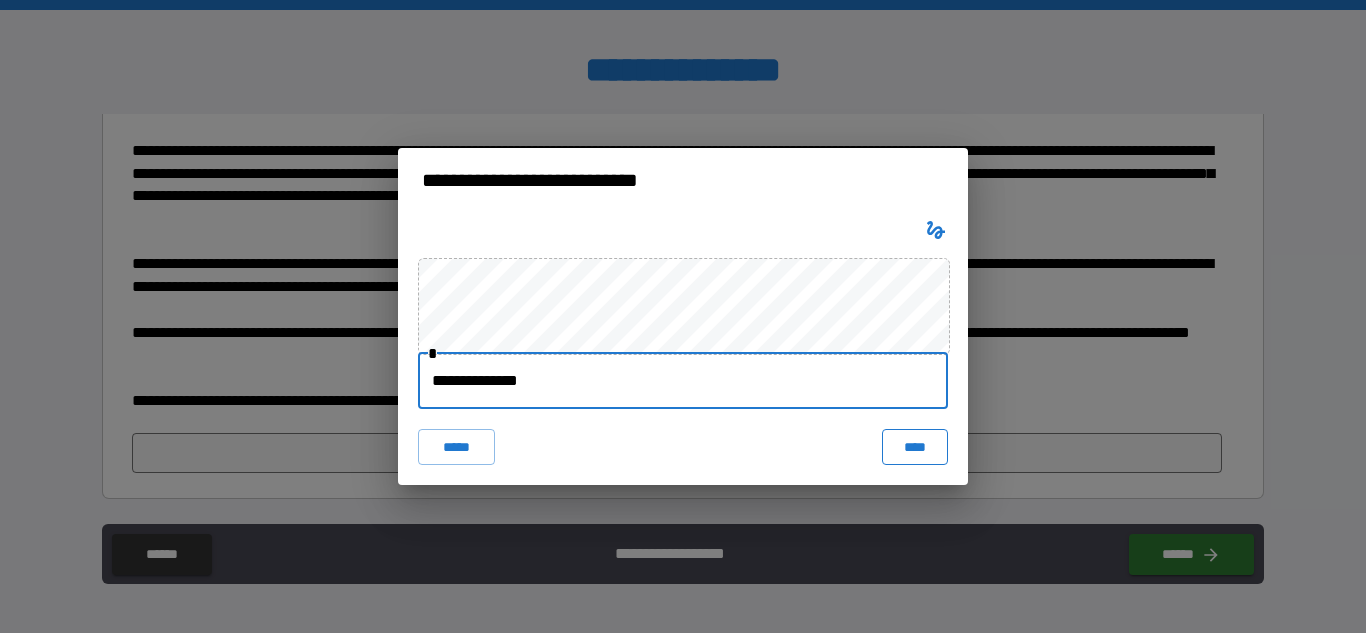 type on "**********" 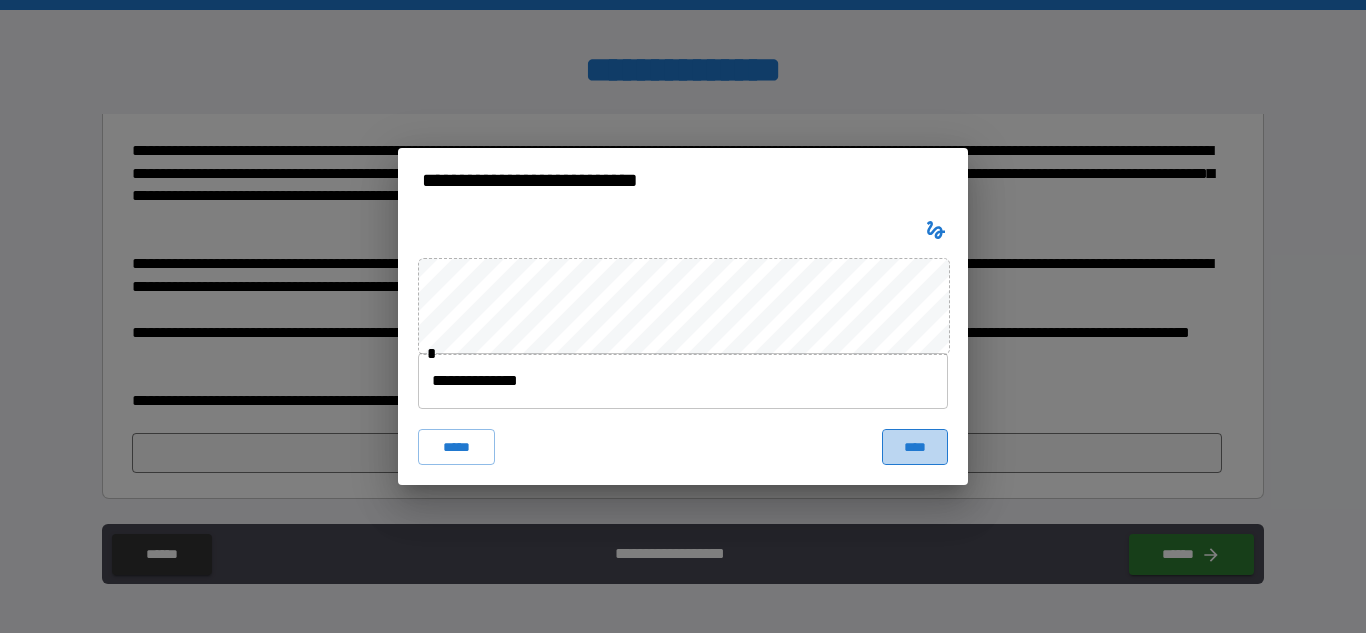 click on "****" at bounding box center (915, 447) 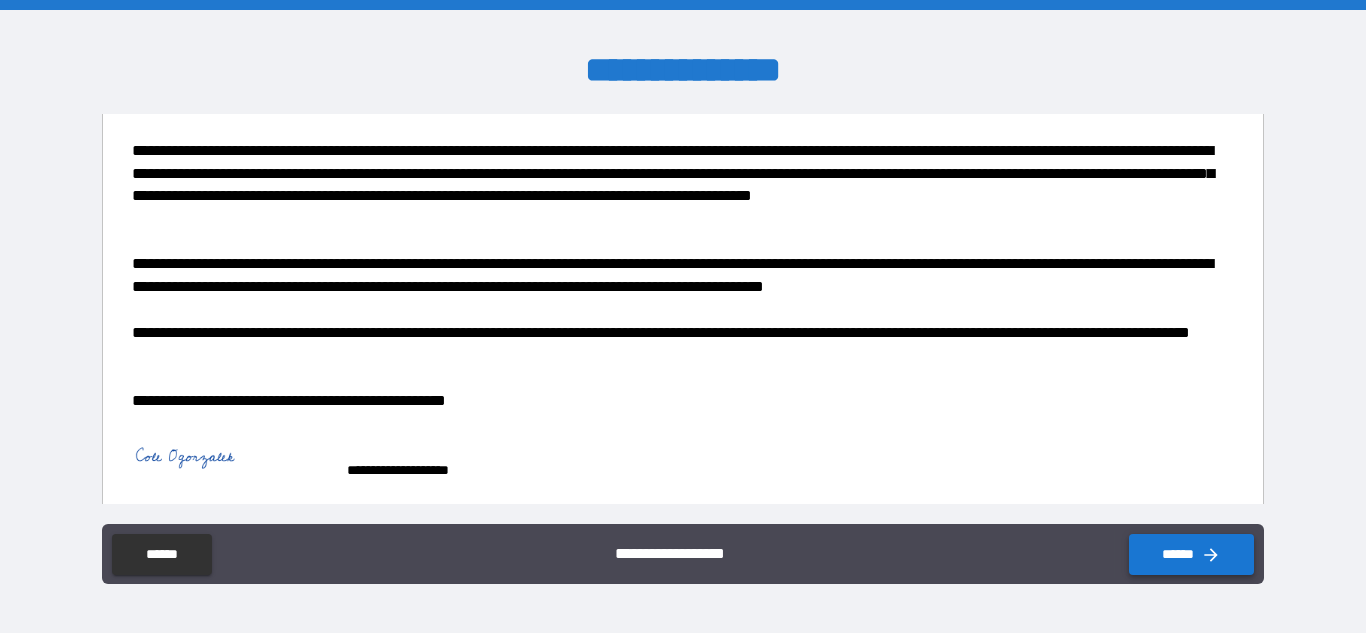 click on "******" at bounding box center [1191, 554] 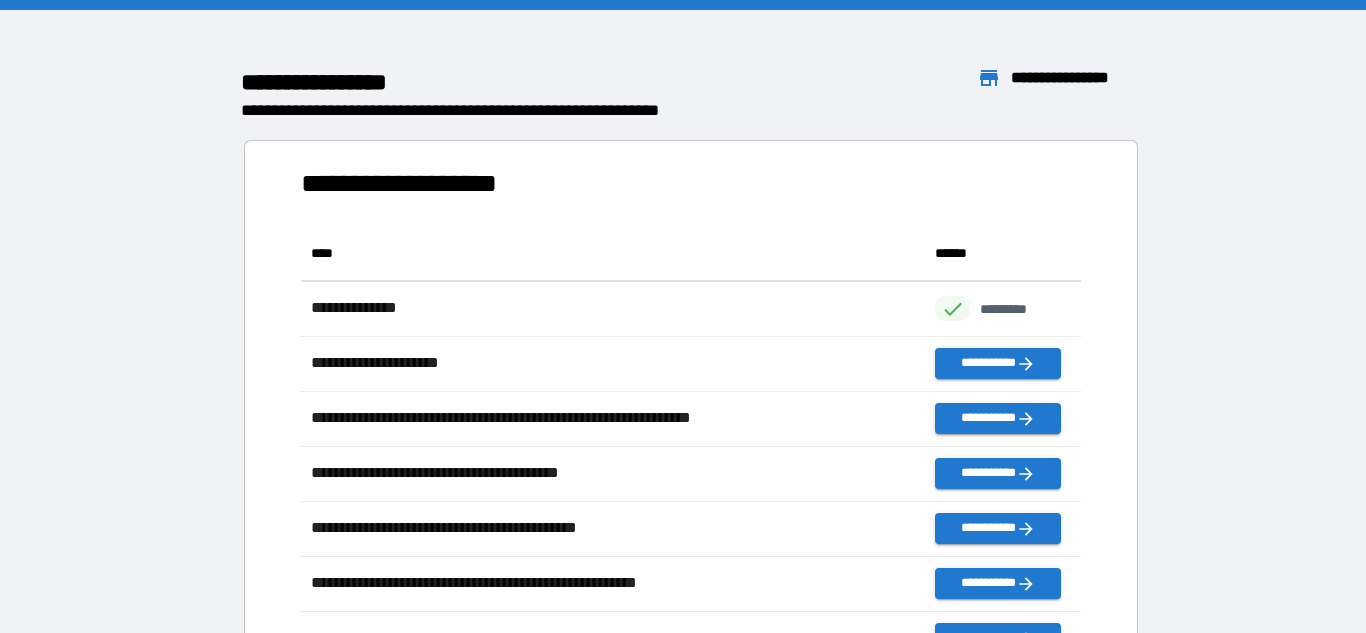 scroll, scrollTop: 1, scrollLeft: 1, axis: both 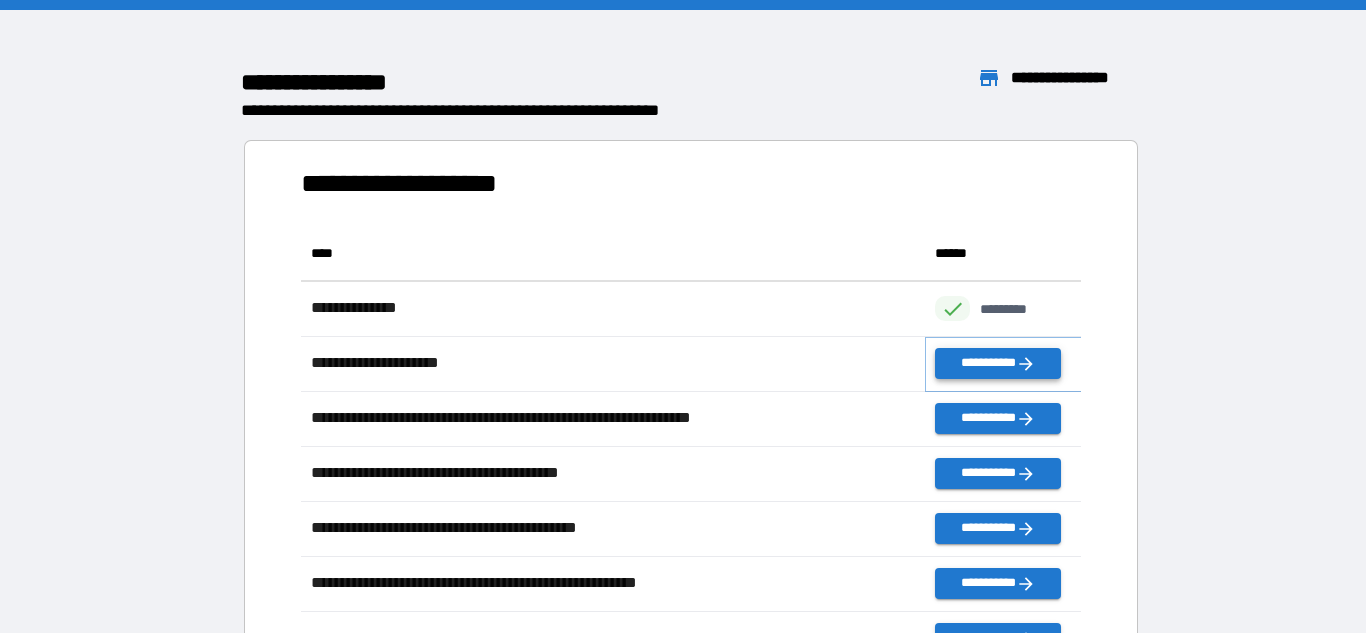 click on "**********" at bounding box center (997, 363) 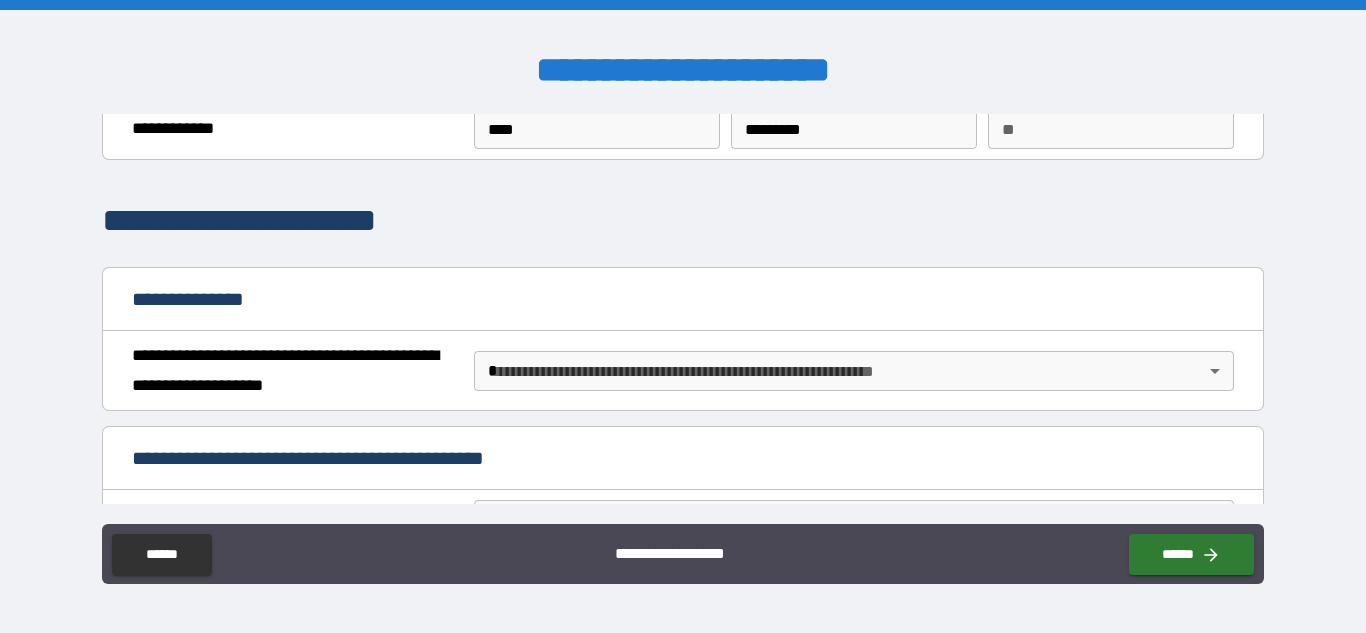 scroll, scrollTop: 81, scrollLeft: 0, axis: vertical 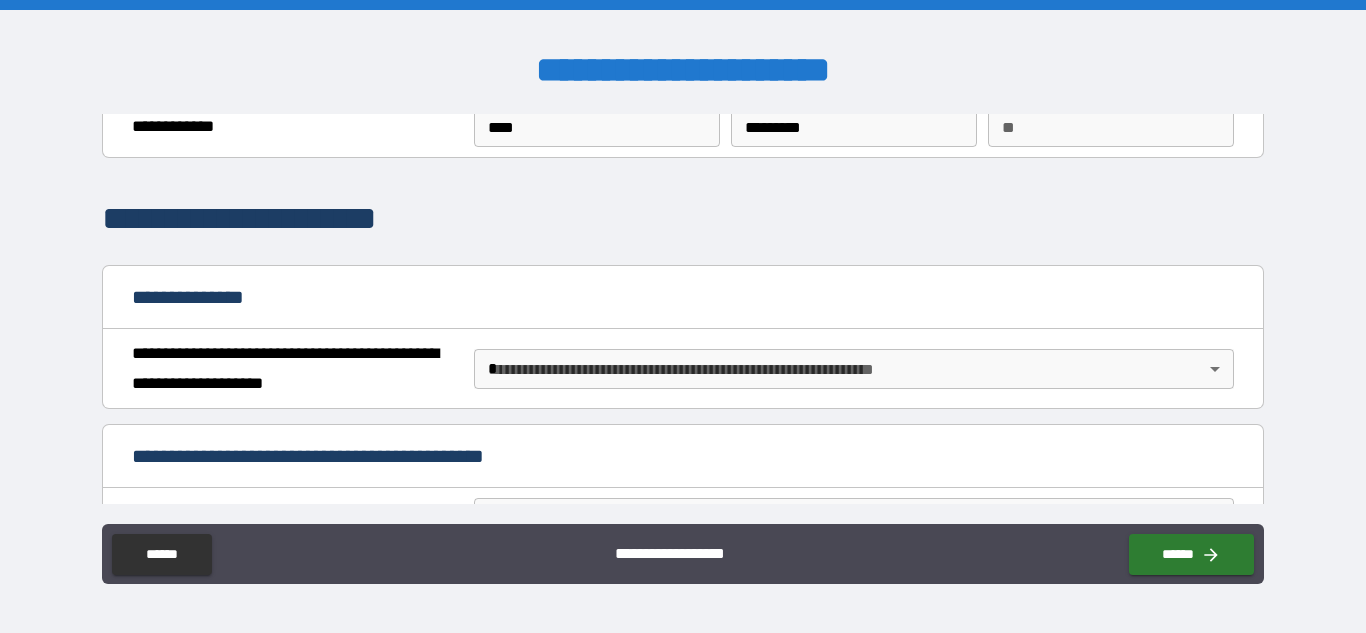 click on "**********" at bounding box center (683, 316) 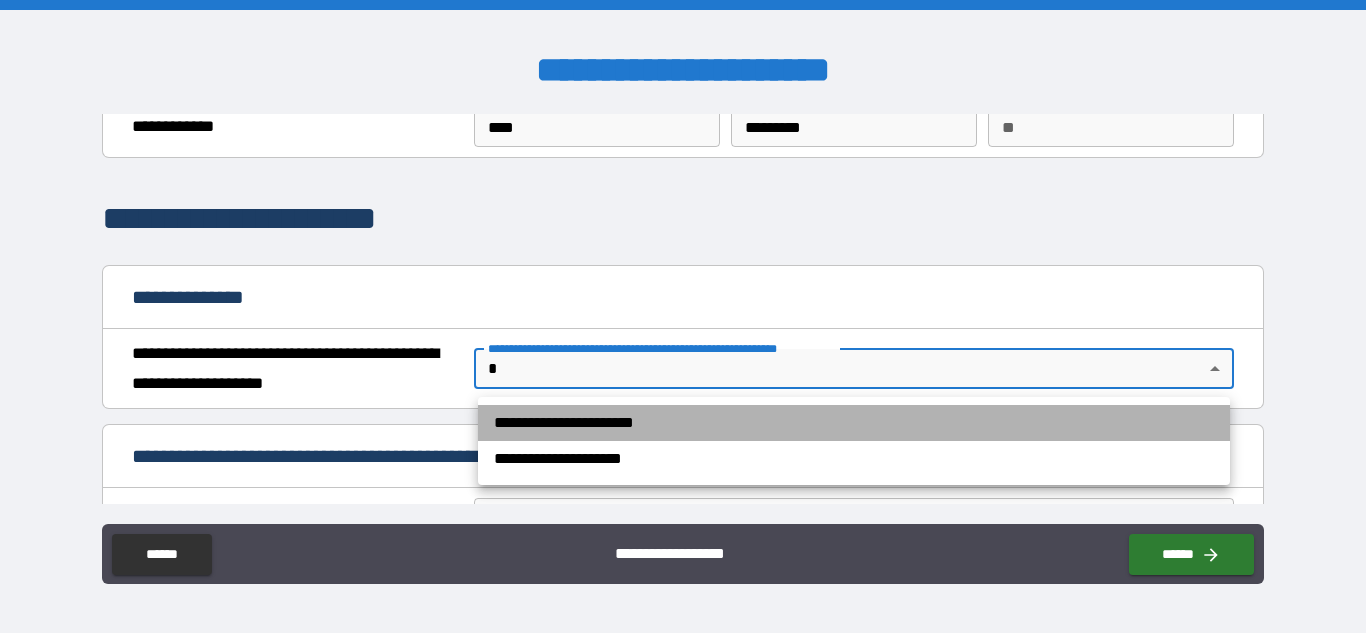 click on "**********" at bounding box center (854, 423) 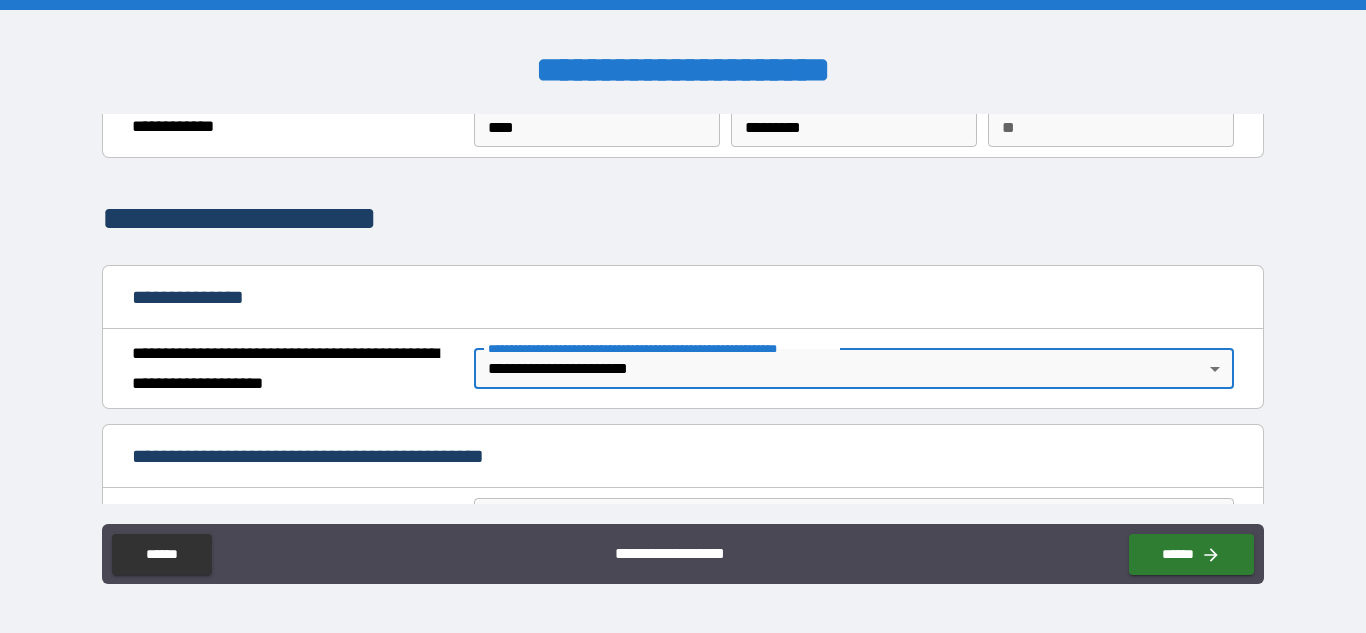 click on "**" at bounding box center (1111, 127) 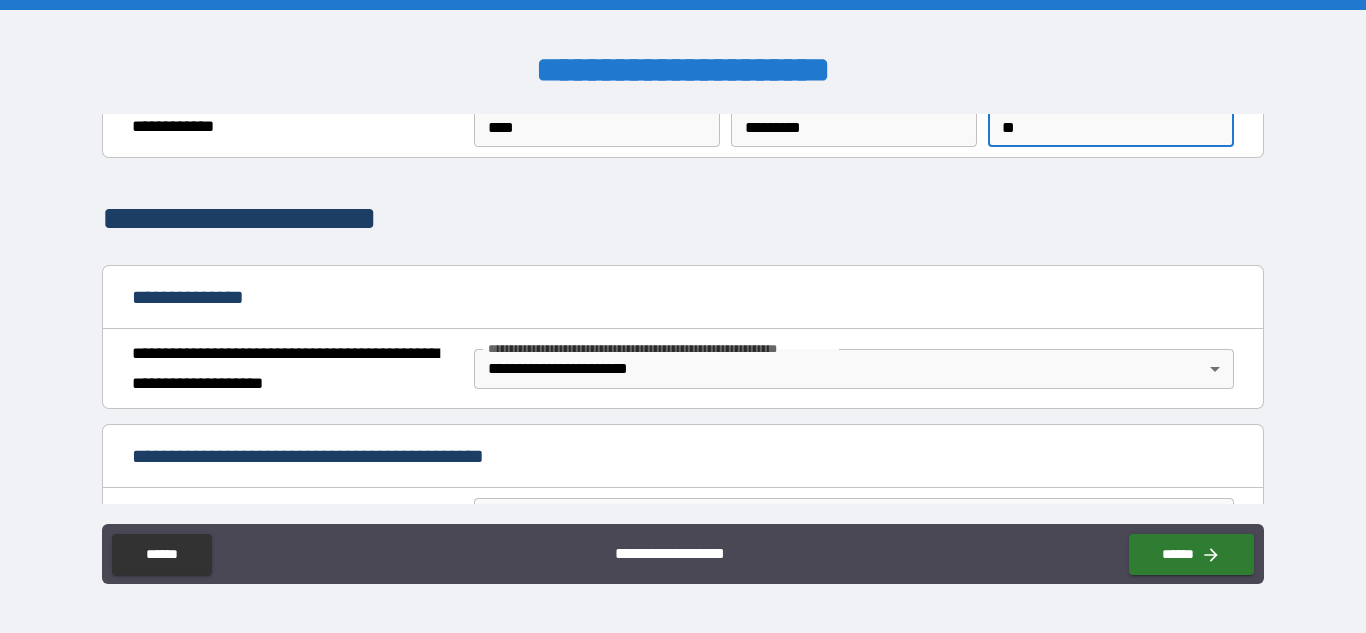 type on "*" 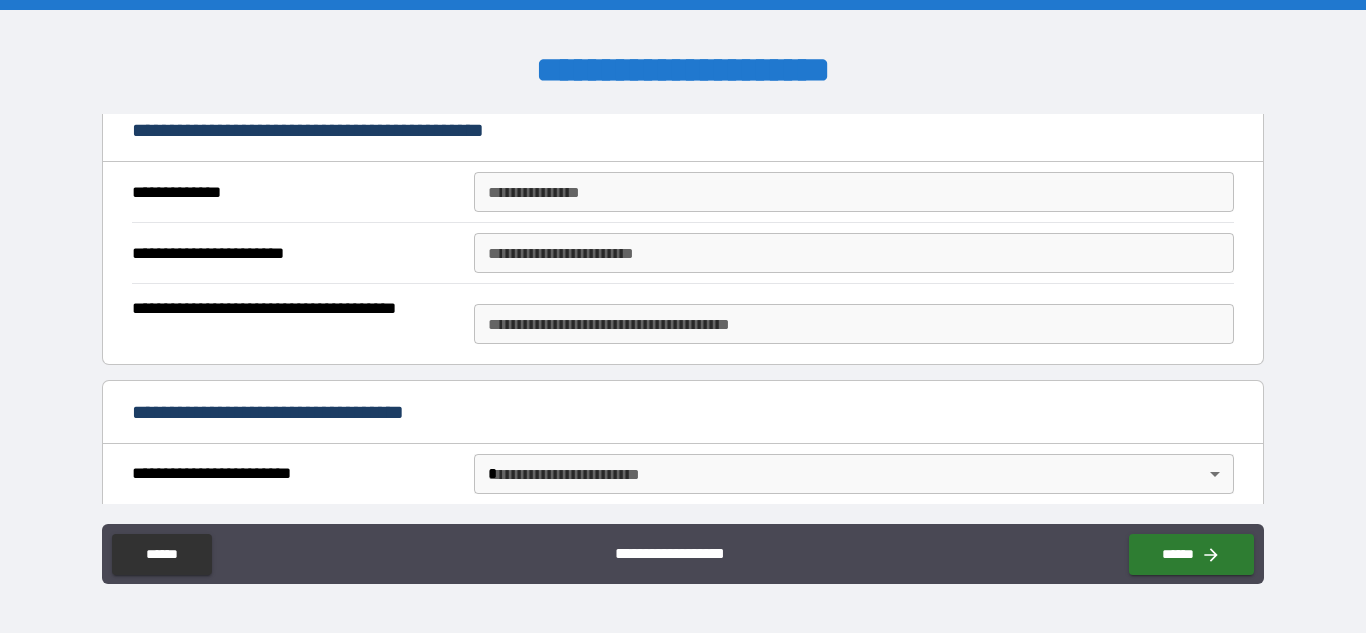 scroll, scrollTop: 413, scrollLeft: 0, axis: vertical 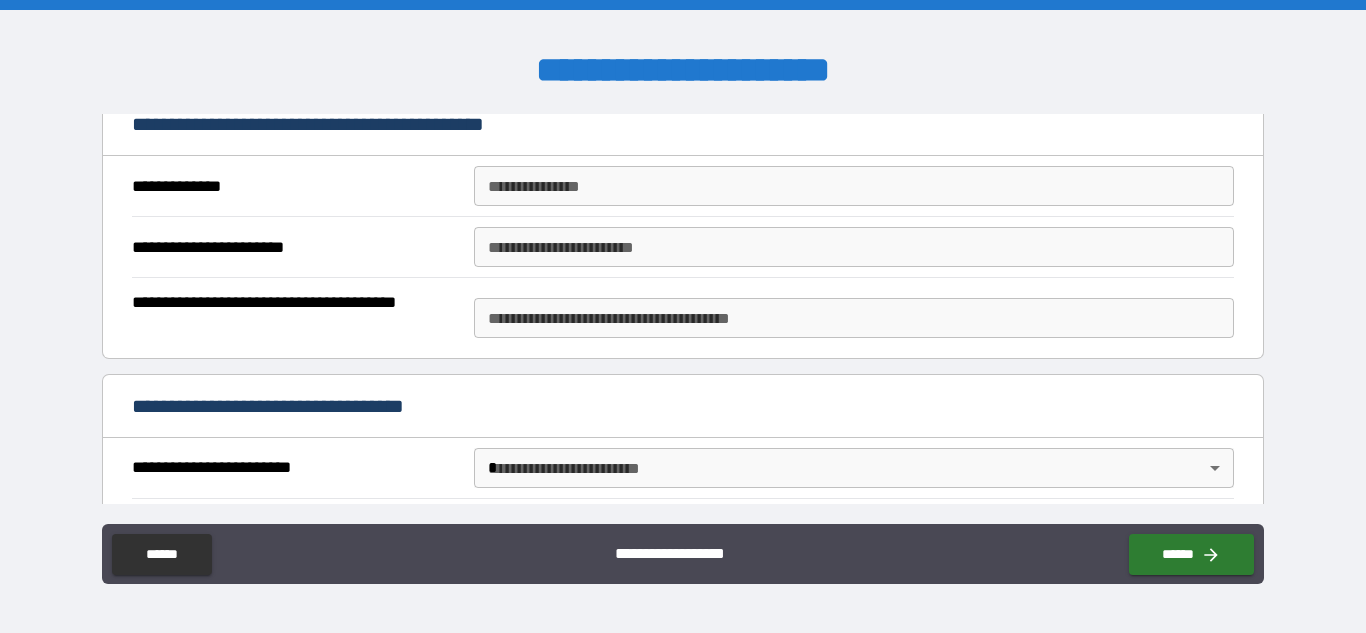 type on "*" 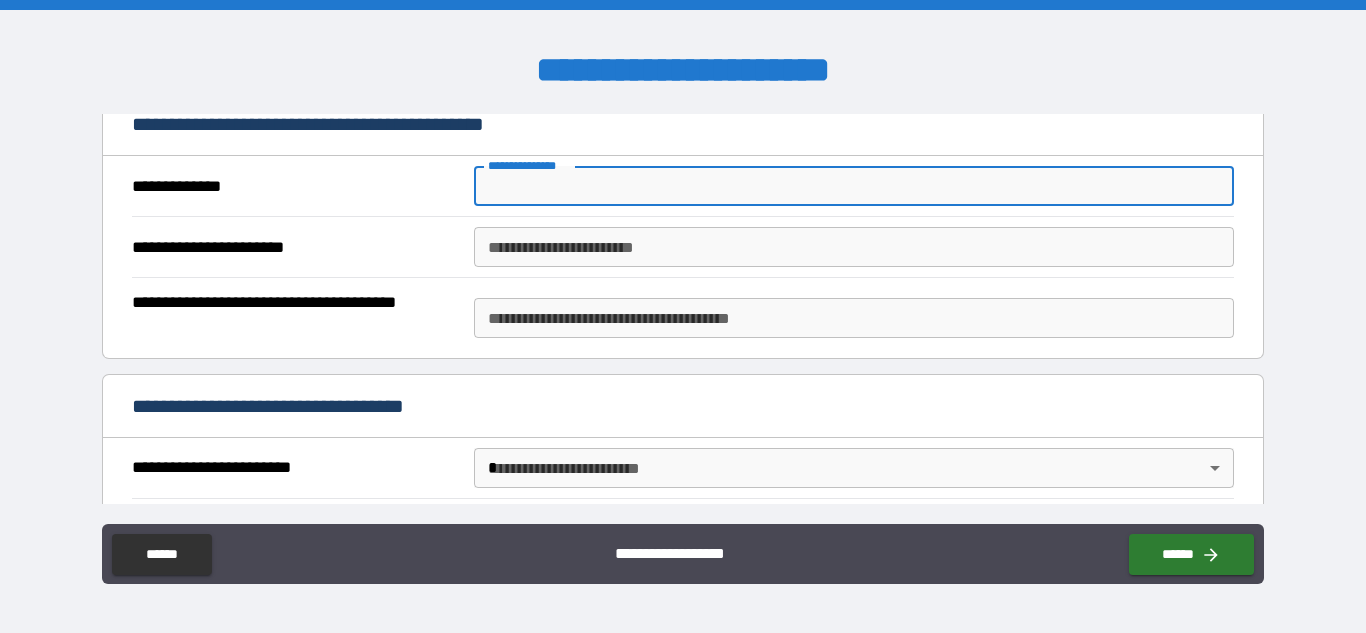 type on "*" 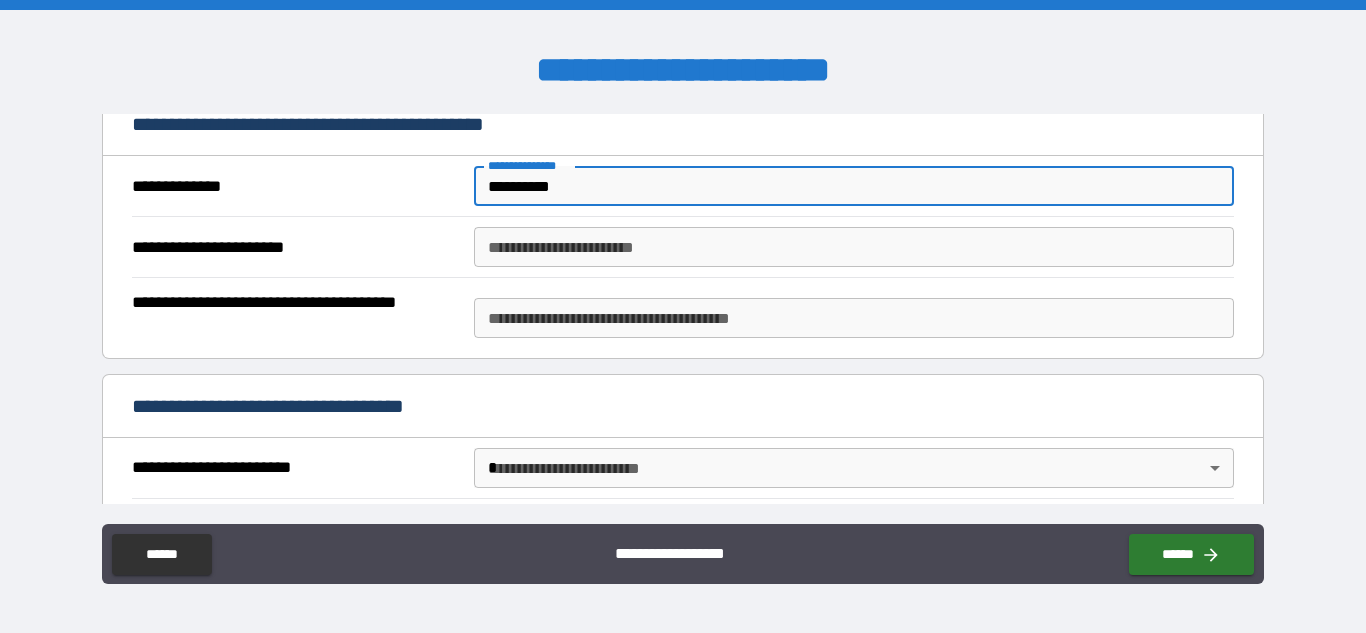 type on "**********" 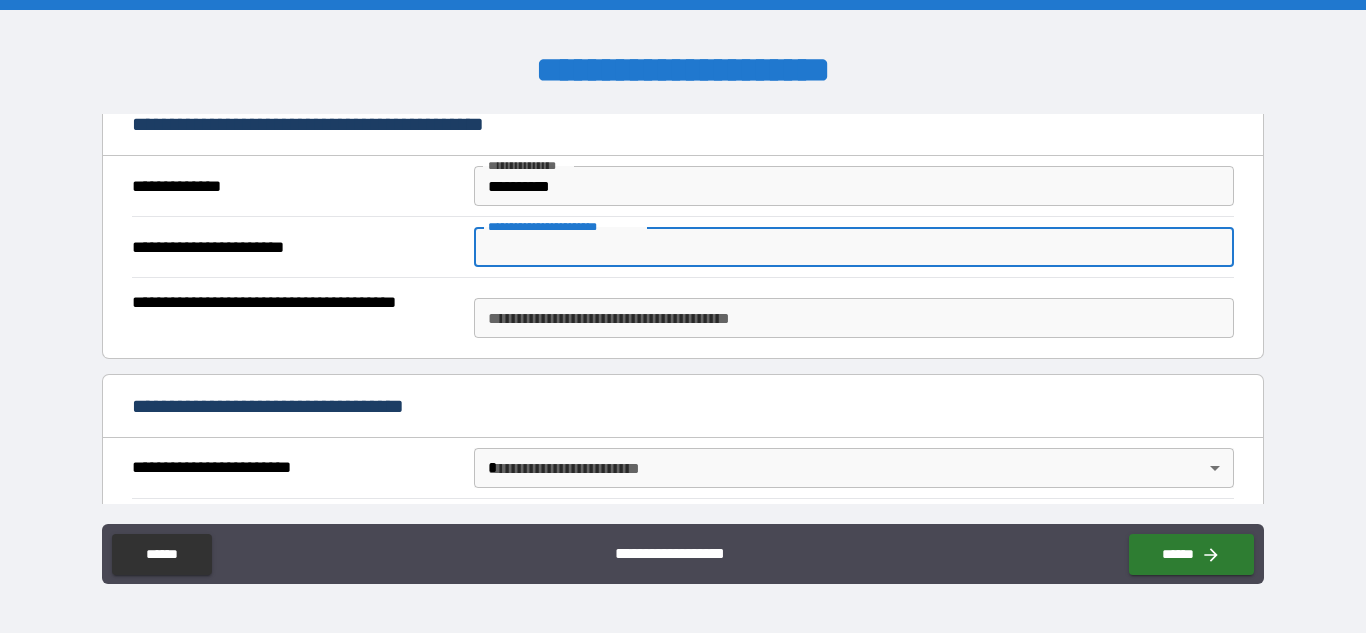 click on "**********" at bounding box center (854, 247) 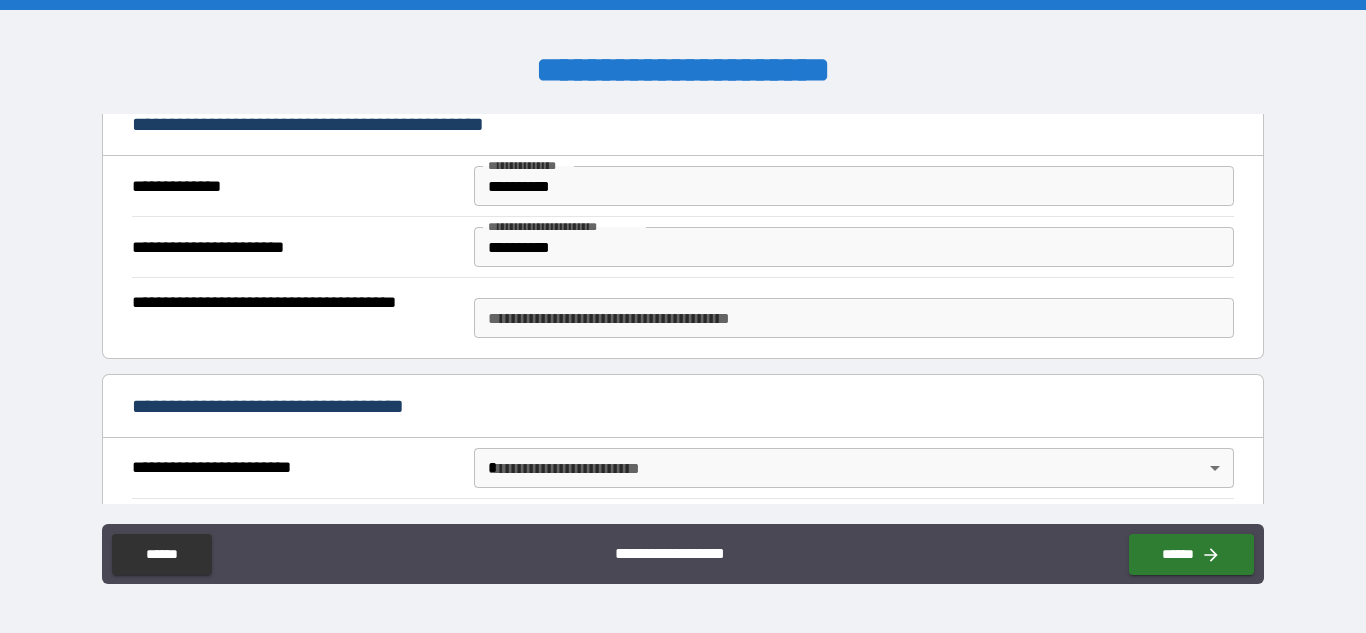 click on "**********" at bounding box center (683, 319) 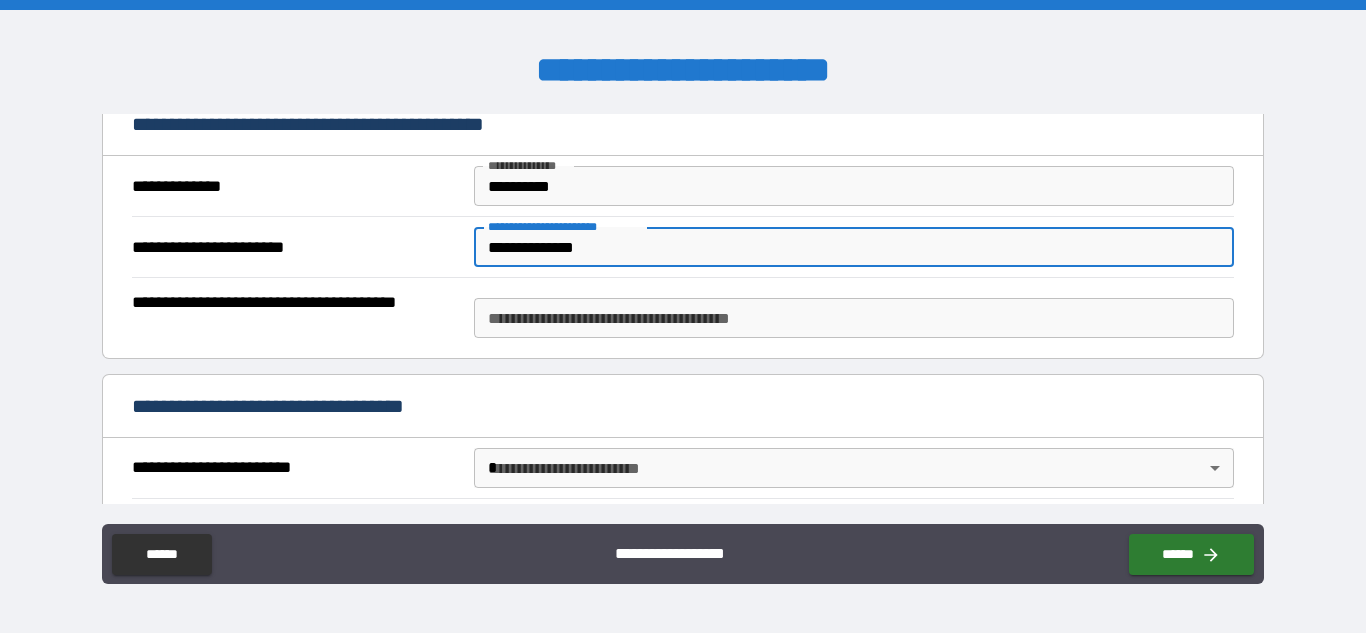 type on "**********" 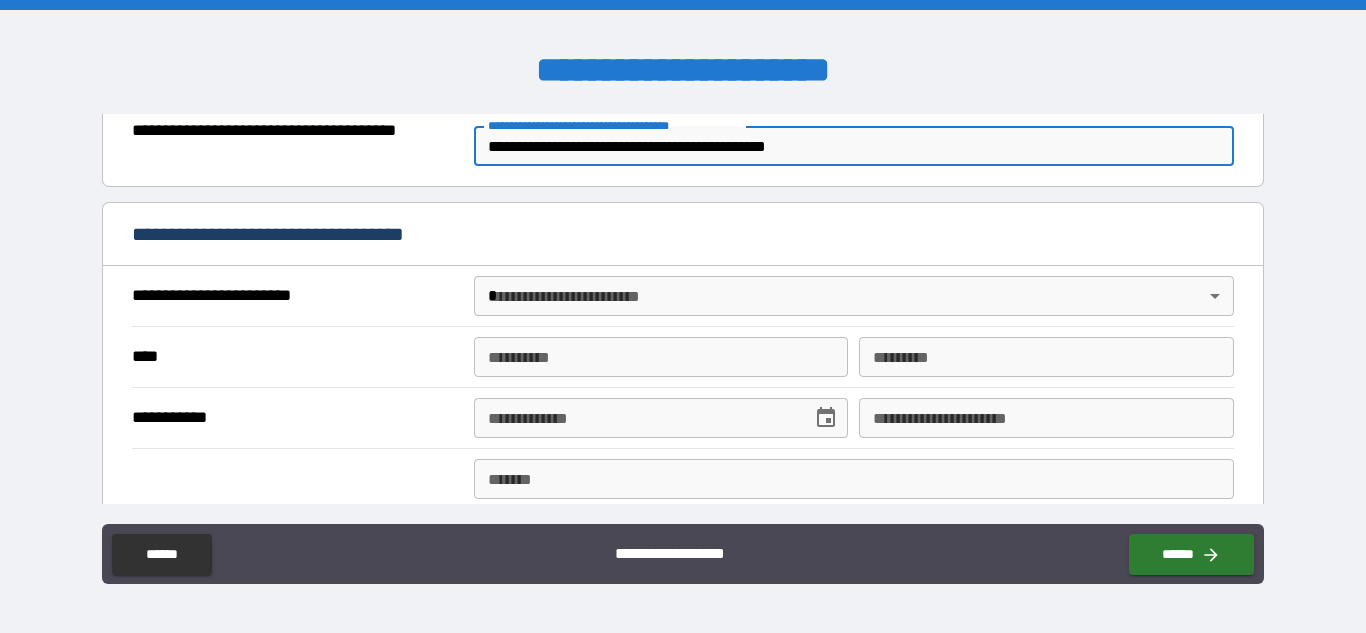 scroll, scrollTop: 594, scrollLeft: 0, axis: vertical 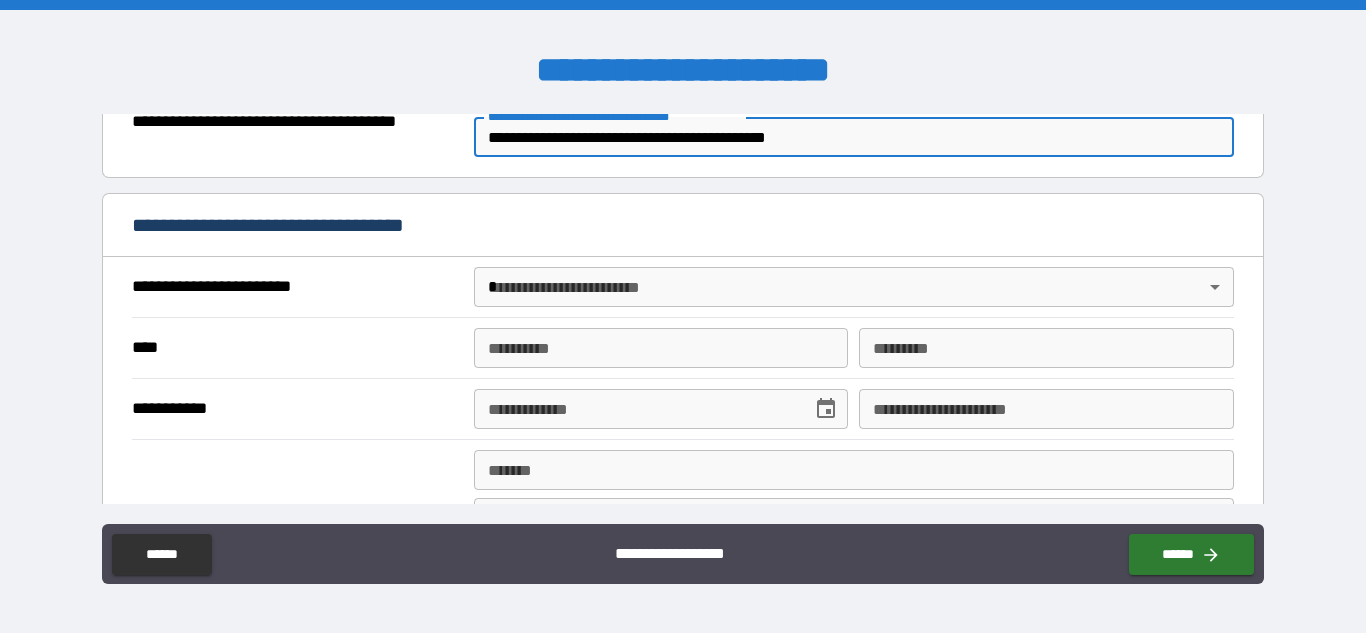 type on "**********" 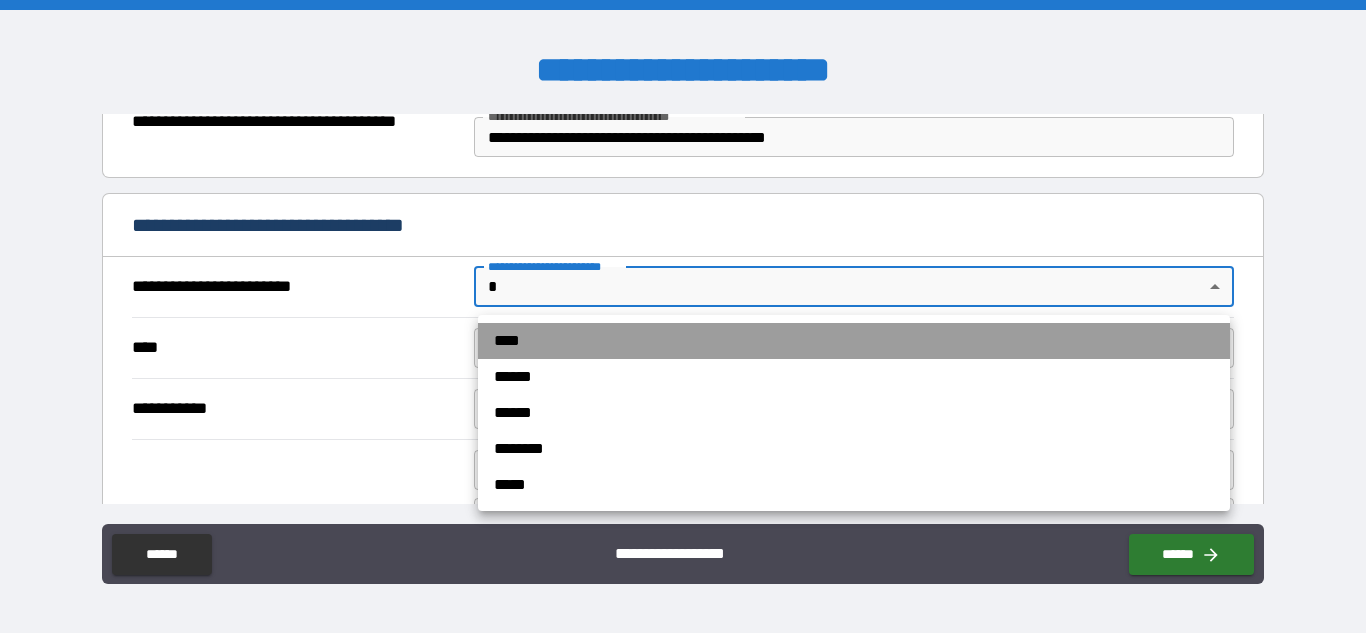 click on "****" at bounding box center [854, 341] 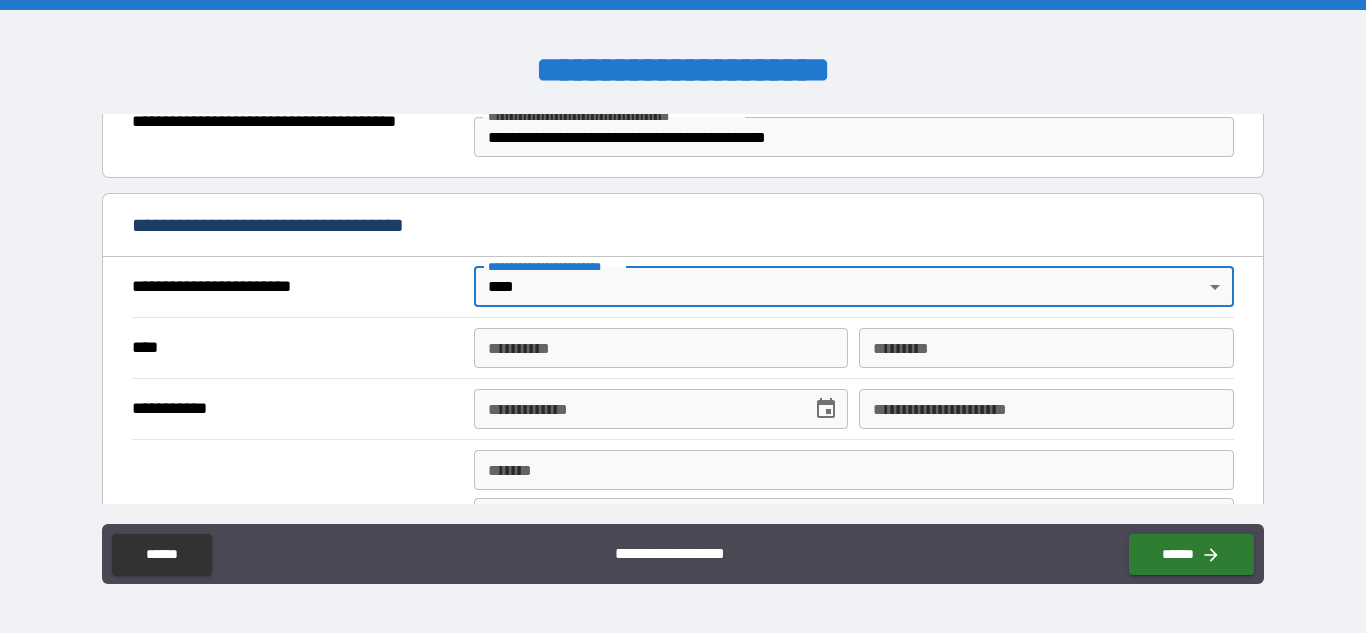 click on "**********" at bounding box center [661, 348] 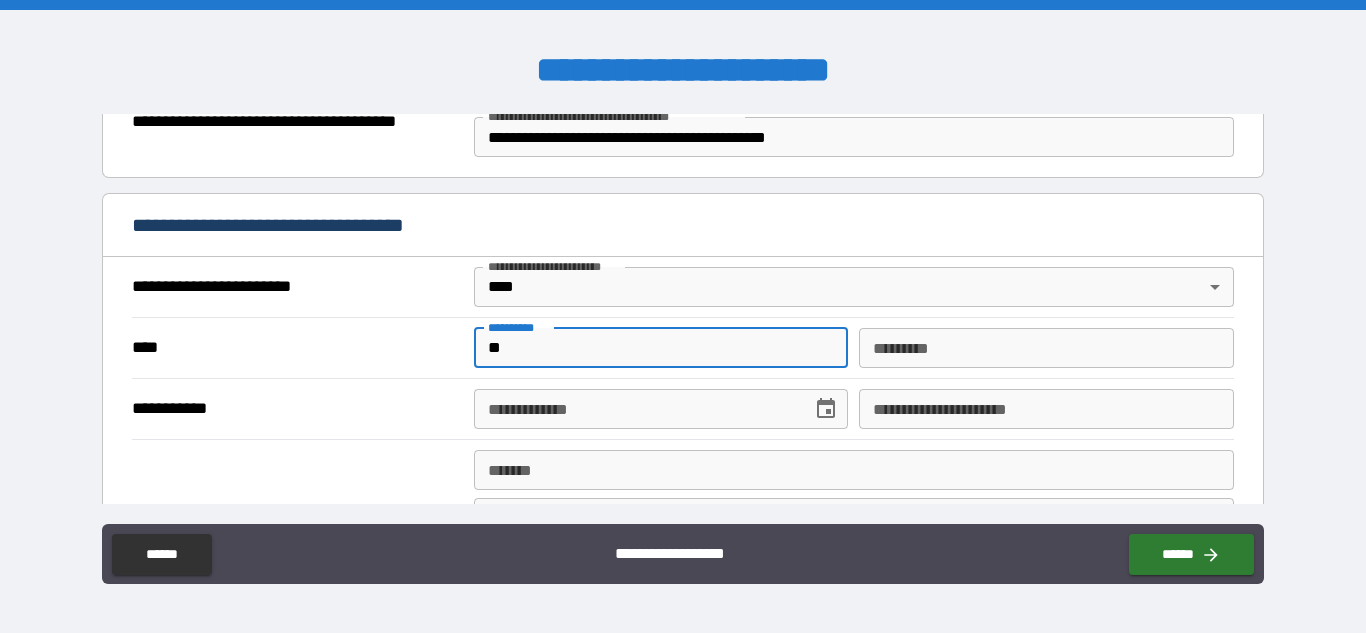 type on "*" 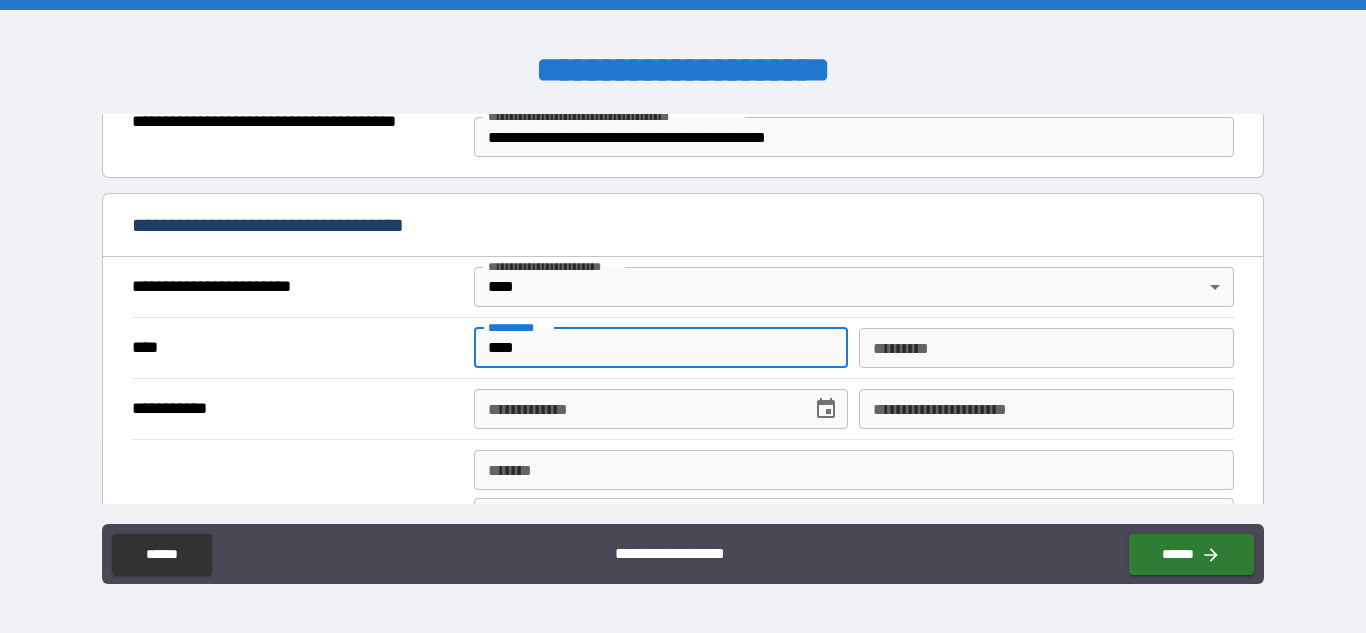 type on "****" 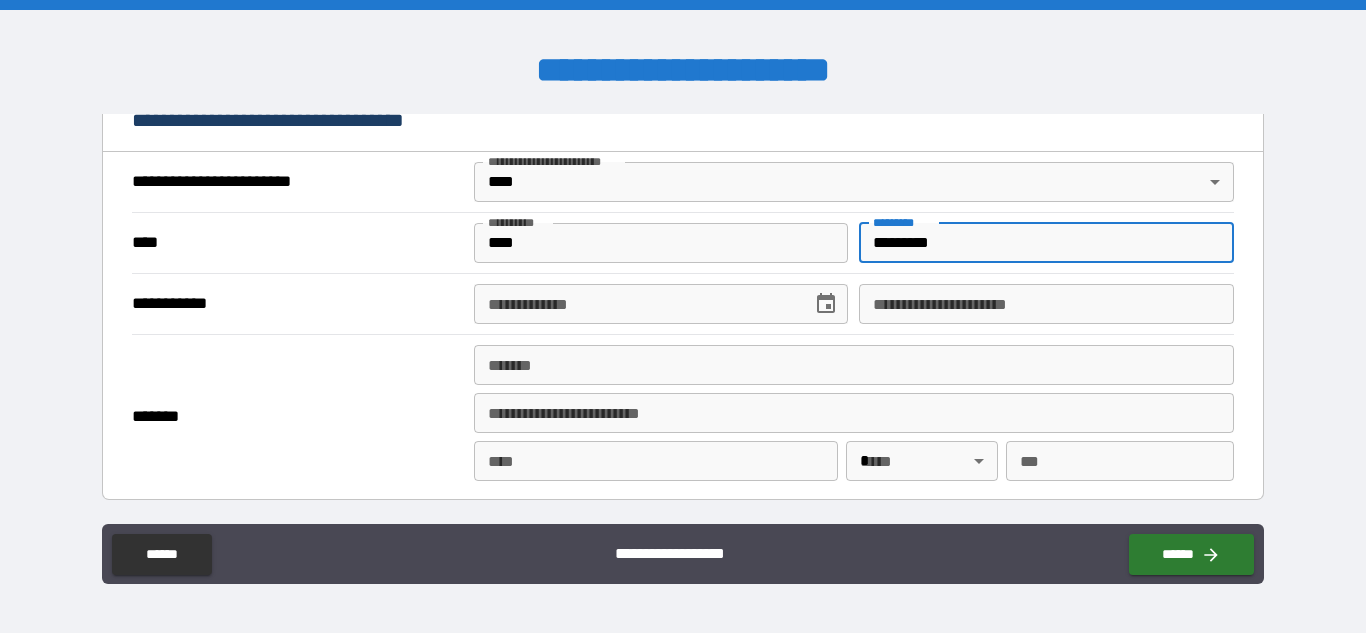 scroll, scrollTop: 705, scrollLeft: 0, axis: vertical 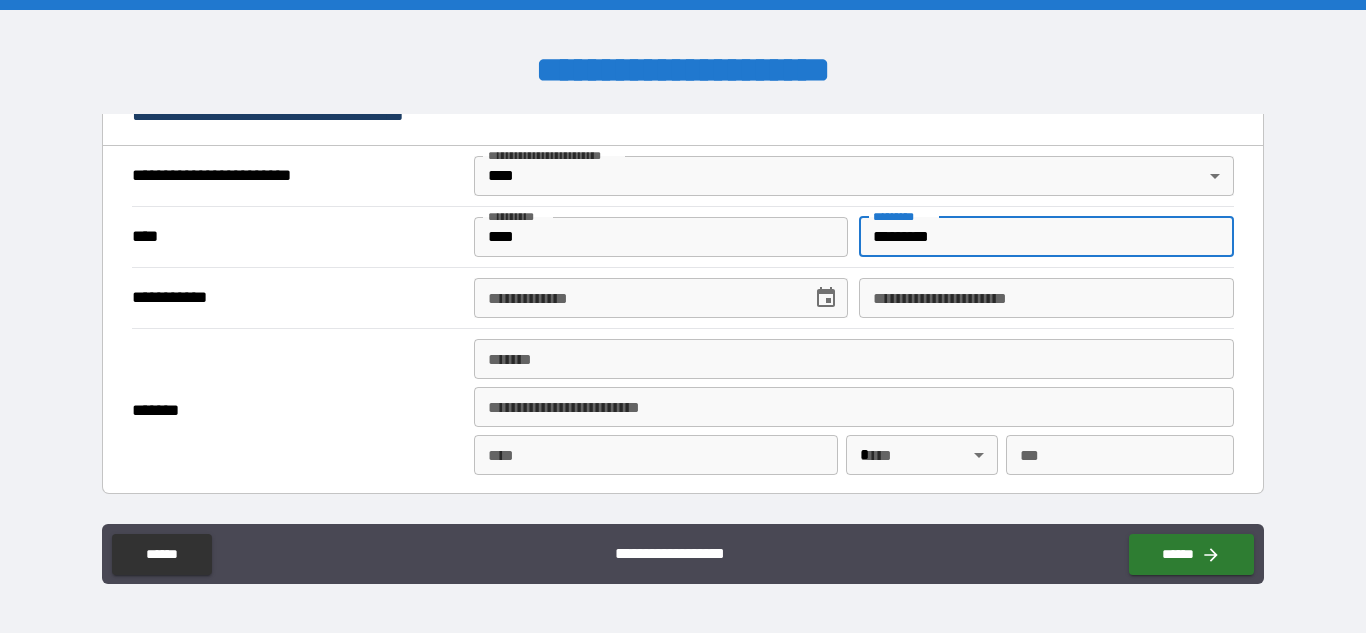 type on "*********" 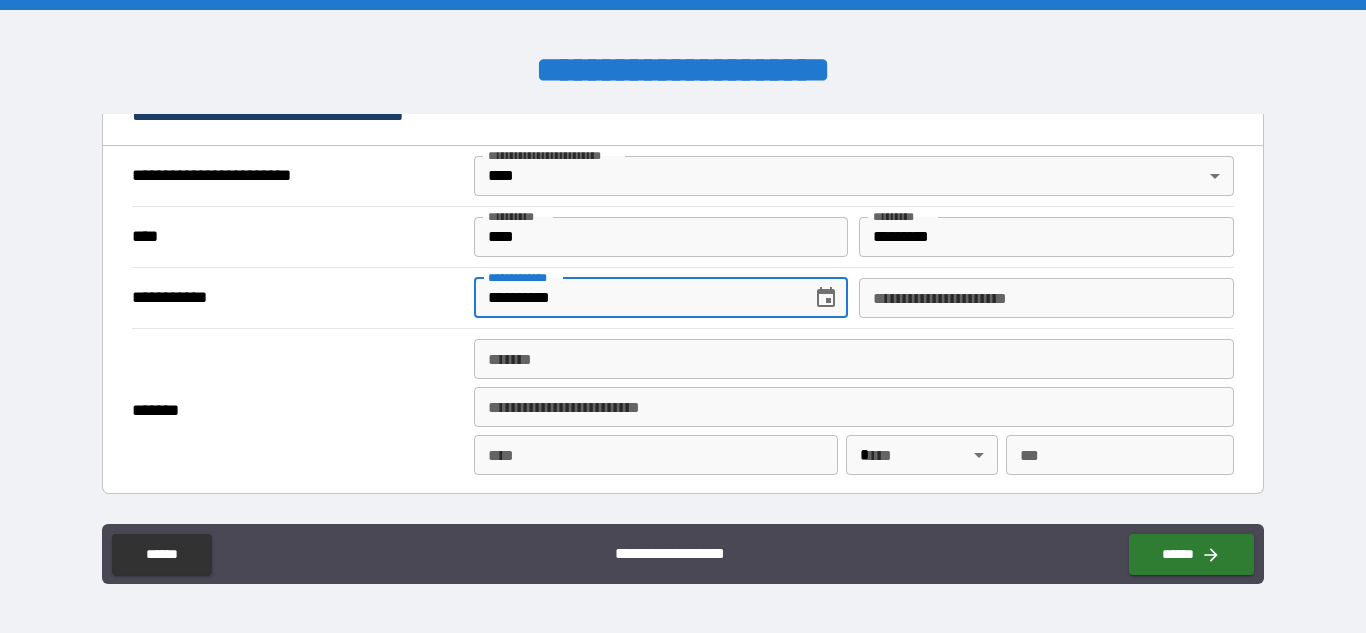 type on "**********" 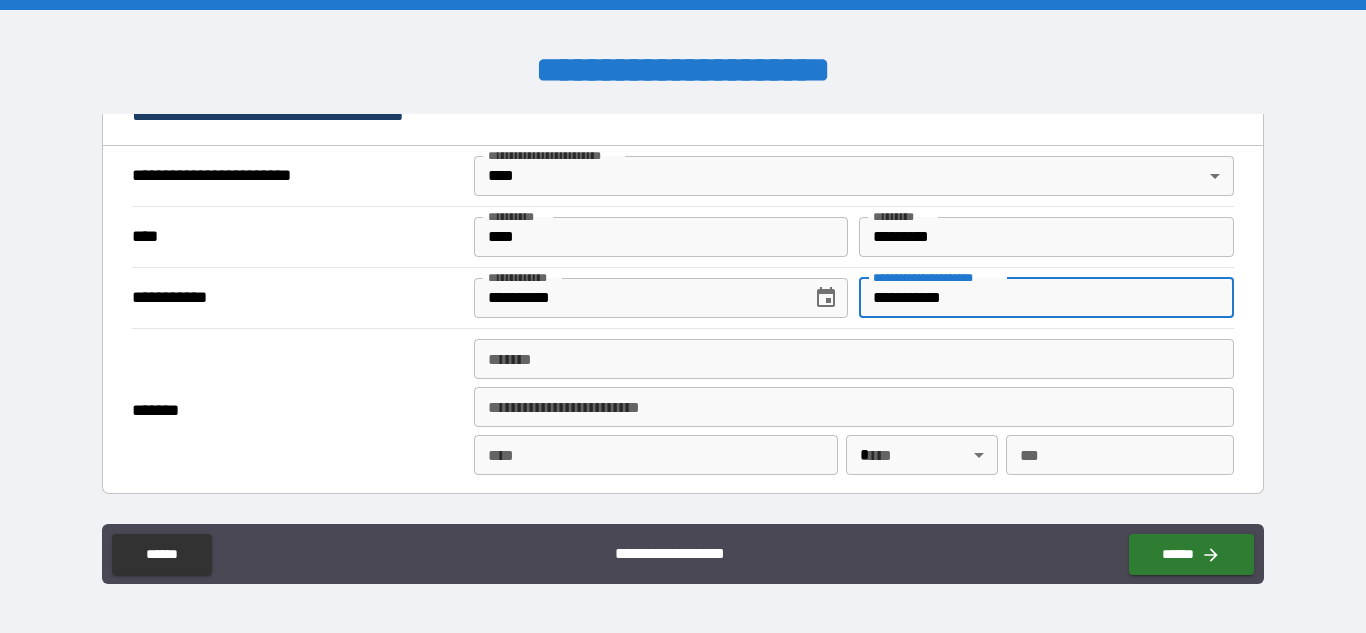 type on "**********" 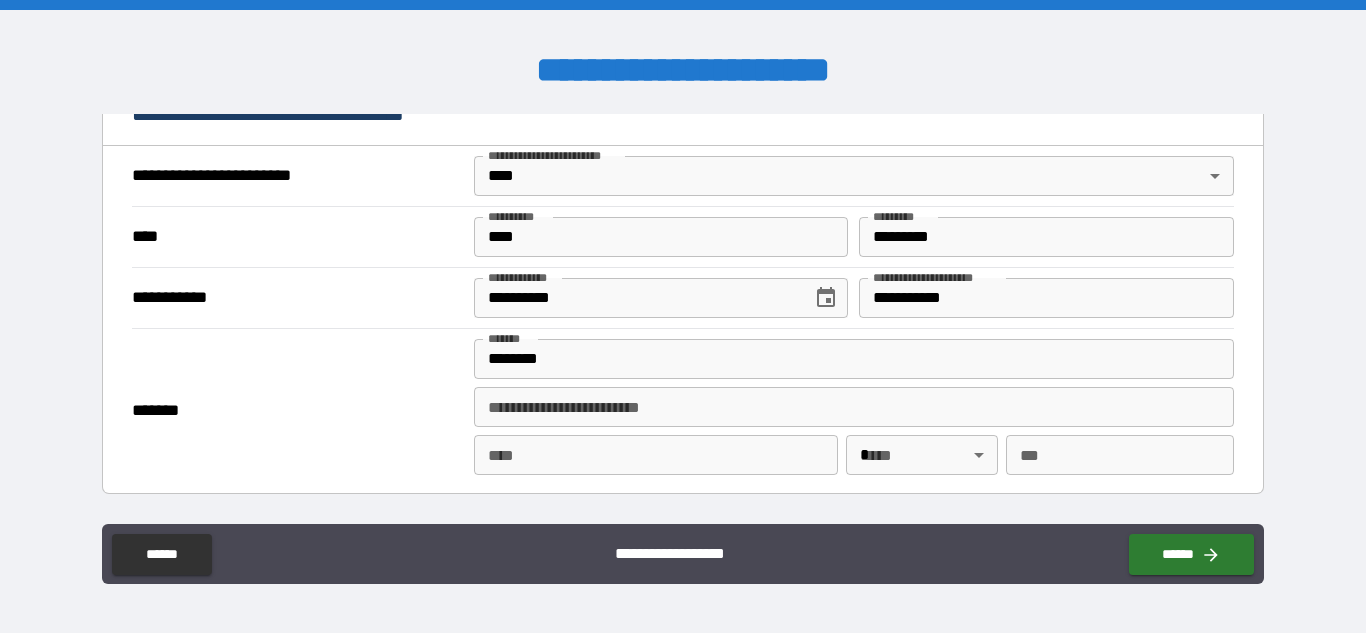type on "**********" 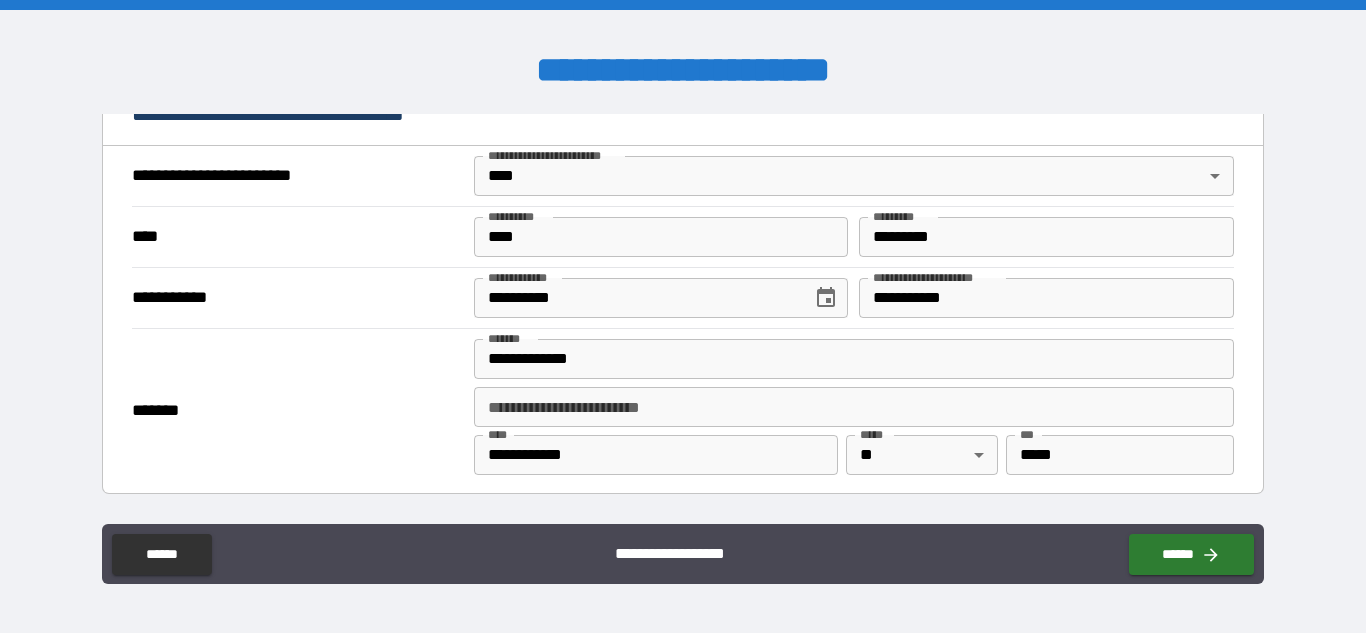 click on "**********" at bounding box center (854, 407) 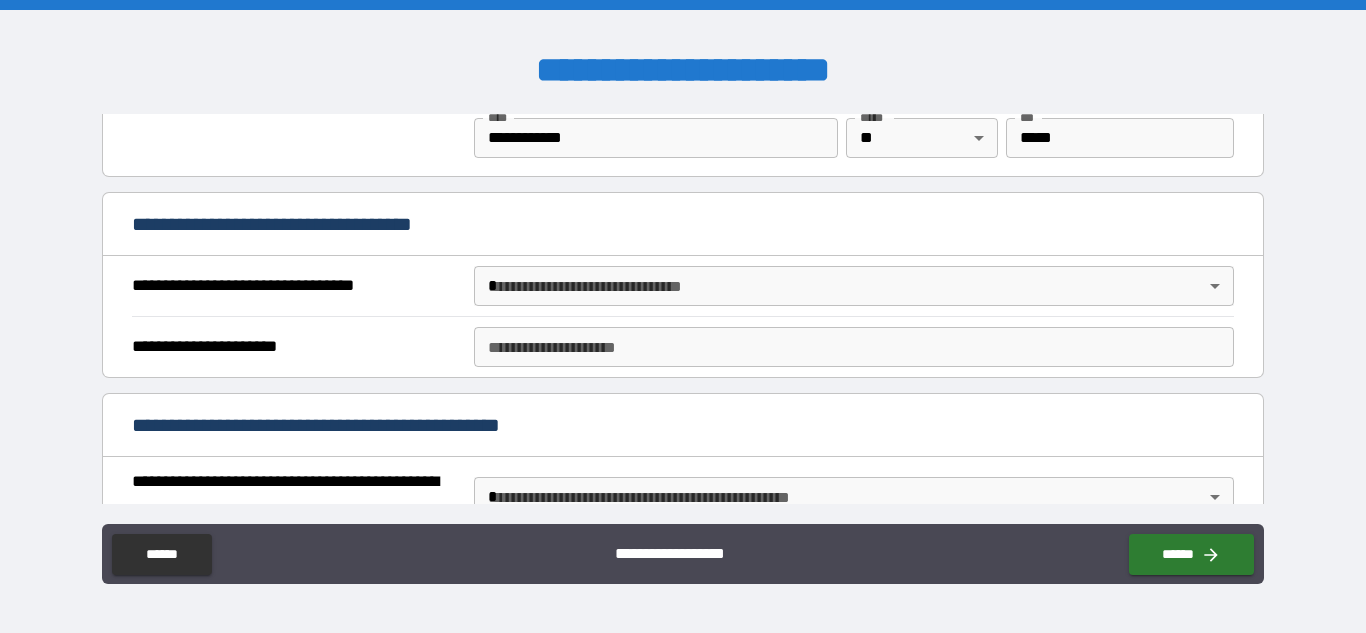 scroll, scrollTop: 1024, scrollLeft: 0, axis: vertical 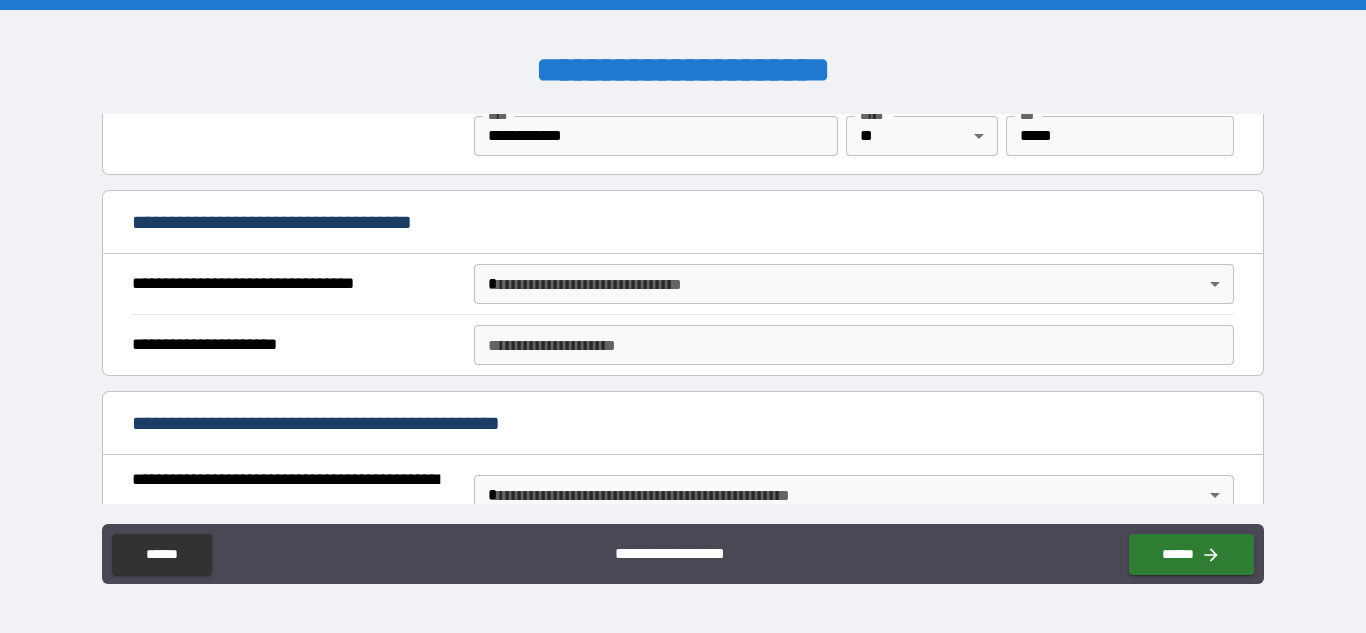 type on "**********" 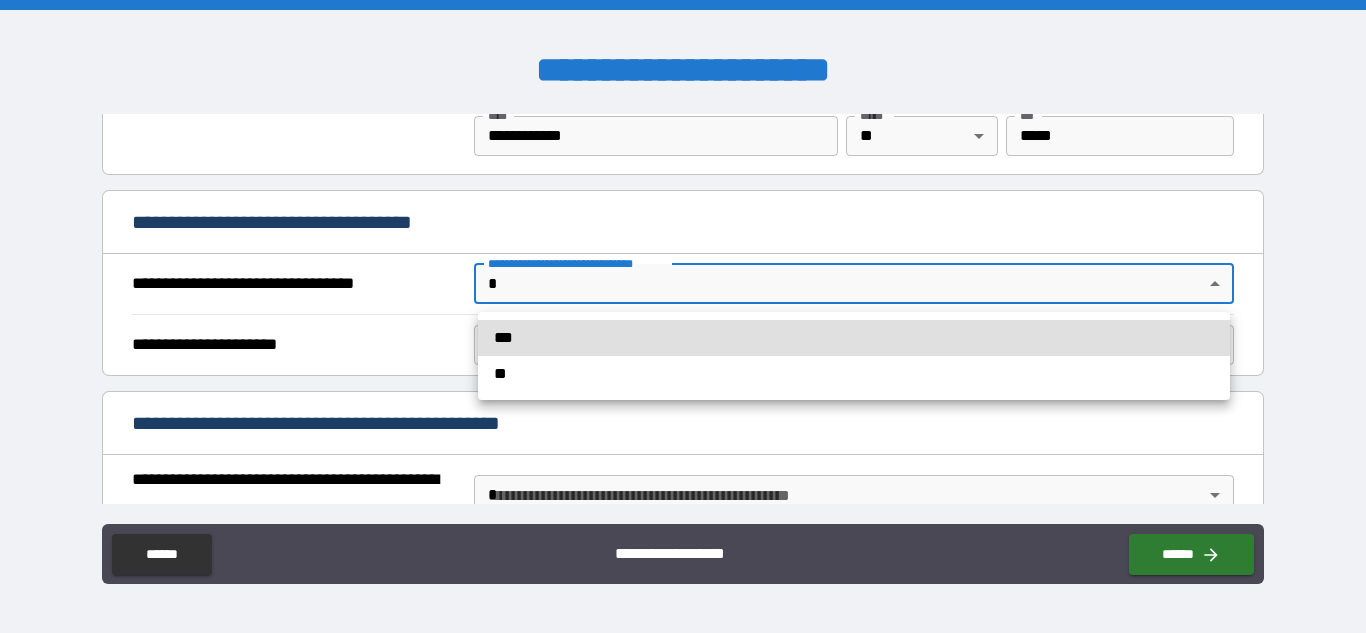 click on "**********" at bounding box center [683, 316] 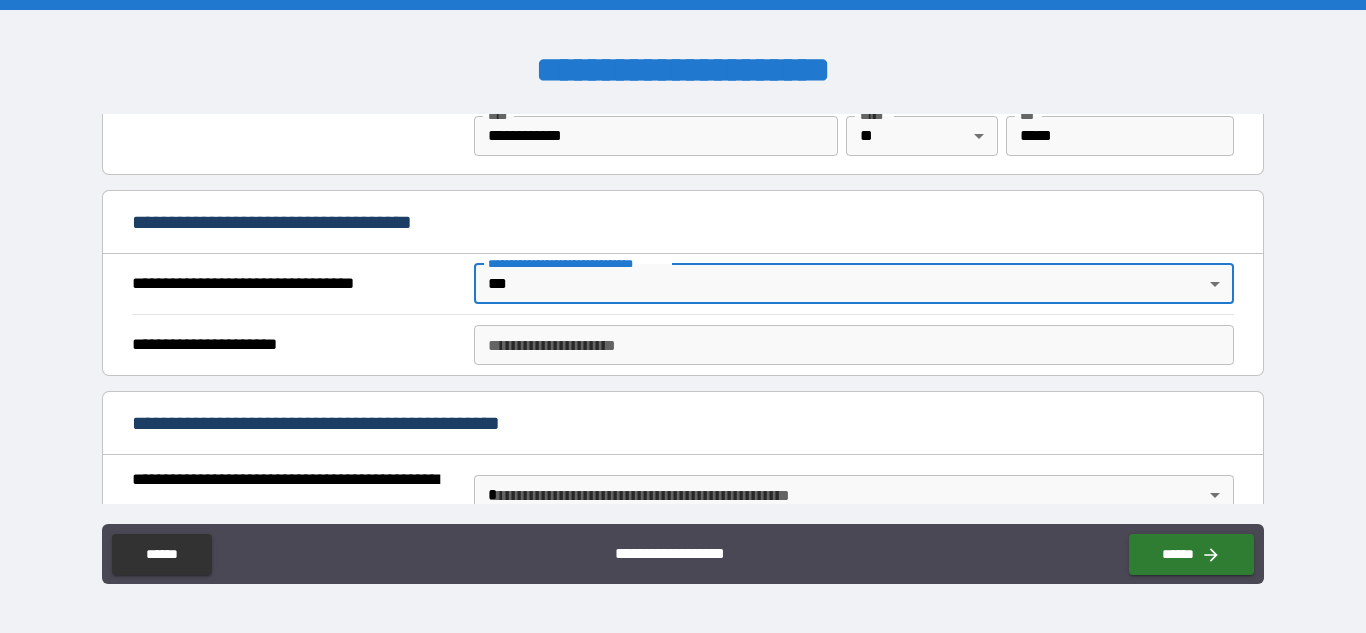 click on "**********" at bounding box center [854, 345] 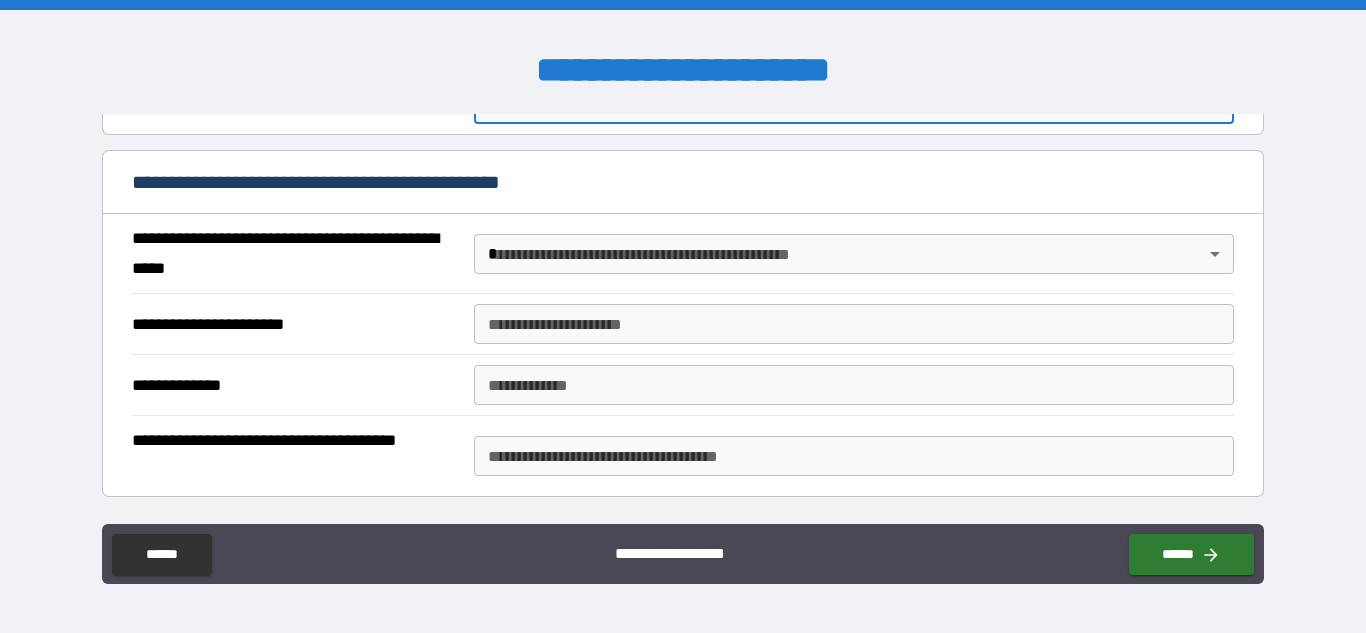 scroll, scrollTop: 1286, scrollLeft: 0, axis: vertical 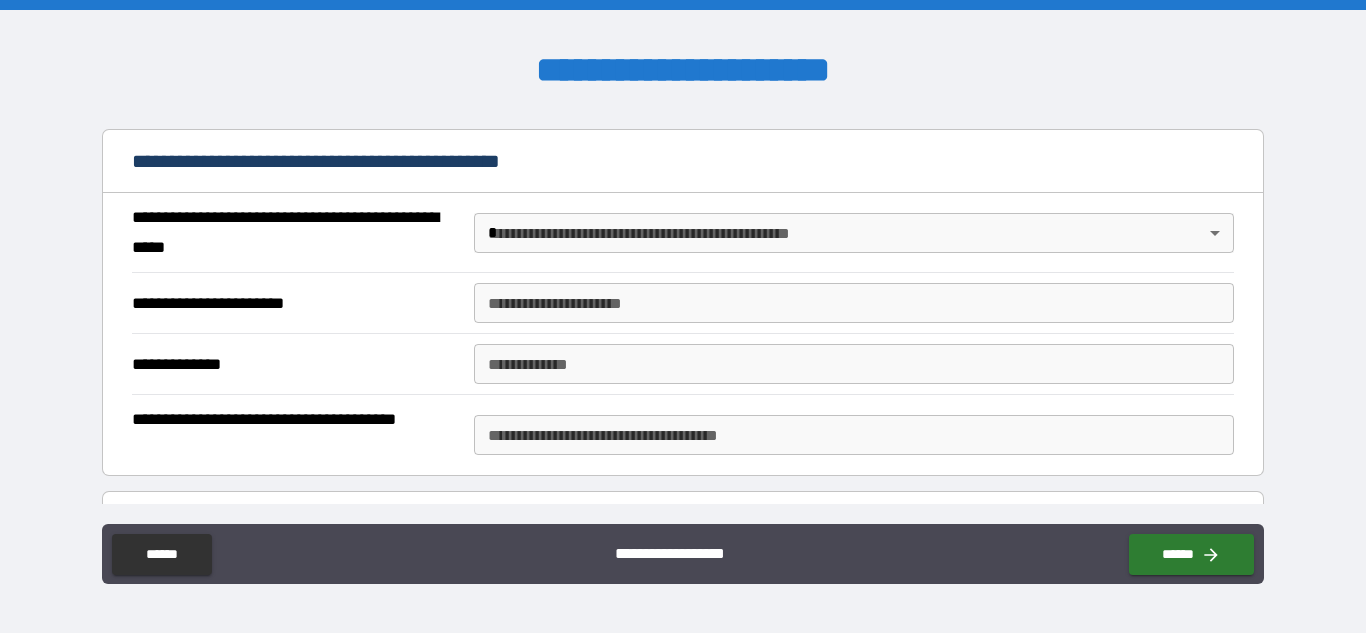 type on "**********" 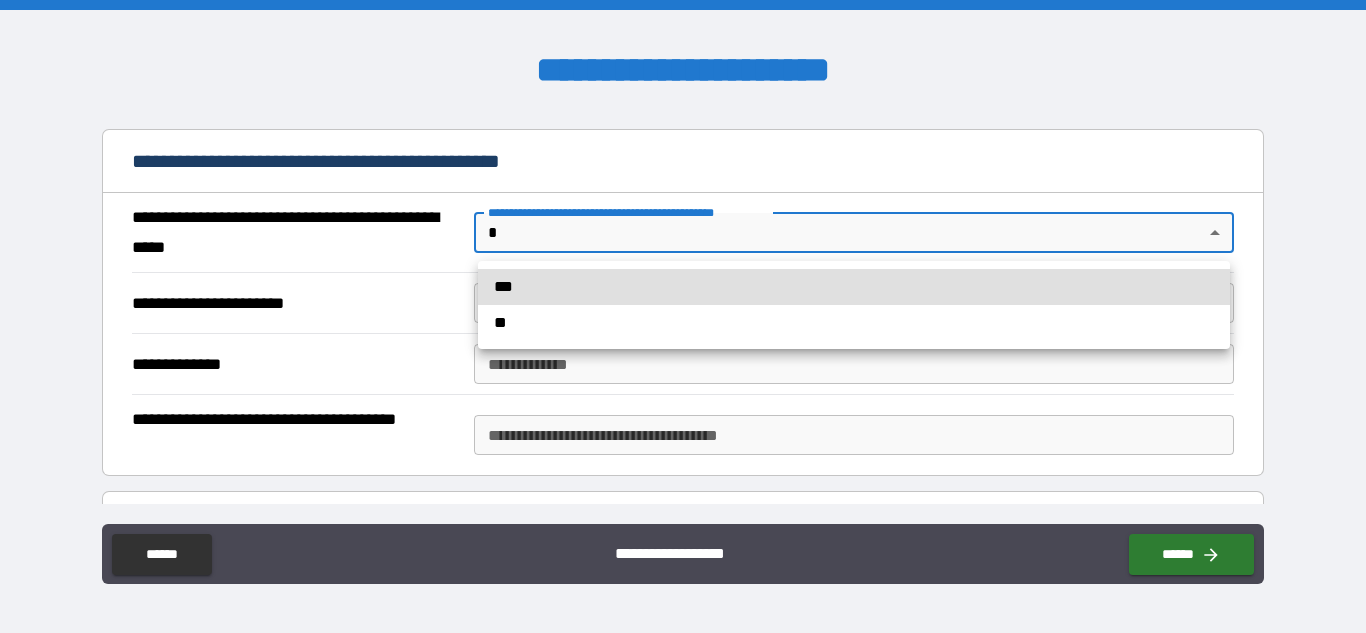 click on "**" at bounding box center (854, 323) 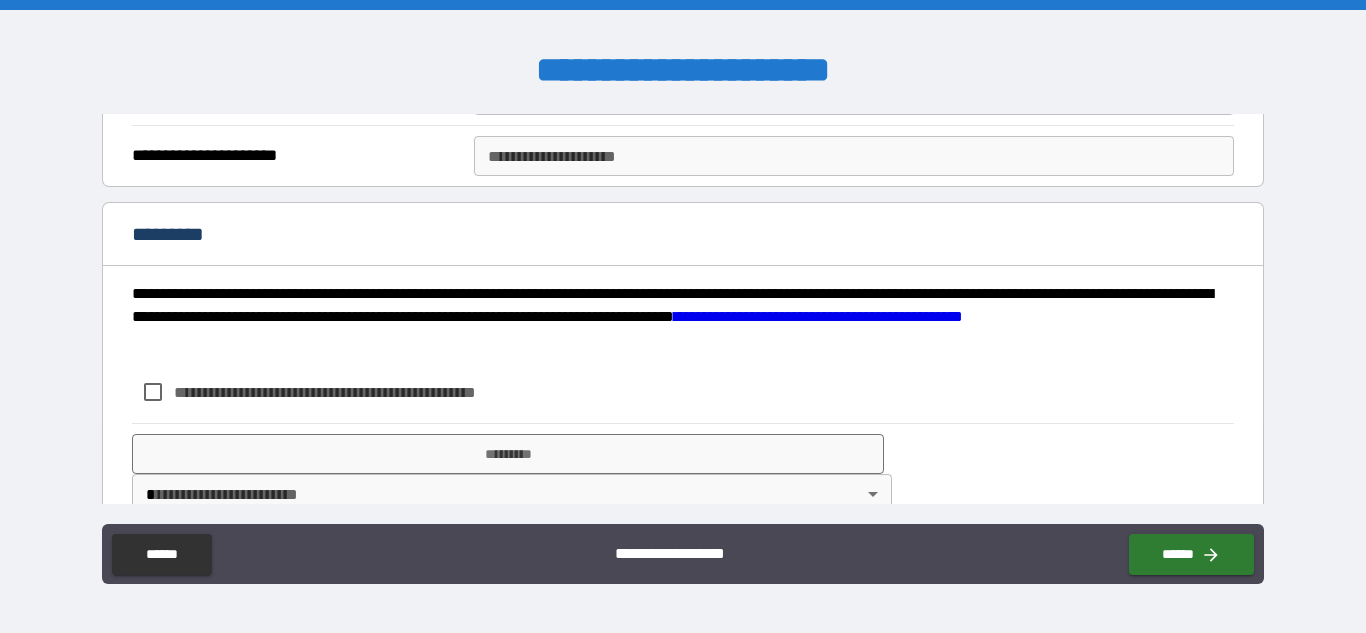 scroll, scrollTop: 2208, scrollLeft: 0, axis: vertical 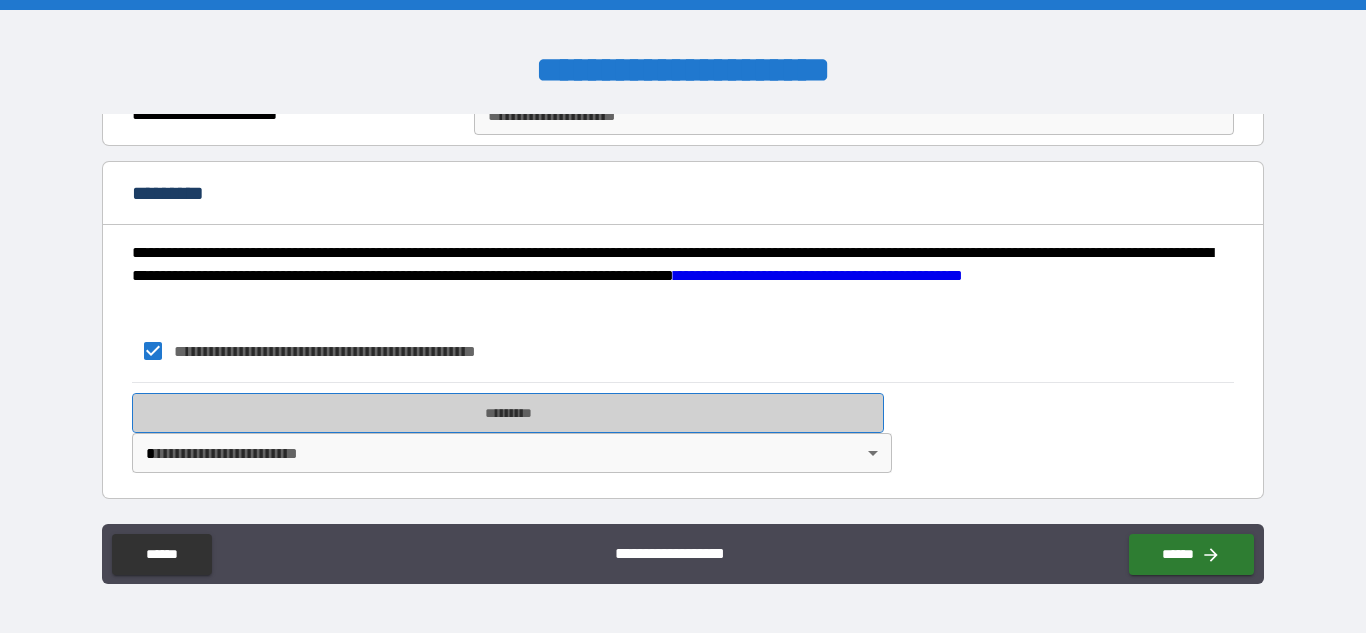 click on "*********" at bounding box center [508, 413] 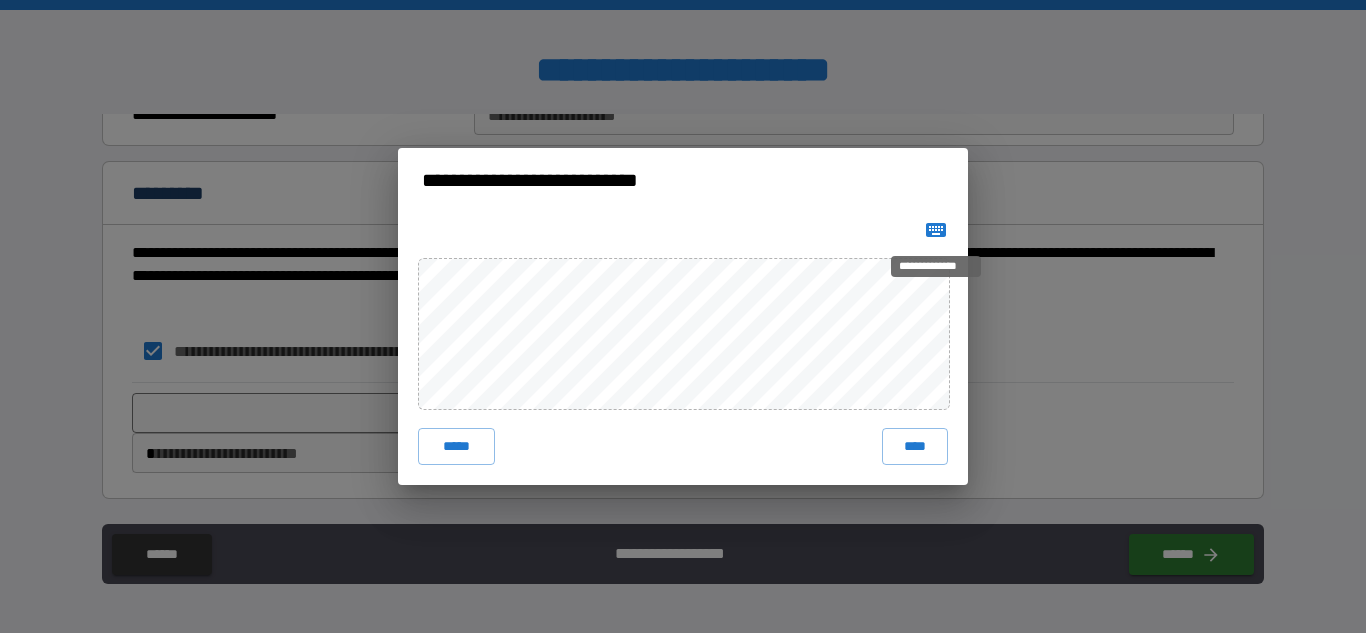 click 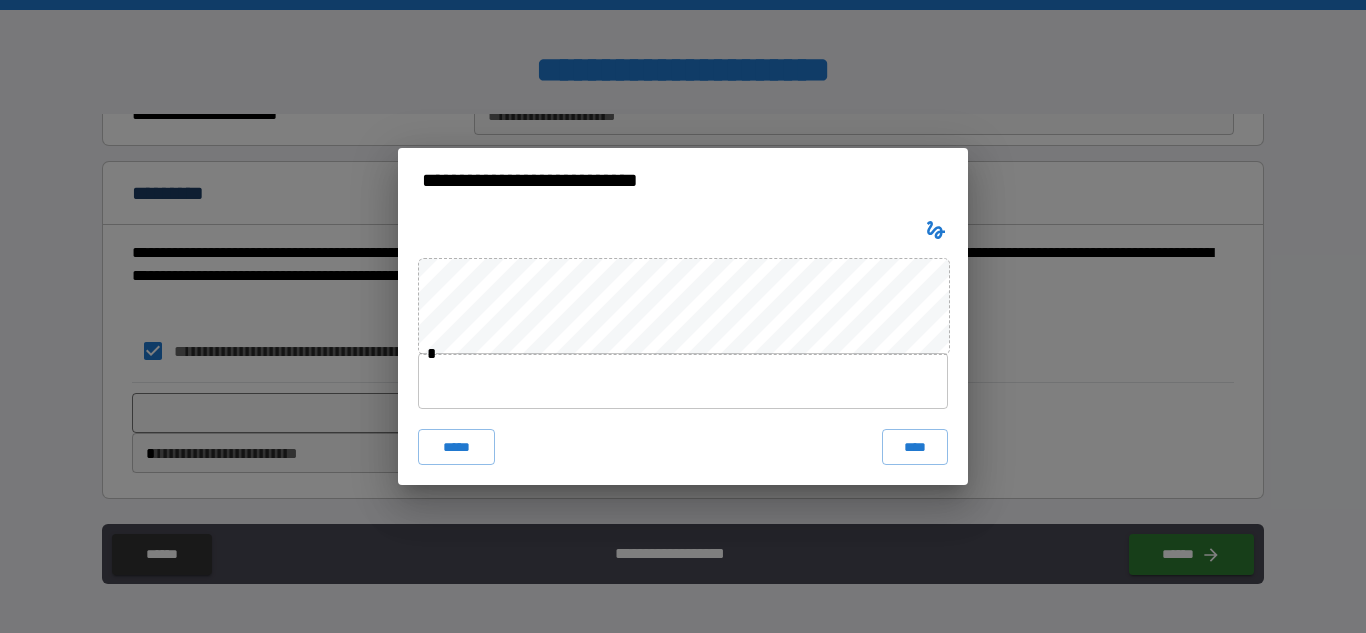 click at bounding box center (683, 381) 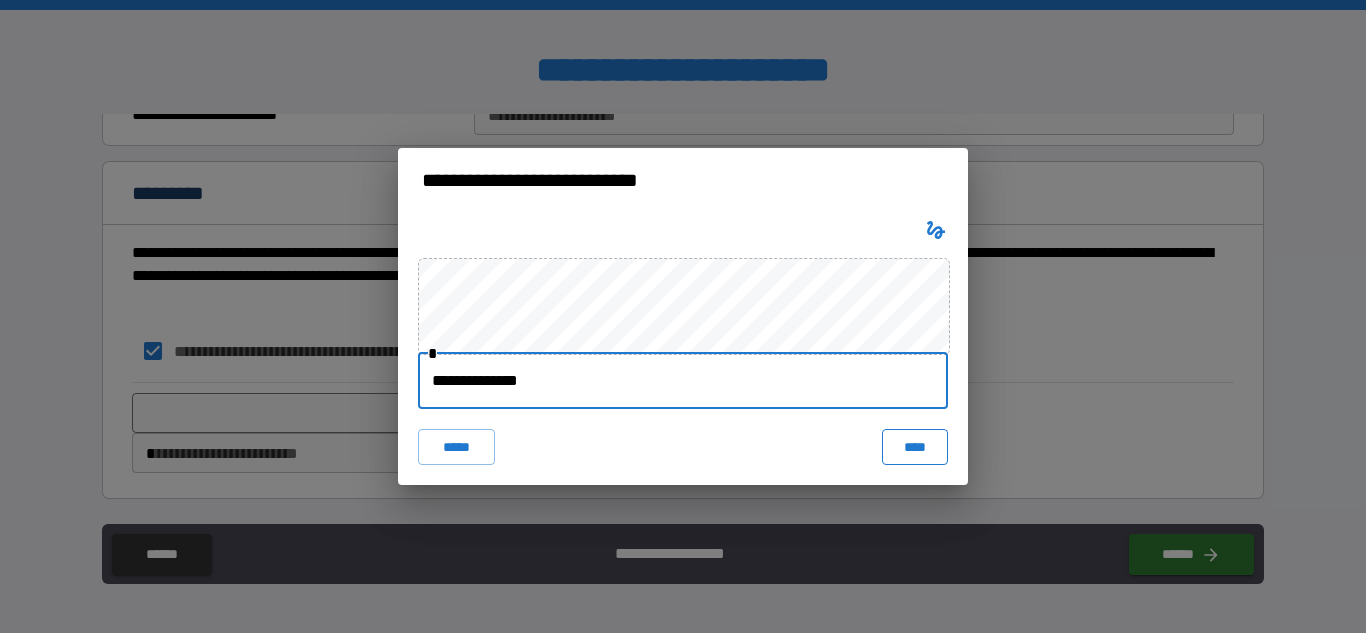 type on "**********" 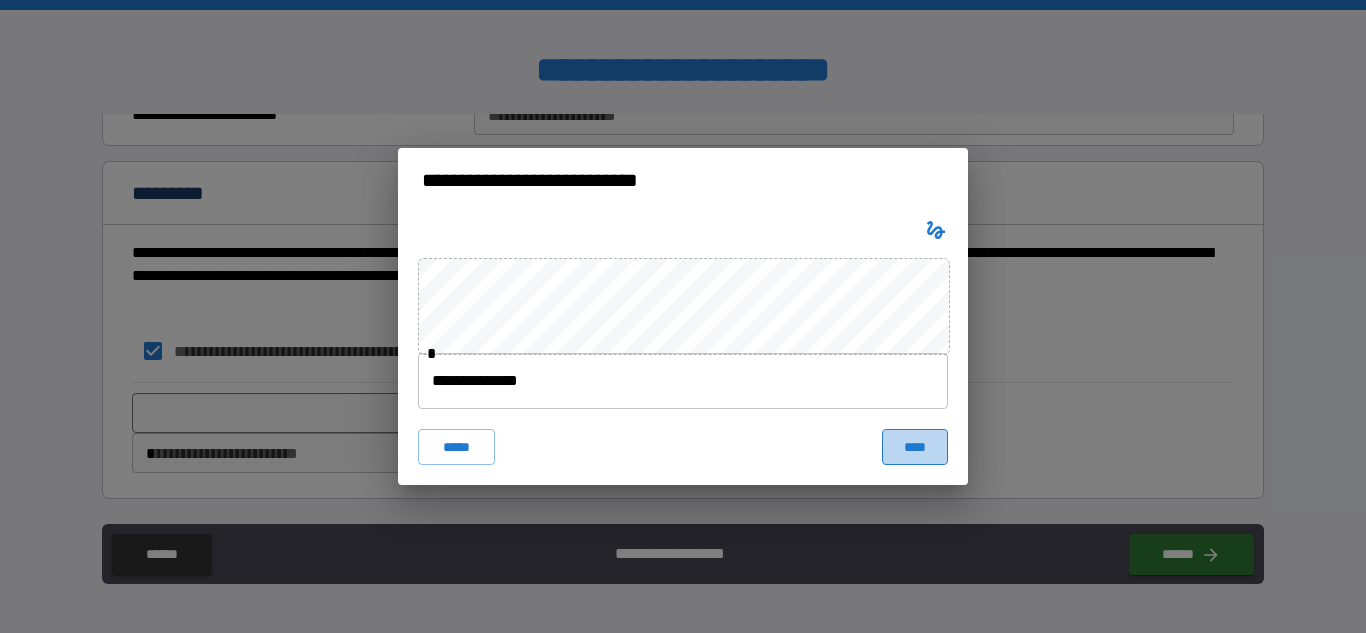 click on "****" at bounding box center (915, 447) 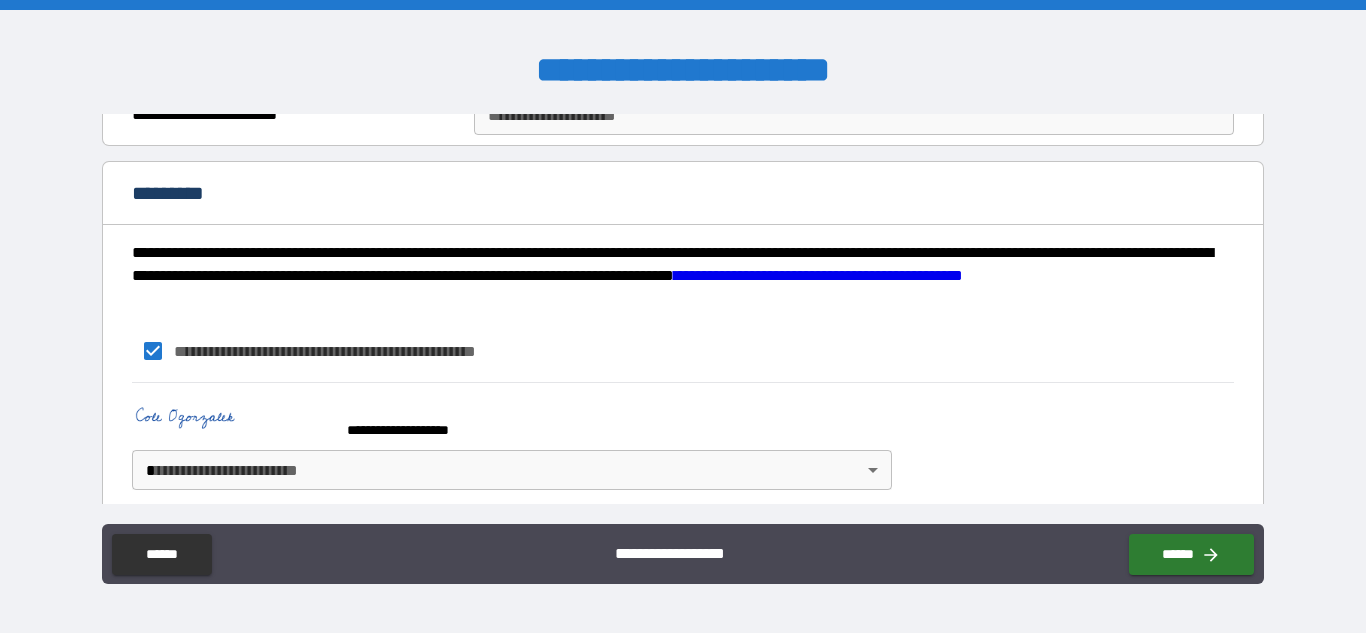 scroll, scrollTop: 2261, scrollLeft: 0, axis: vertical 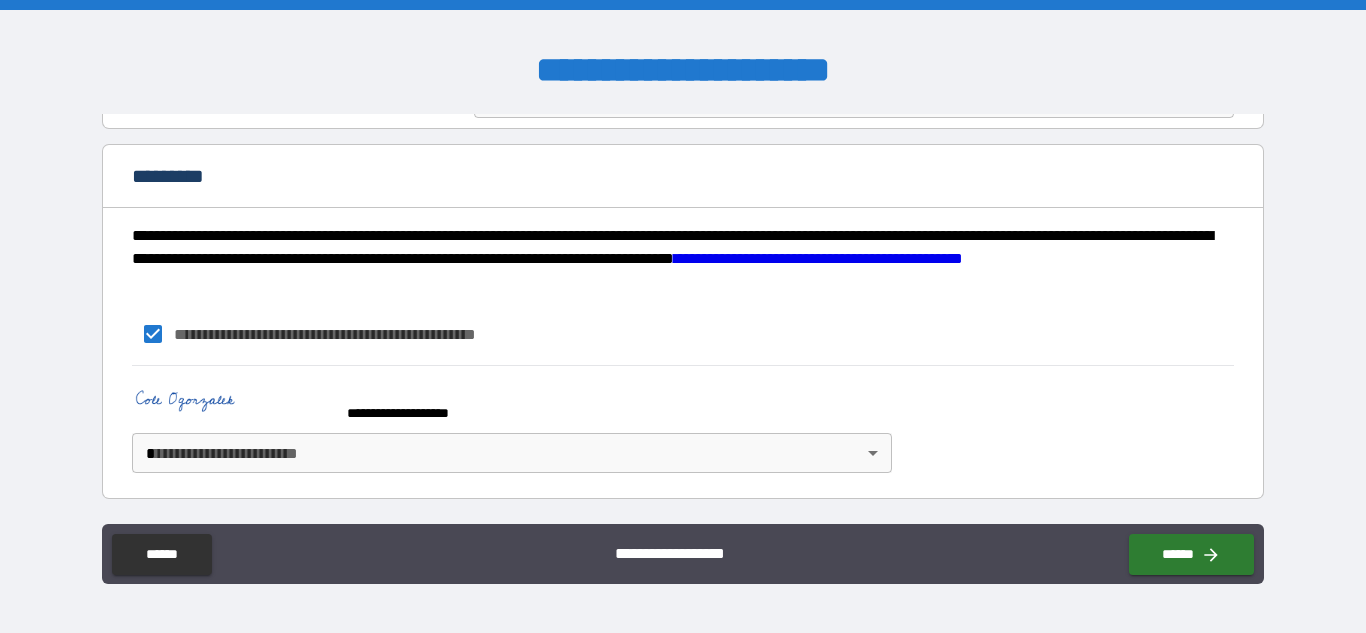 click on "**********" at bounding box center [683, 316] 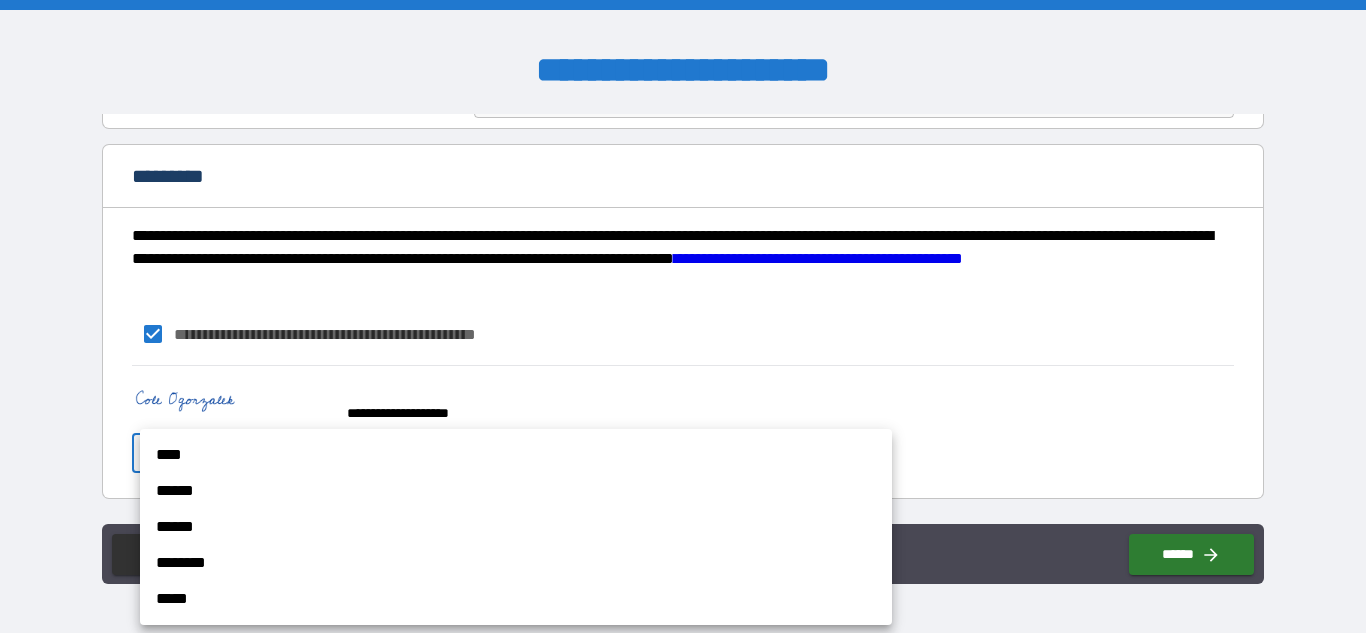 click on "****" at bounding box center [516, 455] 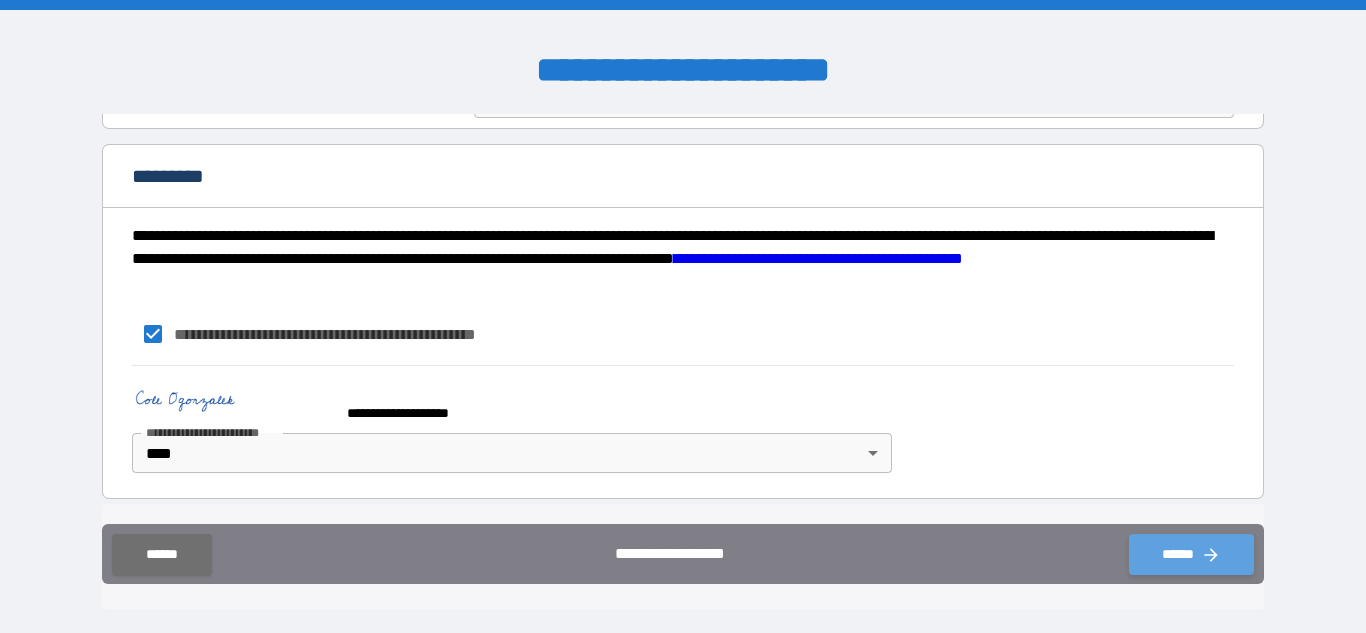 click on "******" at bounding box center [1191, 554] 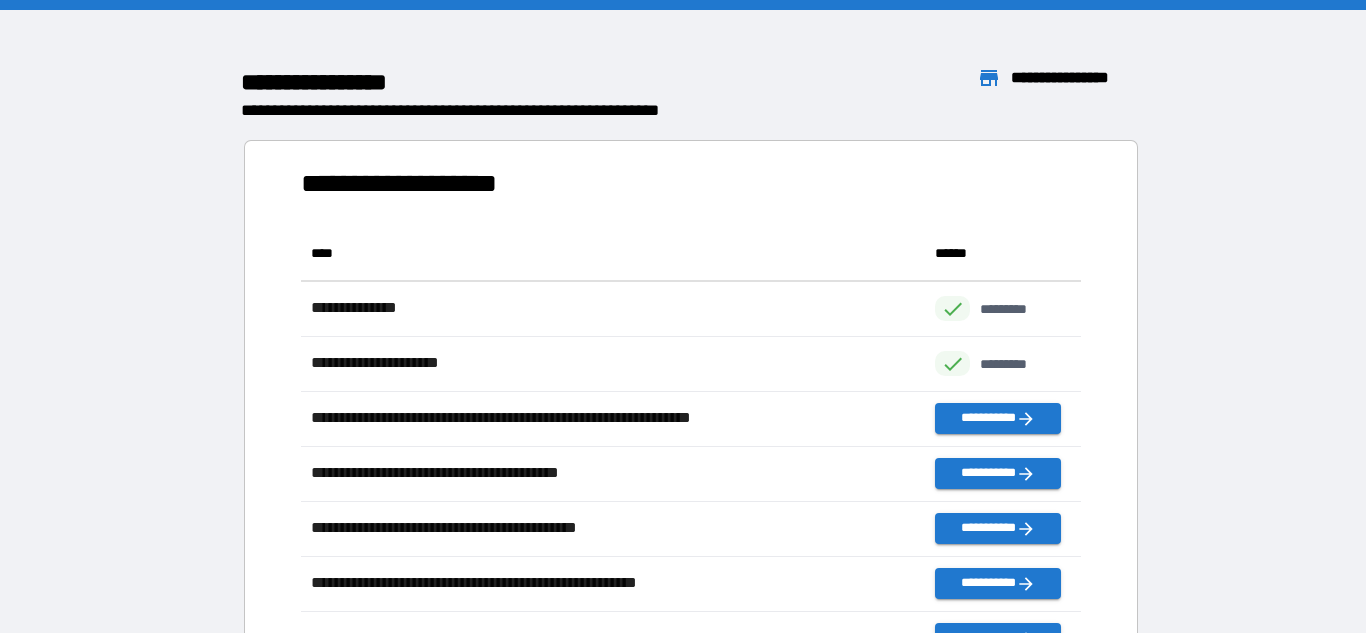 scroll, scrollTop: 1, scrollLeft: 1, axis: both 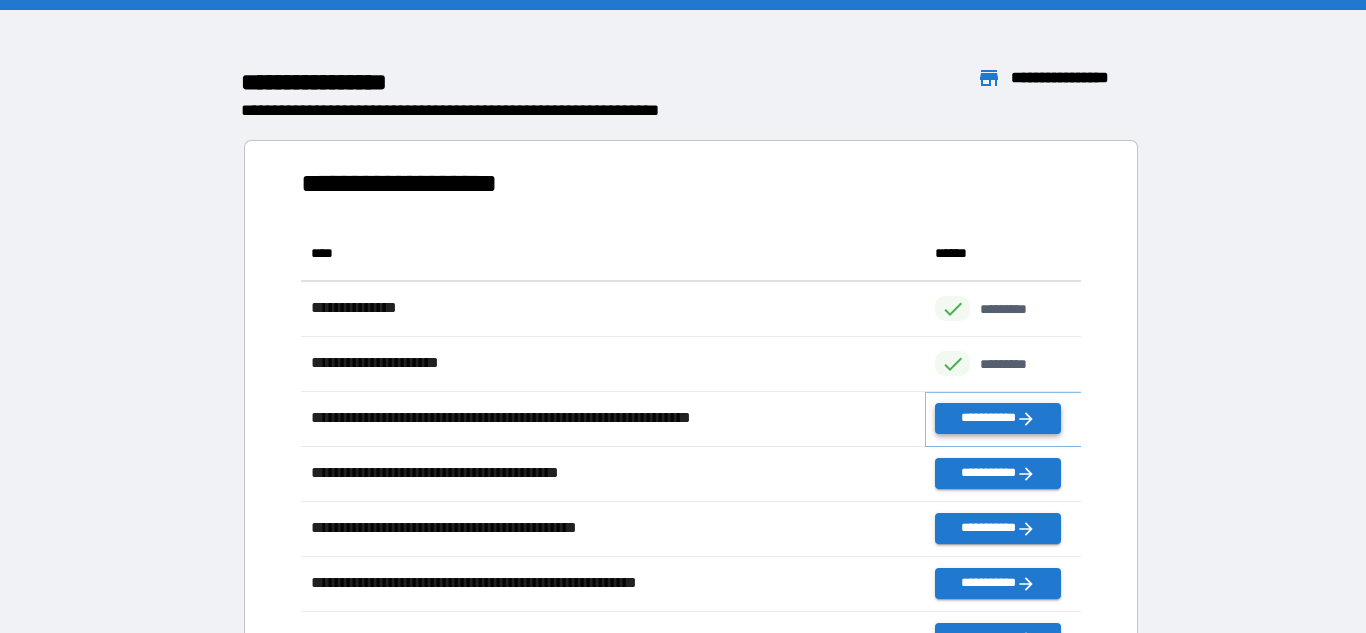click on "**********" at bounding box center [997, 418] 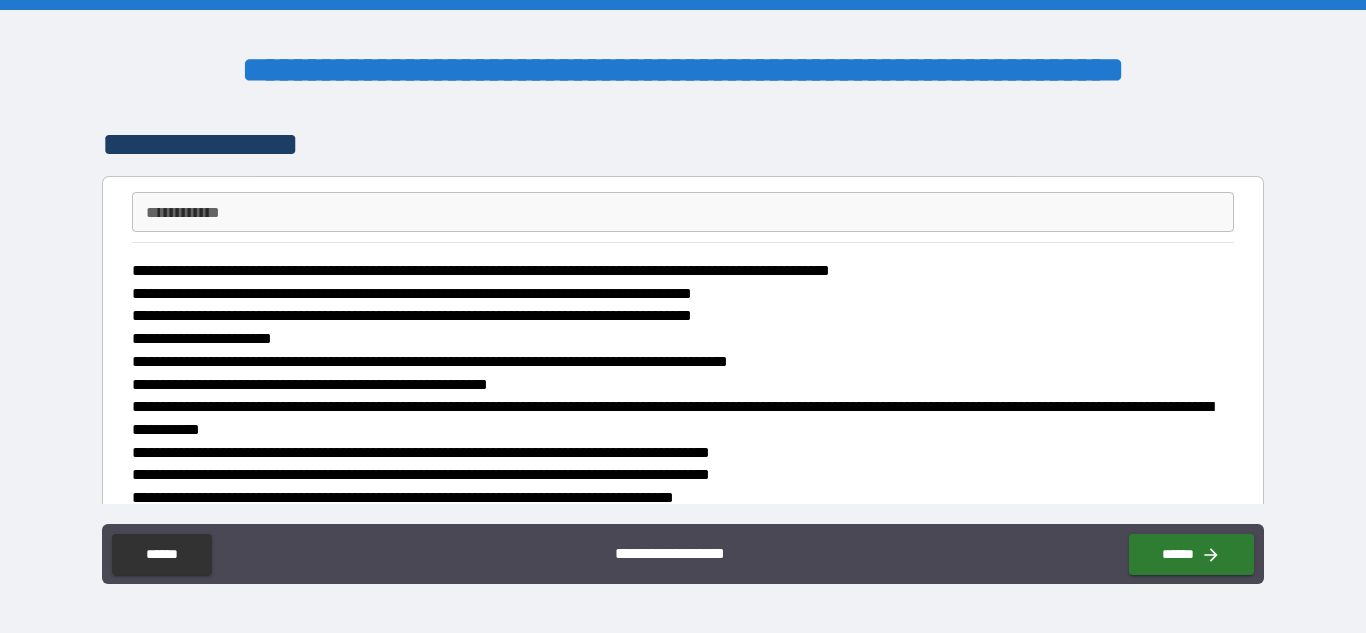 scroll, scrollTop: 120, scrollLeft: 0, axis: vertical 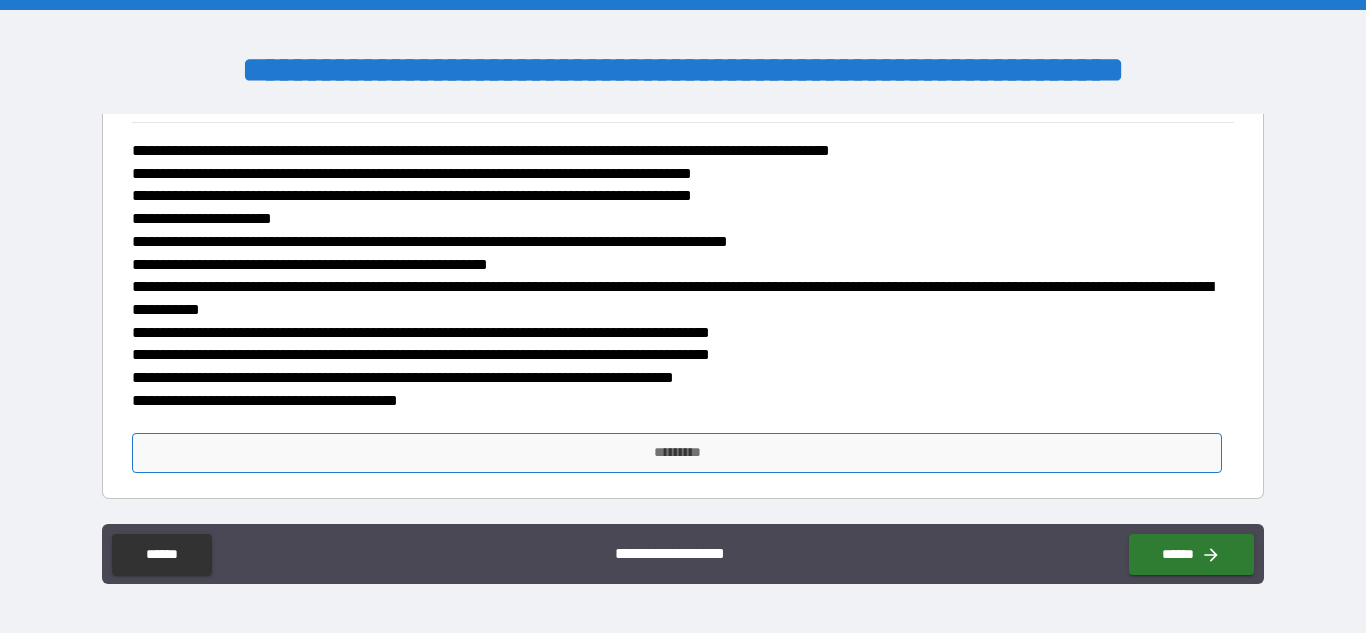 click on "*********" at bounding box center (677, 453) 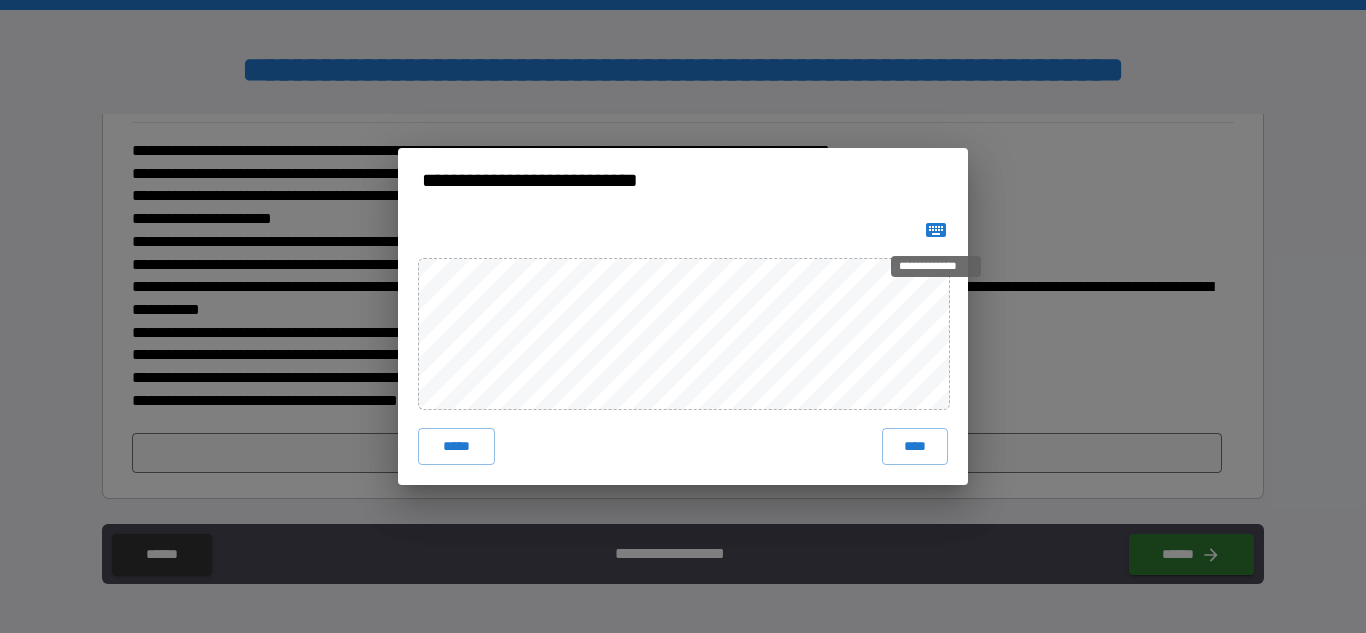 click 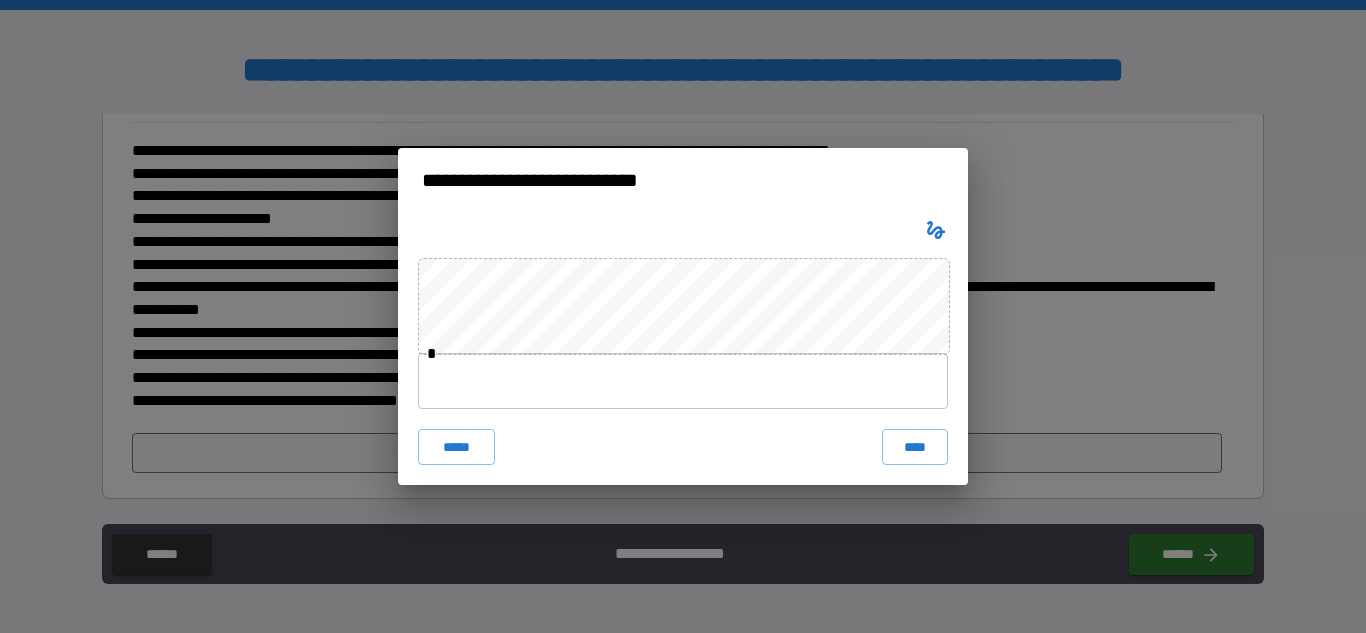 click at bounding box center (683, 381) 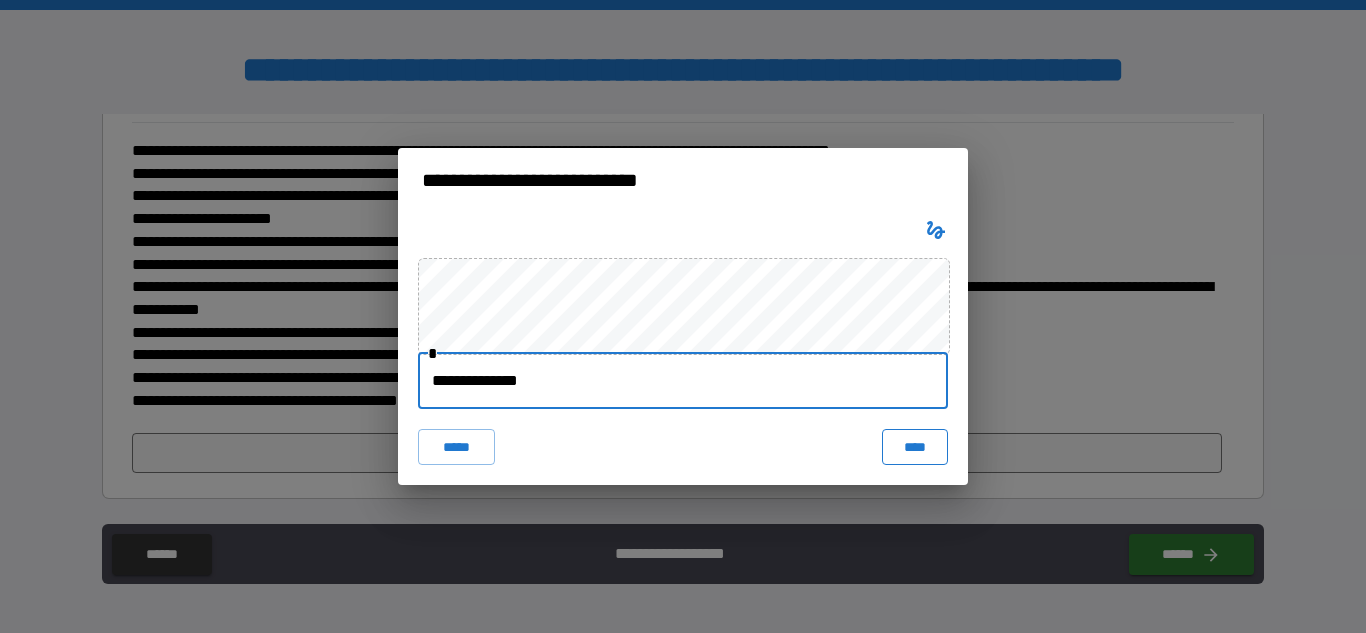 type on "**********" 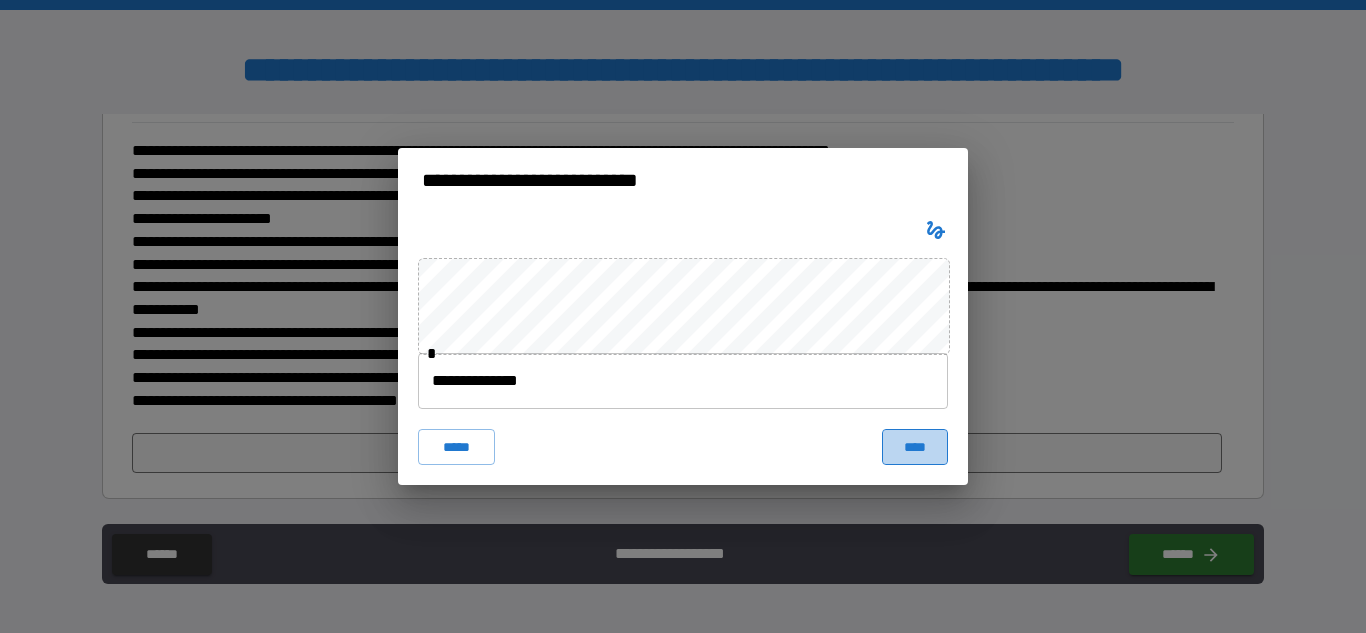 click on "****" at bounding box center [915, 447] 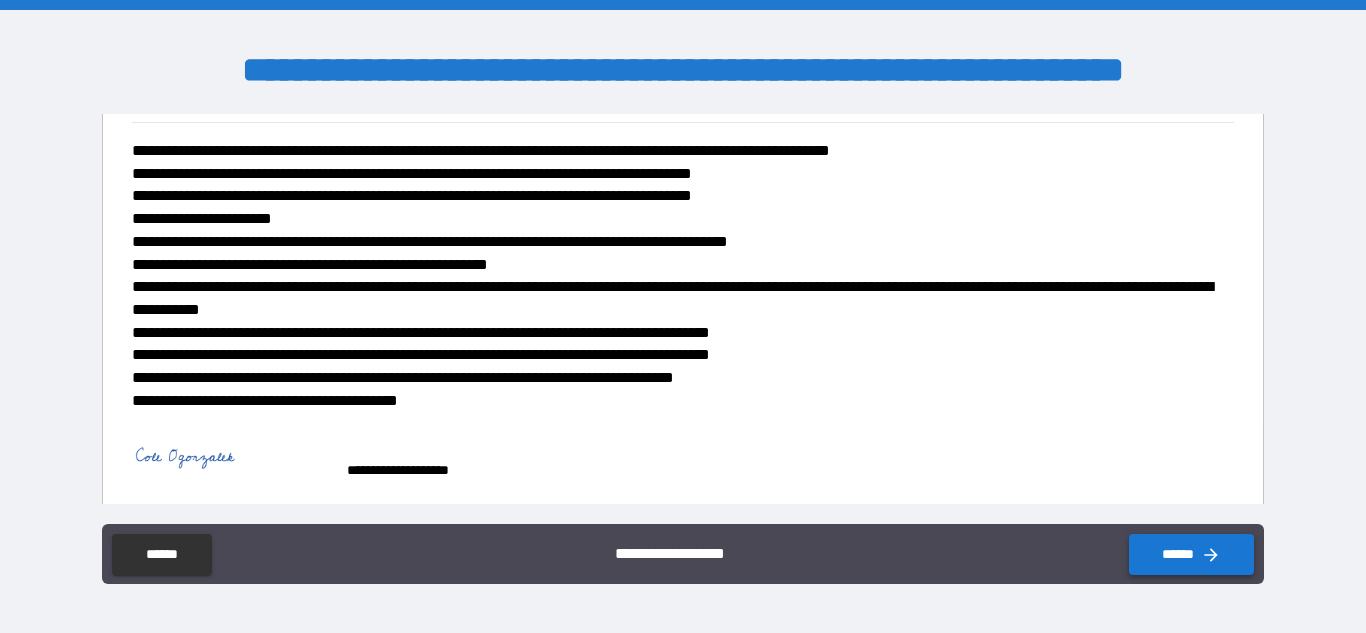click on "******" at bounding box center (1191, 554) 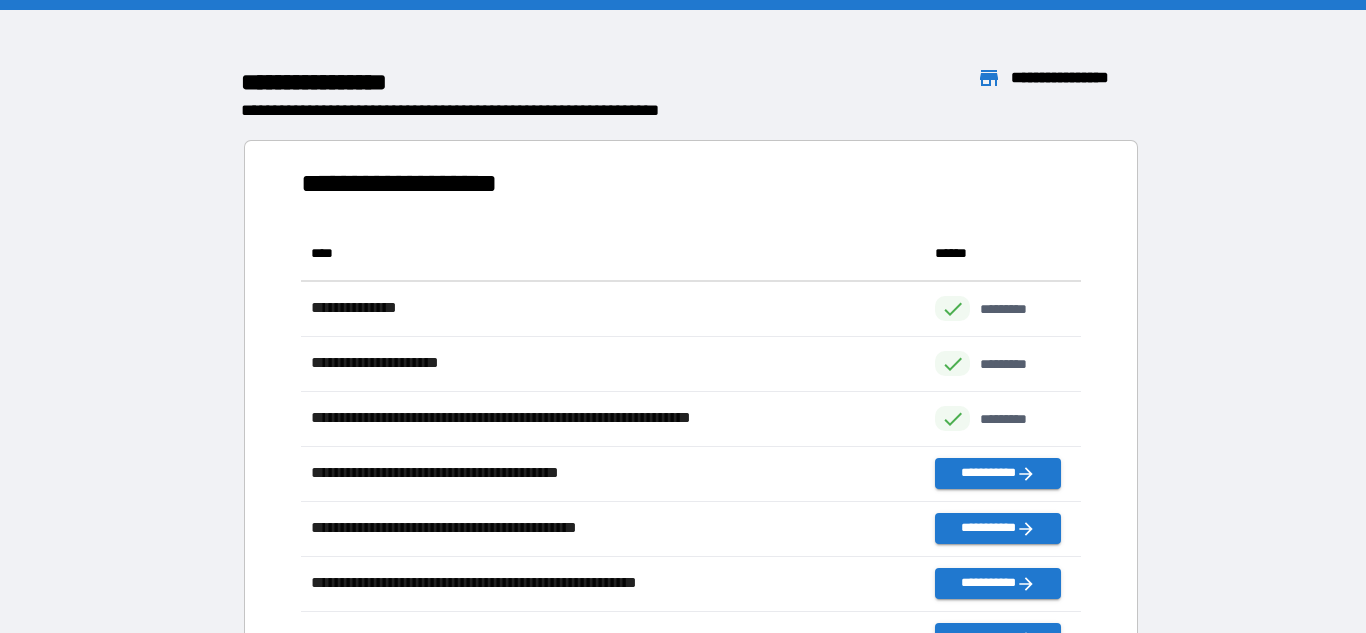scroll, scrollTop: 1, scrollLeft: 1, axis: both 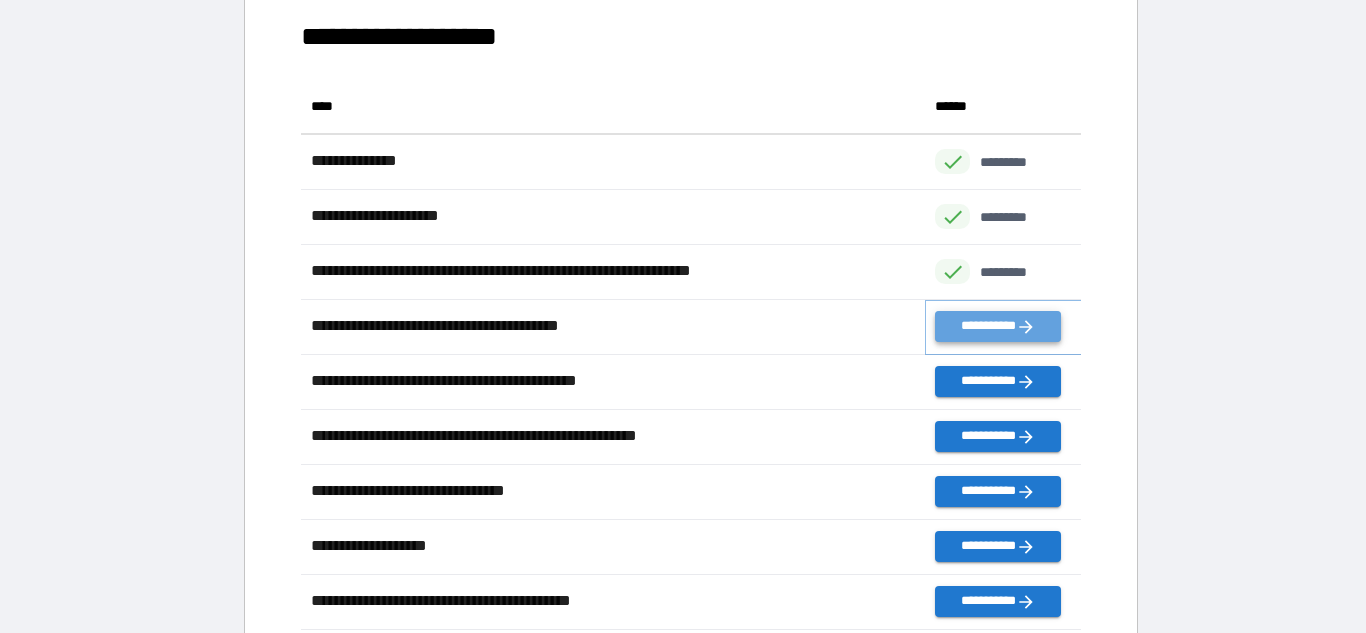 click on "**********" at bounding box center (997, 326) 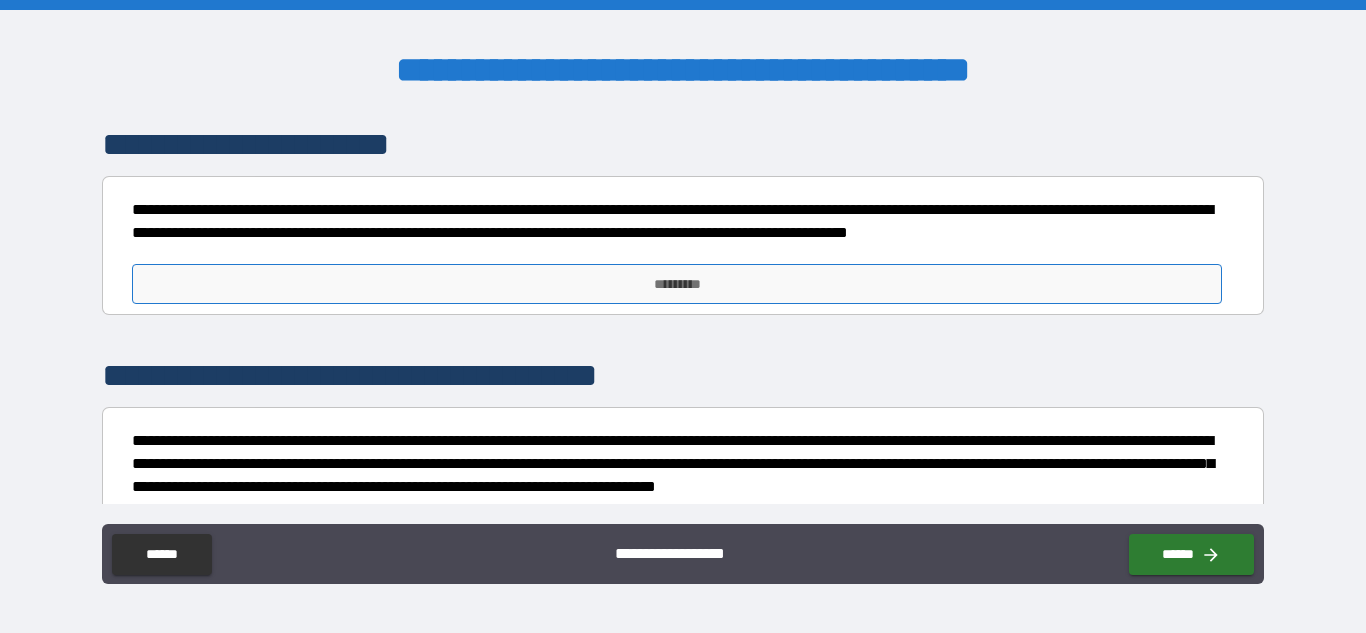 click on "*********" at bounding box center (677, 284) 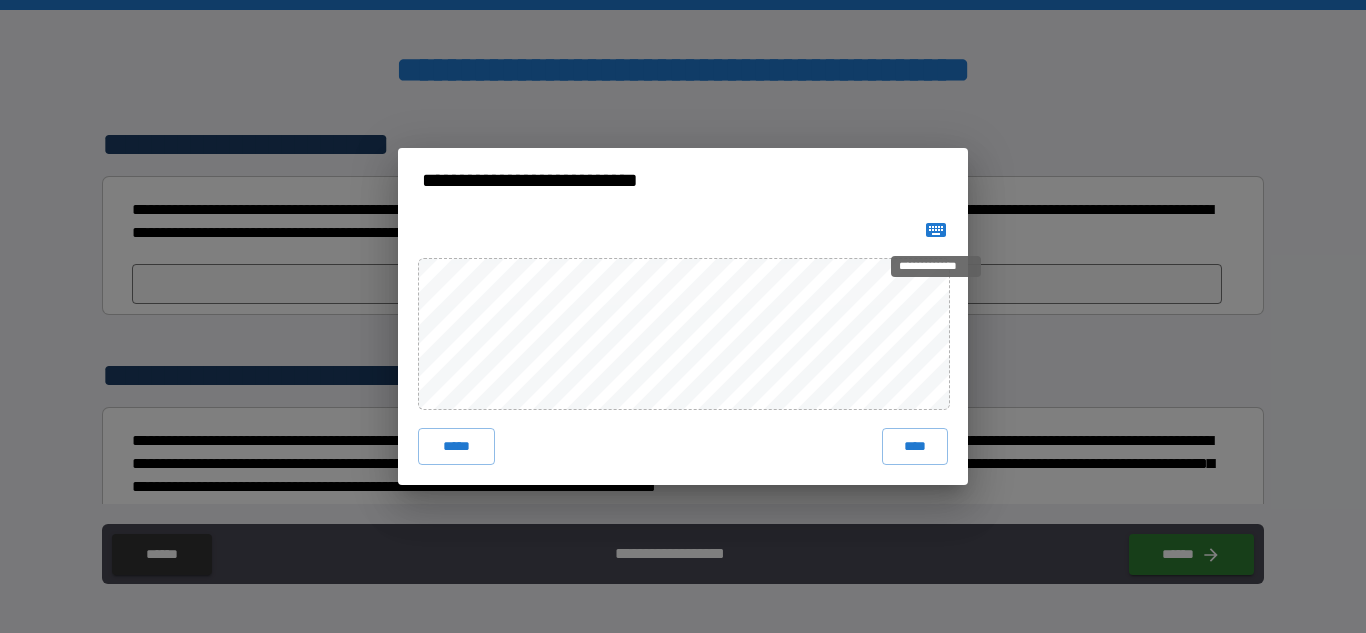 click 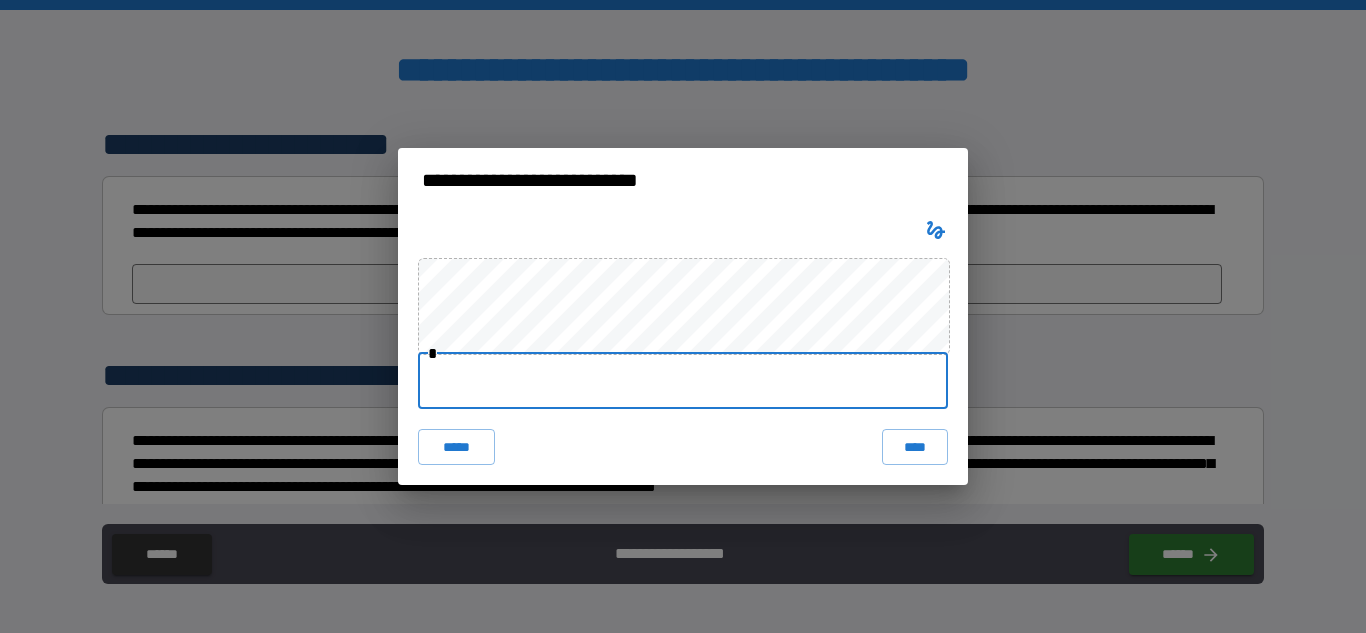 click at bounding box center (683, 381) 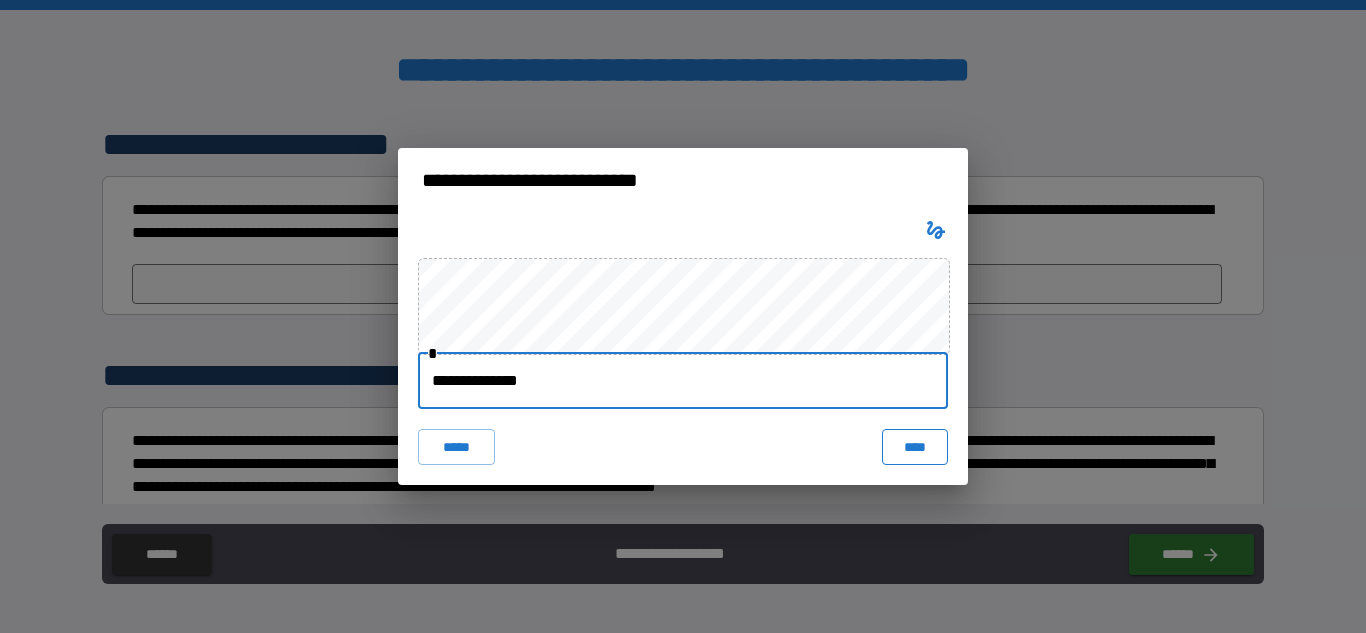 type on "**********" 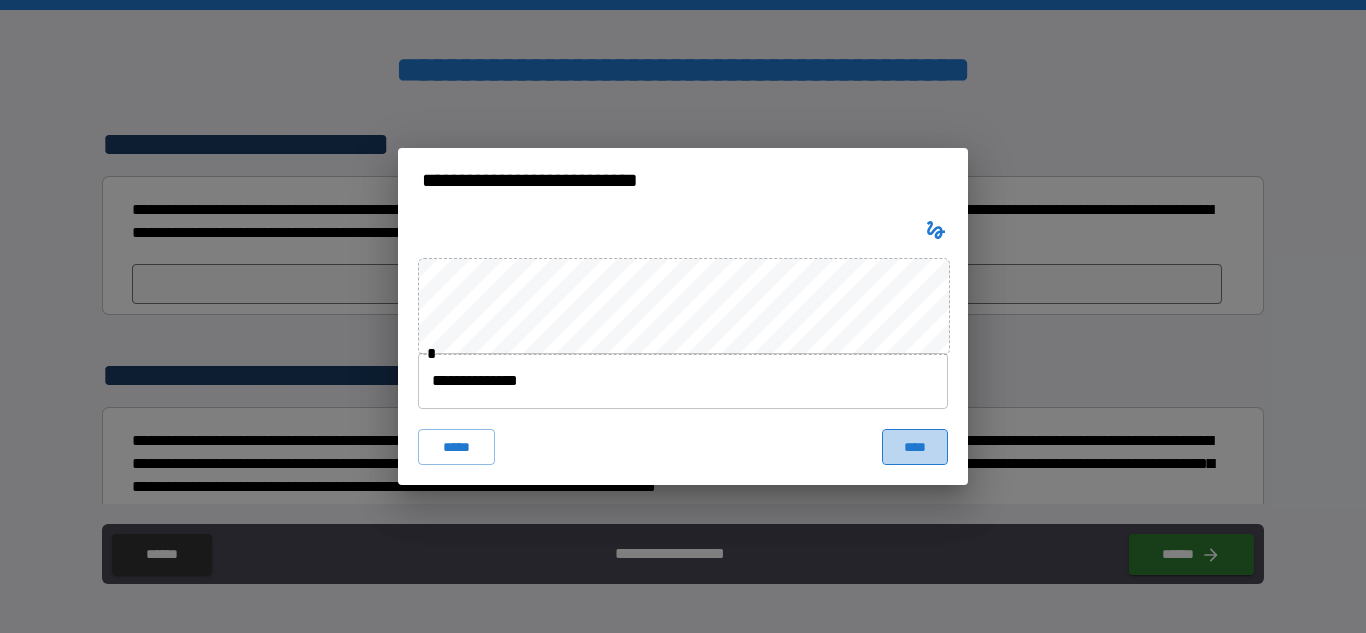 click on "****" at bounding box center (915, 447) 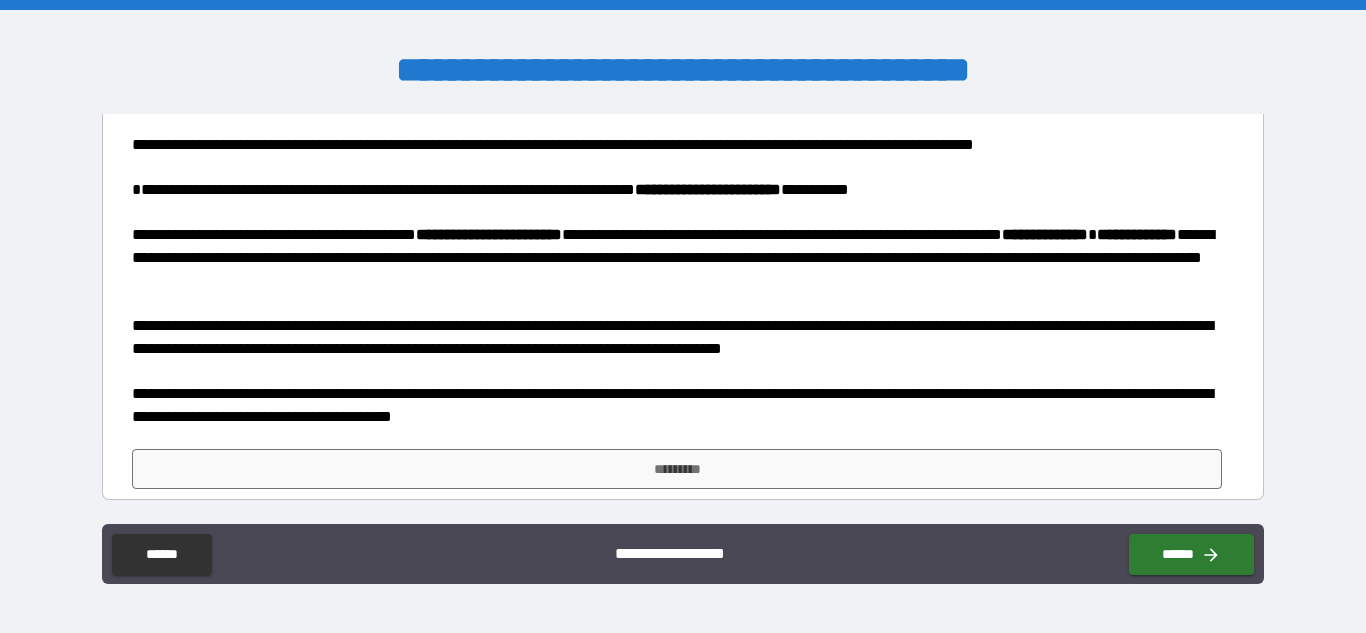 scroll, scrollTop: 483, scrollLeft: 0, axis: vertical 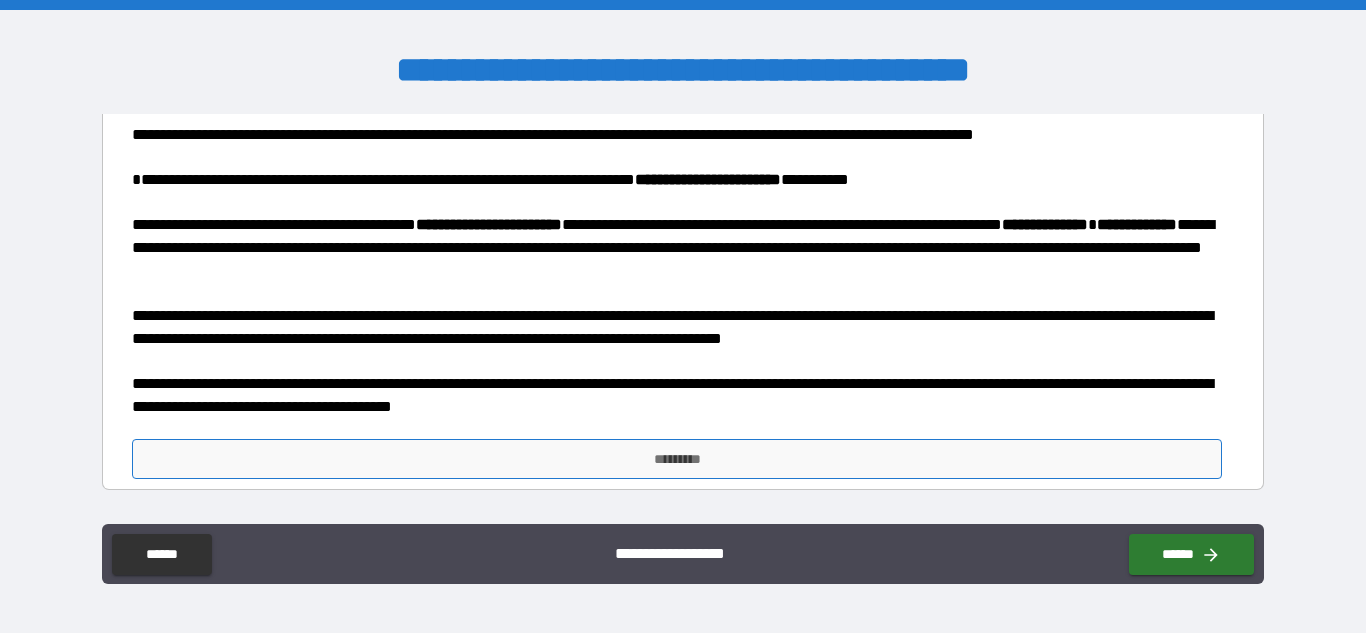click on "*********" at bounding box center [677, 459] 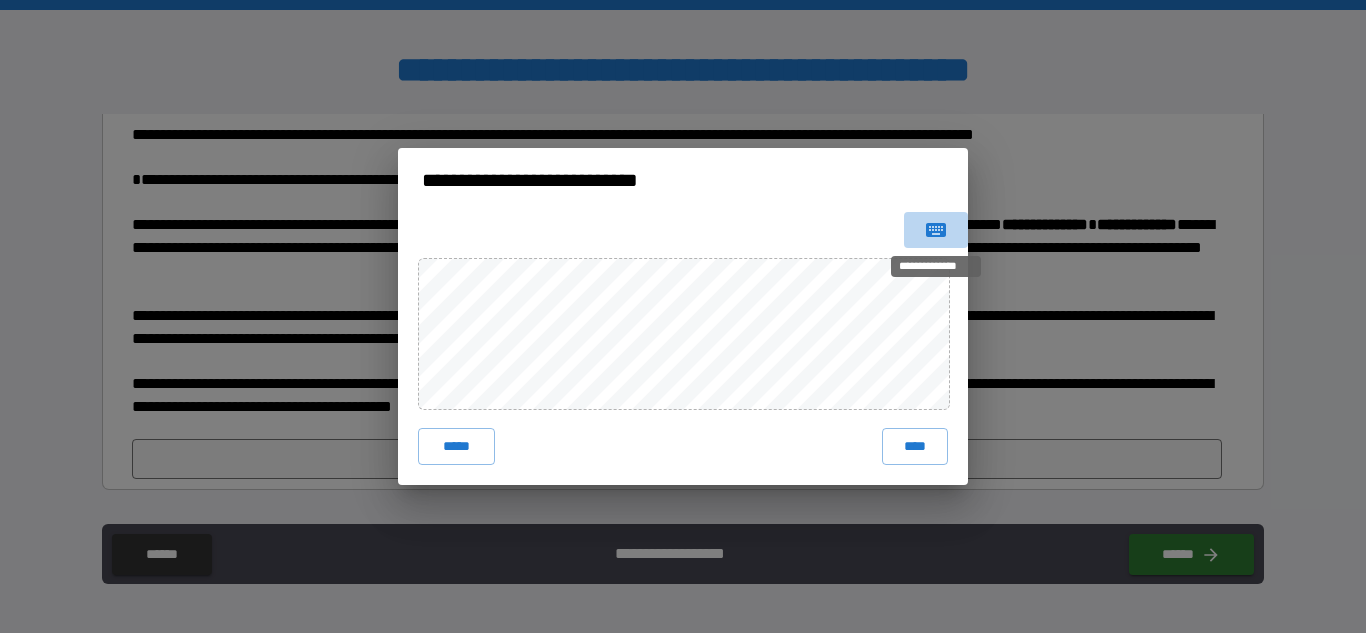 click 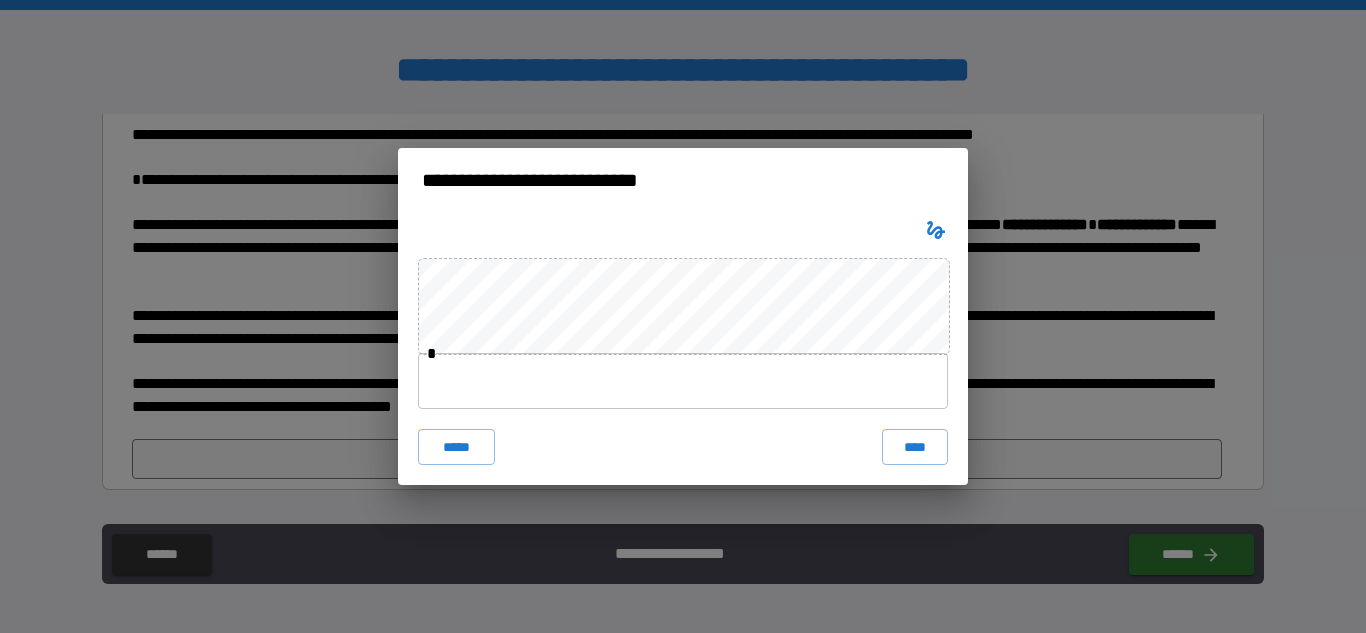 click at bounding box center [683, 381] 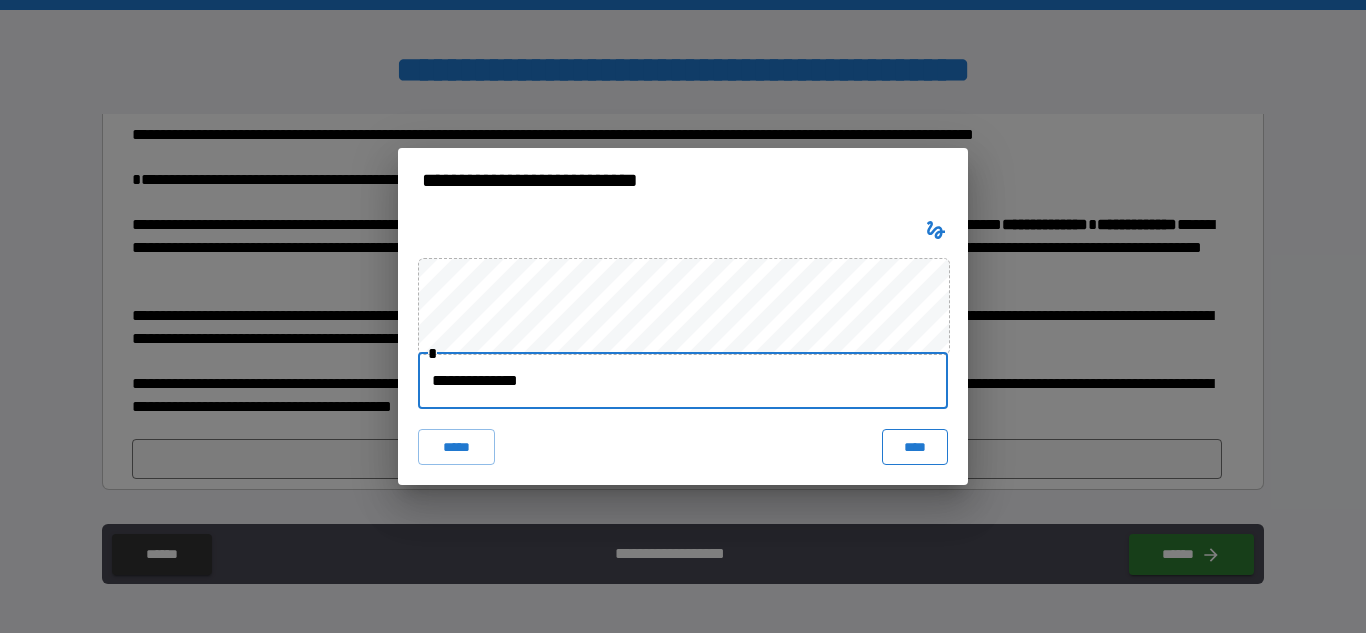 type on "**********" 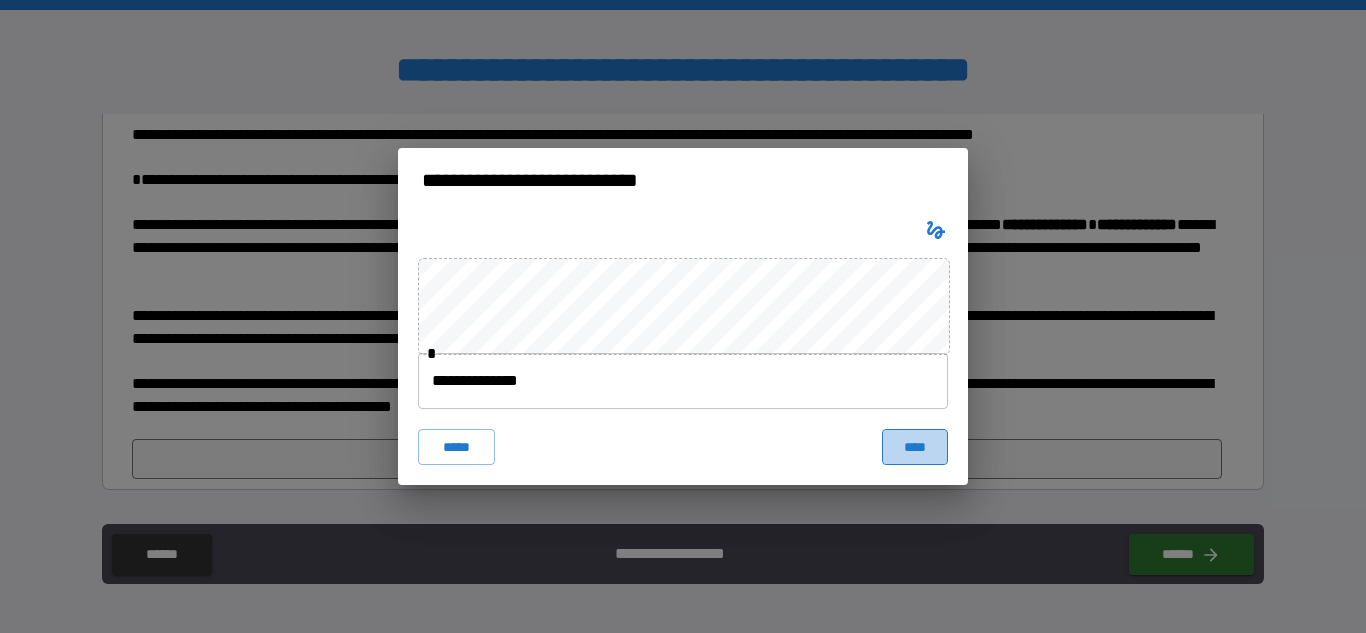click on "****" at bounding box center [915, 447] 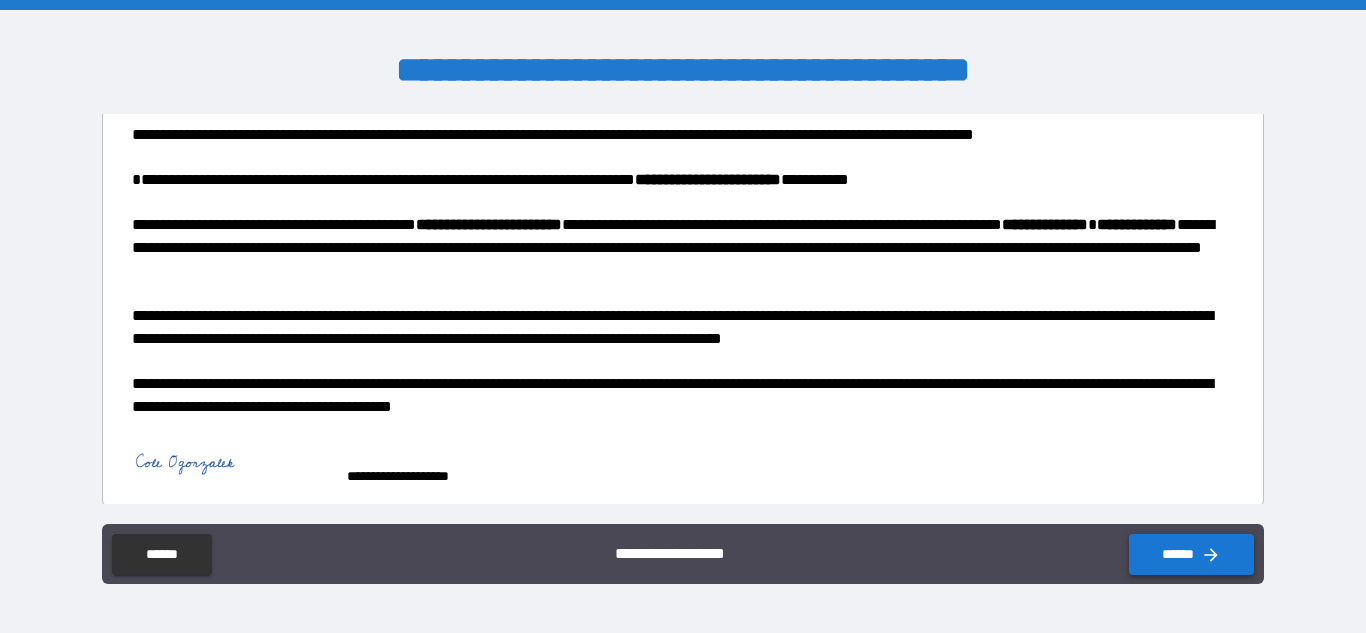 click on "******" at bounding box center (1191, 554) 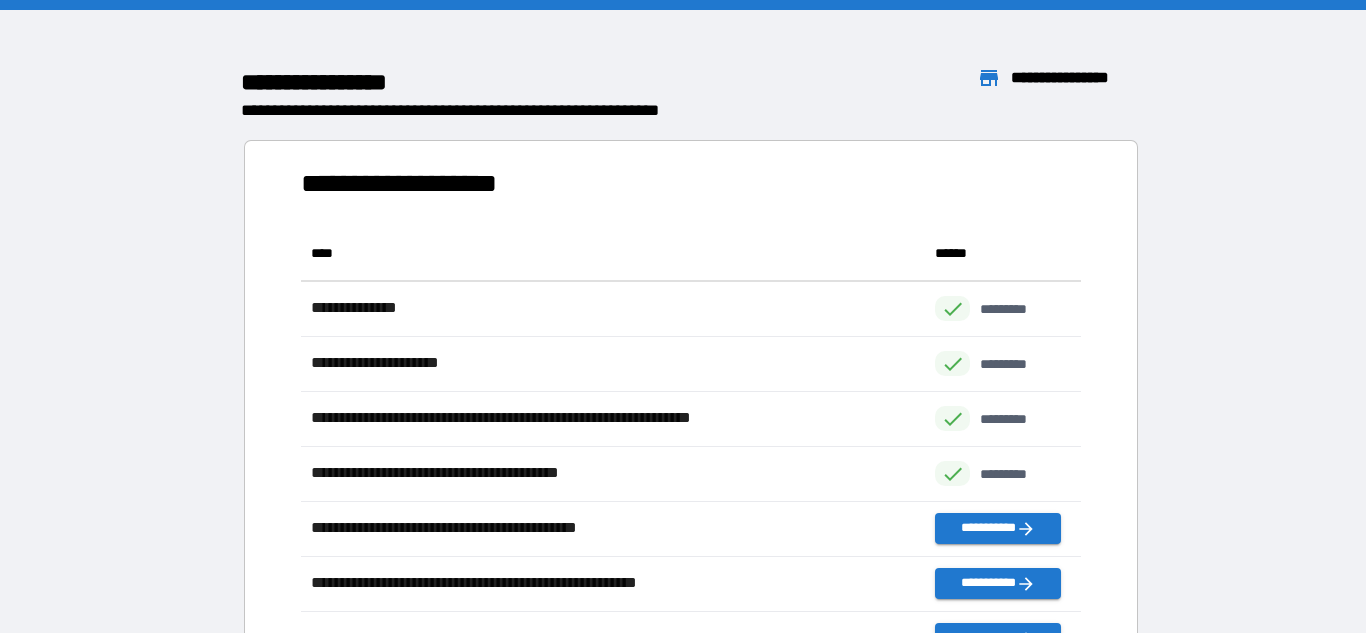 scroll, scrollTop: 1, scrollLeft: 1, axis: both 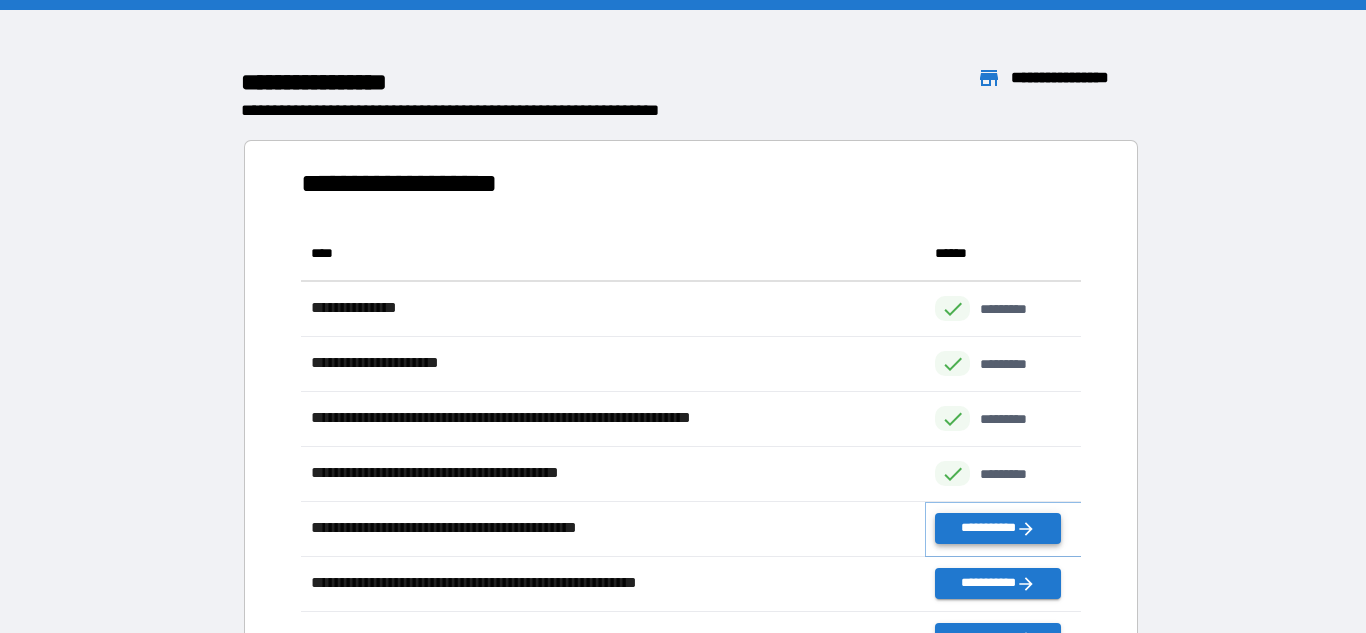 click 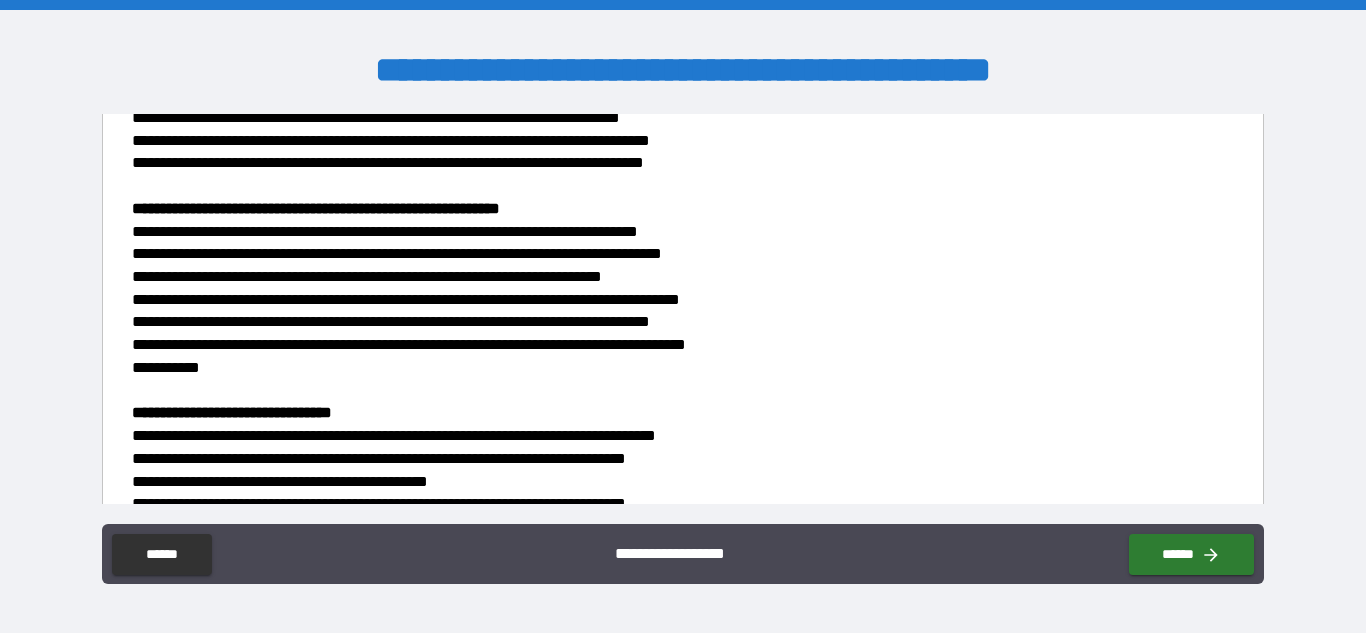 scroll, scrollTop: 4475, scrollLeft: 0, axis: vertical 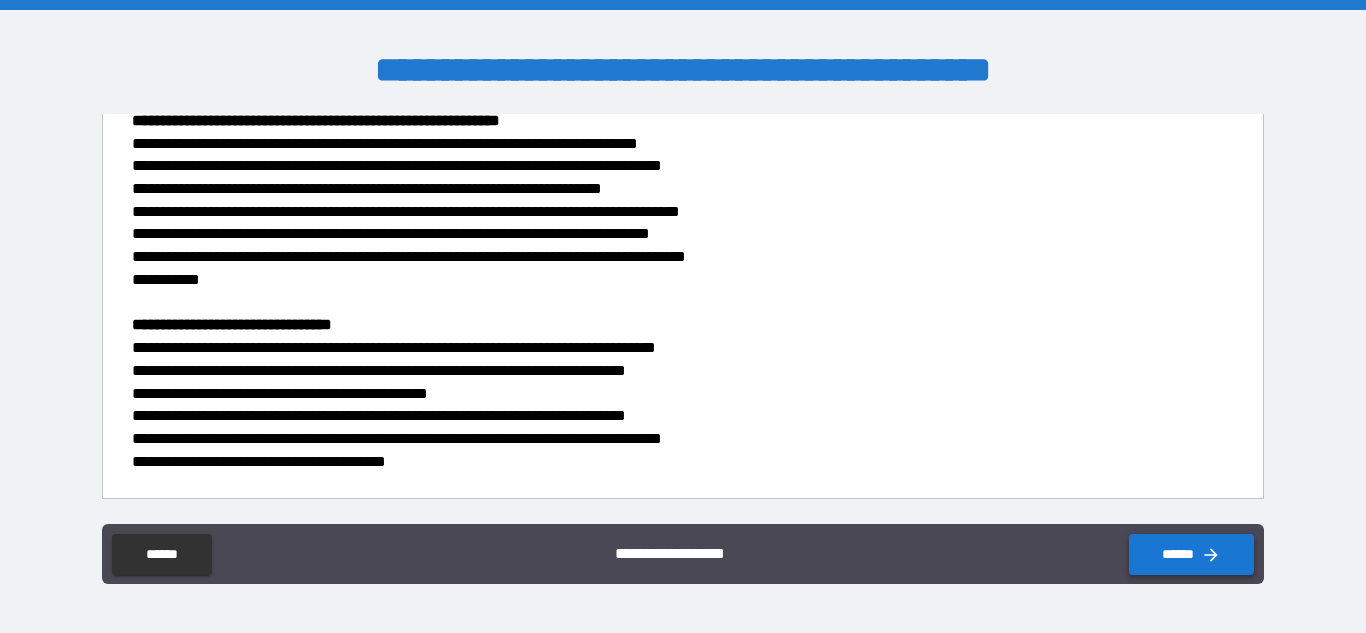 click on "******" at bounding box center (1191, 554) 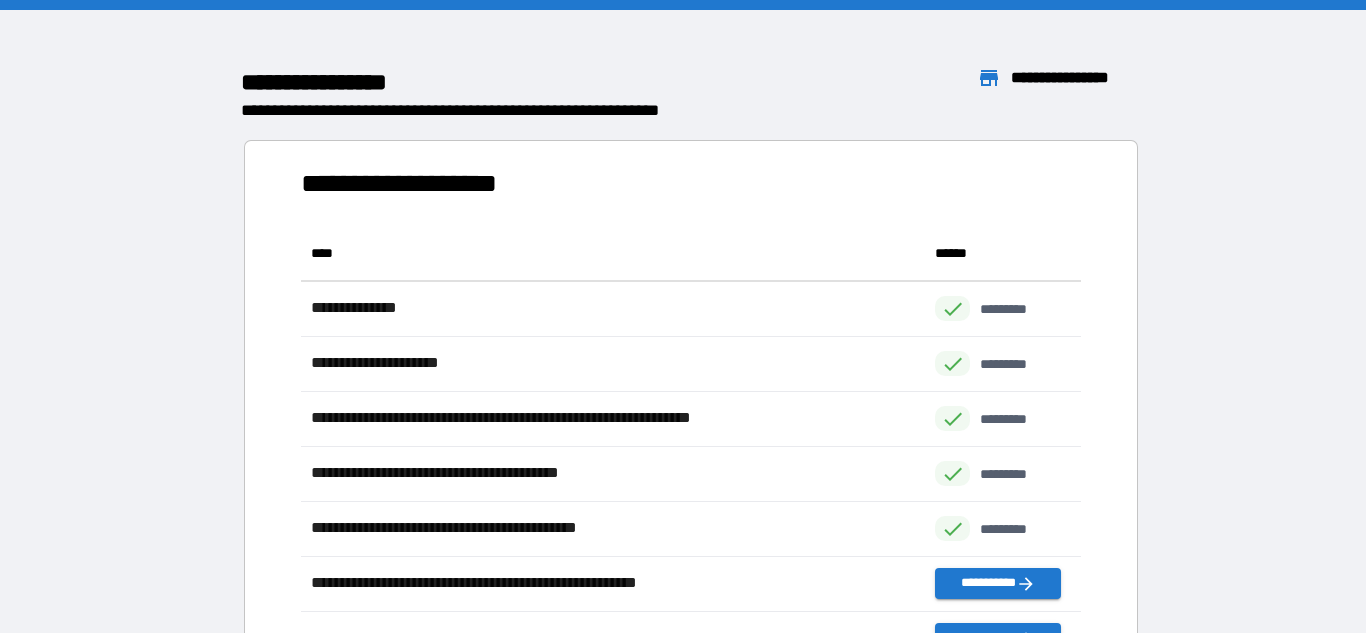 scroll, scrollTop: 1, scrollLeft: 1, axis: both 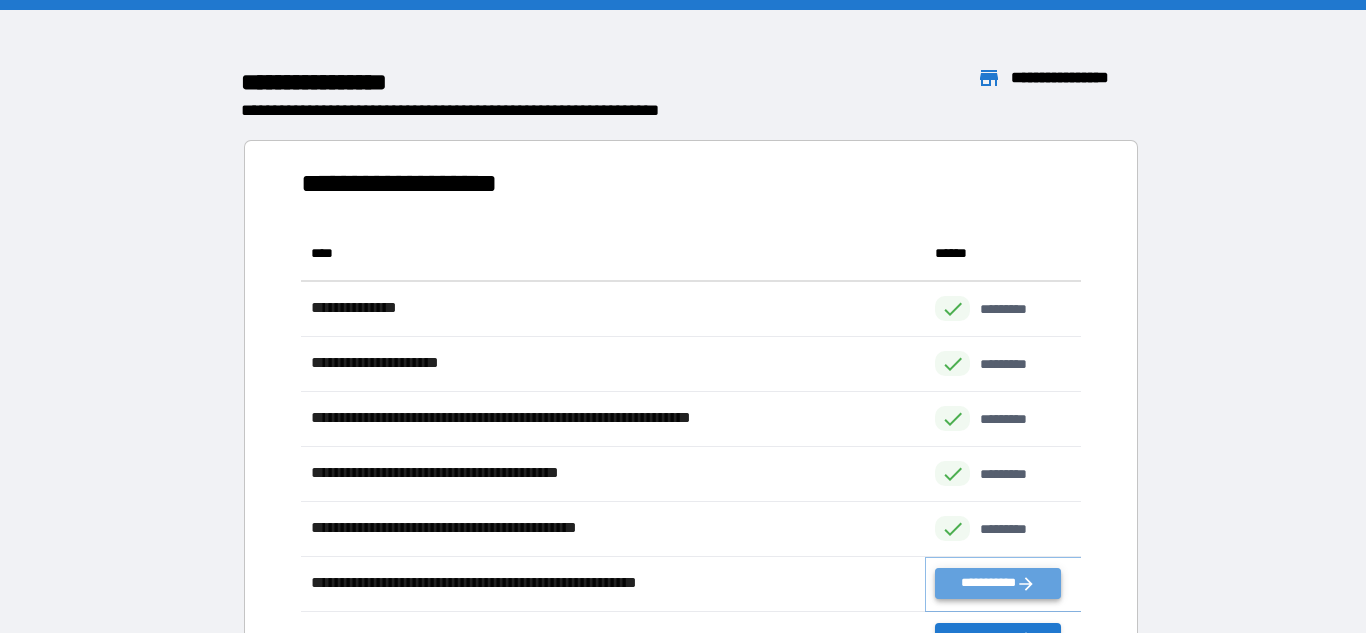 click on "**********" at bounding box center [997, 583] 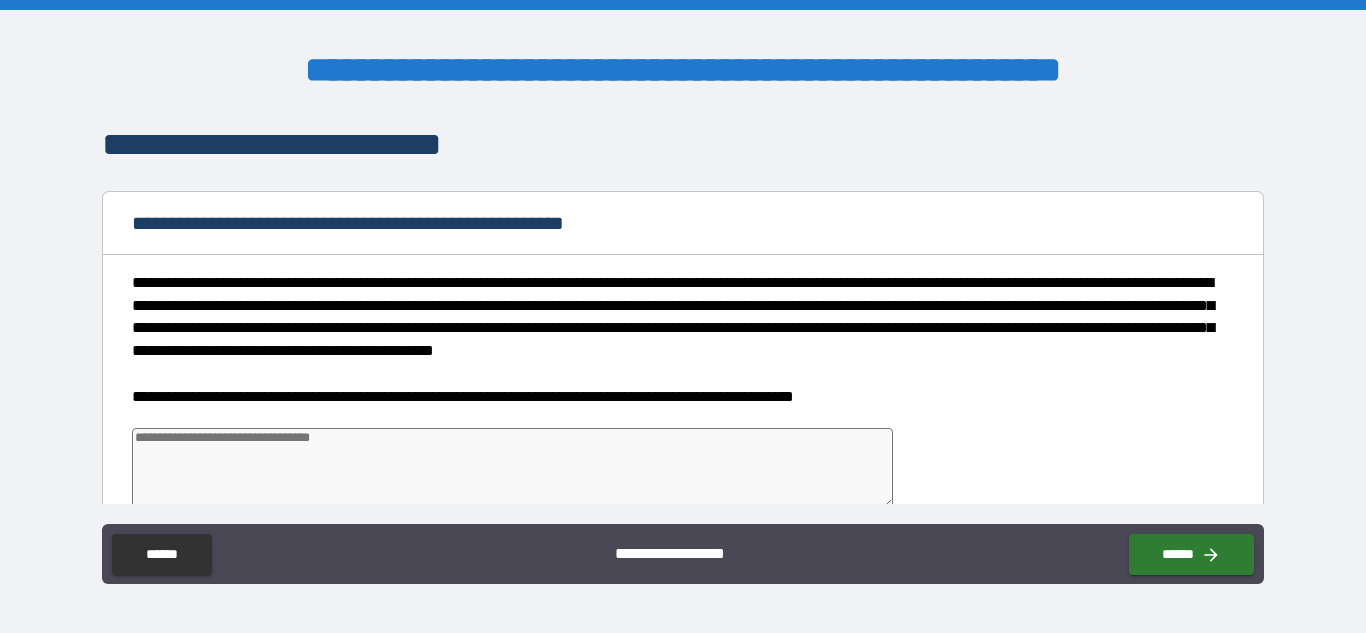 type on "*" 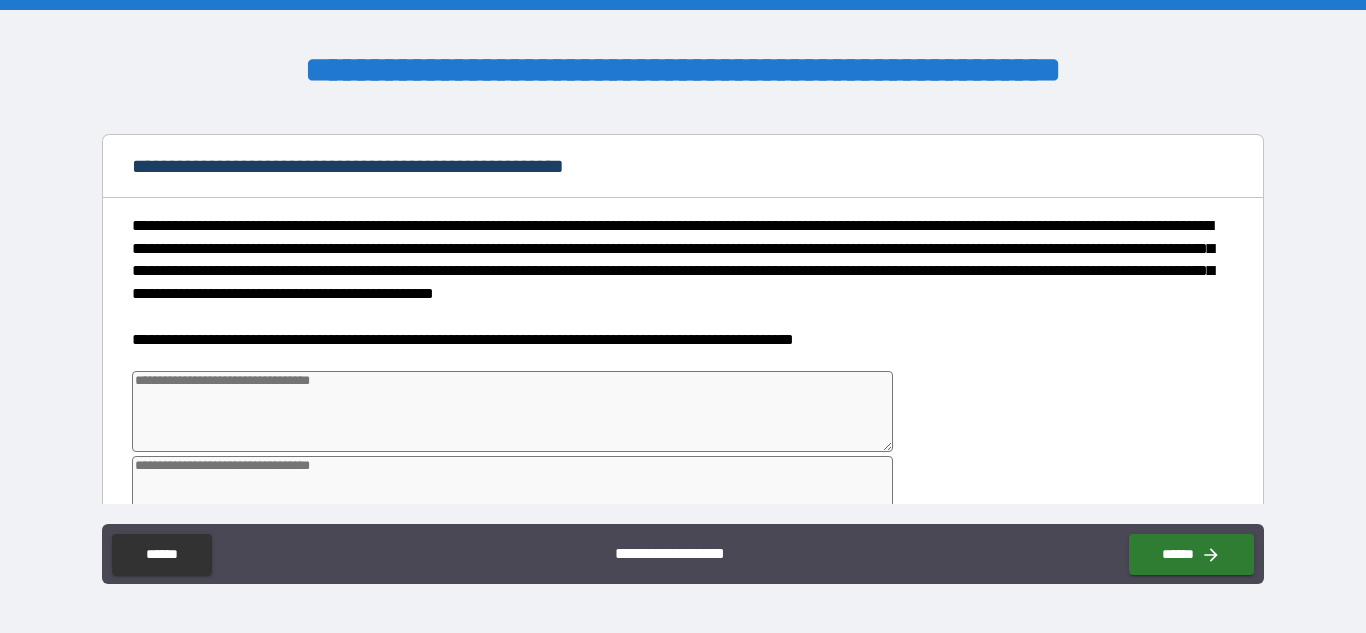 scroll, scrollTop: 519, scrollLeft: 0, axis: vertical 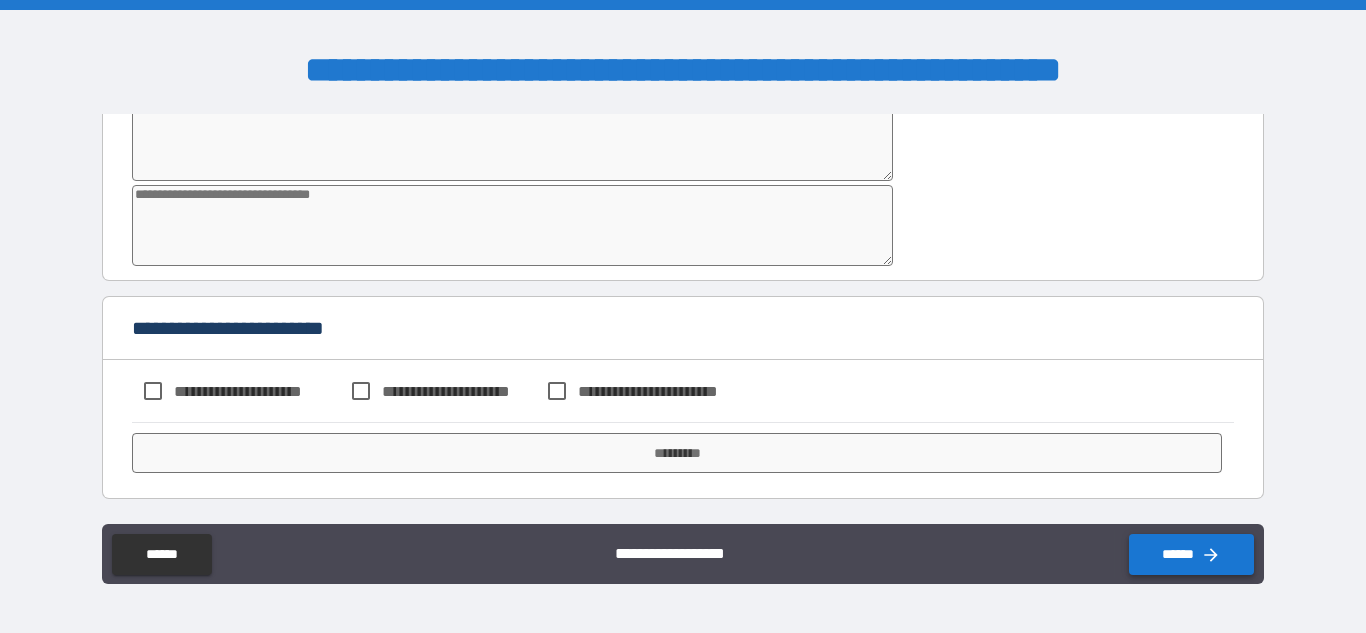click on "******" at bounding box center (1191, 554) 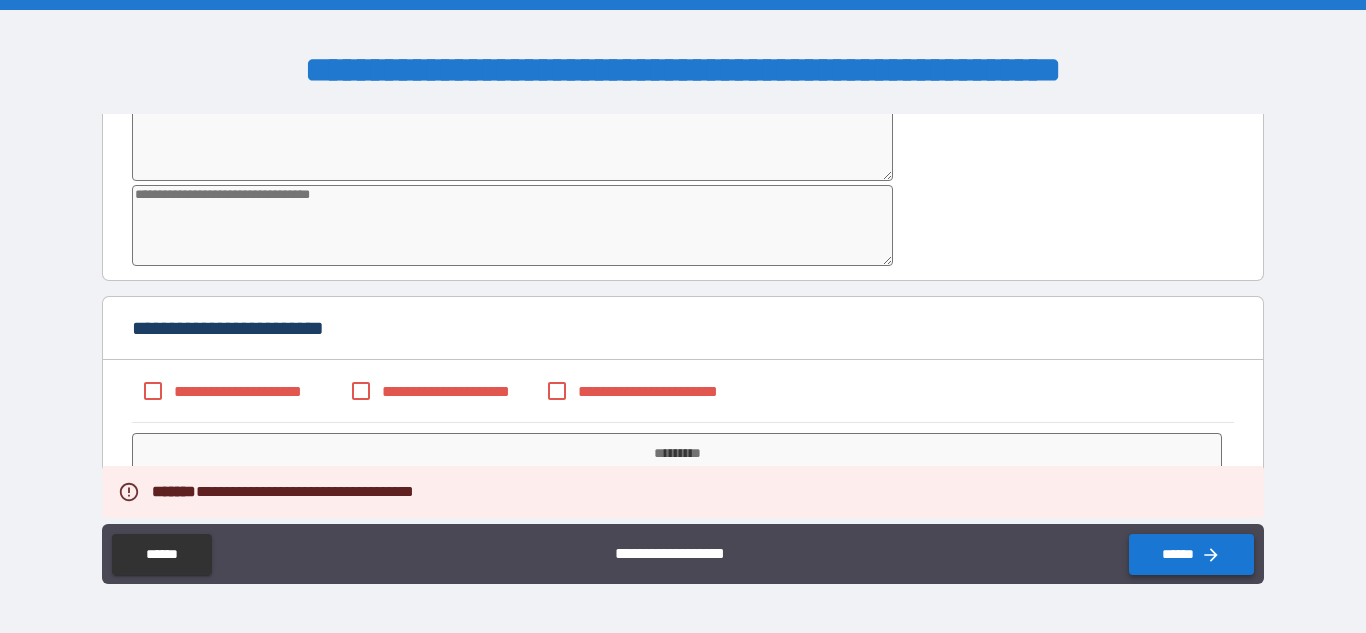 type on "*" 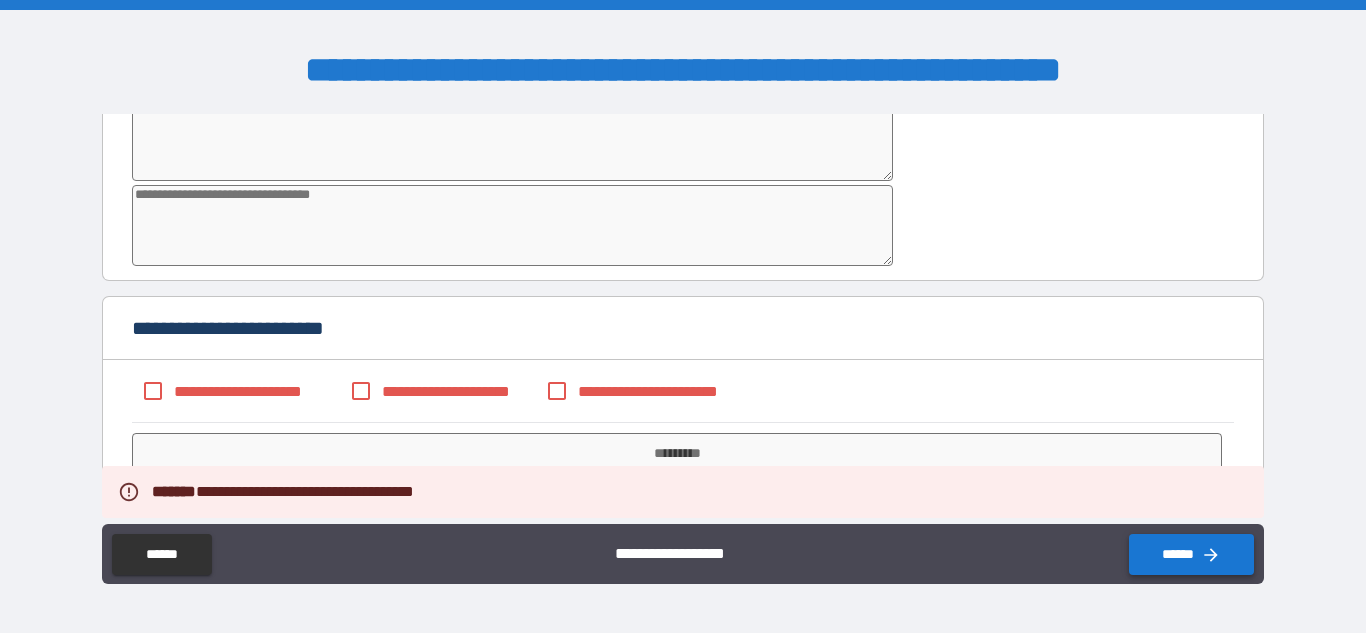 type on "*" 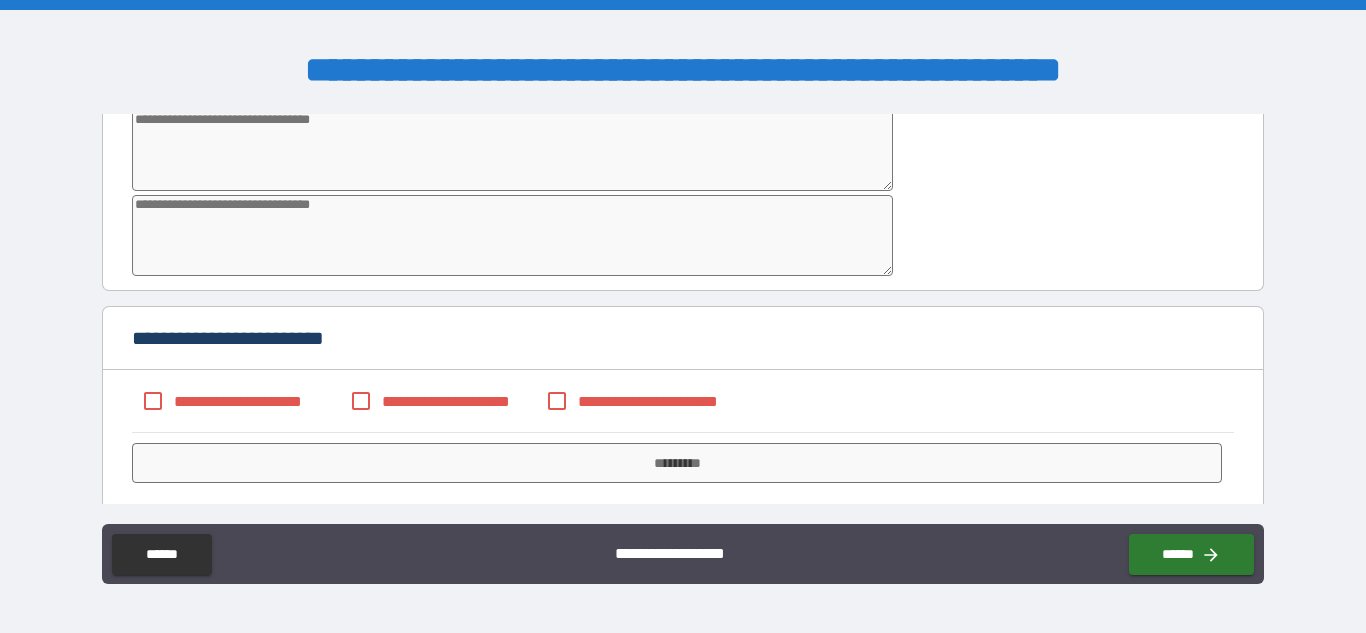 scroll, scrollTop: 519, scrollLeft: 0, axis: vertical 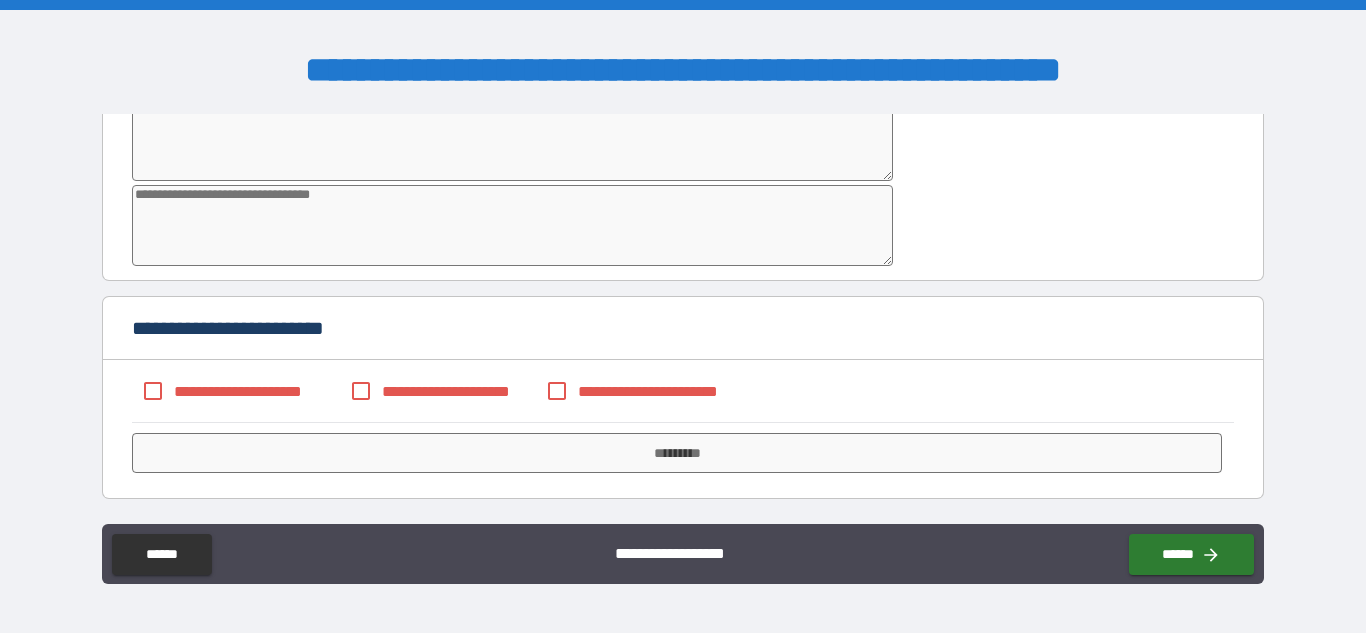click on "* *" at bounding box center (682, 184) 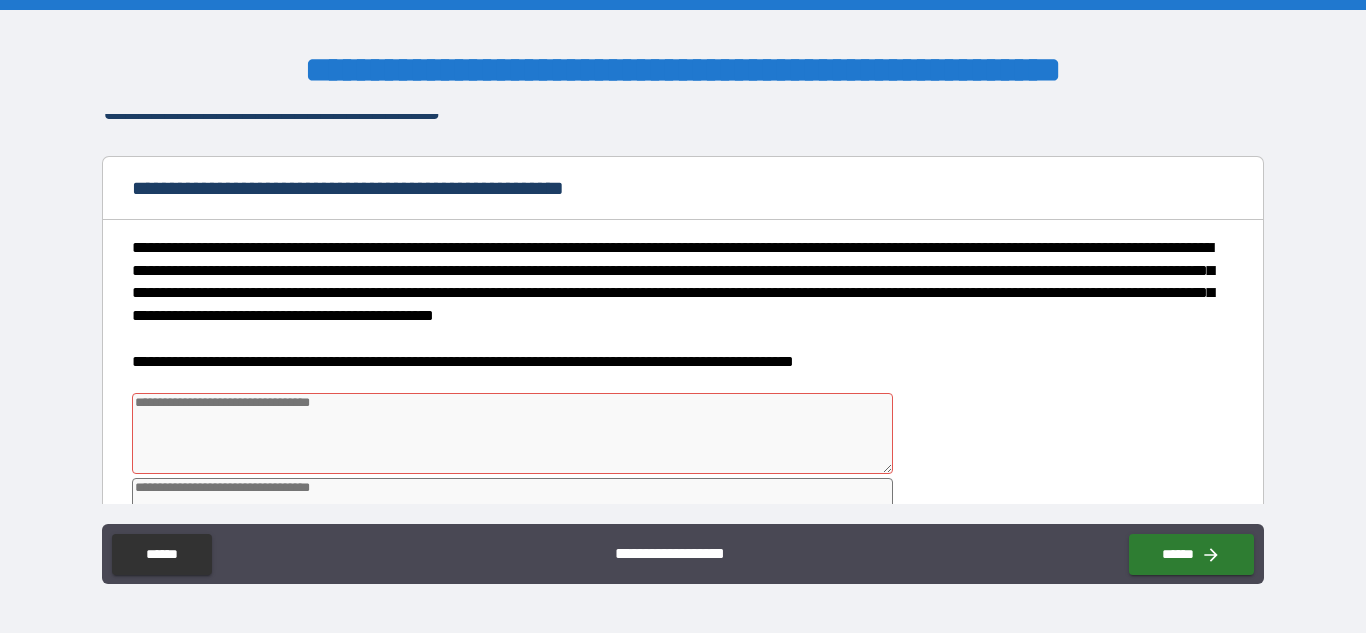 scroll, scrollTop: 42, scrollLeft: 0, axis: vertical 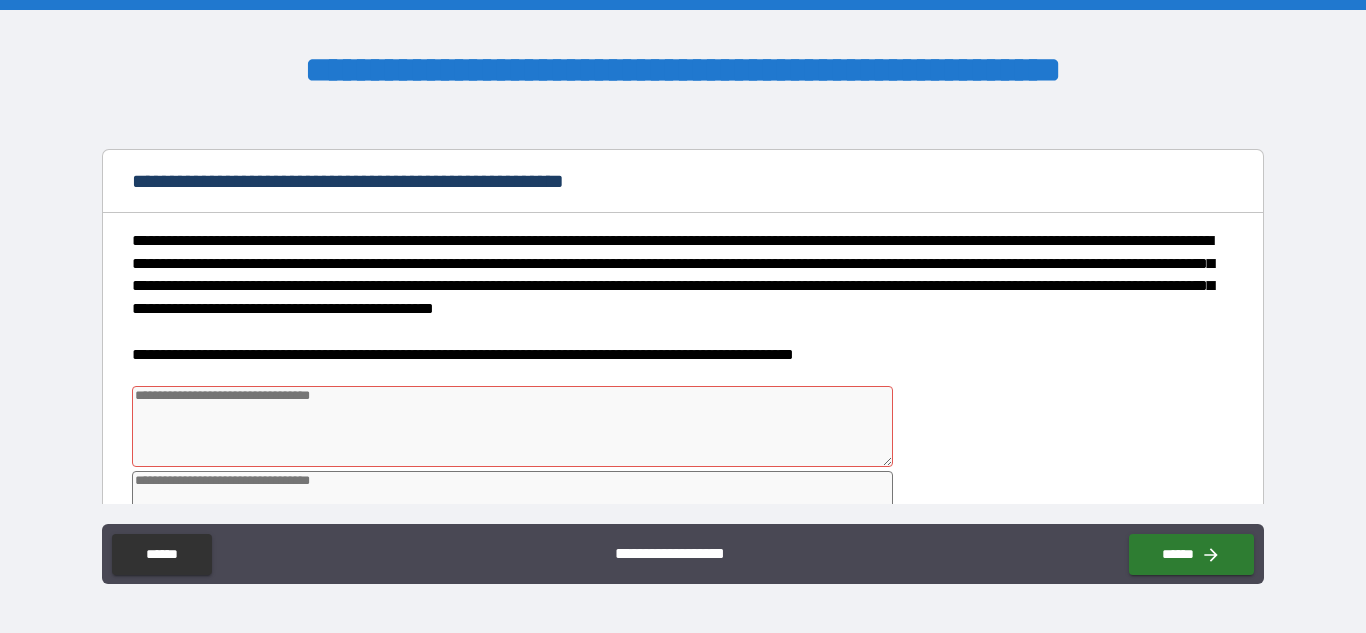 click at bounding box center [512, 426] 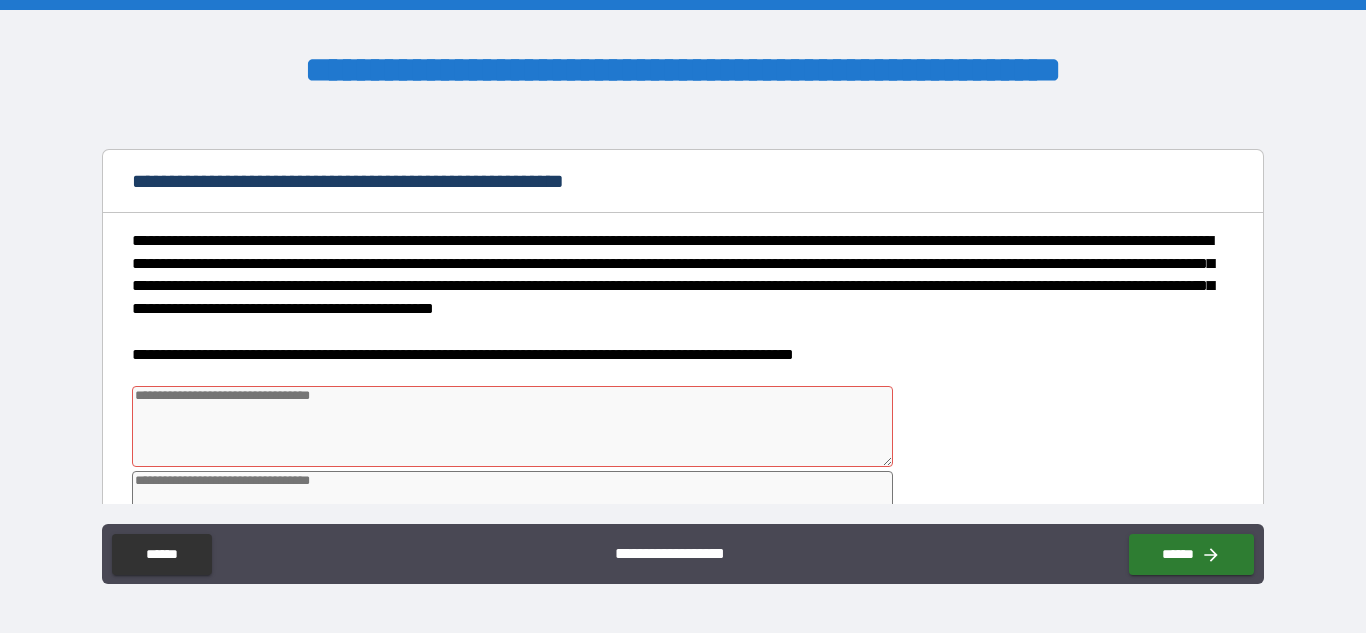 type on "*" 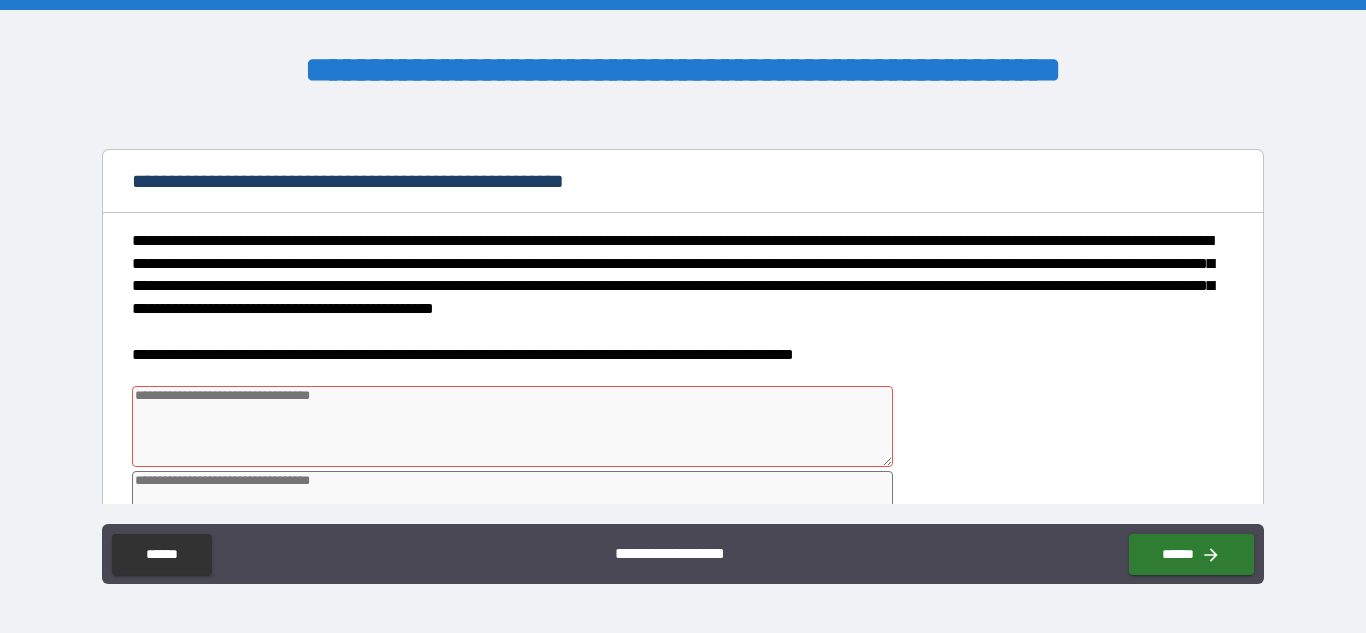 type on "*" 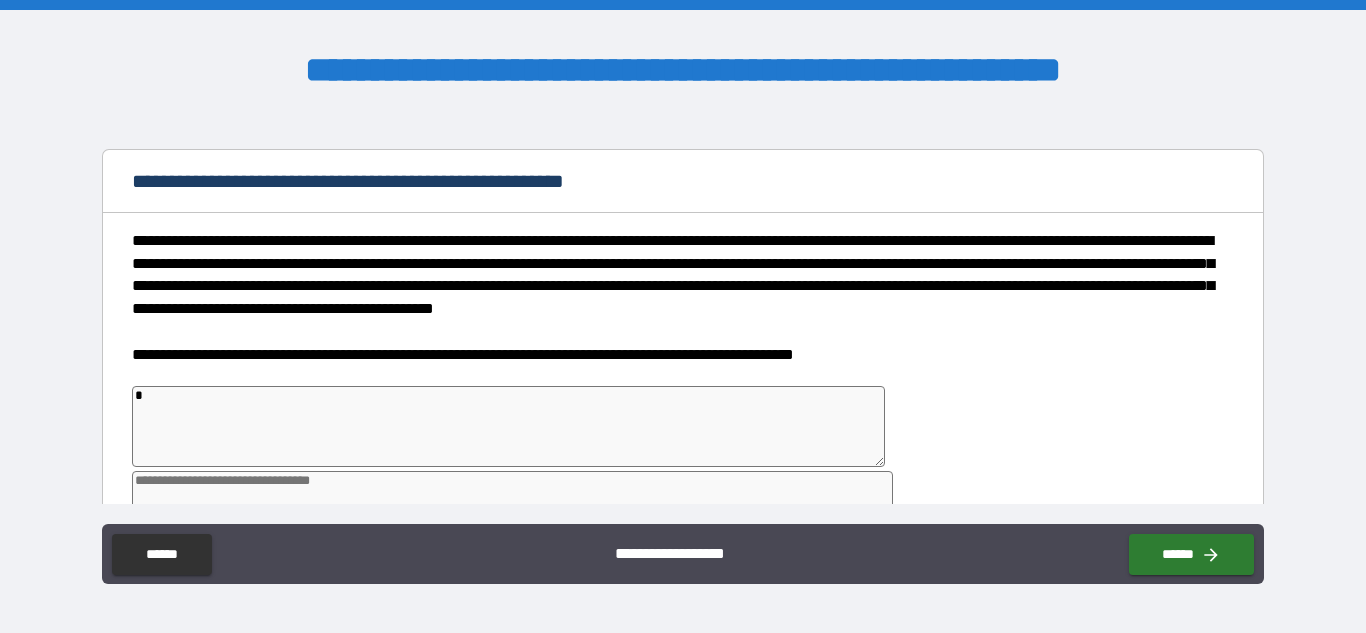type on "*" 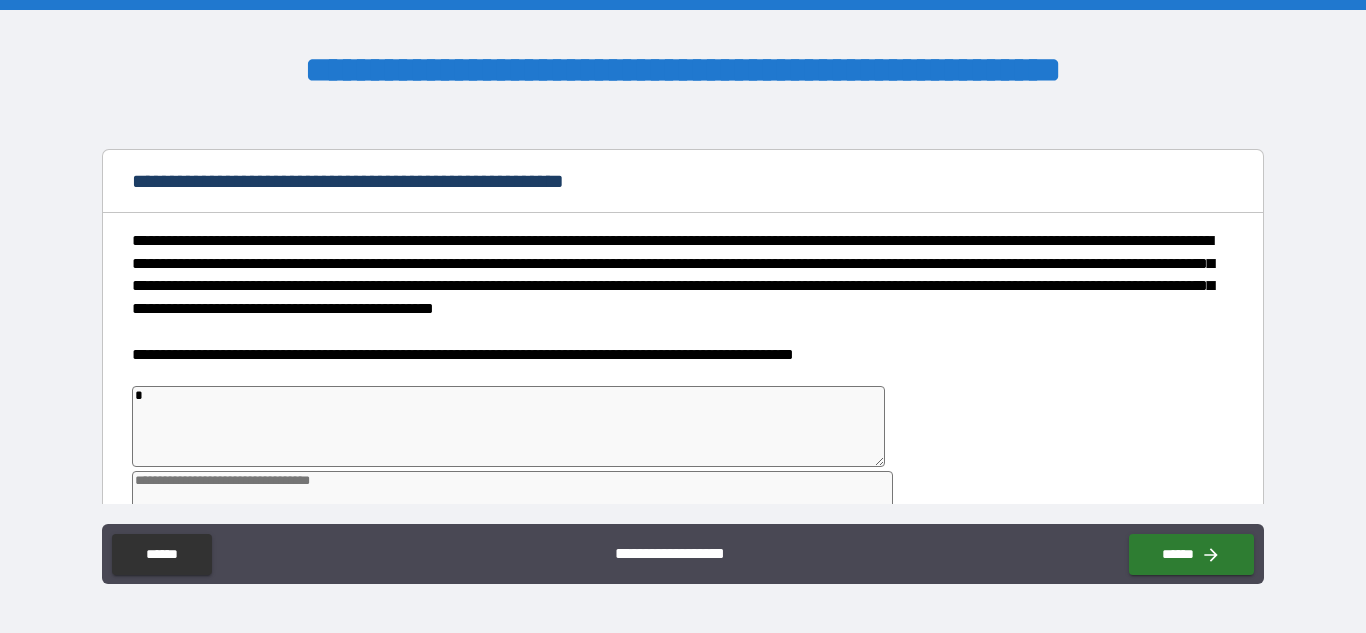type on "*" 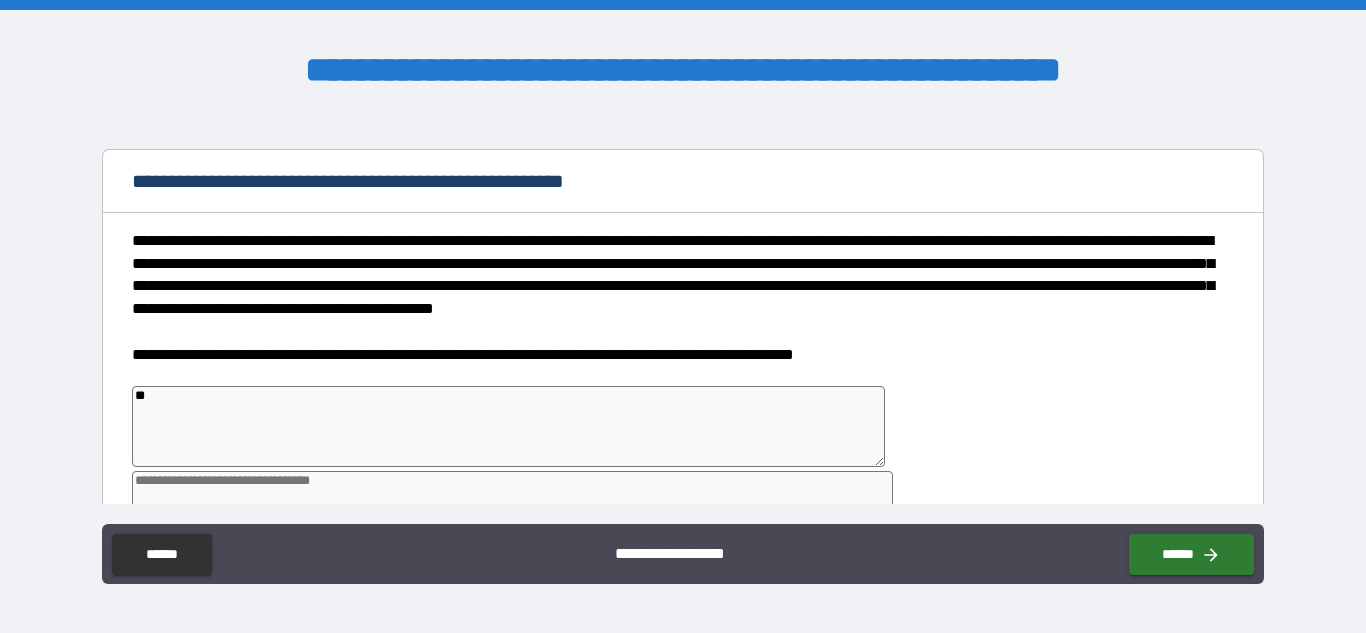 type on "*" 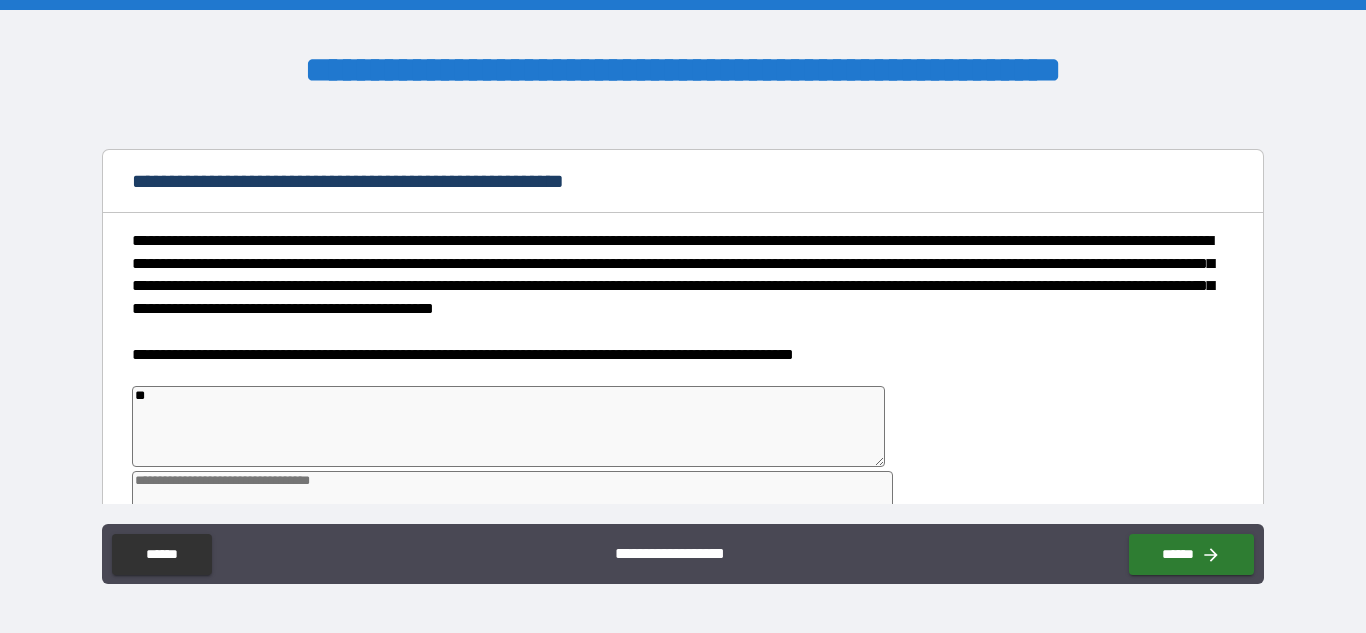 type on "*" 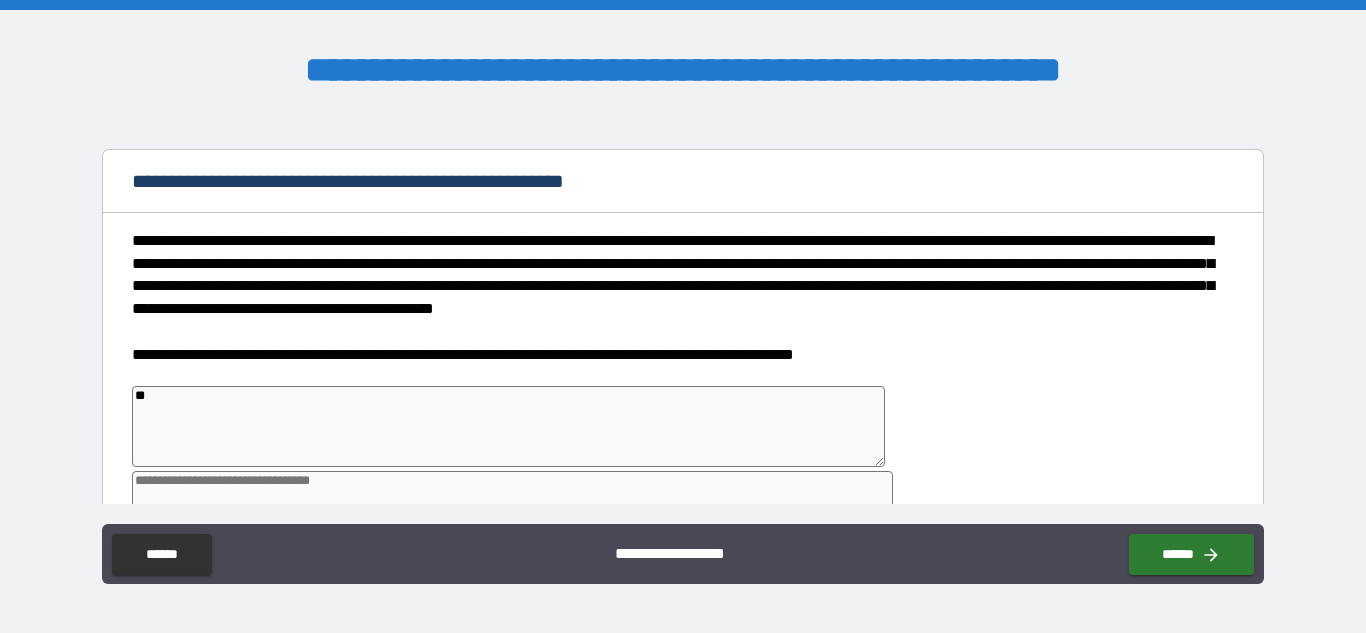 type on "***" 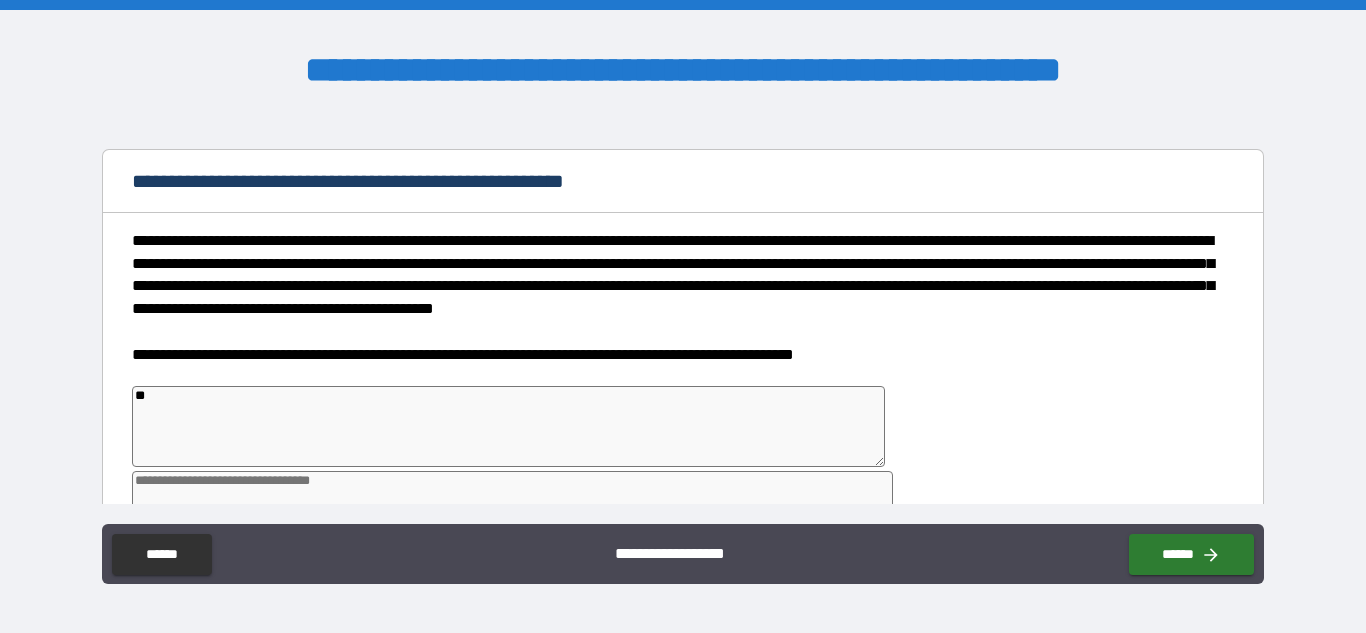 type on "*" 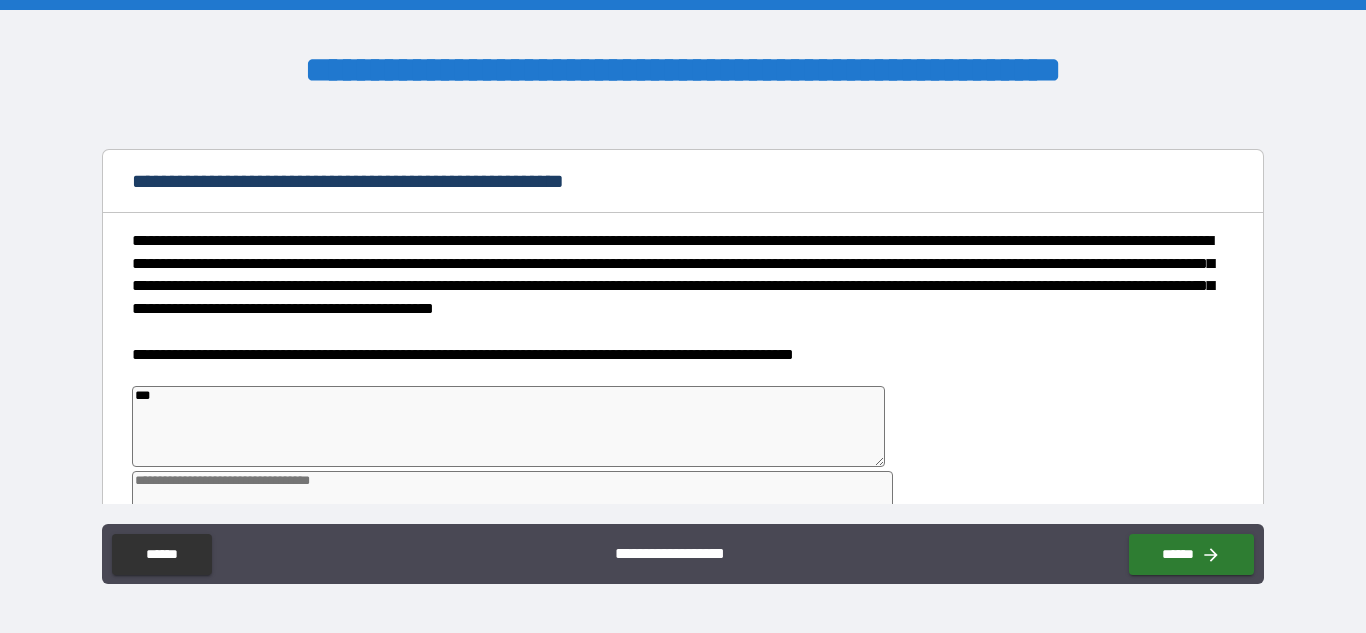 type on "*" 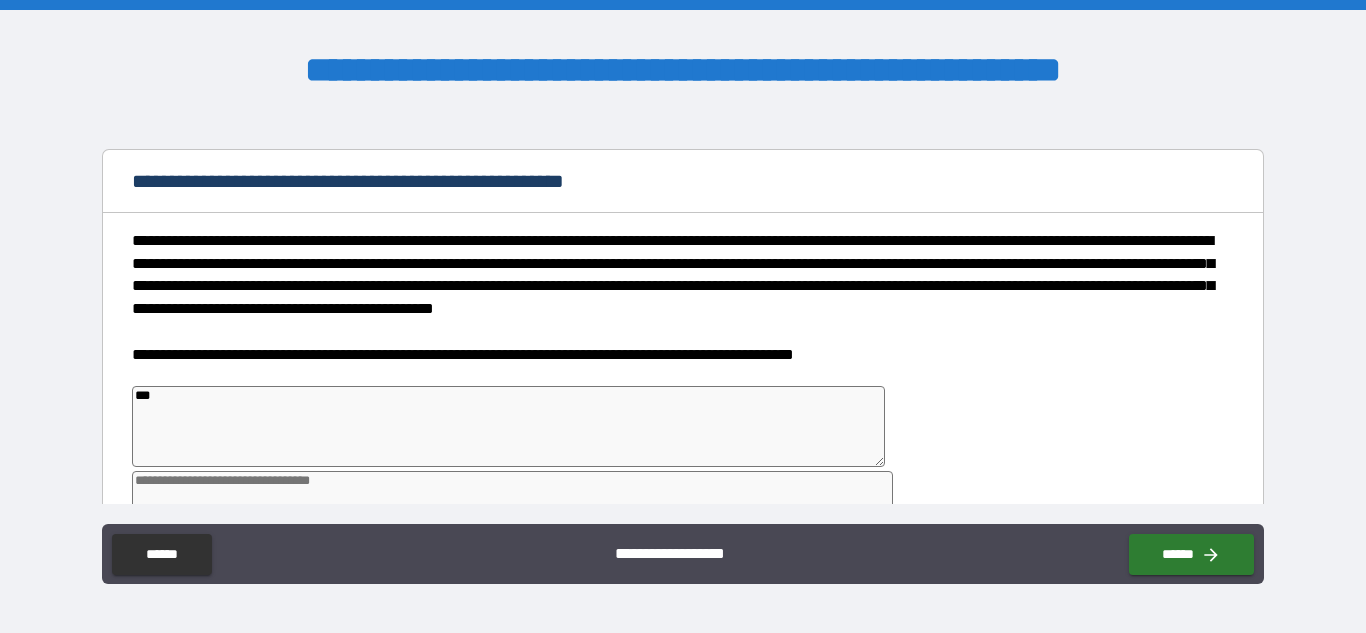 type on "*" 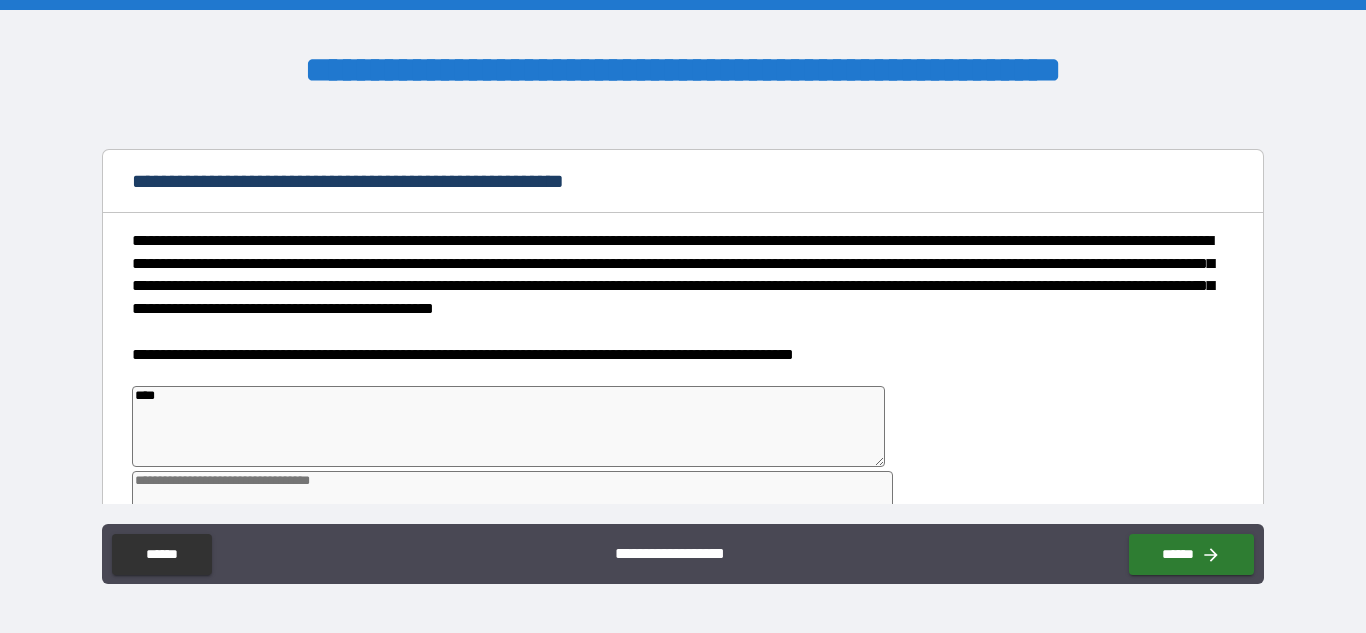 type on "*" 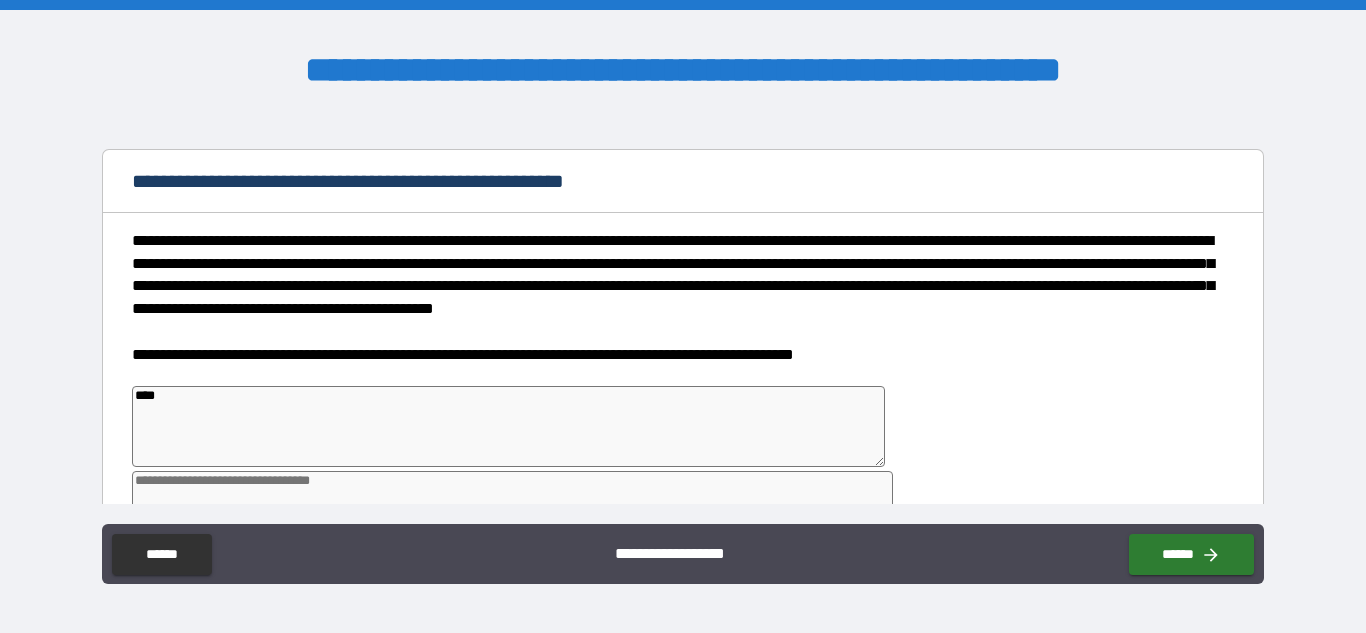 type on "*" 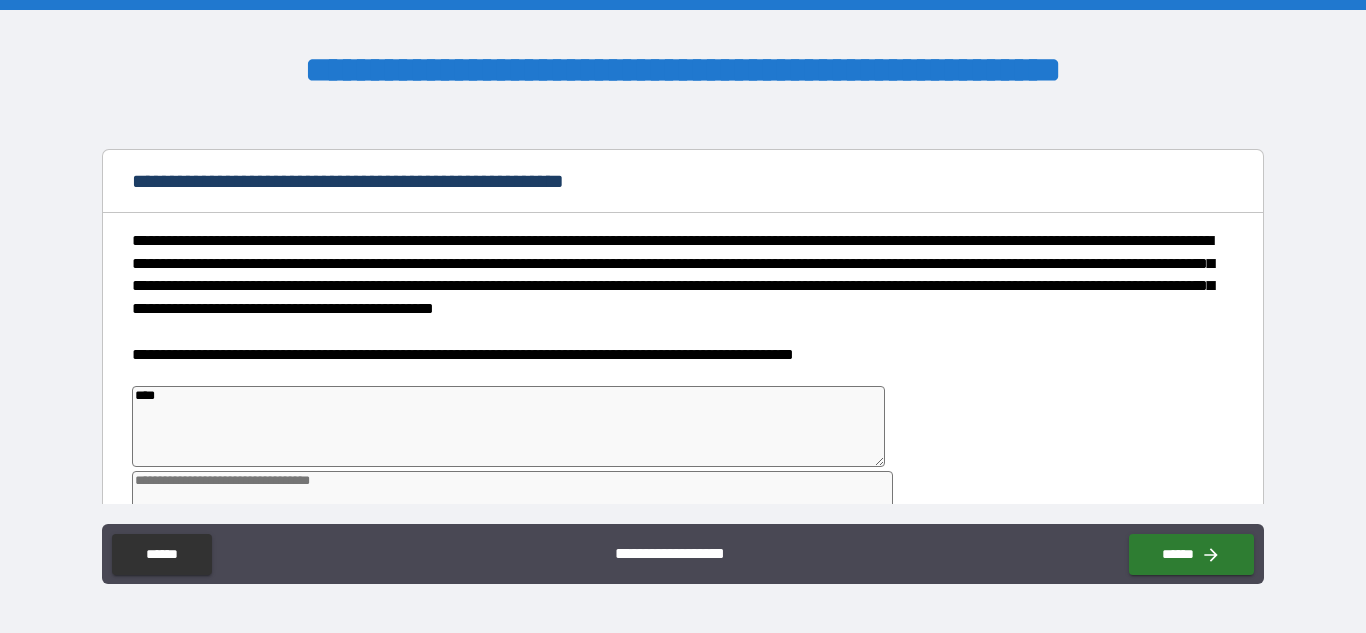 type on "***" 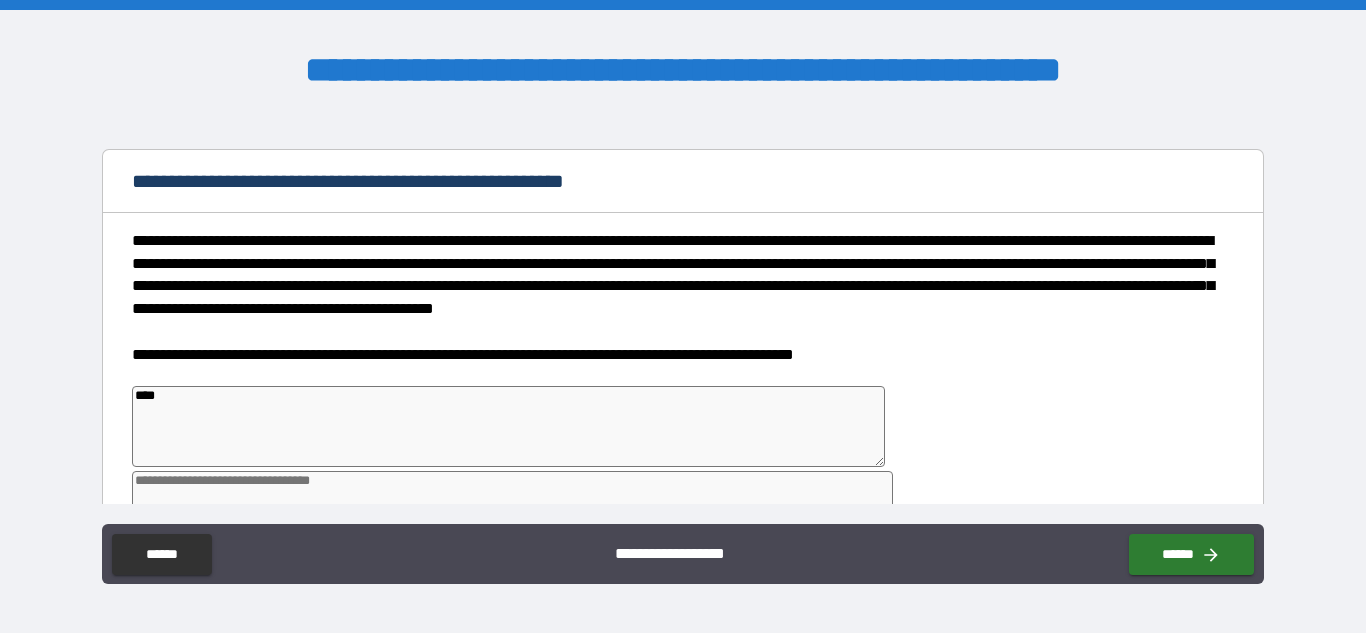 type on "*" 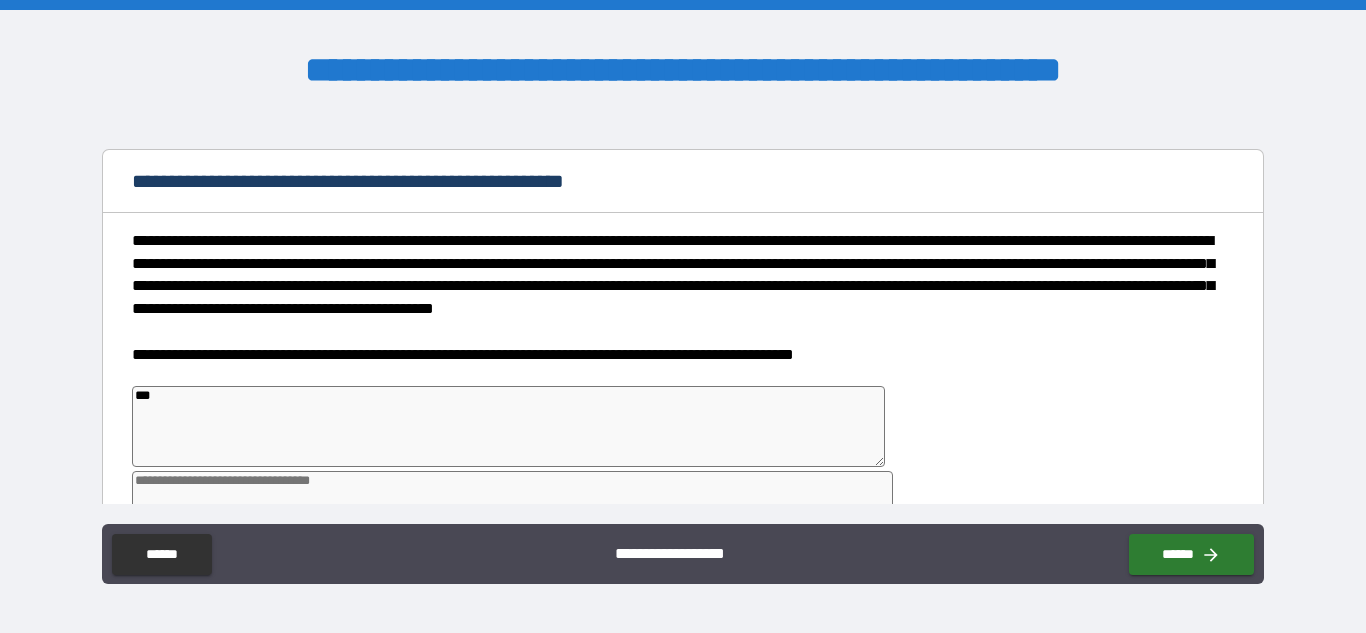 type on "**" 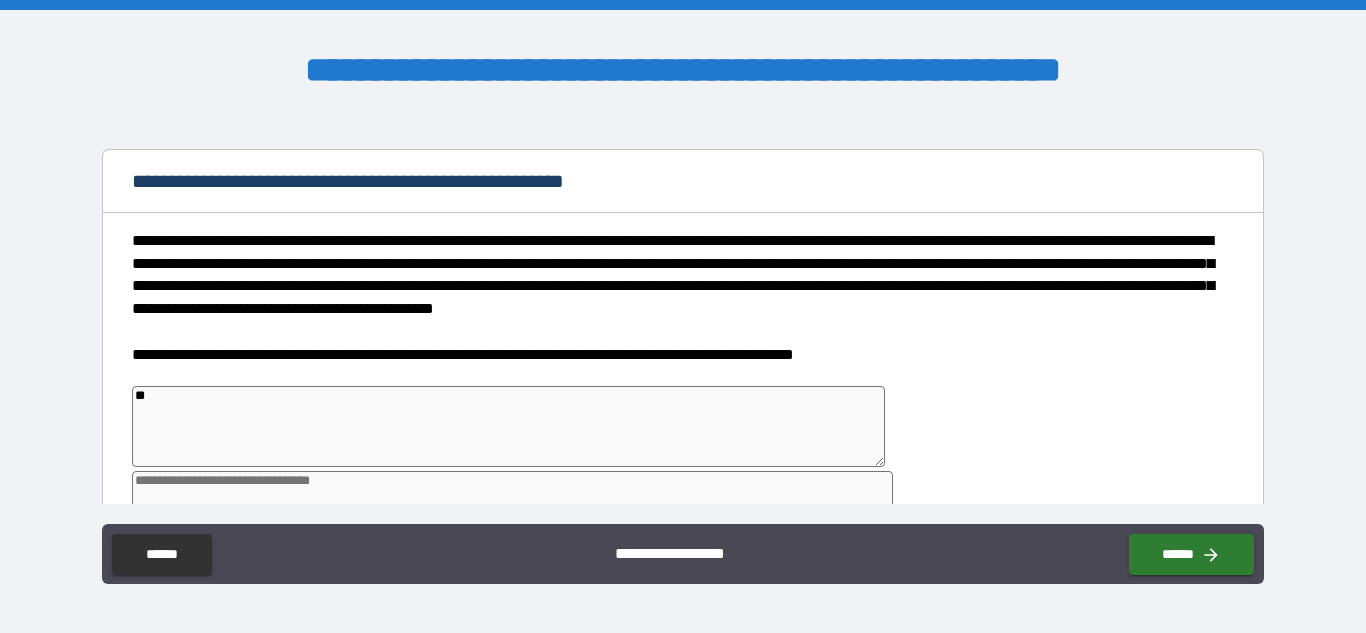 type on "*" 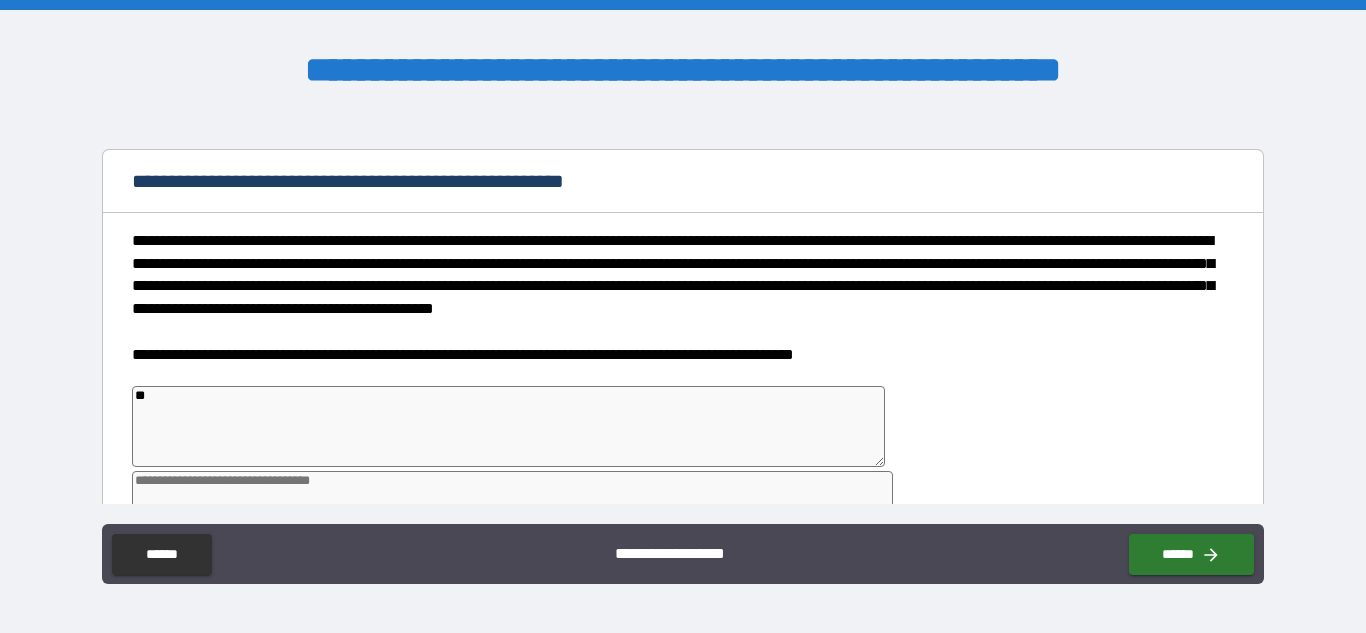 type on "*" 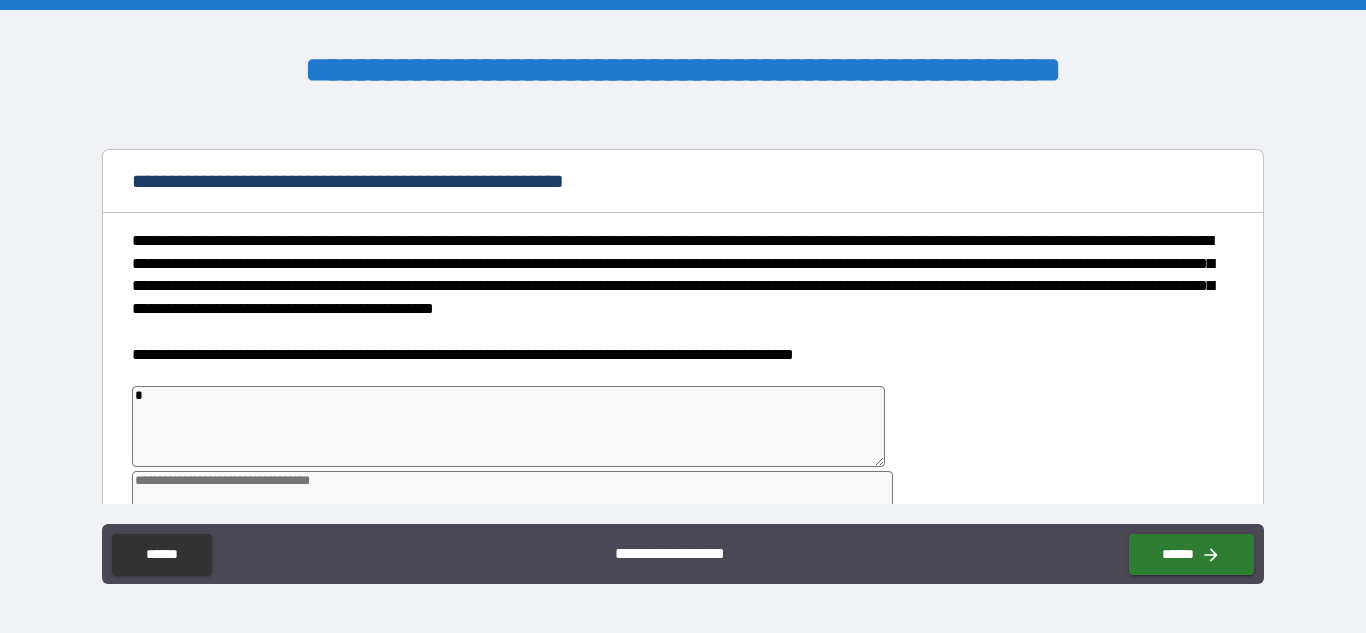 type on "*" 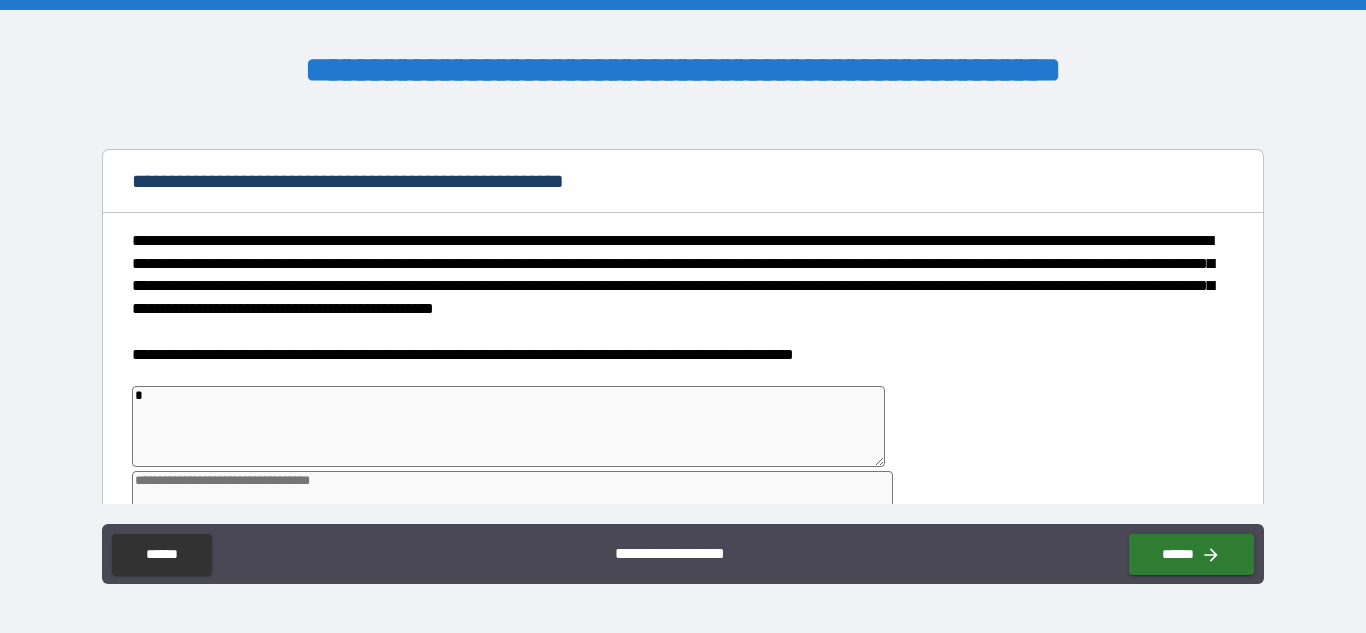 type on "*" 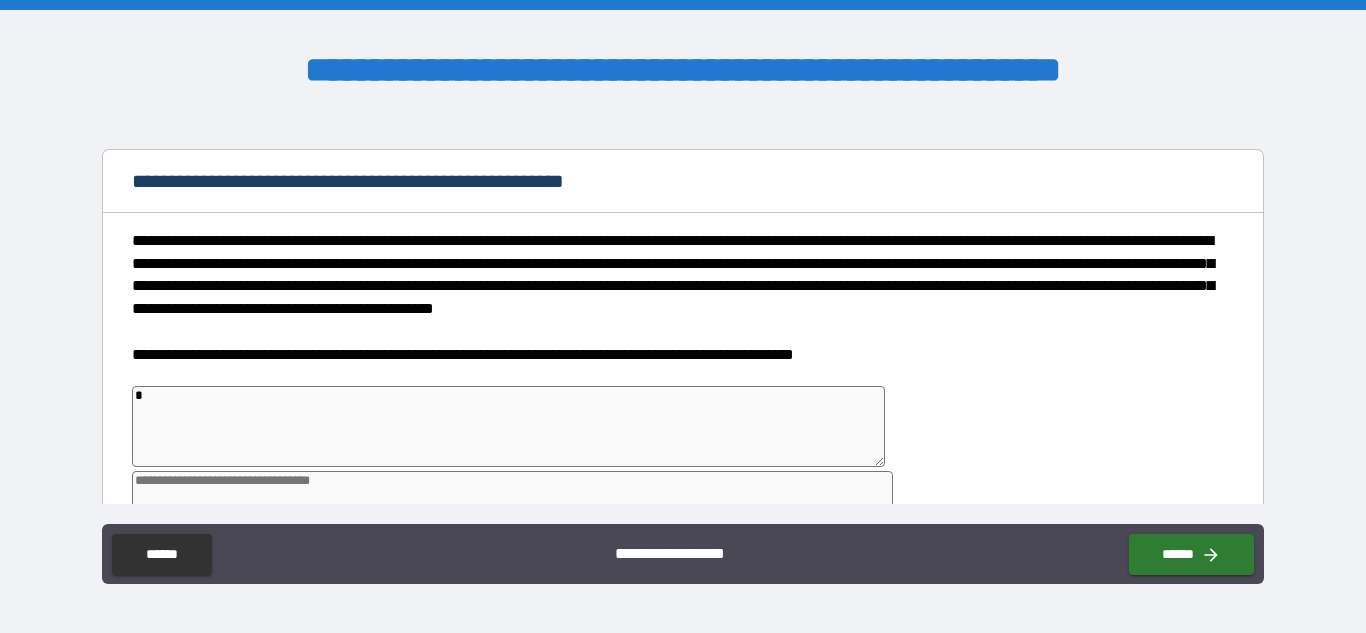 type on "**" 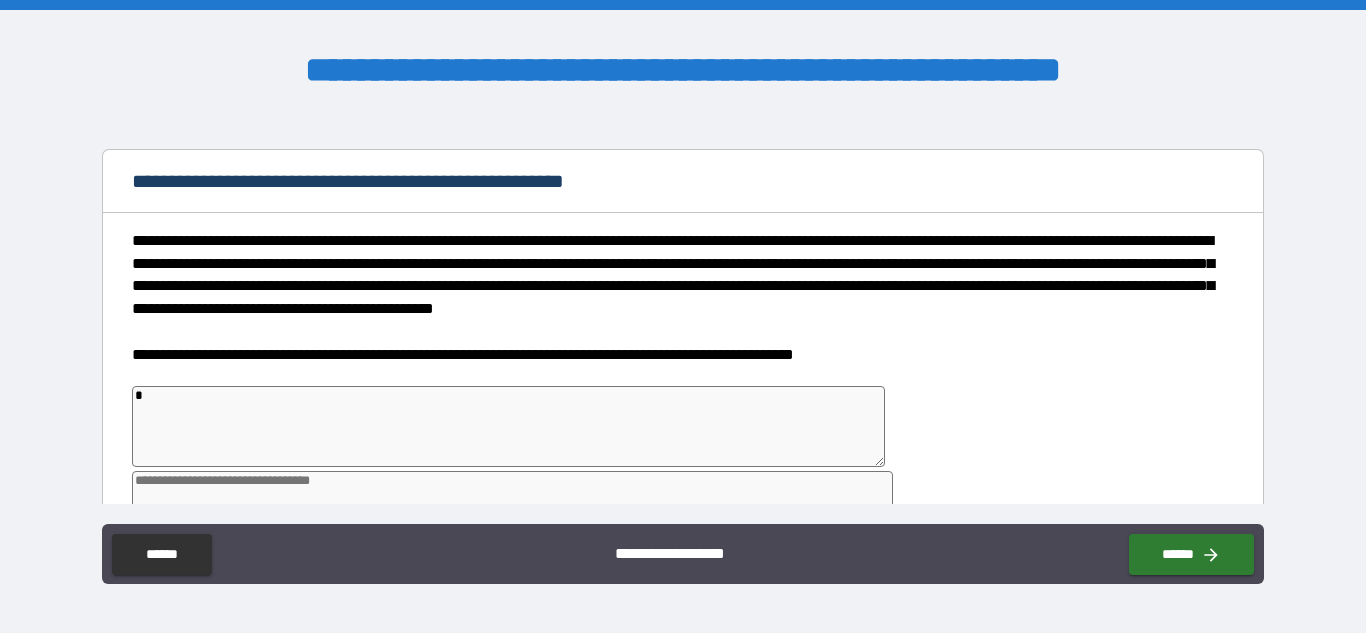 type on "*" 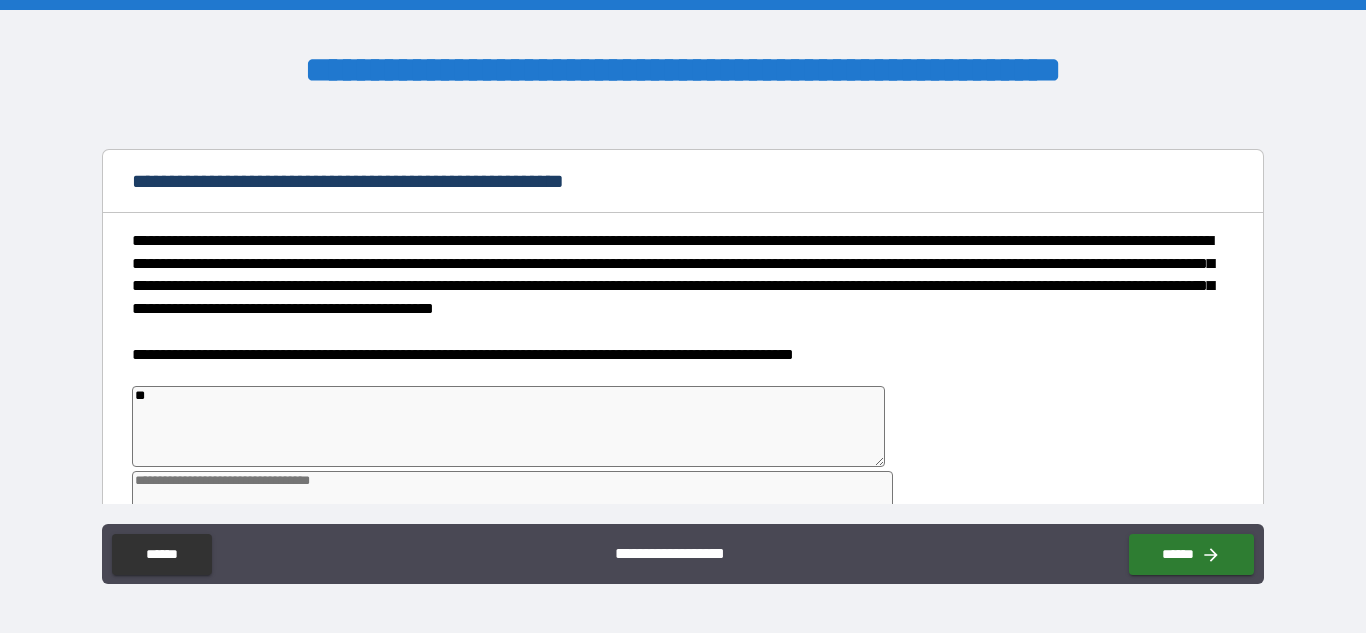 type on "*" 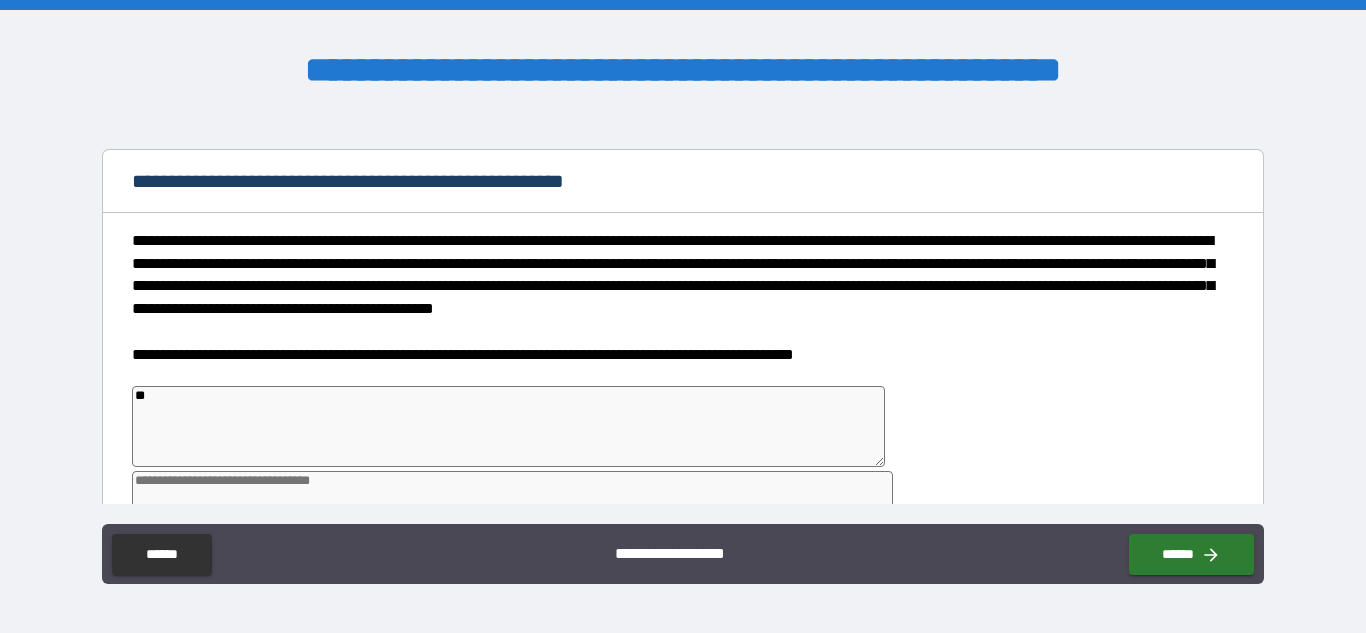 type on "*" 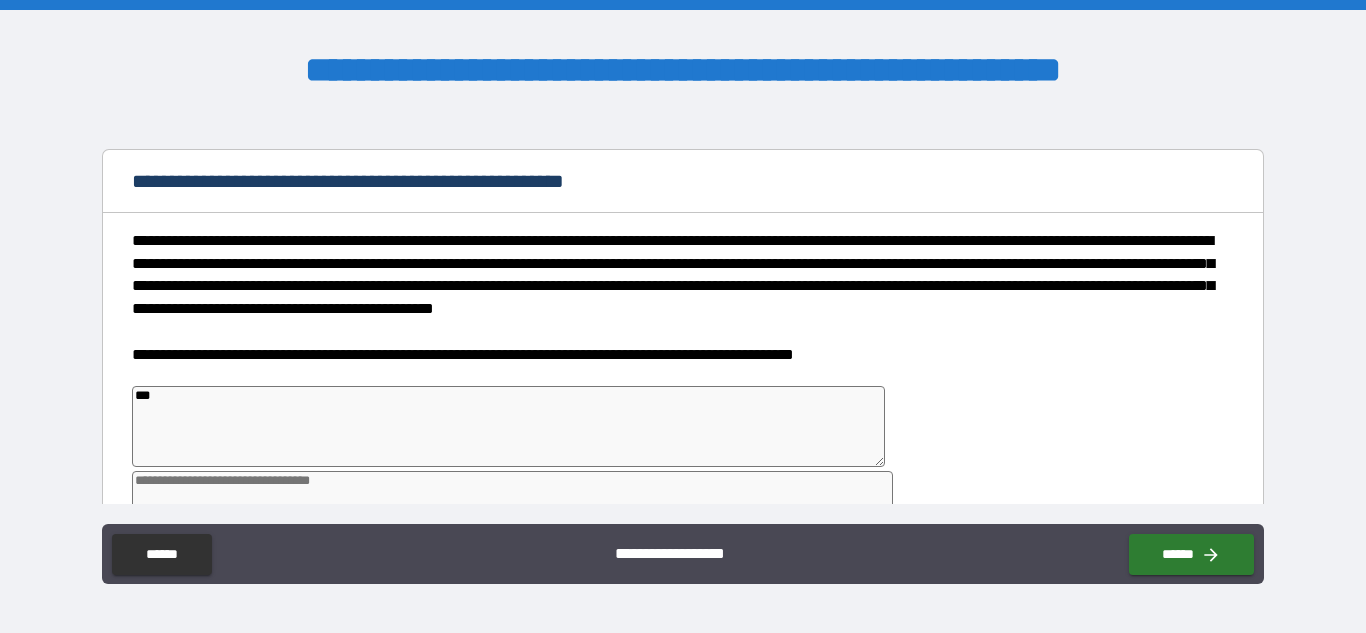type on "*" 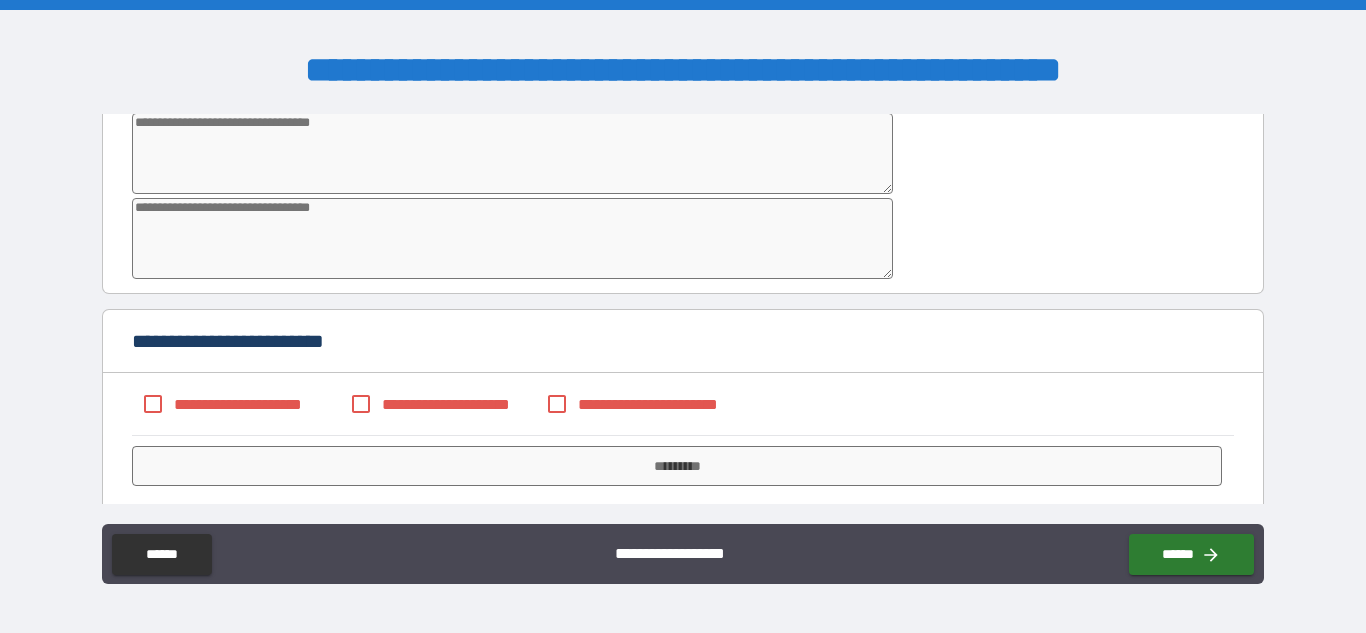 scroll, scrollTop: 514, scrollLeft: 0, axis: vertical 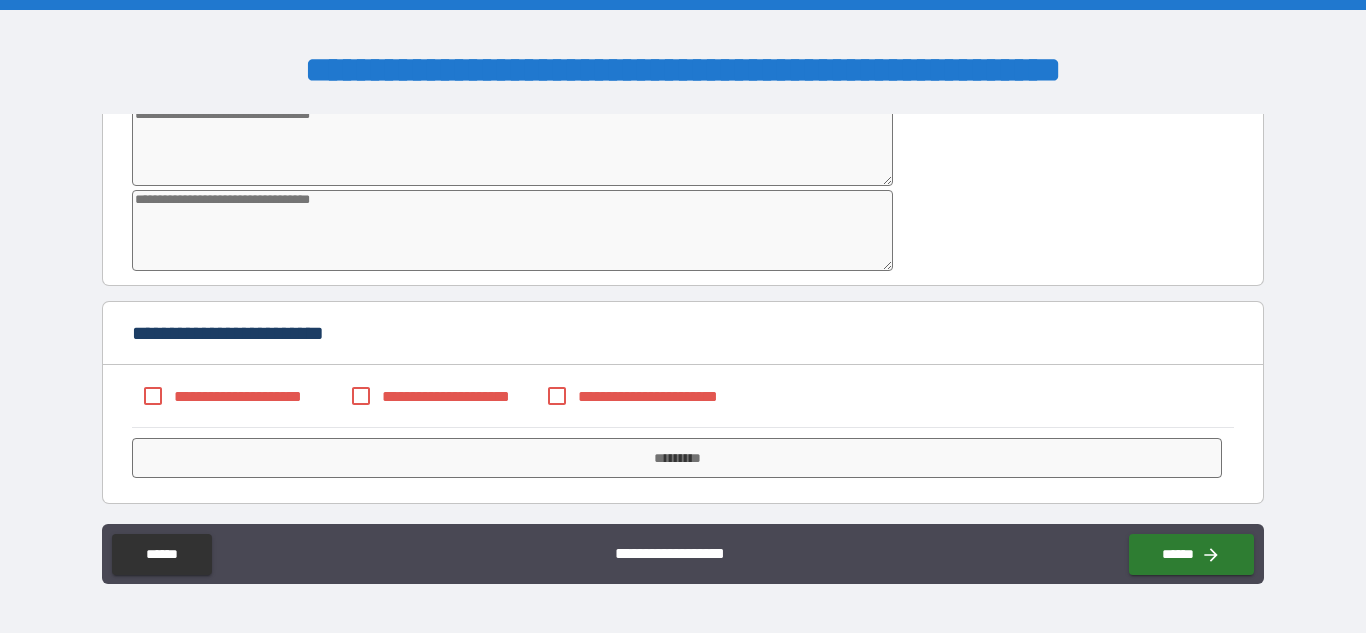 type on "***" 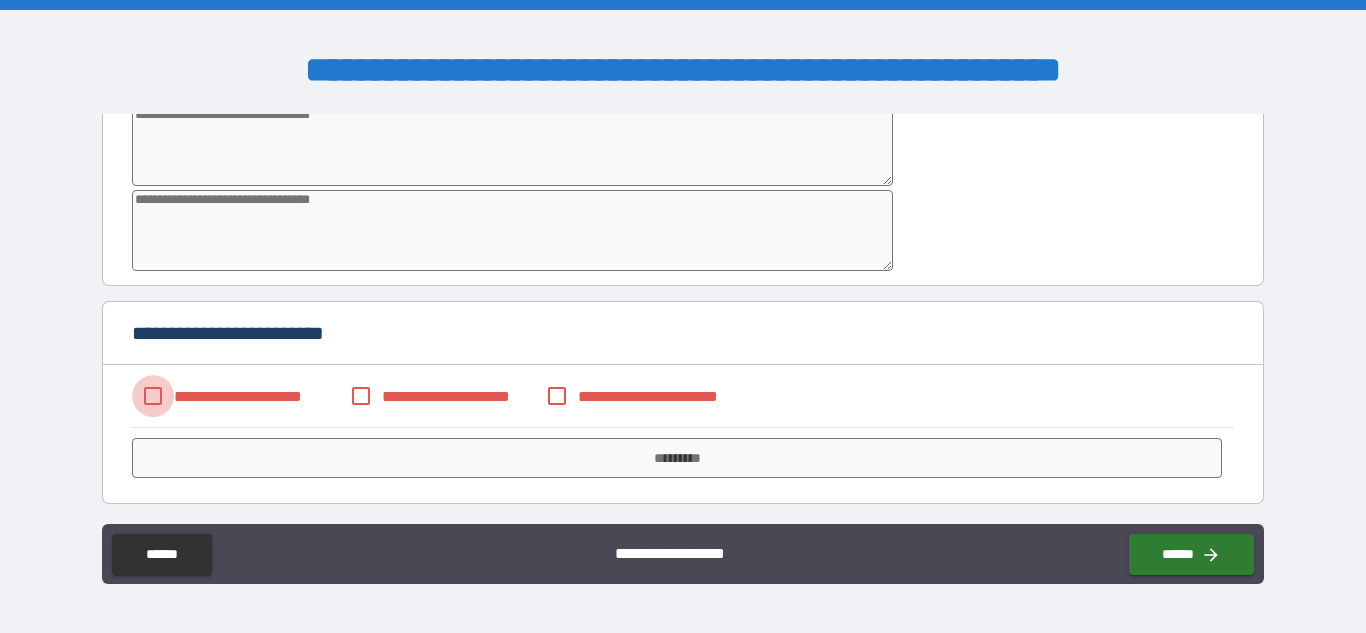 type on "*" 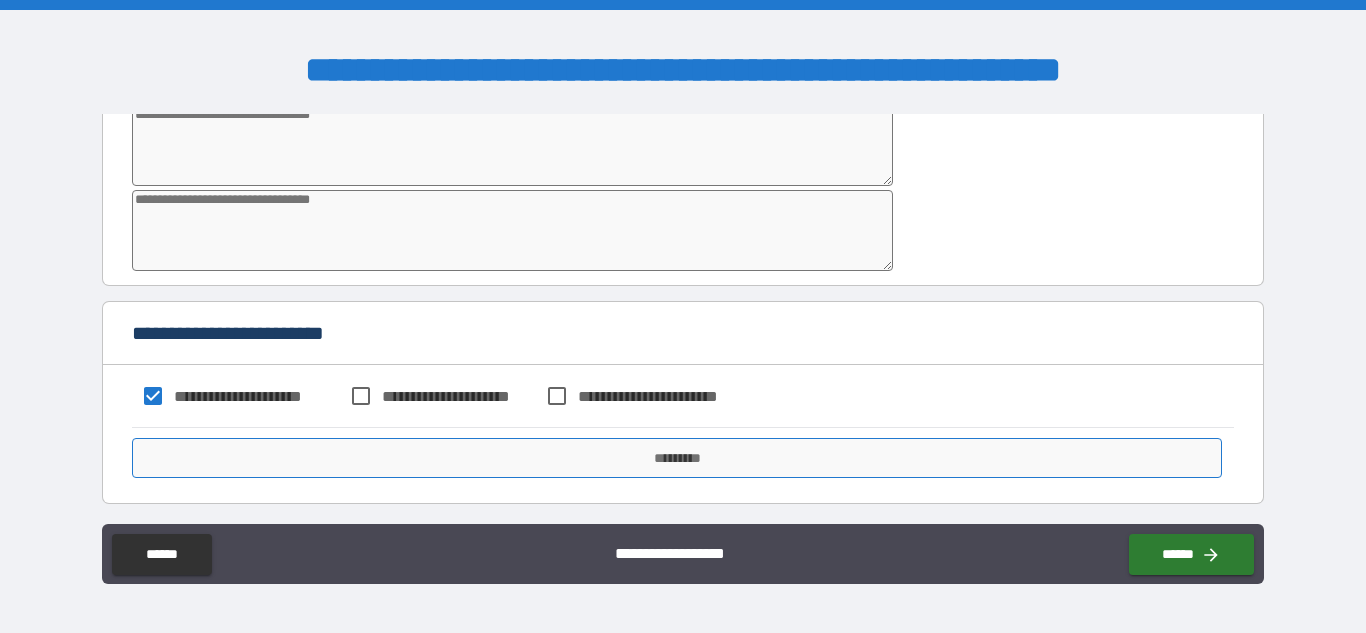 click on "*********" at bounding box center [677, 458] 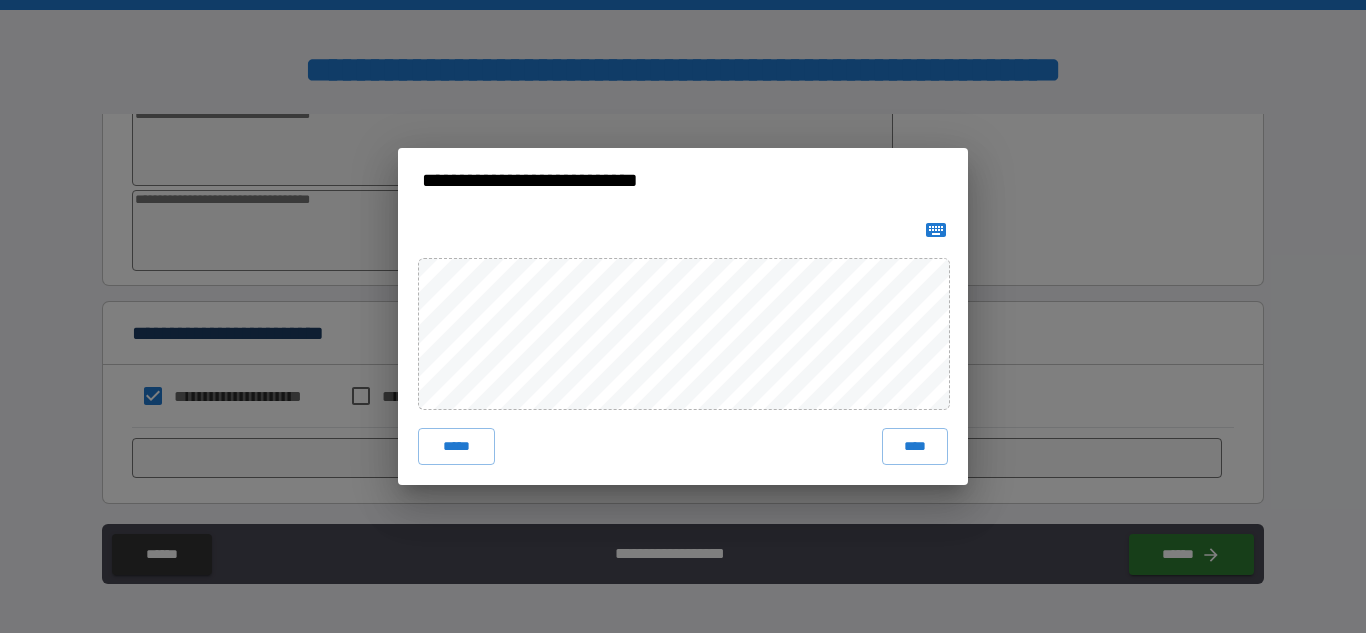 click 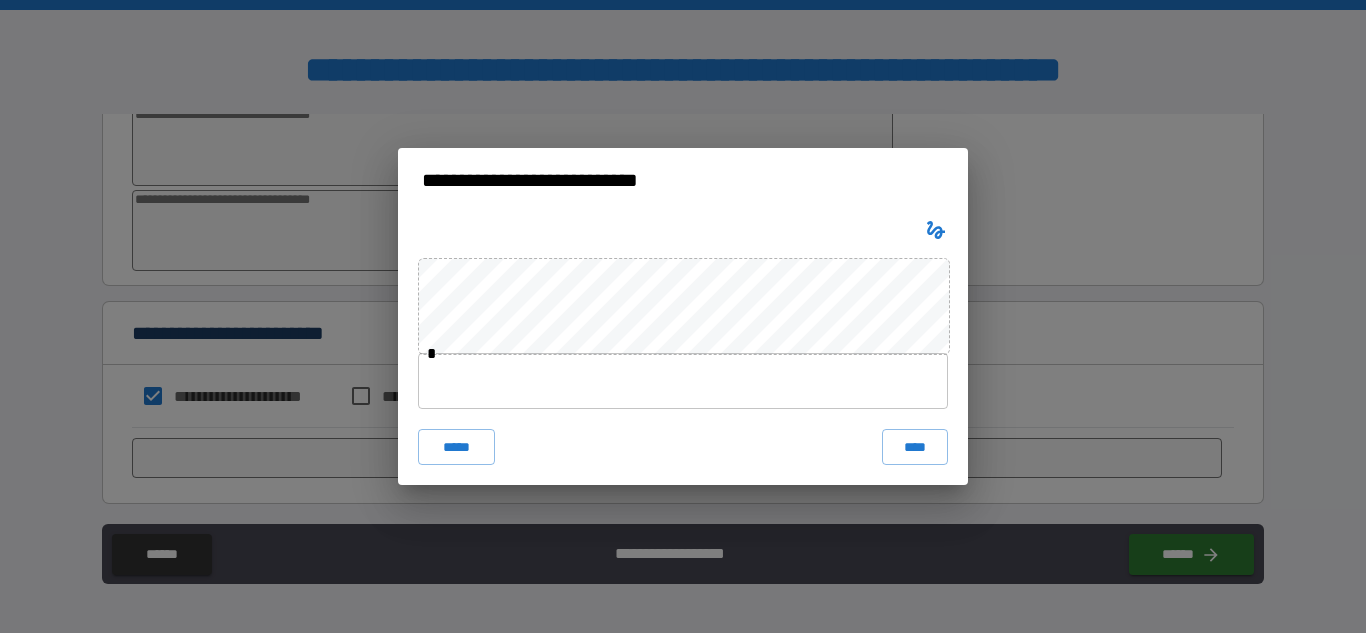 click at bounding box center [683, 381] 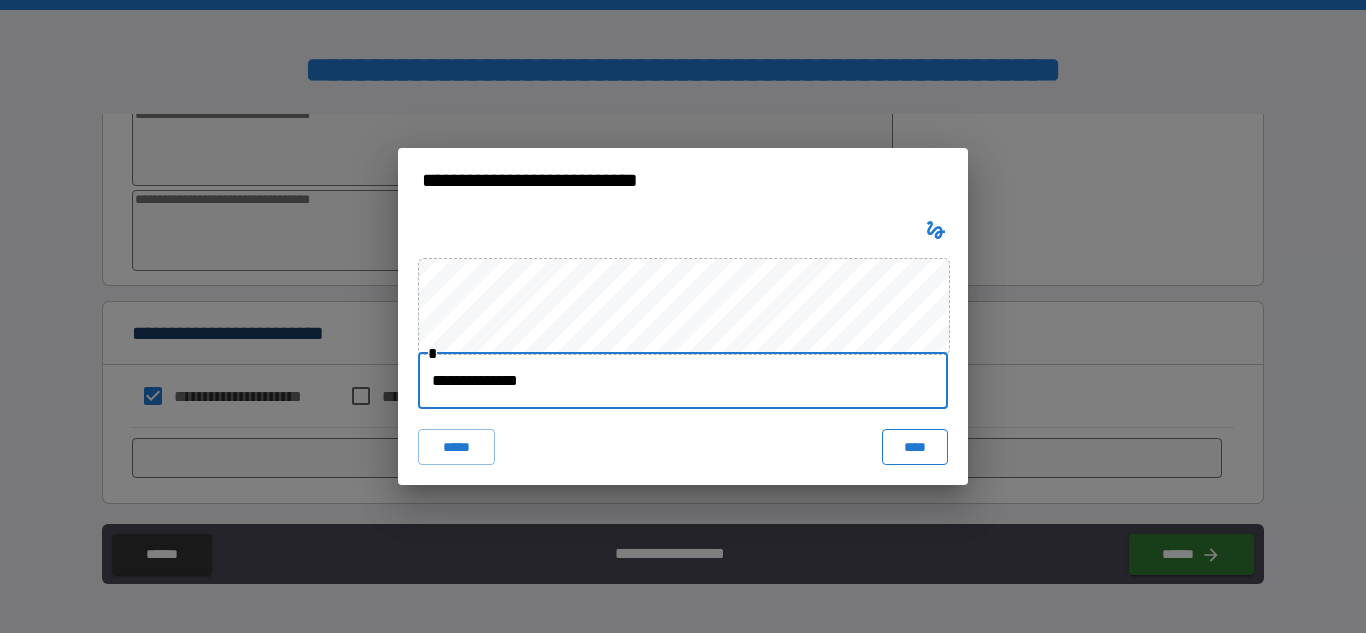 type on "**********" 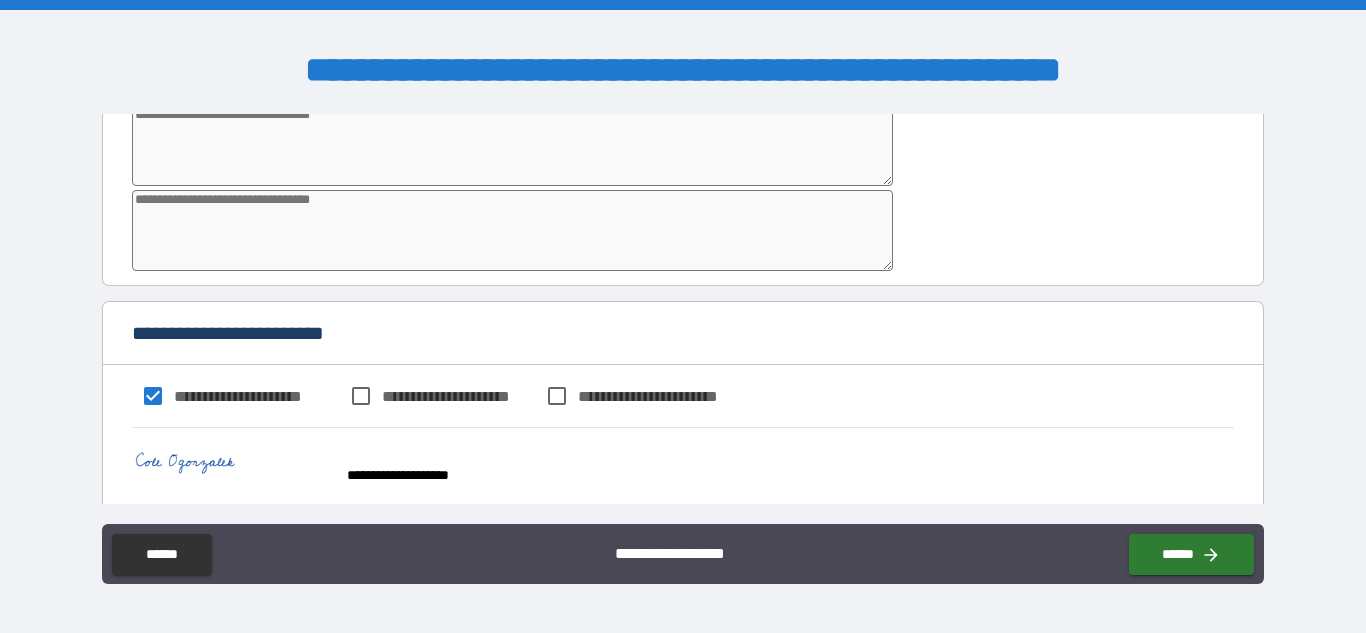 type on "*" 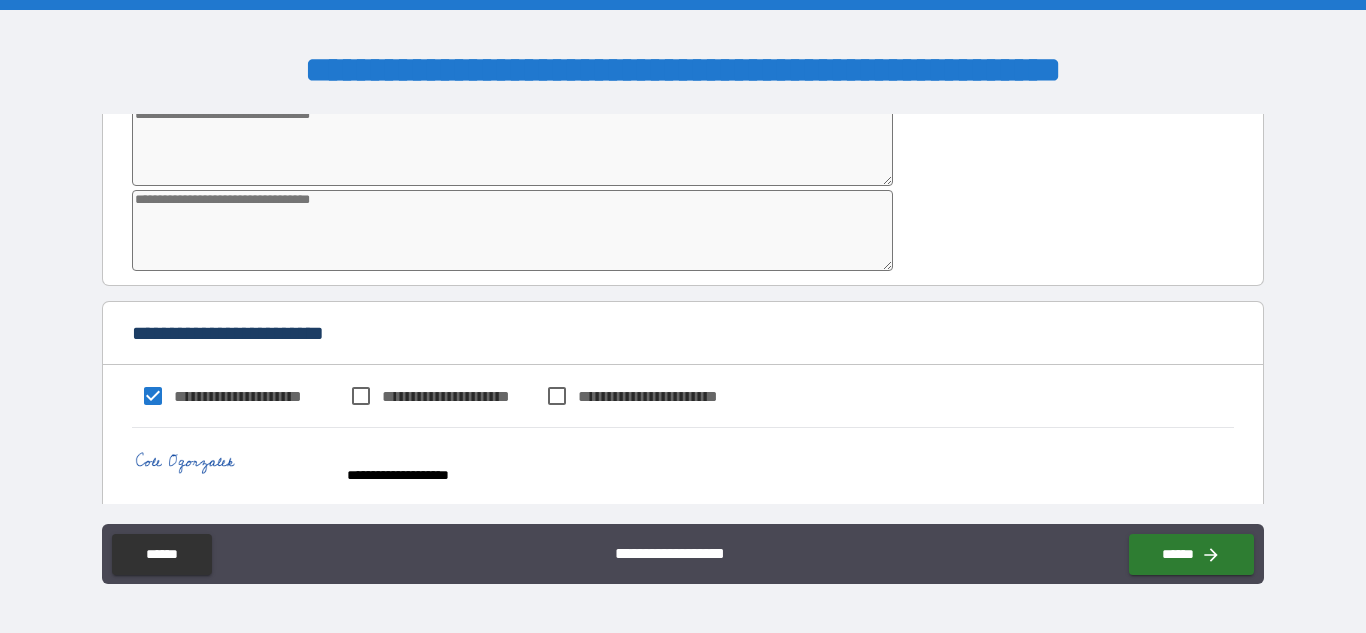 type on "*" 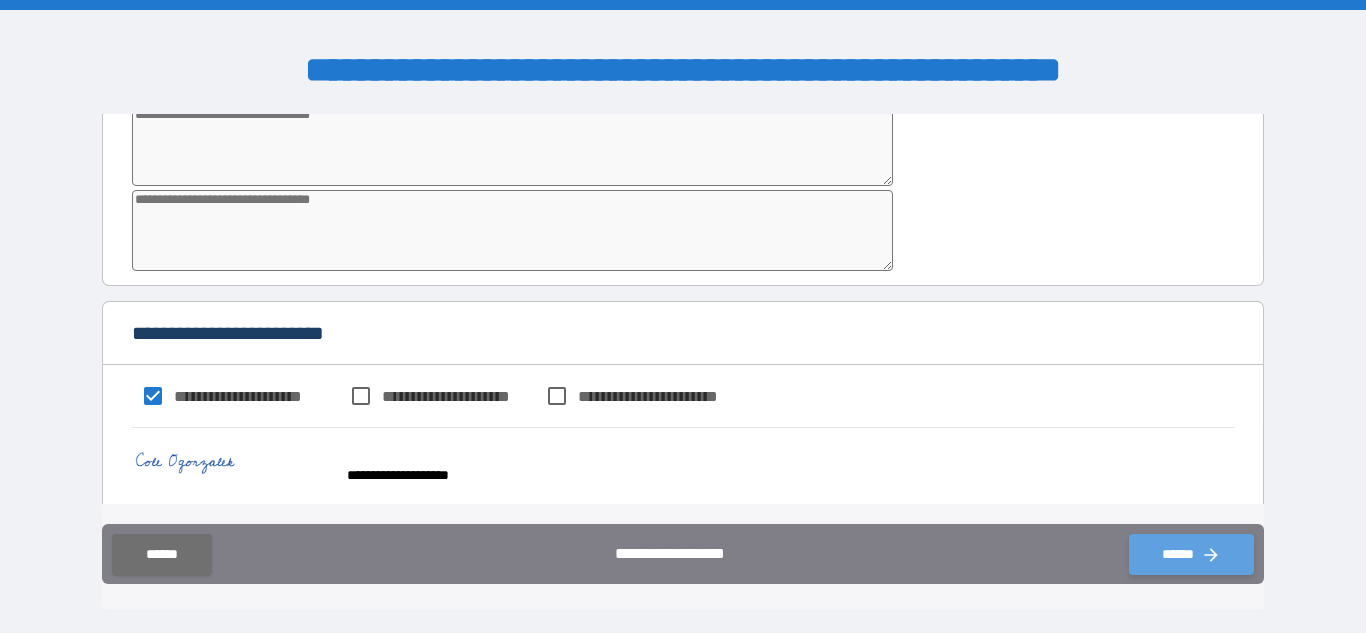 click on "******" at bounding box center (1191, 554) 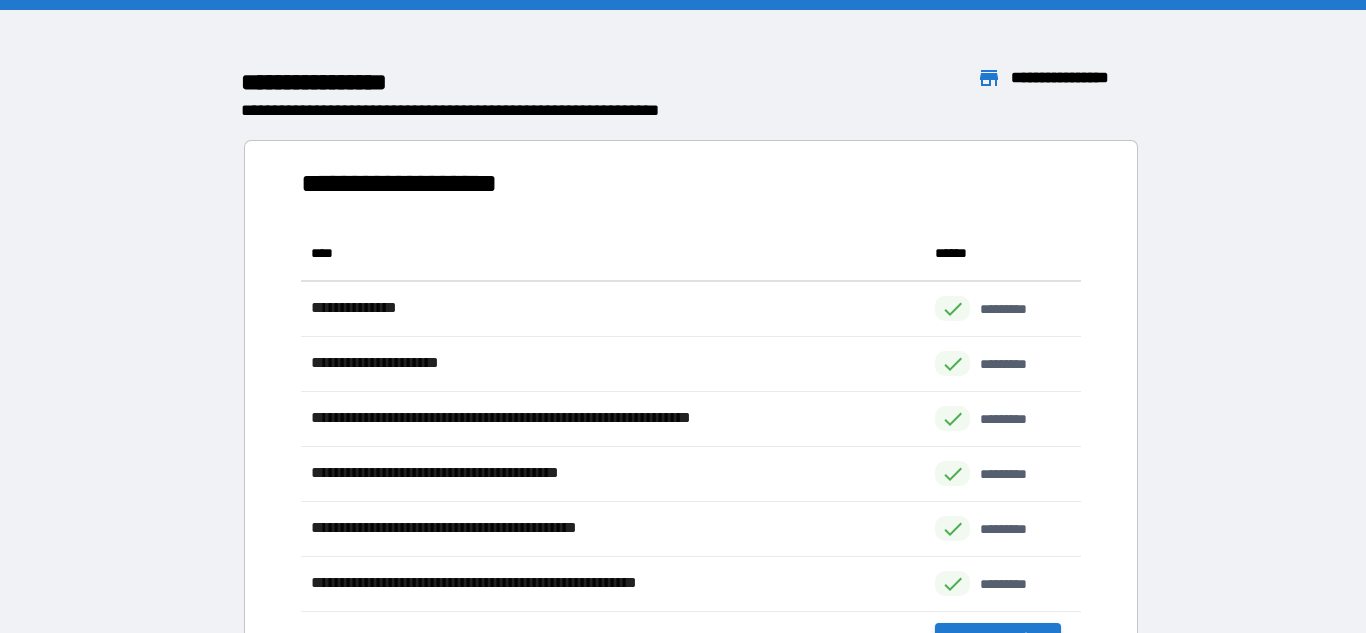 scroll, scrollTop: 1, scrollLeft: 1, axis: both 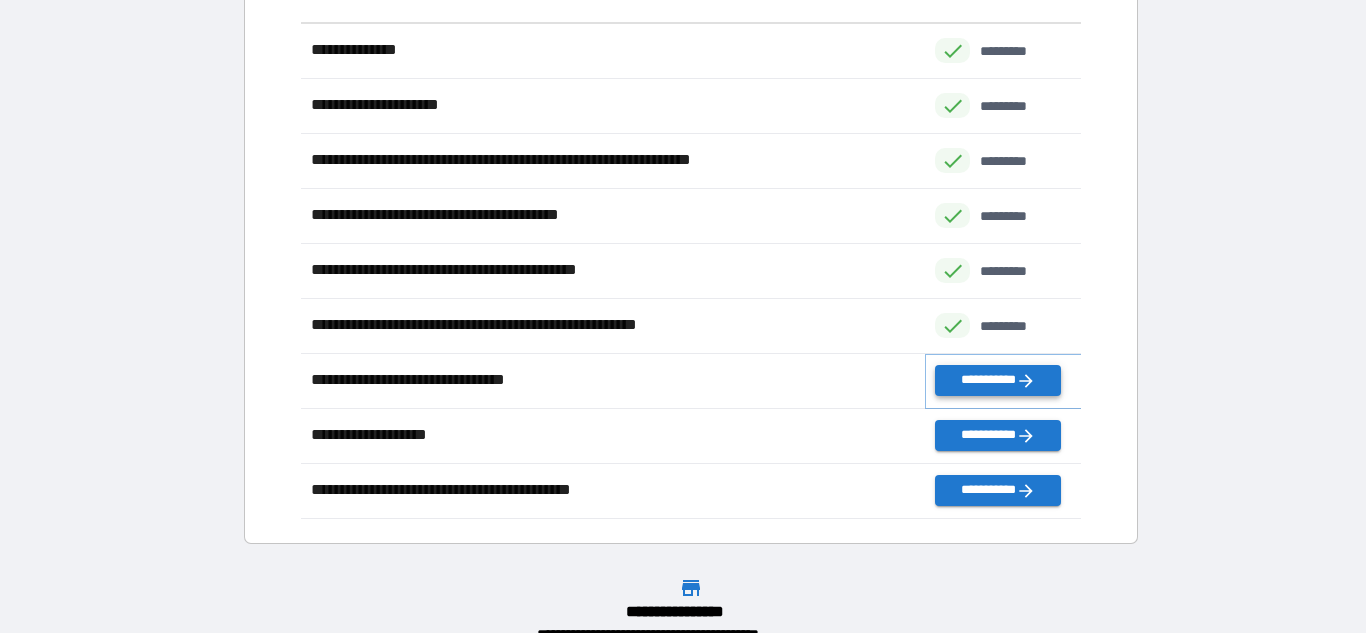 click on "**********" at bounding box center (997, 380) 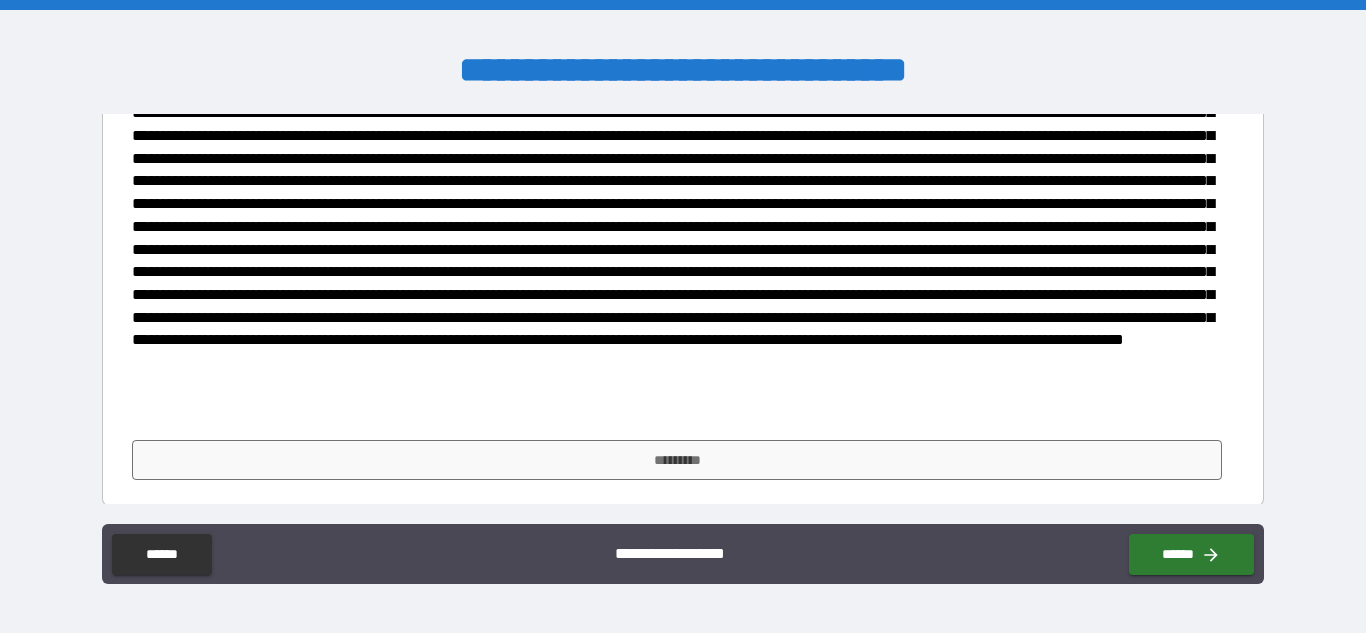 scroll, scrollTop: 301, scrollLeft: 0, axis: vertical 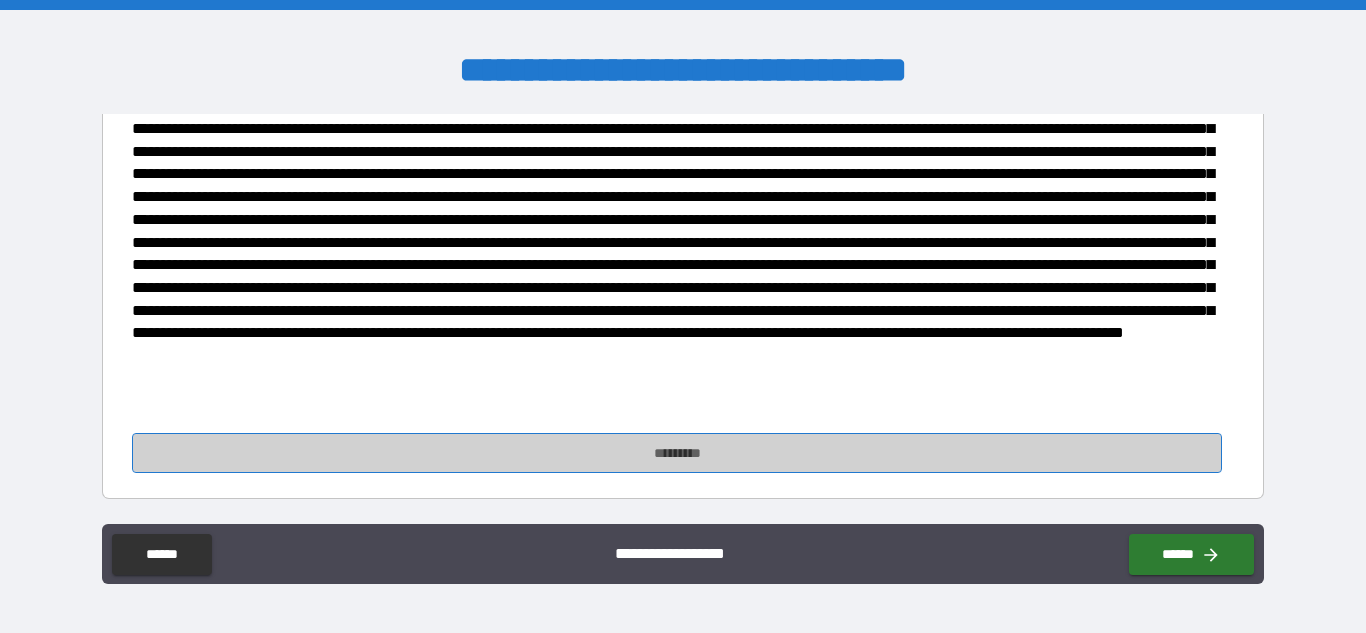 click on "*********" at bounding box center [677, 453] 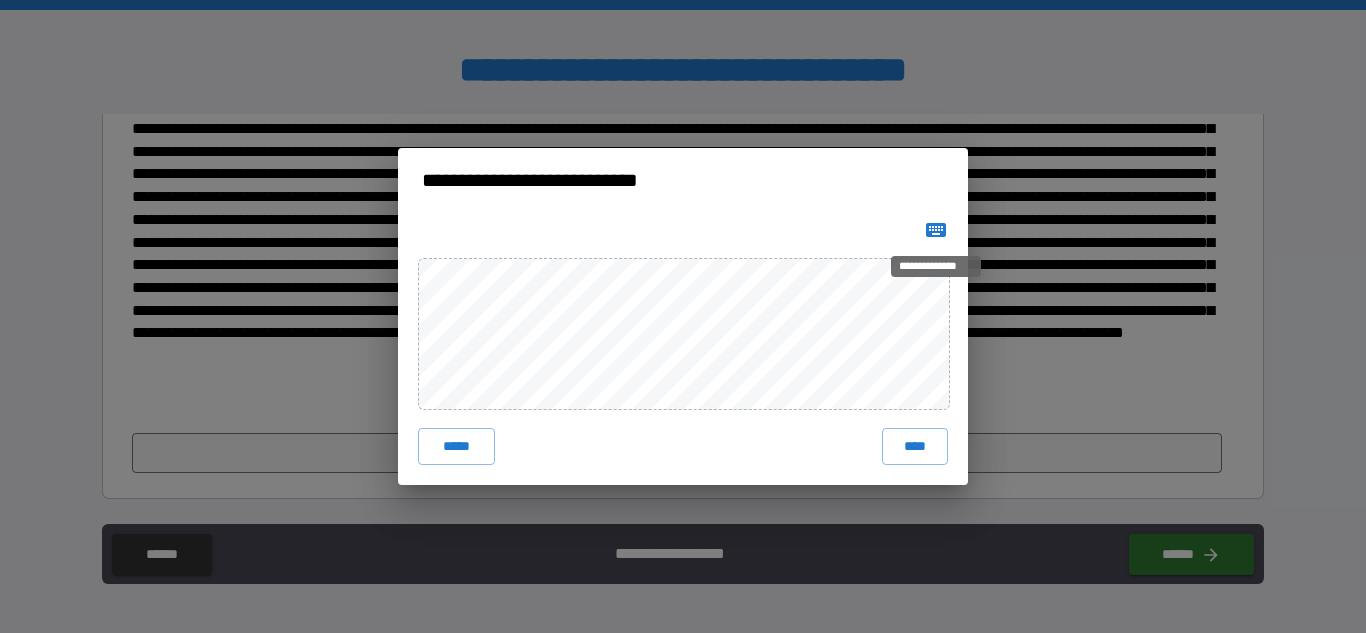 click 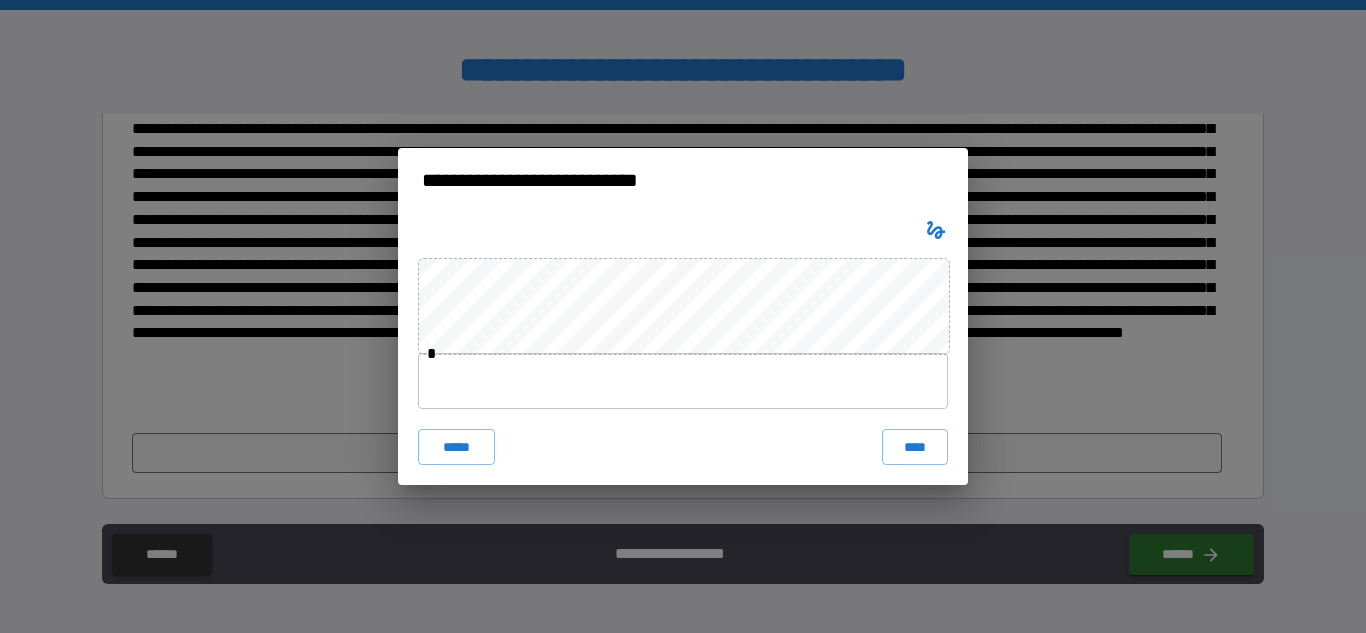 click at bounding box center (683, 381) 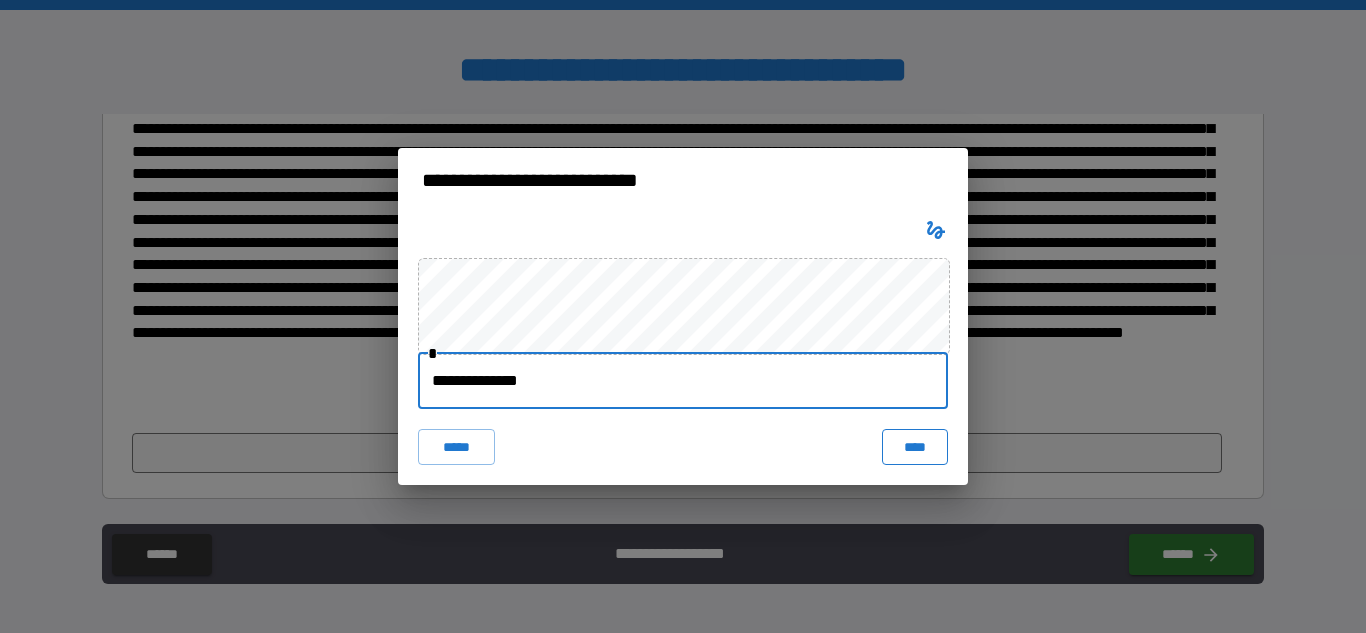 type on "**********" 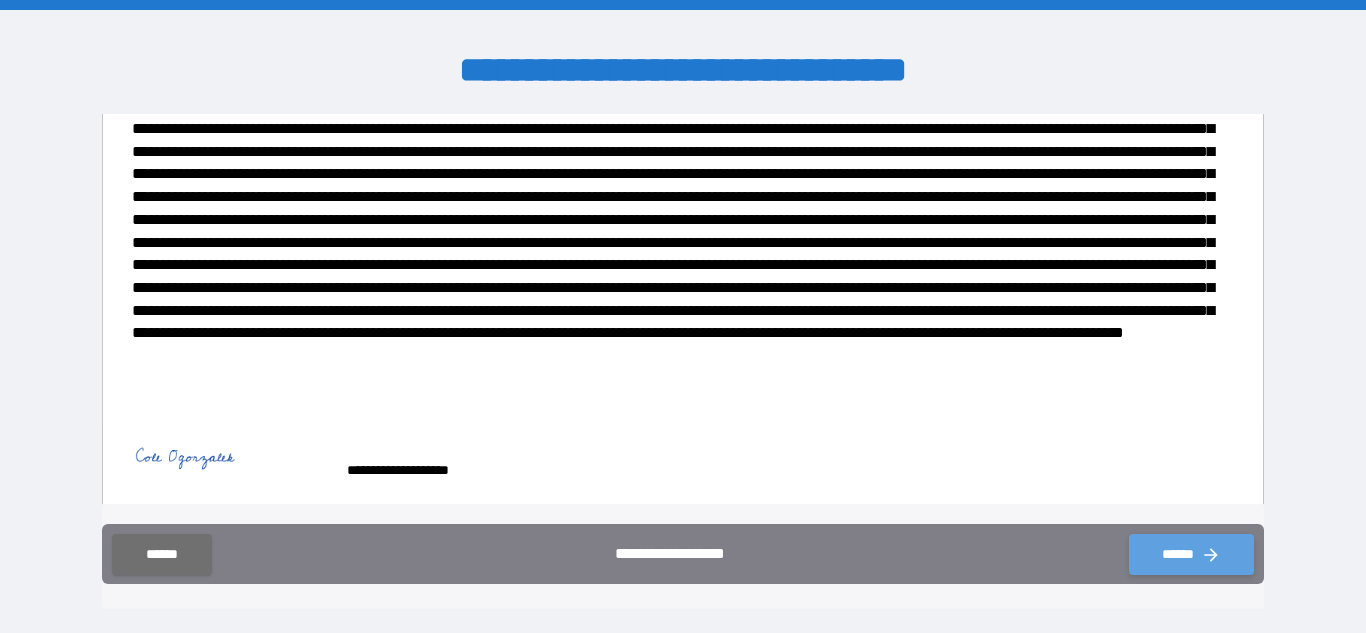 click on "******" at bounding box center (1191, 554) 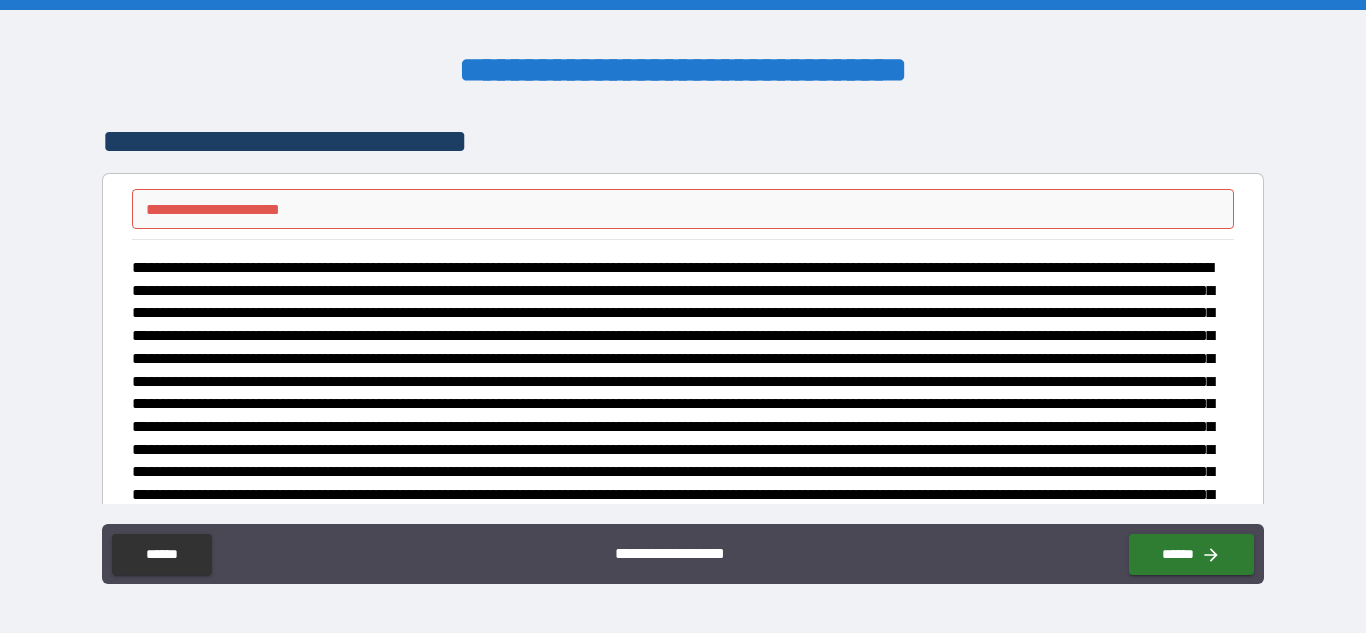 scroll, scrollTop: 5, scrollLeft: 0, axis: vertical 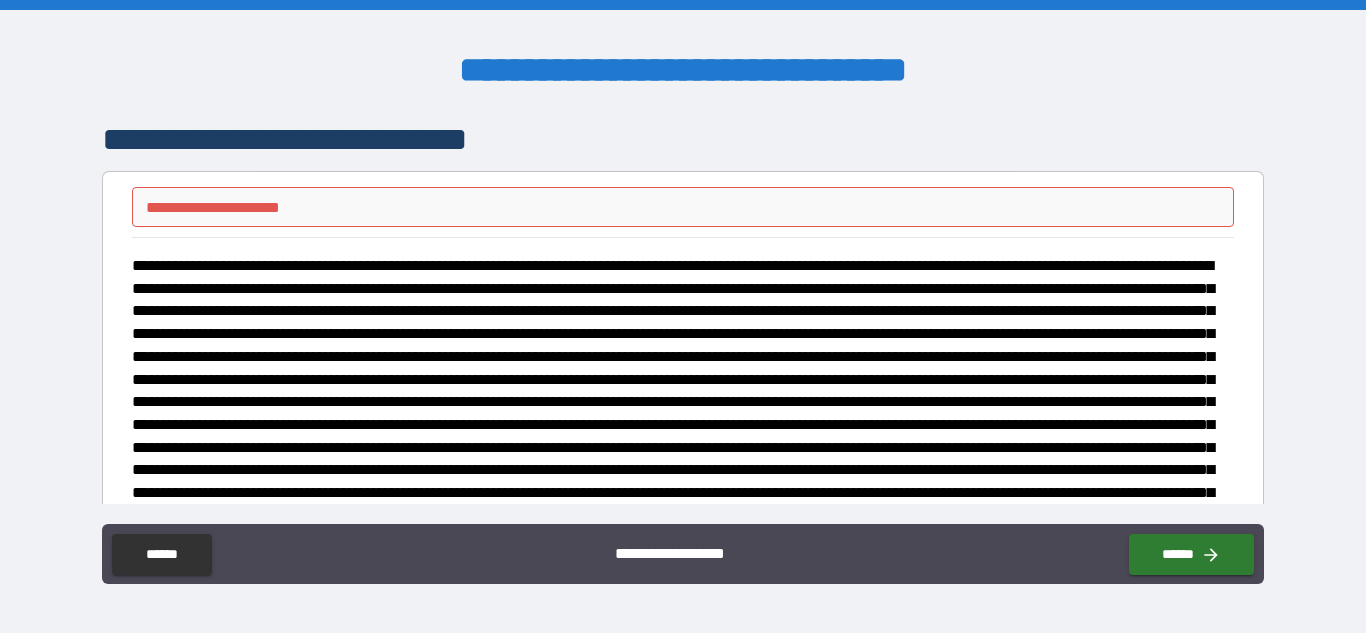 click on "**********" at bounding box center (682, 207) 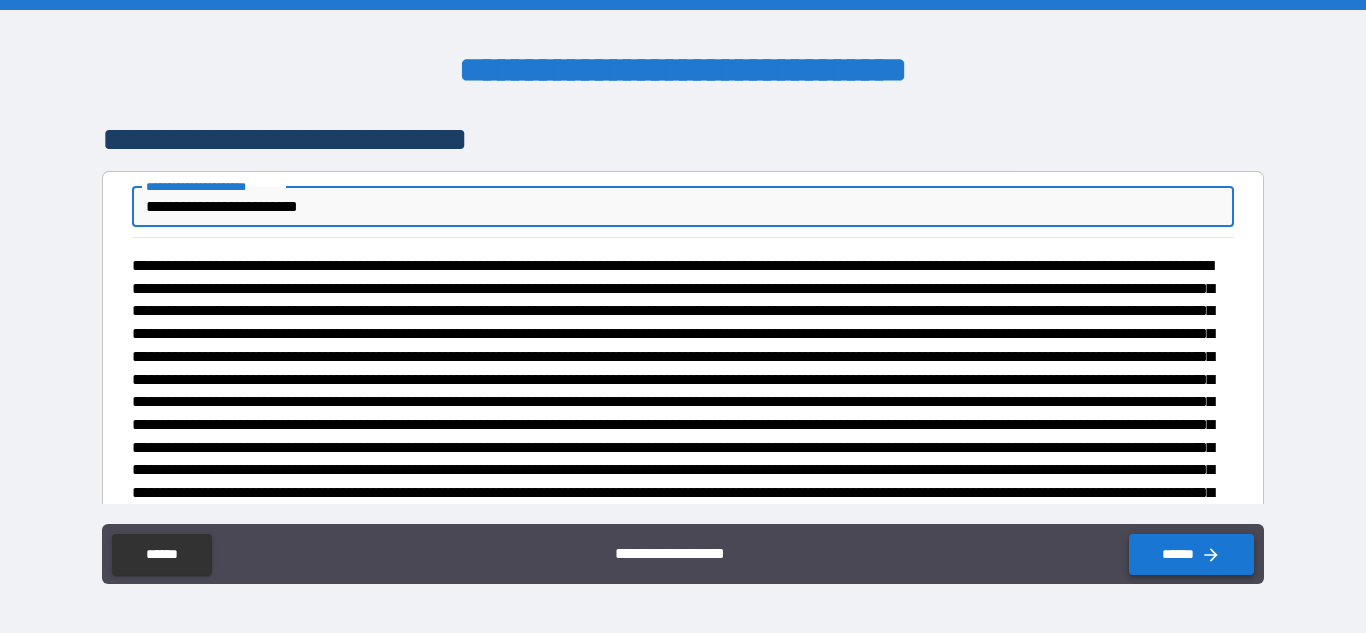 type on "**********" 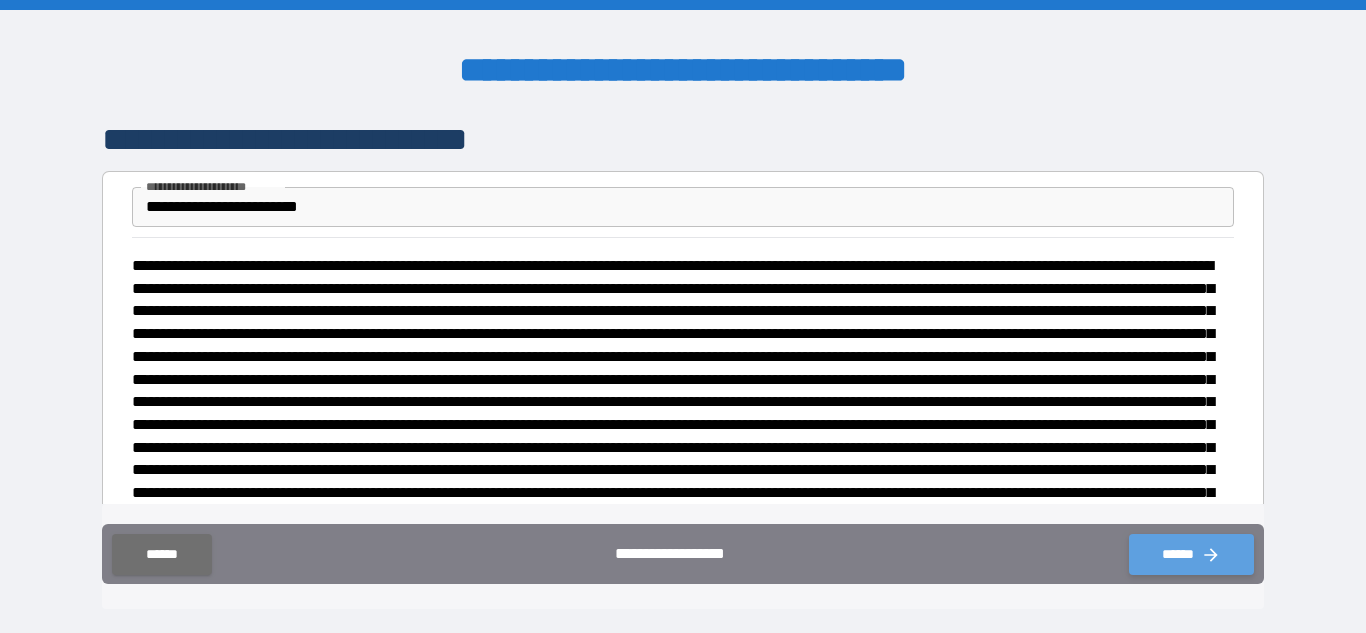 click on "******" at bounding box center [1191, 554] 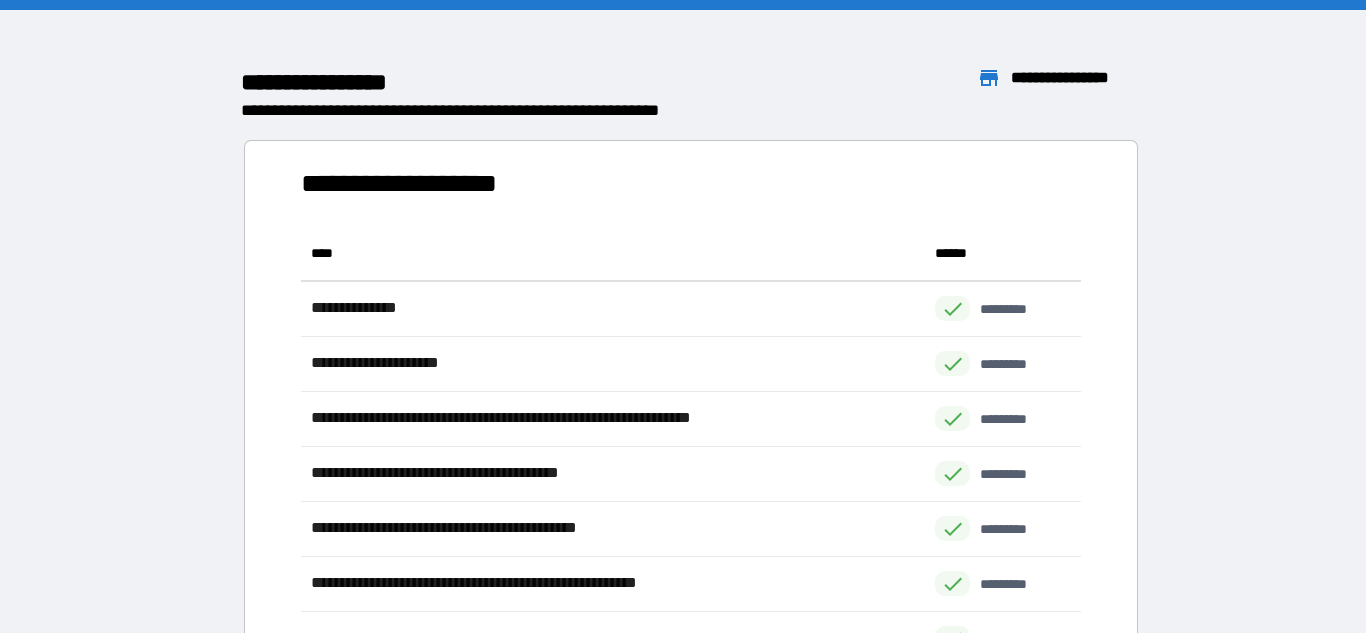 scroll, scrollTop: 1, scrollLeft: 1, axis: both 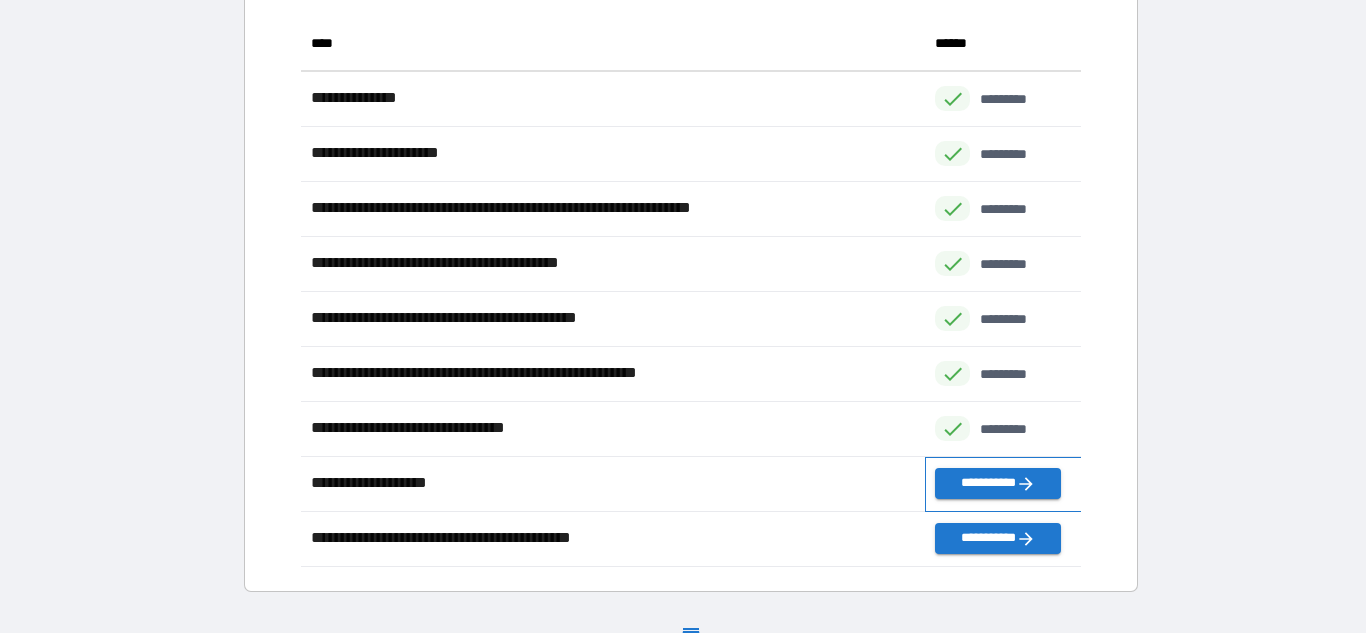 click on "**********" at bounding box center [1003, 484] 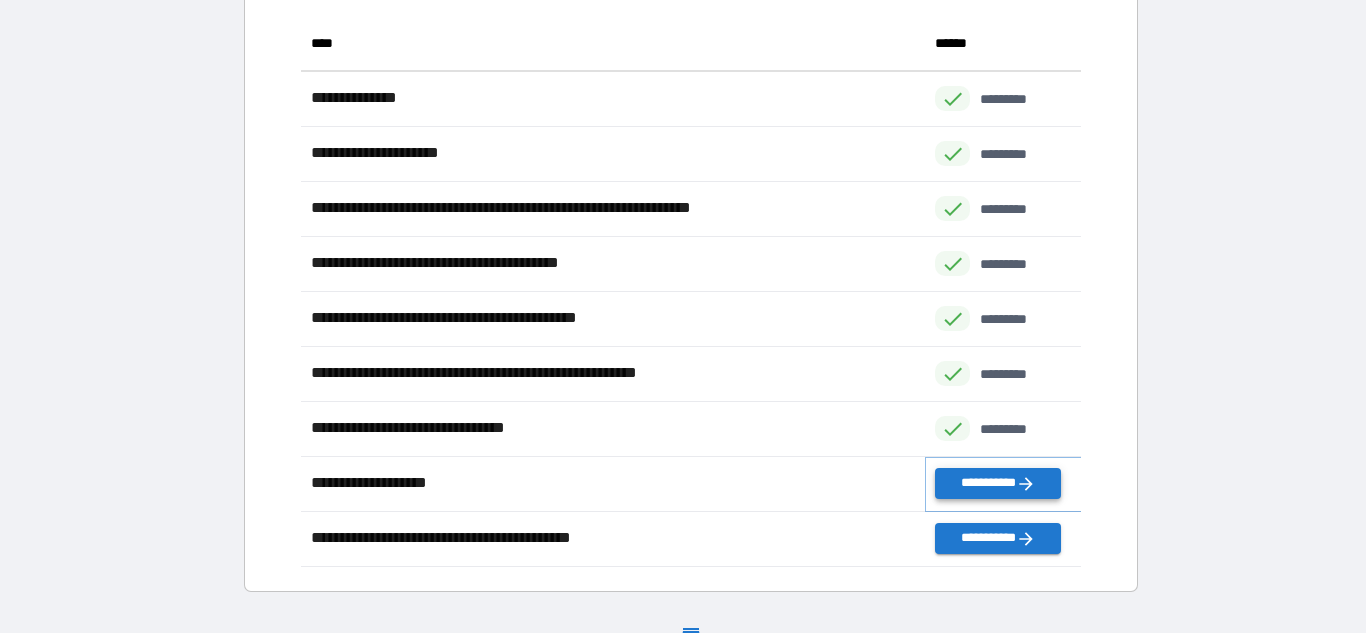 click on "**********" at bounding box center (997, 483) 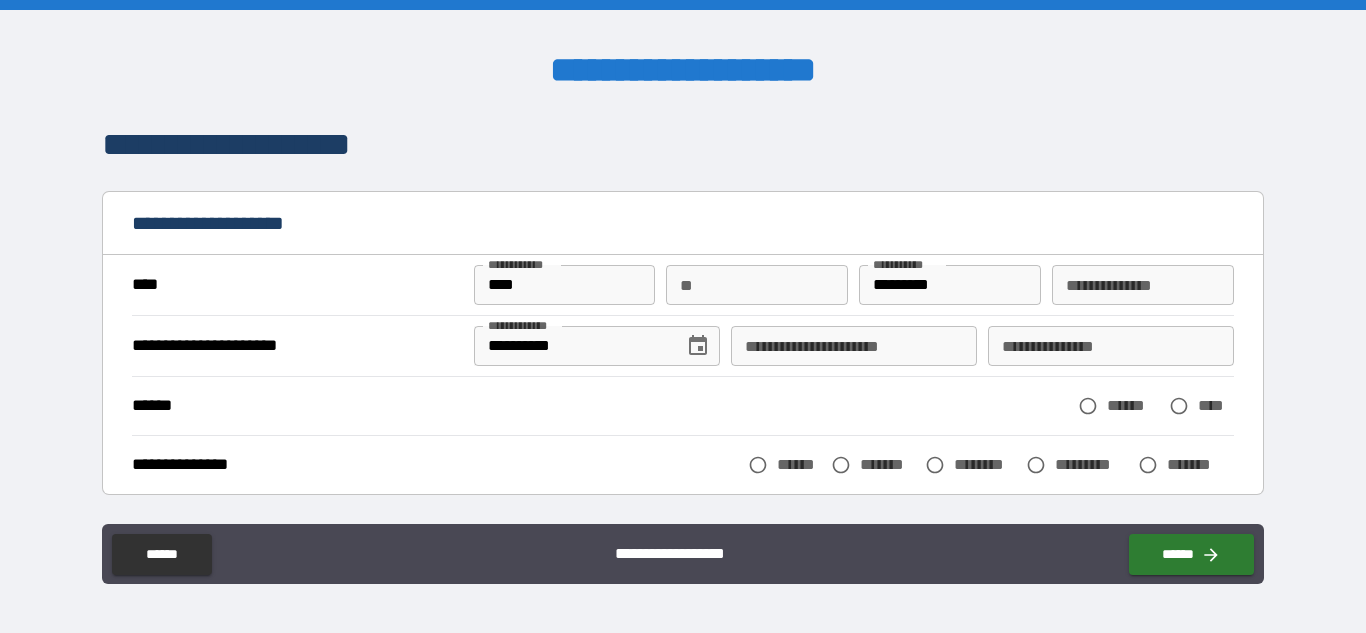 click on "**" at bounding box center (757, 285) 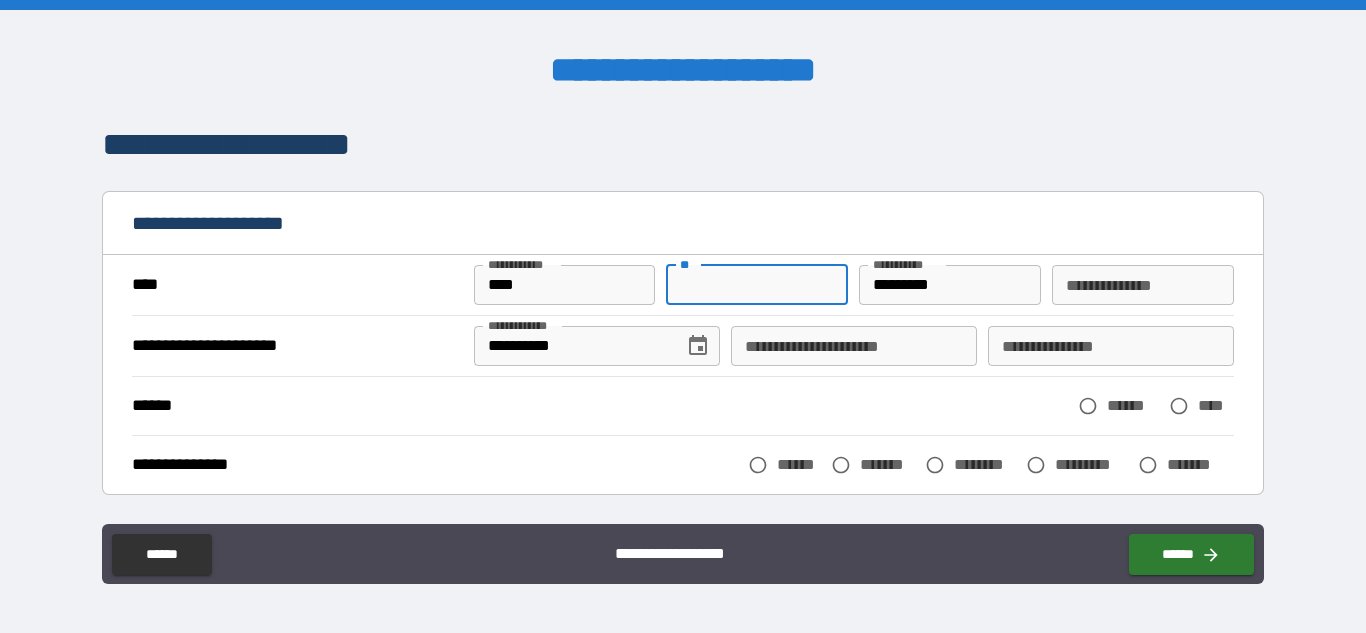 type on "*" 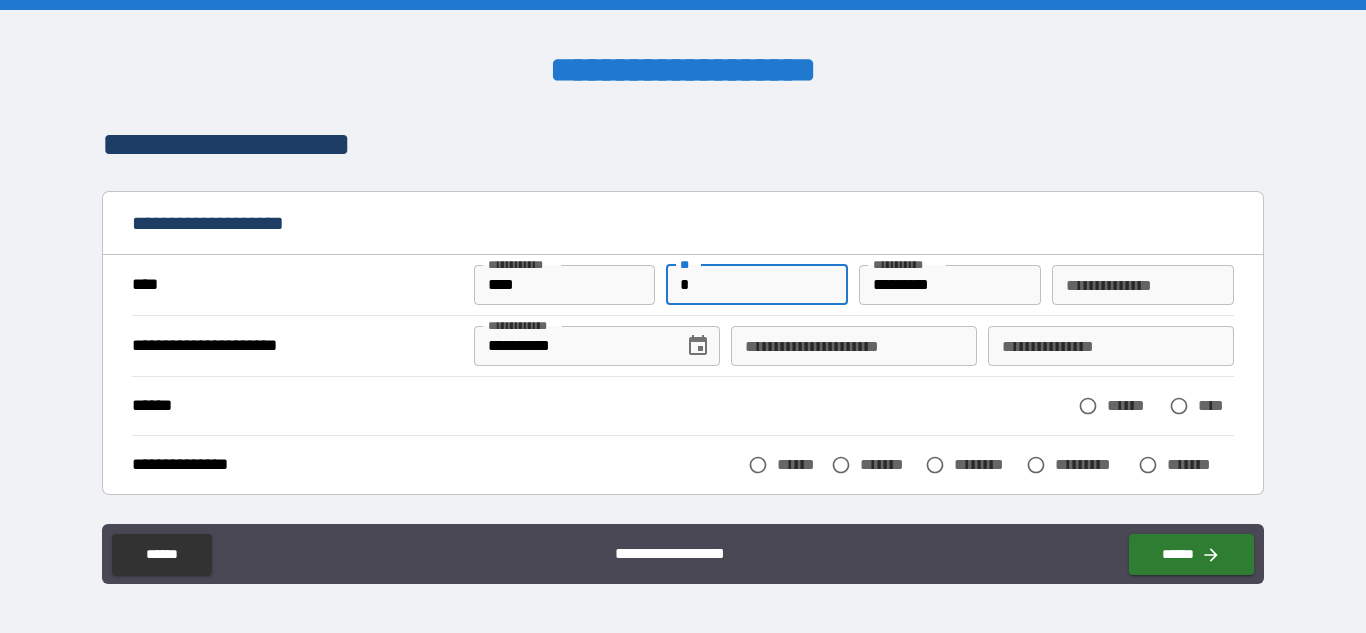 click on "**********" at bounding box center [854, 346] 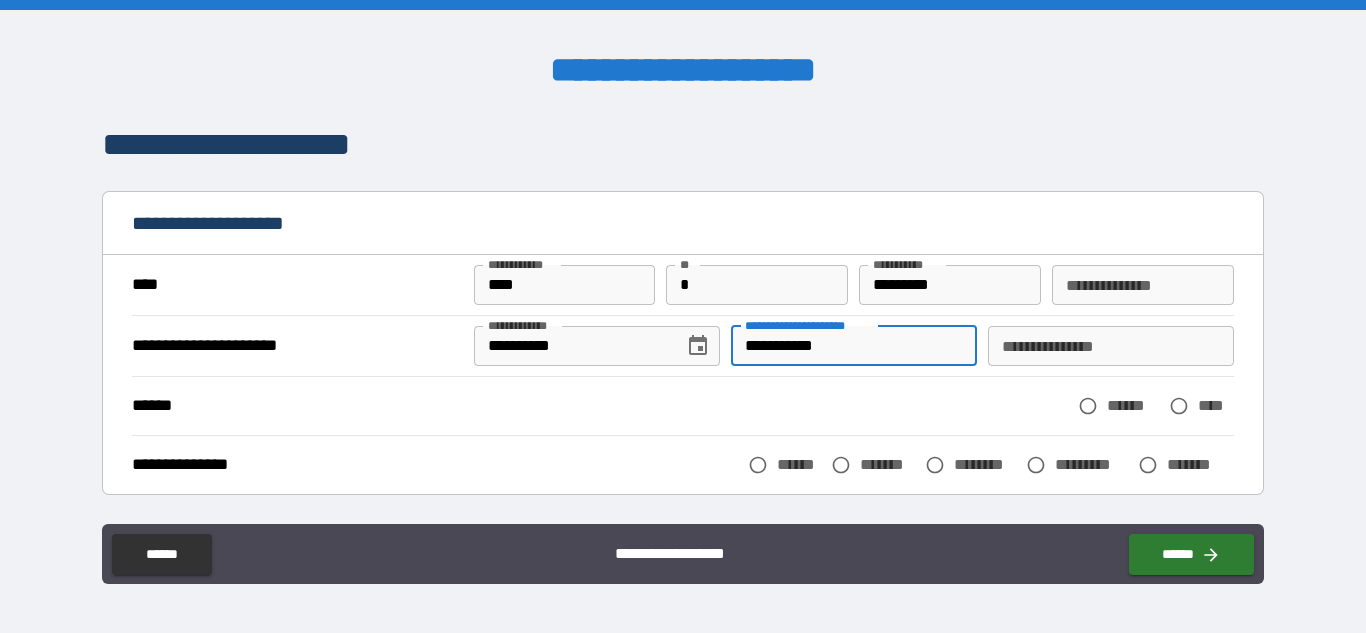 type on "**********" 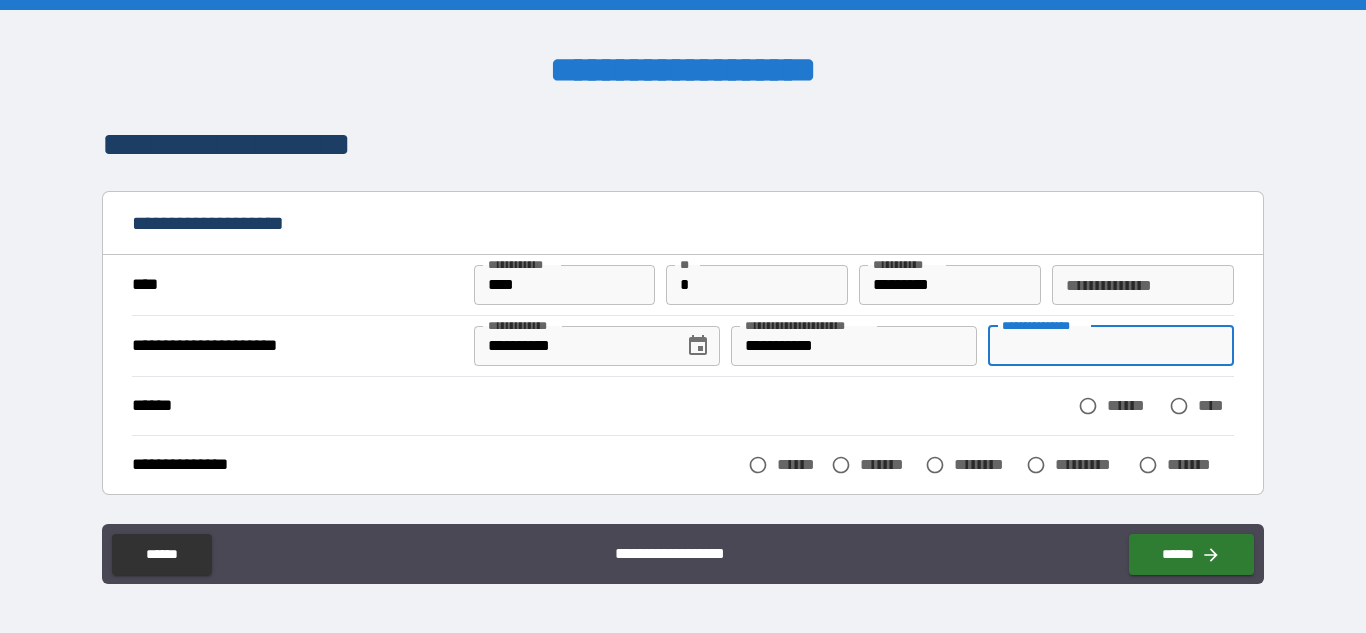 click on "**********" at bounding box center (1111, 346) 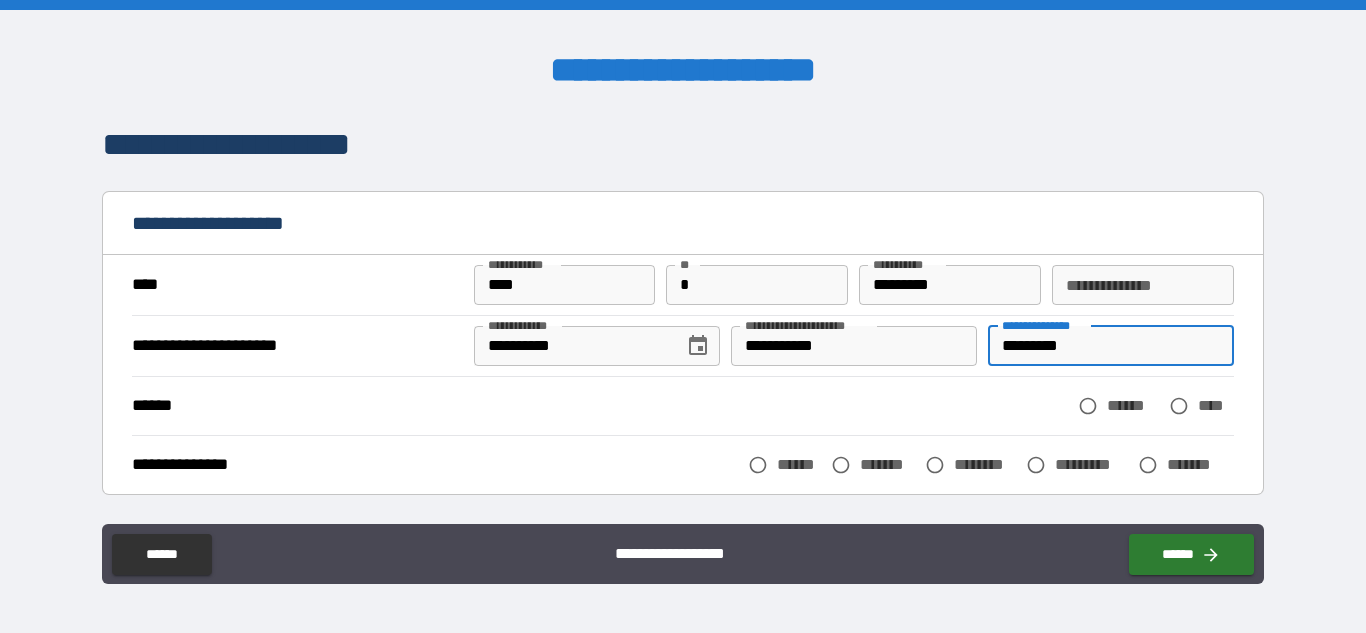 type on "*********" 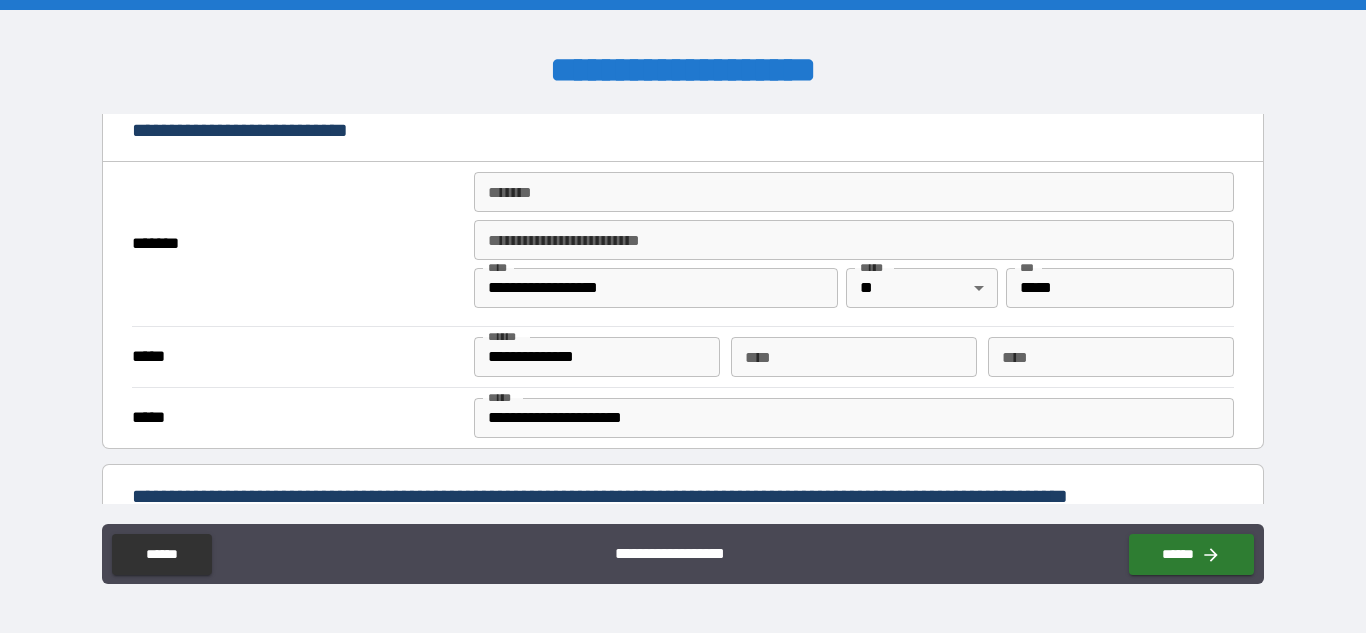 scroll, scrollTop: 417, scrollLeft: 0, axis: vertical 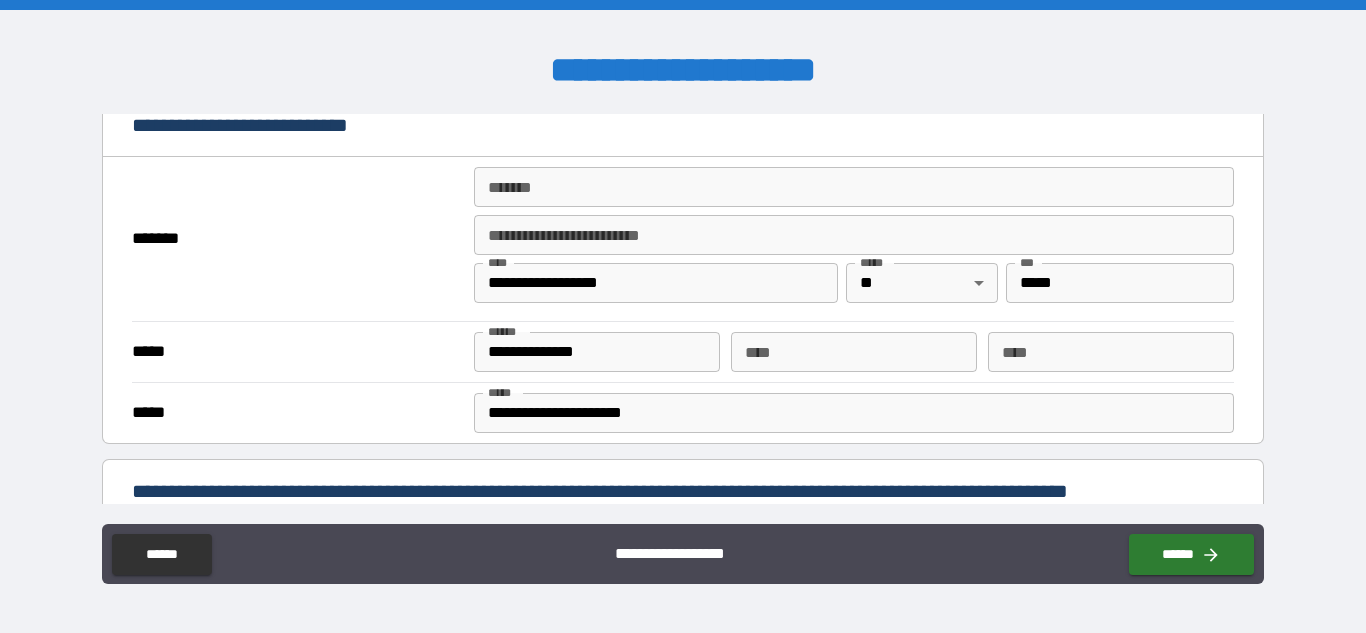 click on "*******" at bounding box center [854, 187] 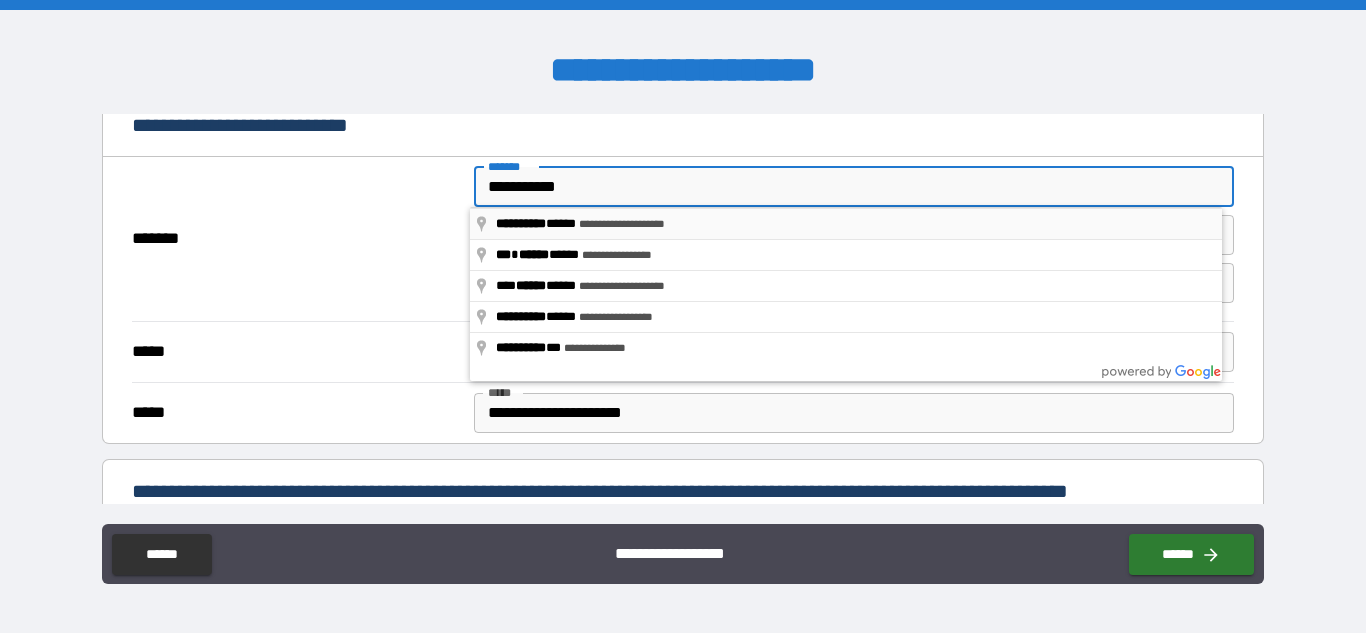 type on "**********" 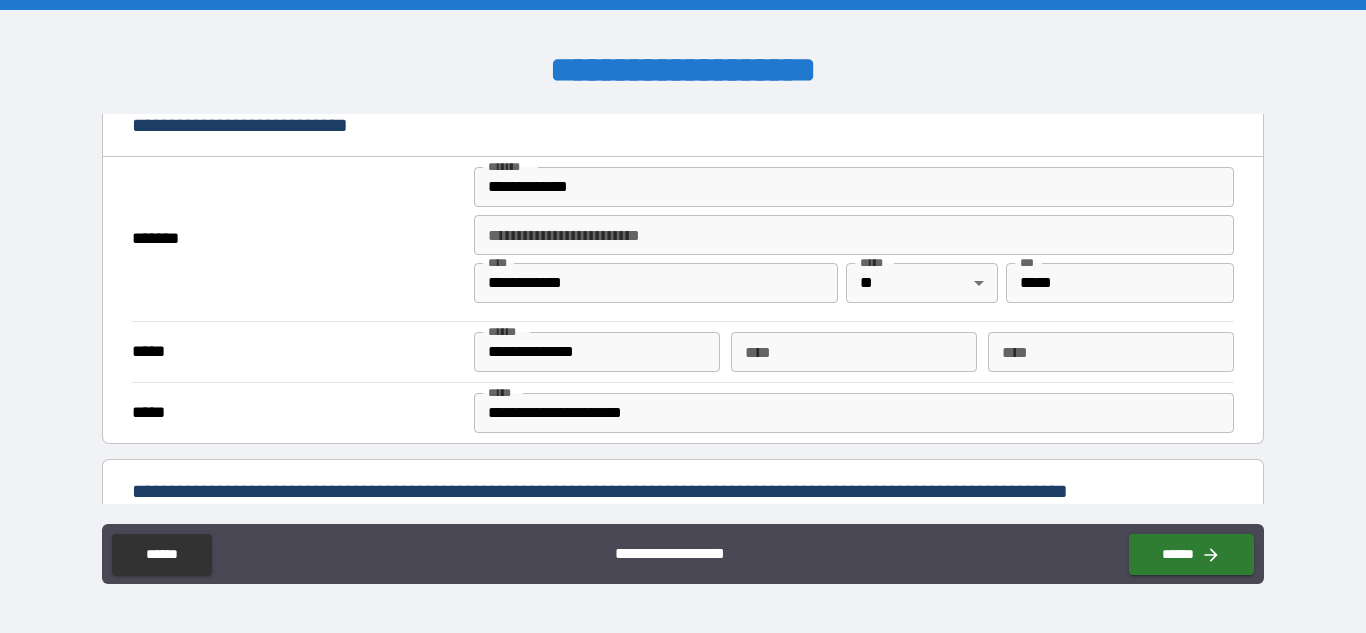 click on "**********" at bounding box center [854, 235] 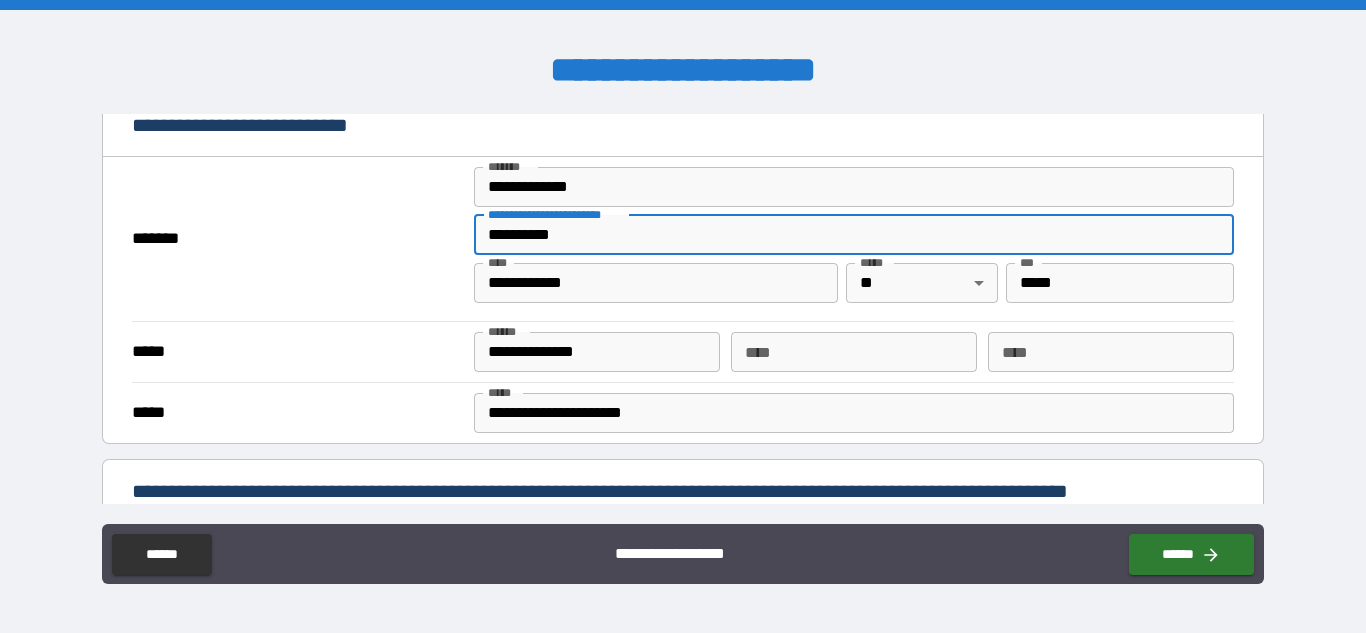 type on "**********" 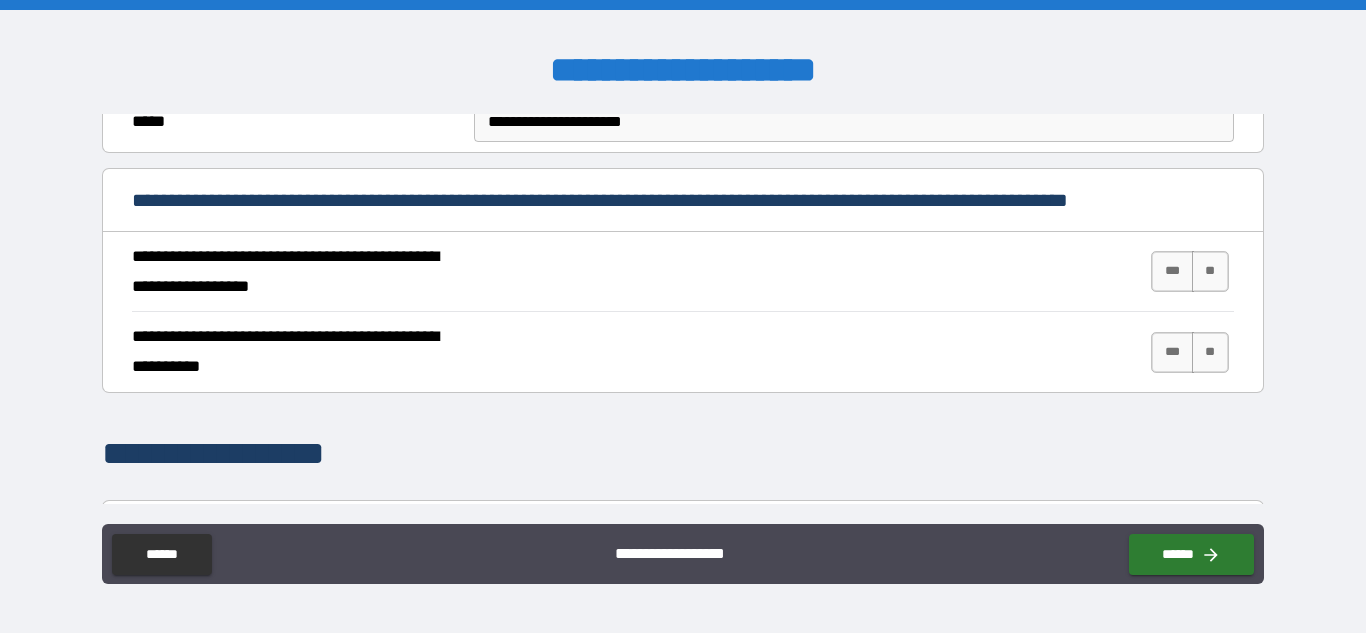 scroll, scrollTop: 714, scrollLeft: 0, axis: vertical 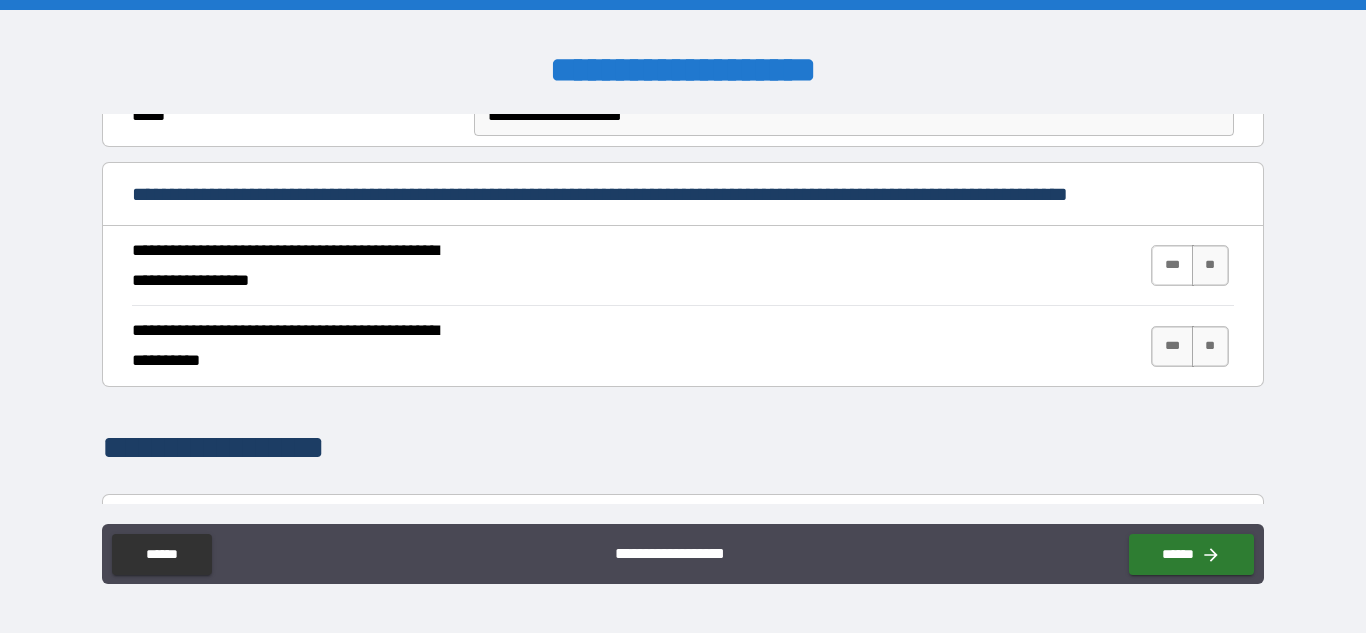 type on "**********" 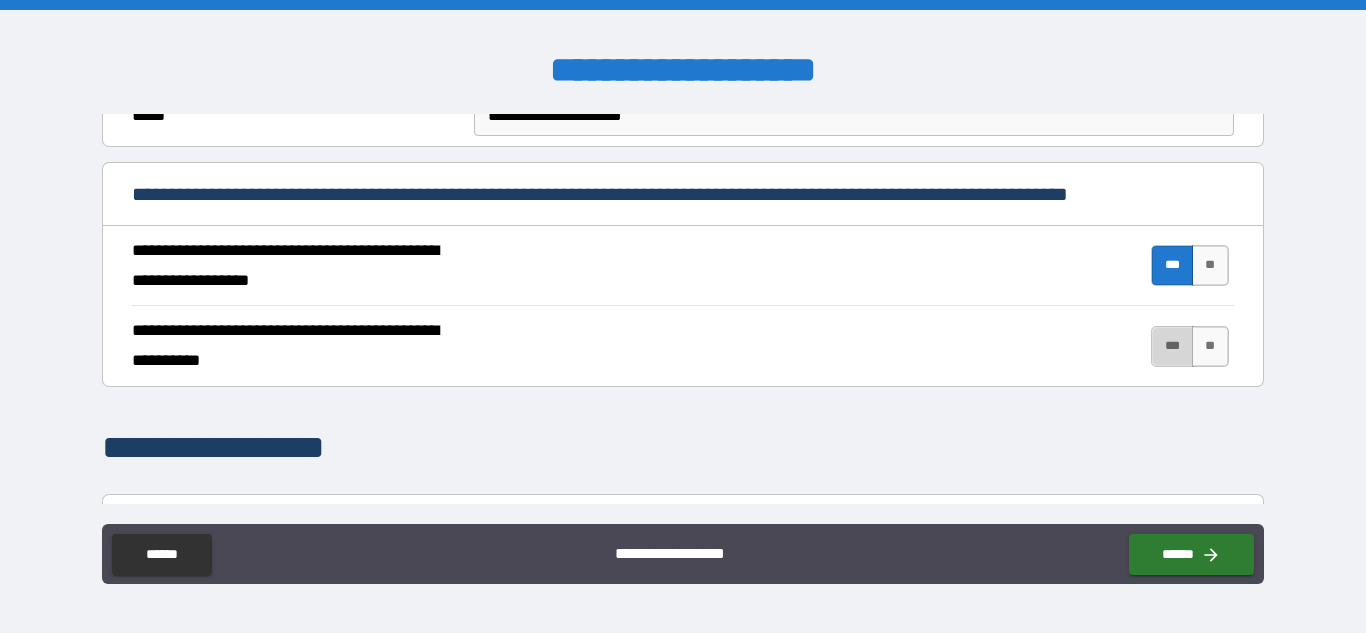click on "***" at bounding box center [1172, 346] 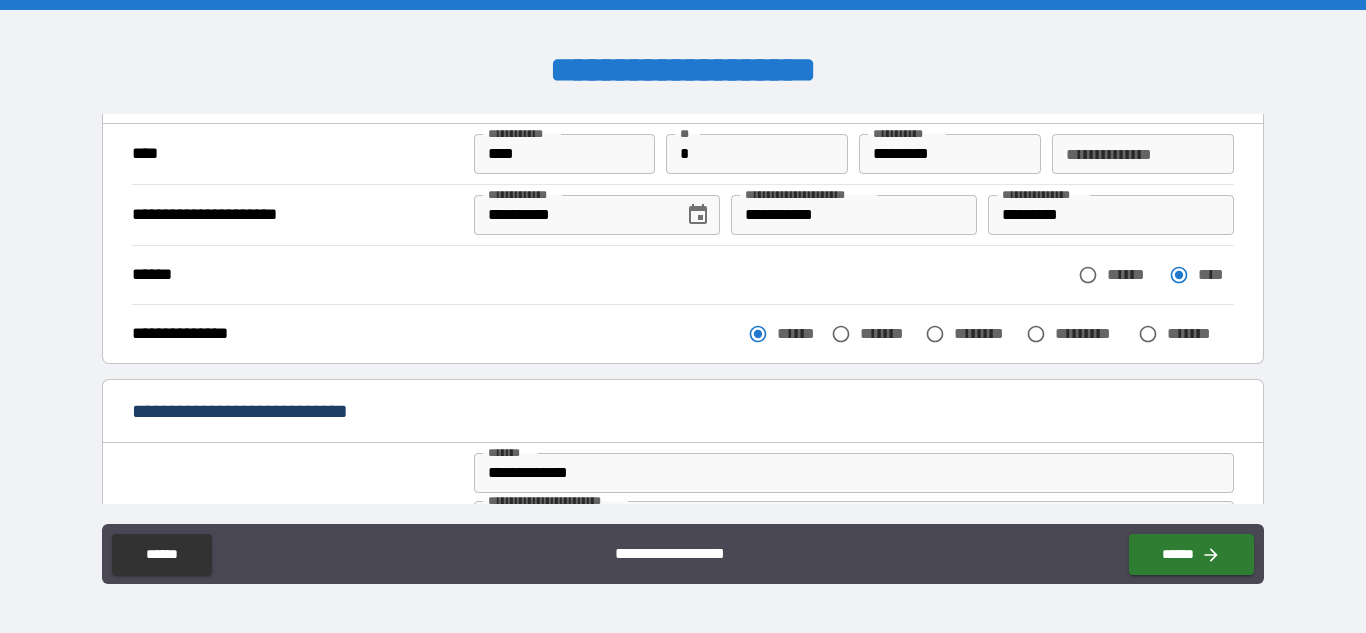 scroll, scrollTop: 121, scrollLeft: 0, axis: vertical 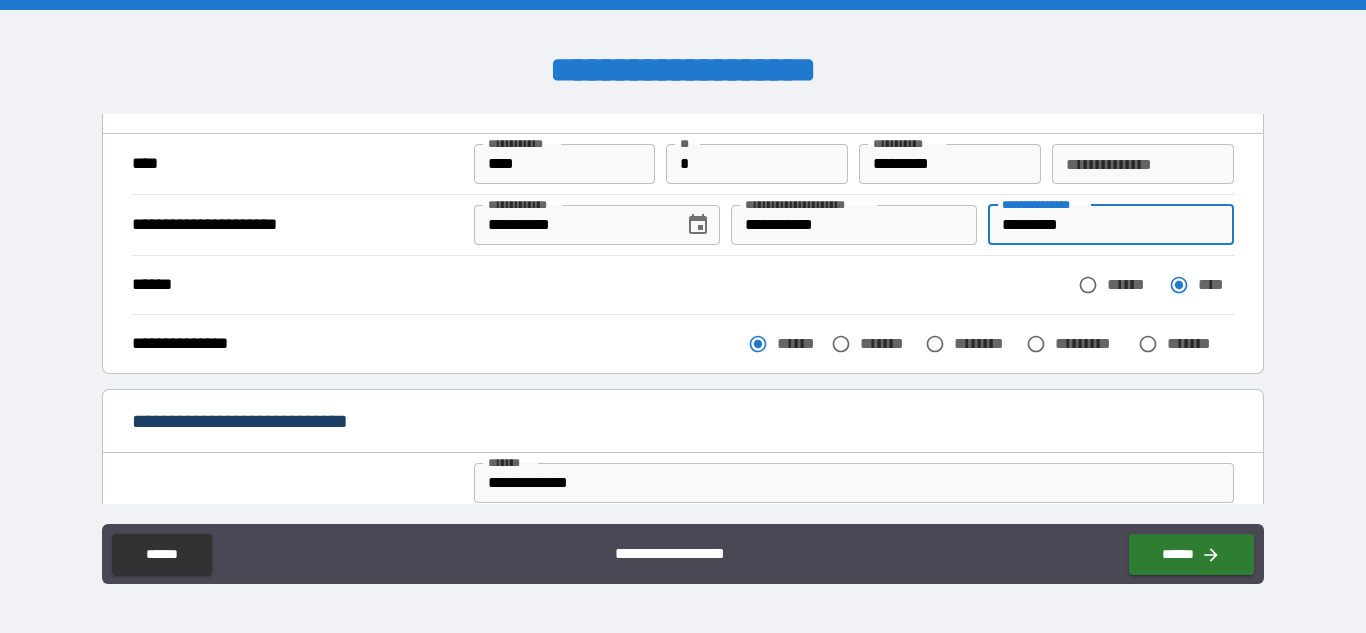 drag, startPoint x: 1087, startPoint y: 226, endPoint x: 975, endPoint y: 223, distance: 112.04017 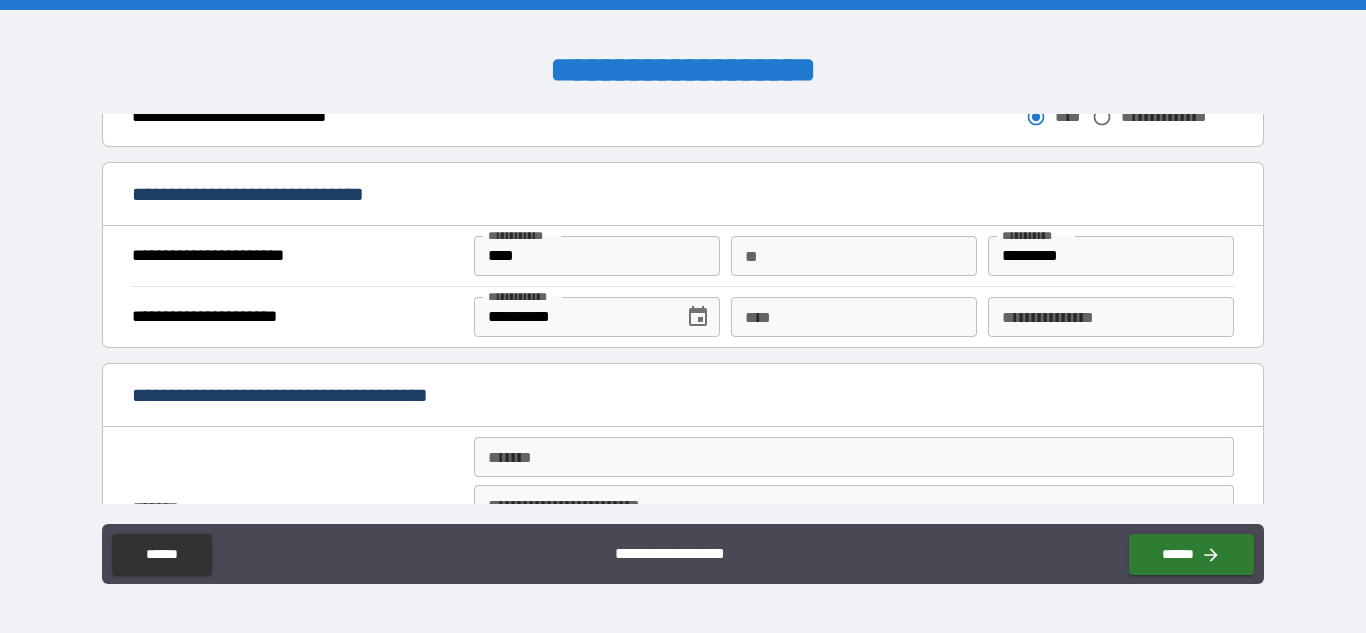scroll, scrollTop: 1205, scrollLeft: 0, axis: vertical 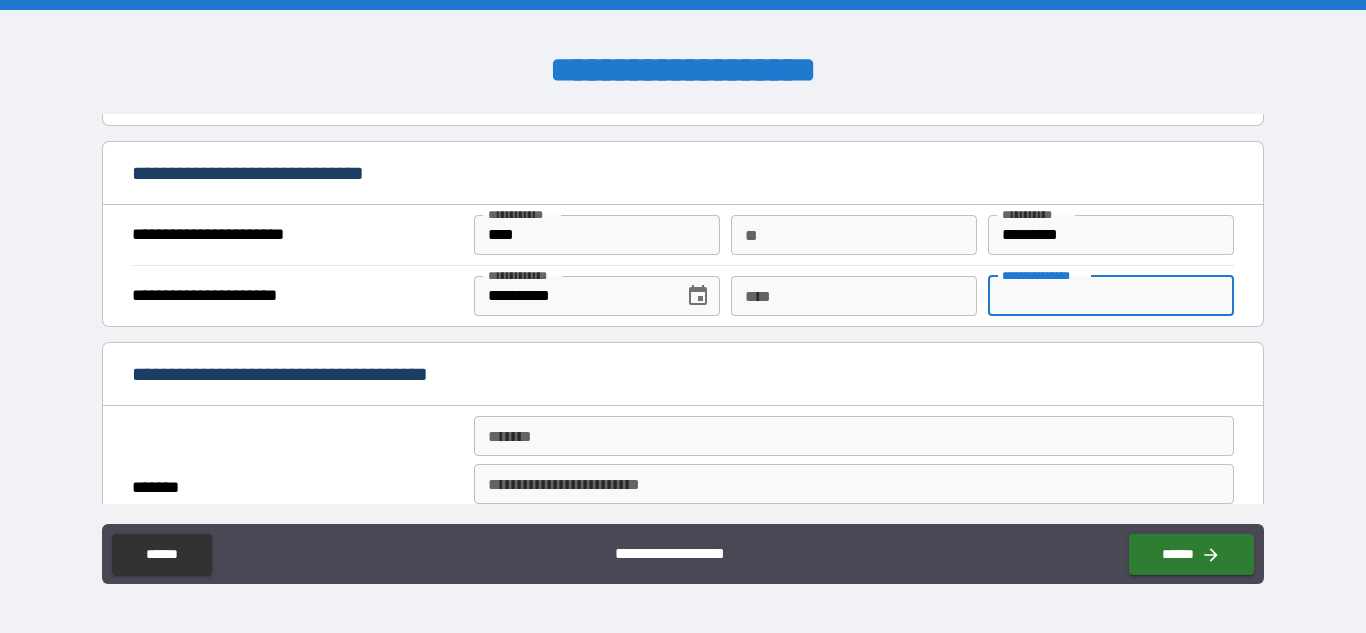 click on "**********" at bounding box center [1111, 296] 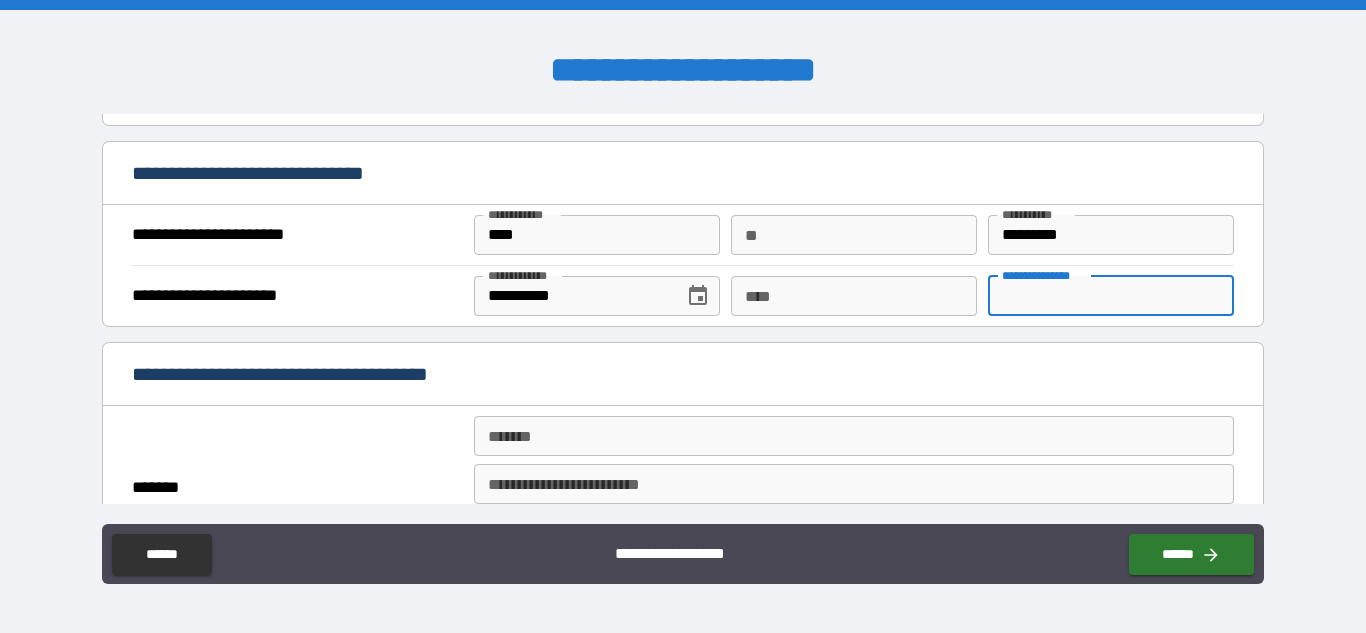 paste on "*********" 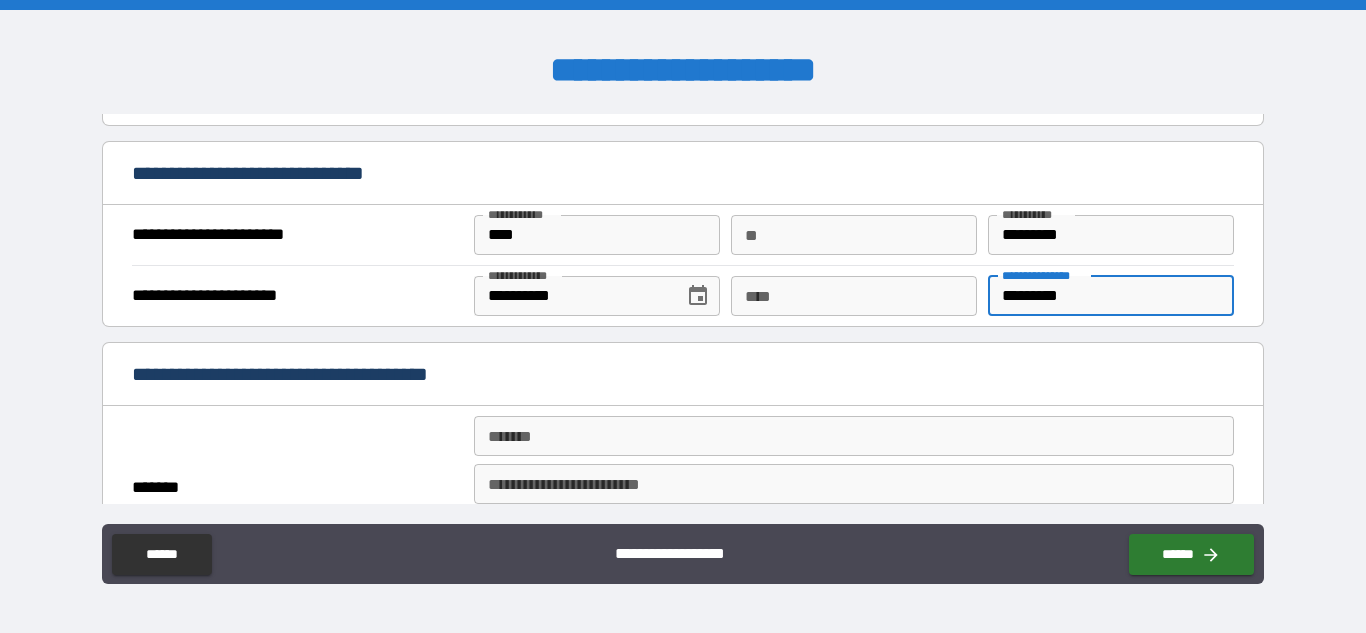 type on "*********" 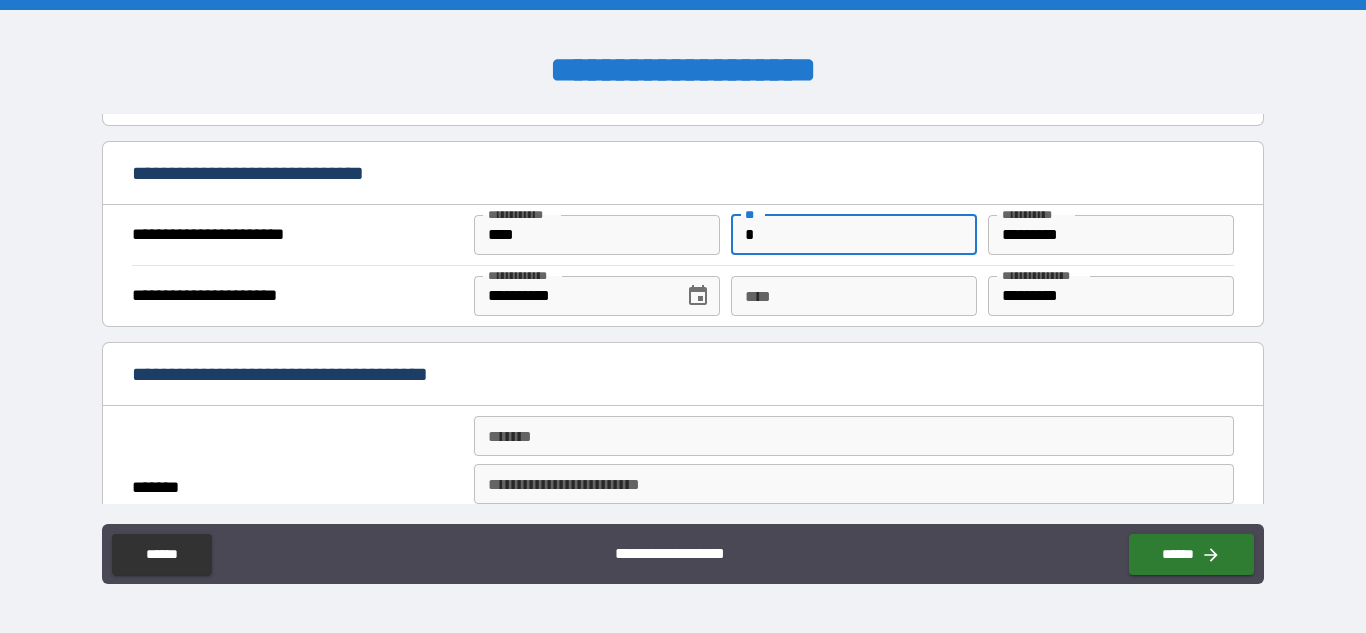 type on "*" 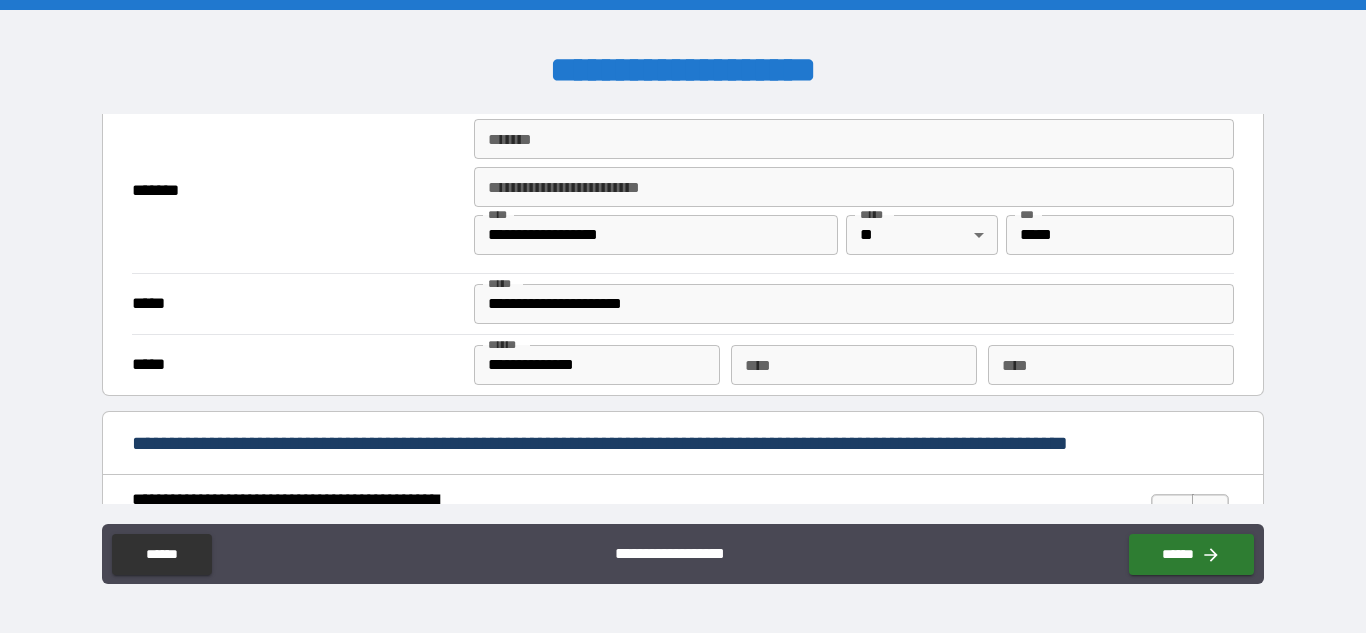 scroll, scrollTop: 1507, scrollLeft: 0, axis: vertical 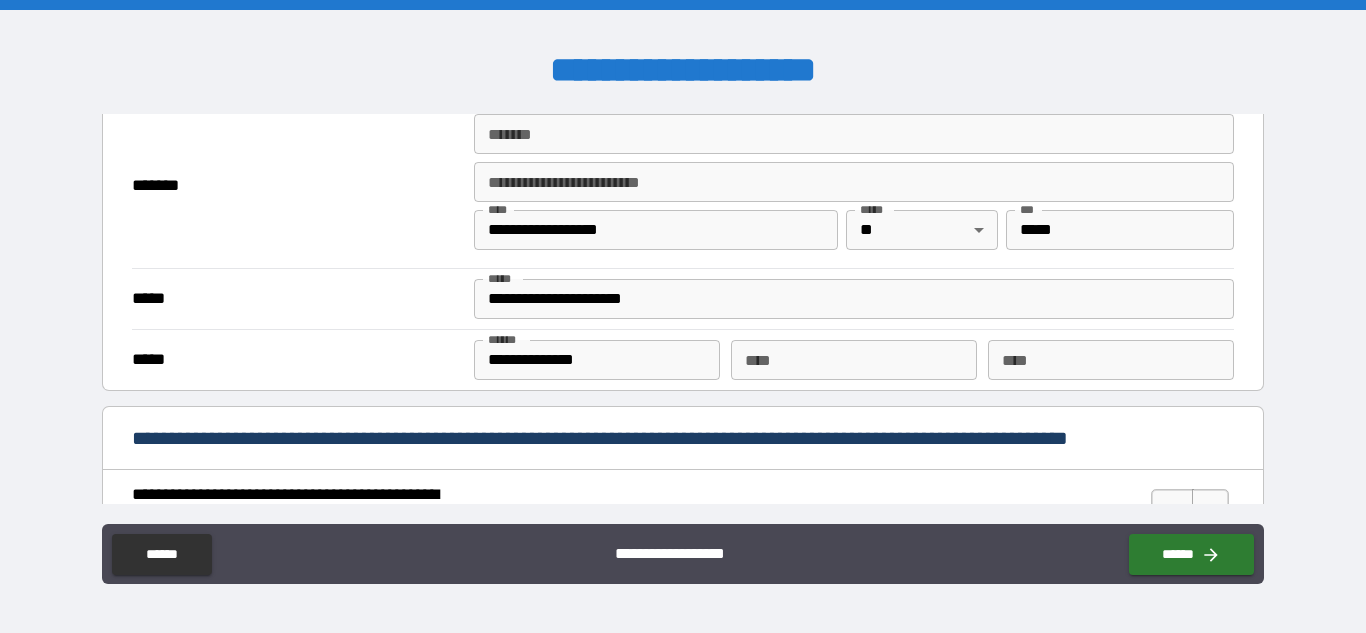 type on "**********" 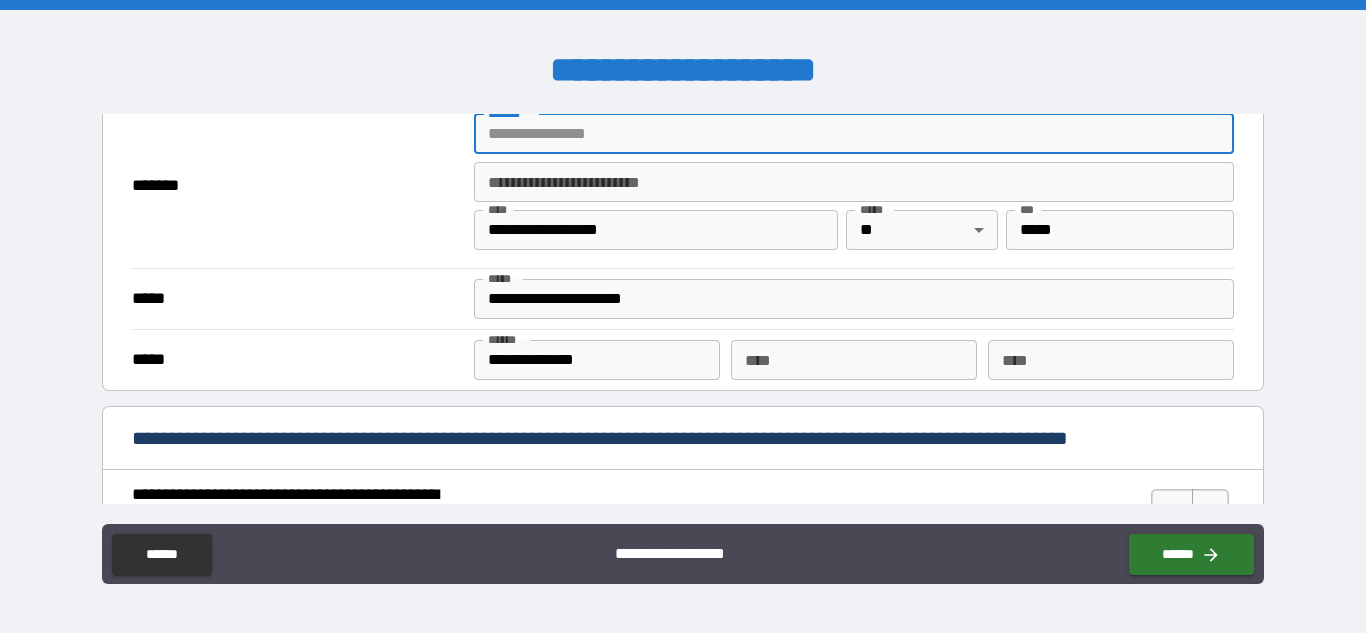 click on "*******" at bounding box center (854, 134) 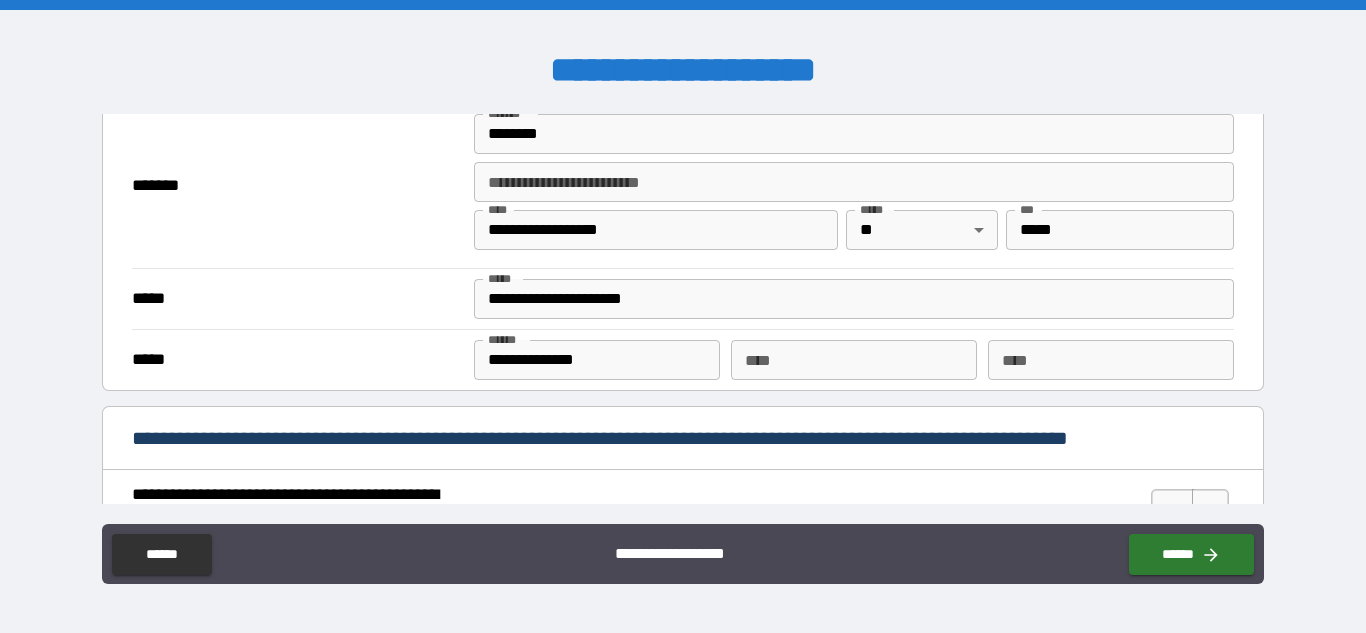 type on "**********" 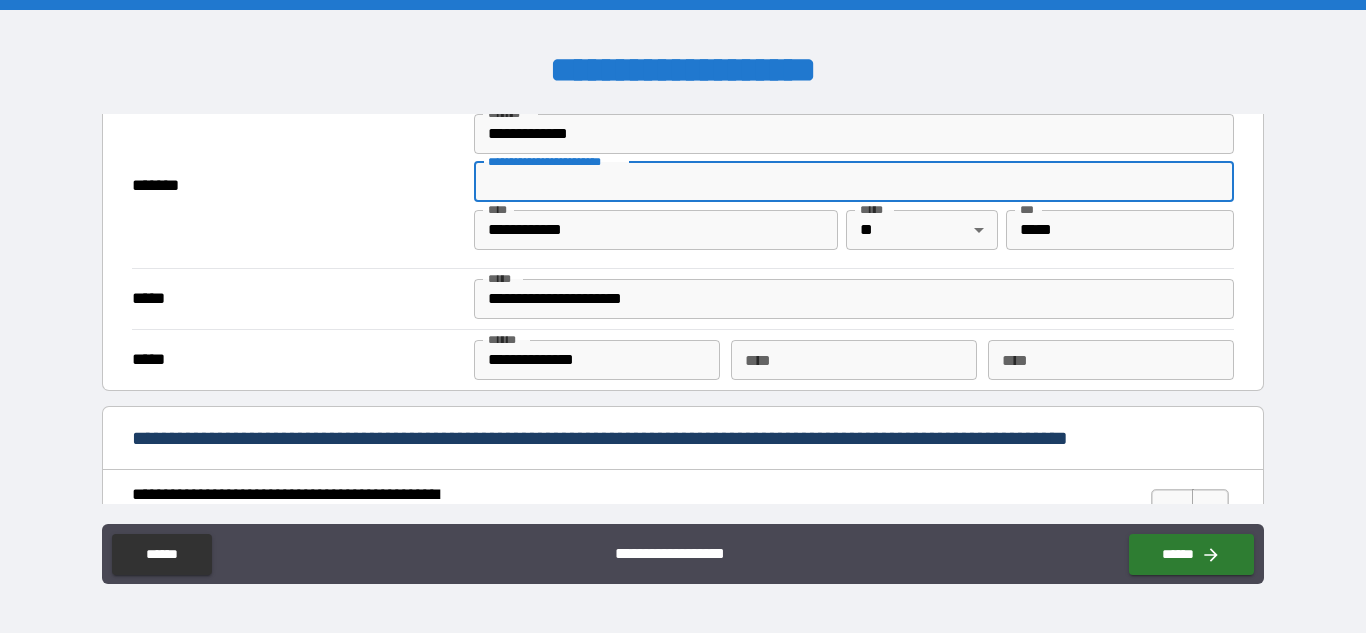 click on "**********" at bounding box center (854, 182) 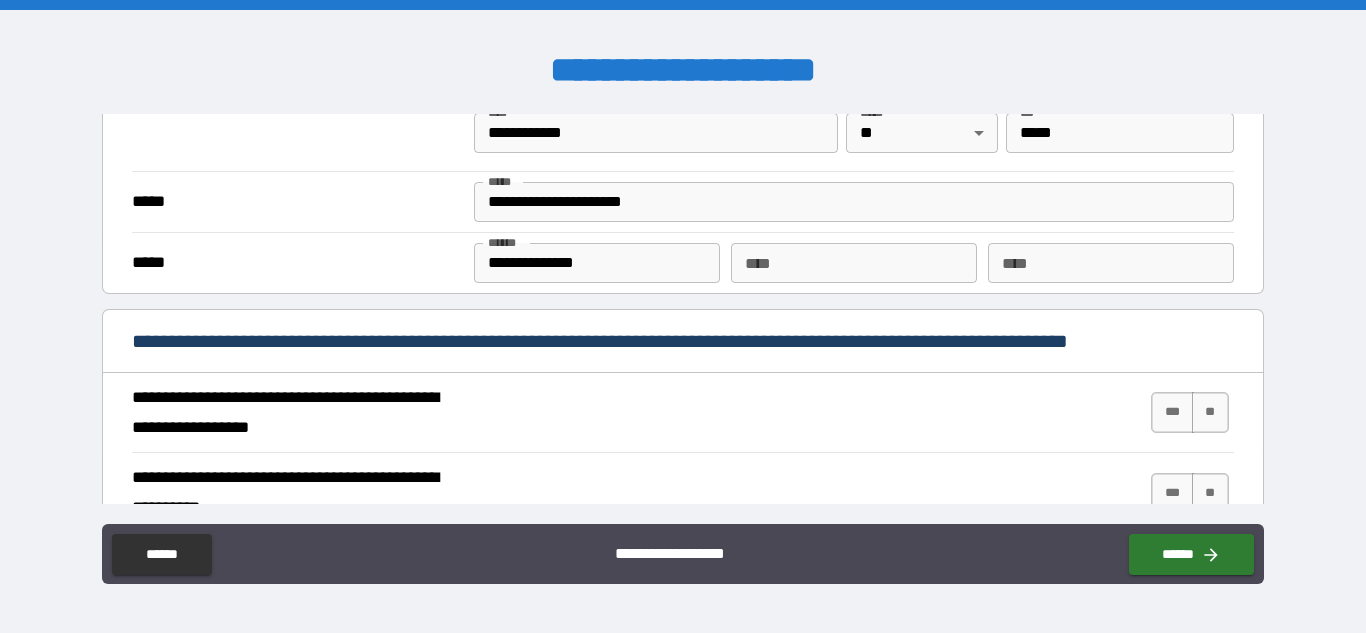 scroll, scrollTop: 1606, scrollLeft: 0, axis: vertical 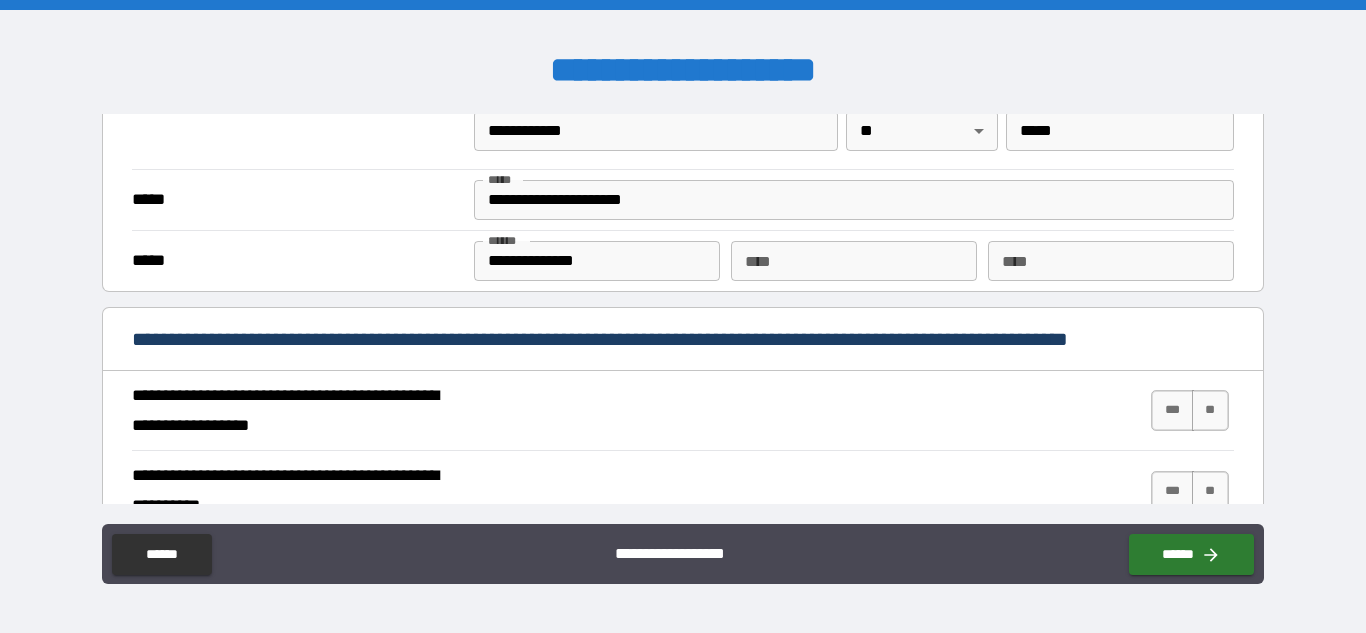 type on "**********" 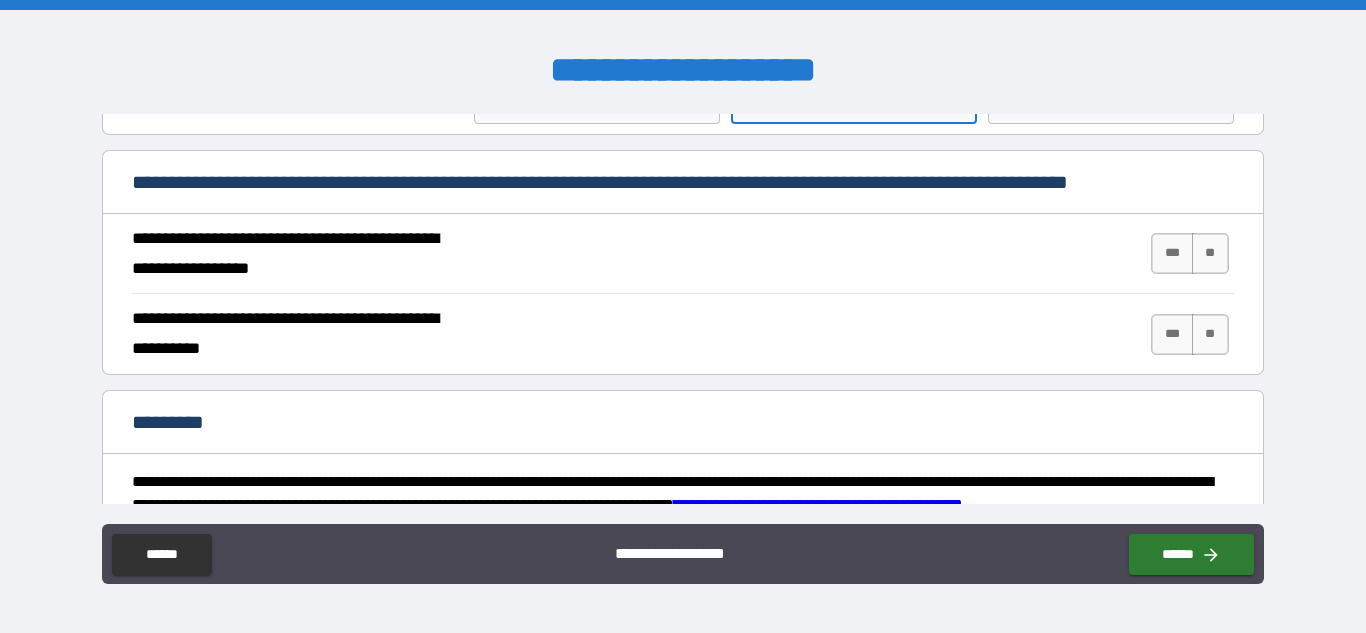 scroll, scrollTop: 1772, scrollLeft: 0, axis: vertical 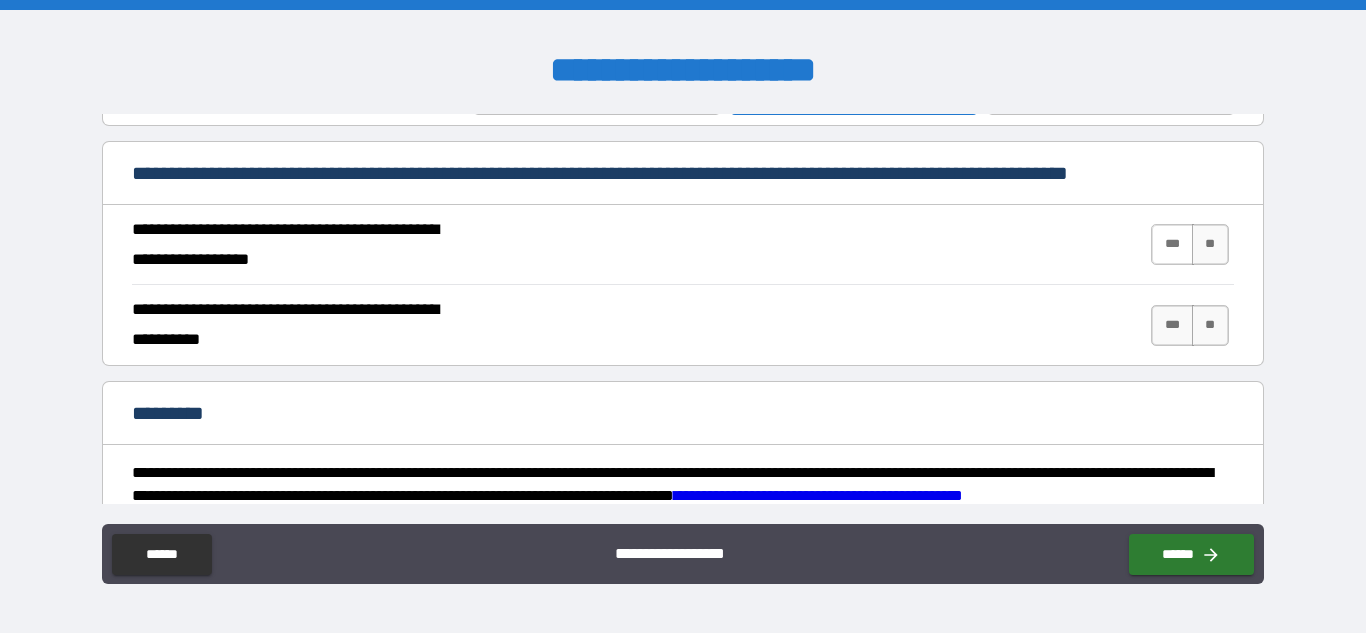 type on "**********" 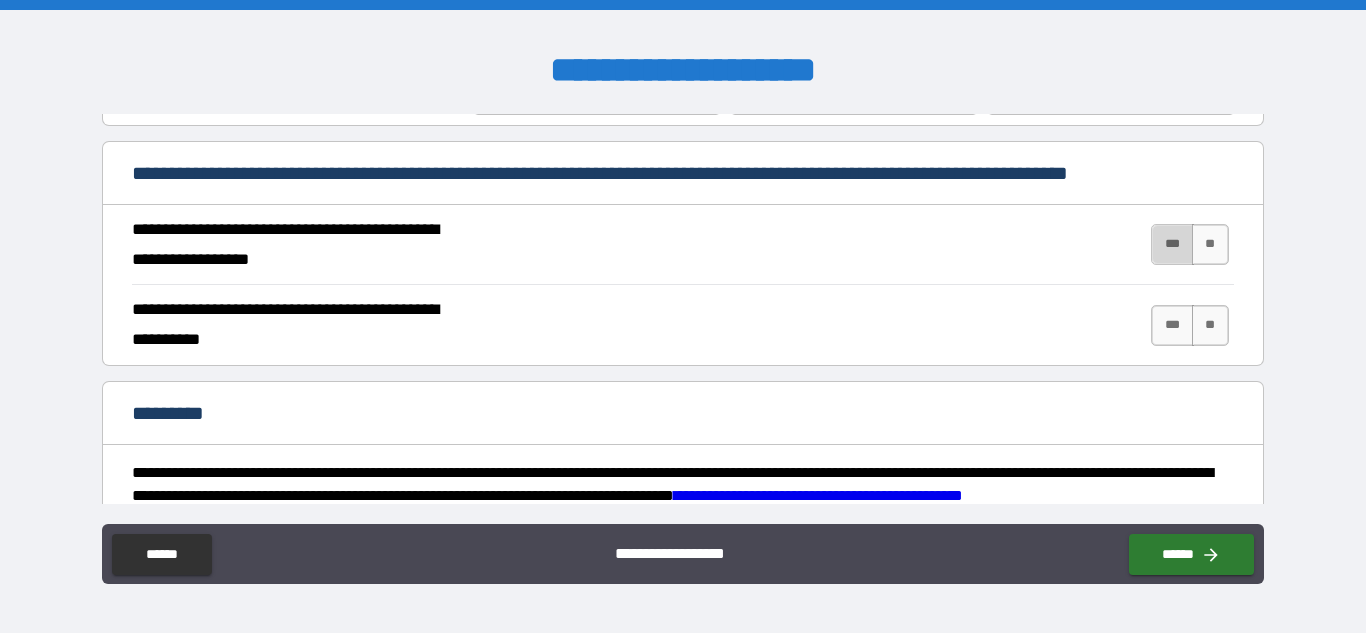 click on "***" at bounding box center [1172, 244] 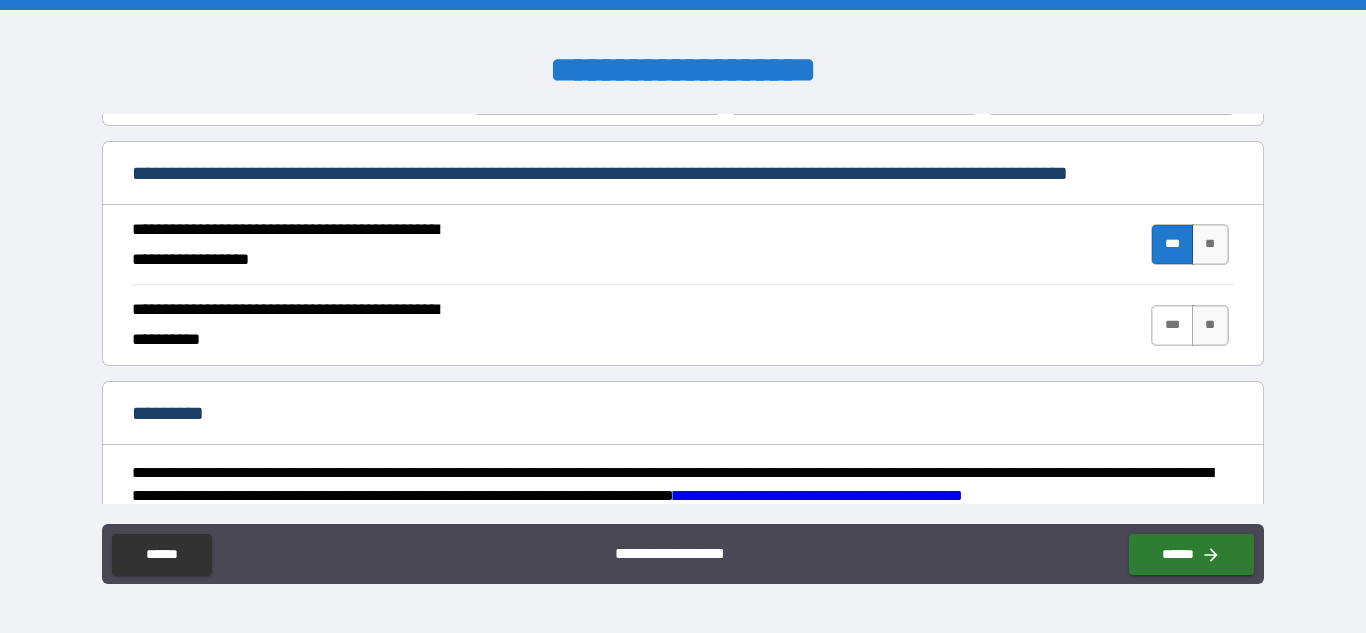 click on "***" at bounding box center (1172, 325) 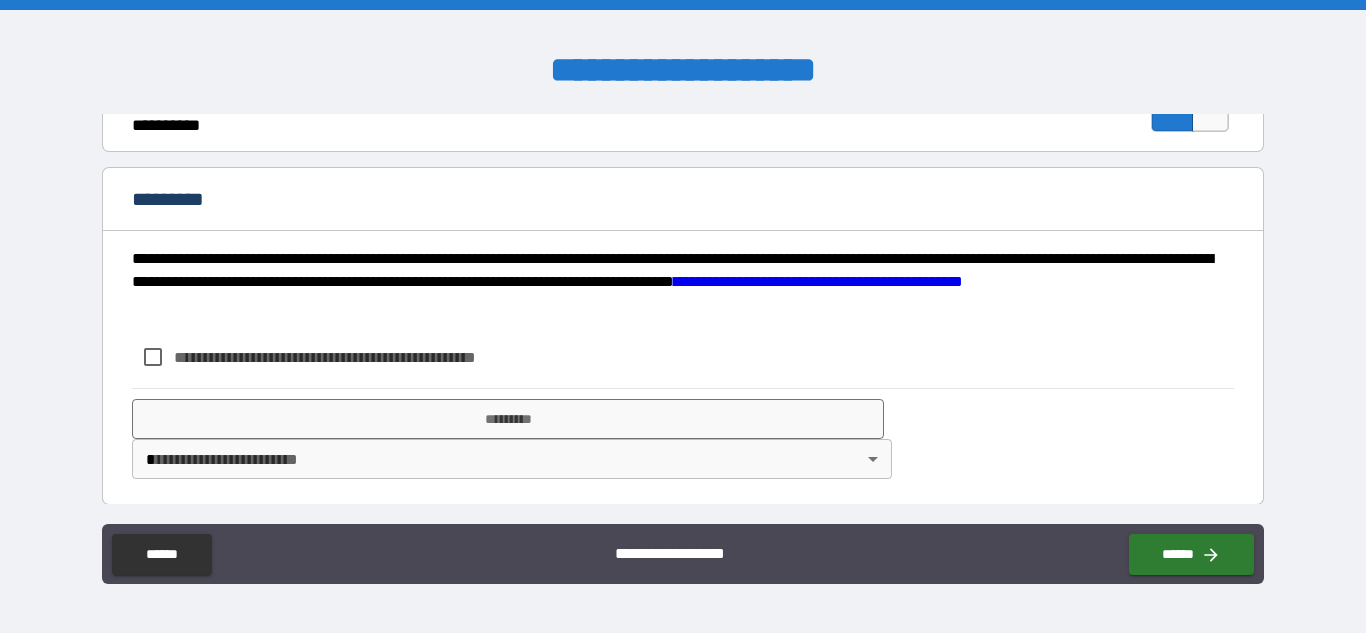 scroll, scrollTop: 1992, scrollLeft: 0, axis: vertical 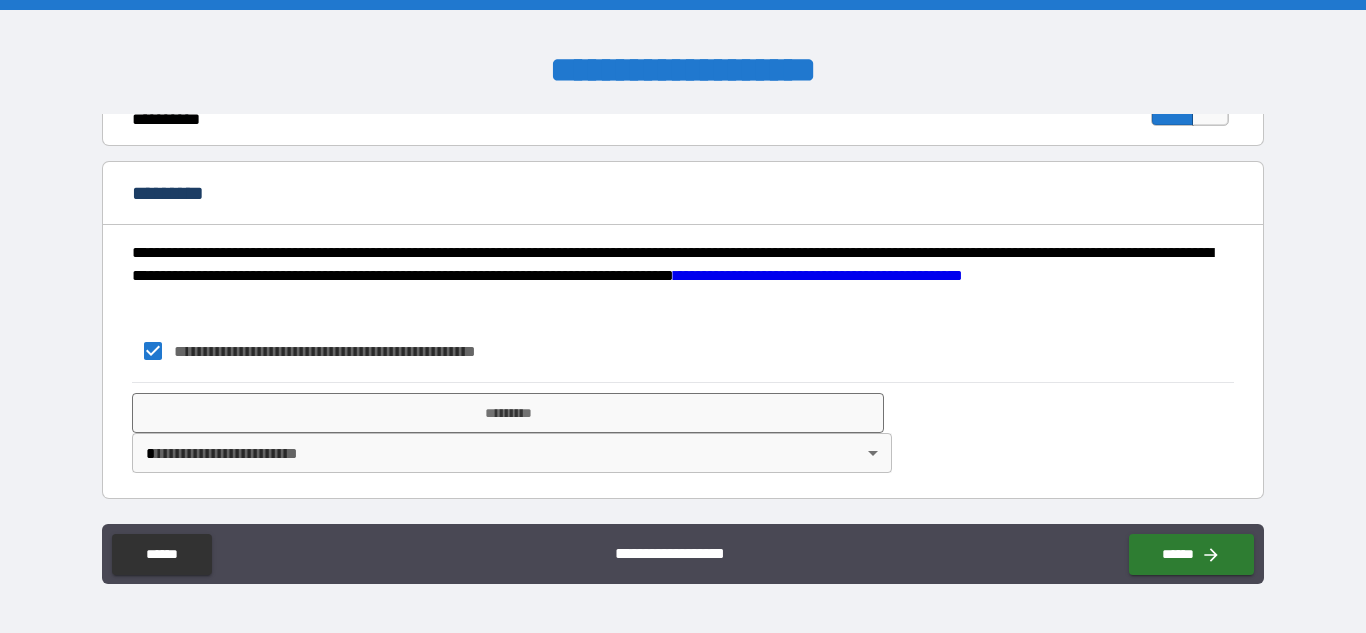 click on "**********" at bounding box center [683, 316] 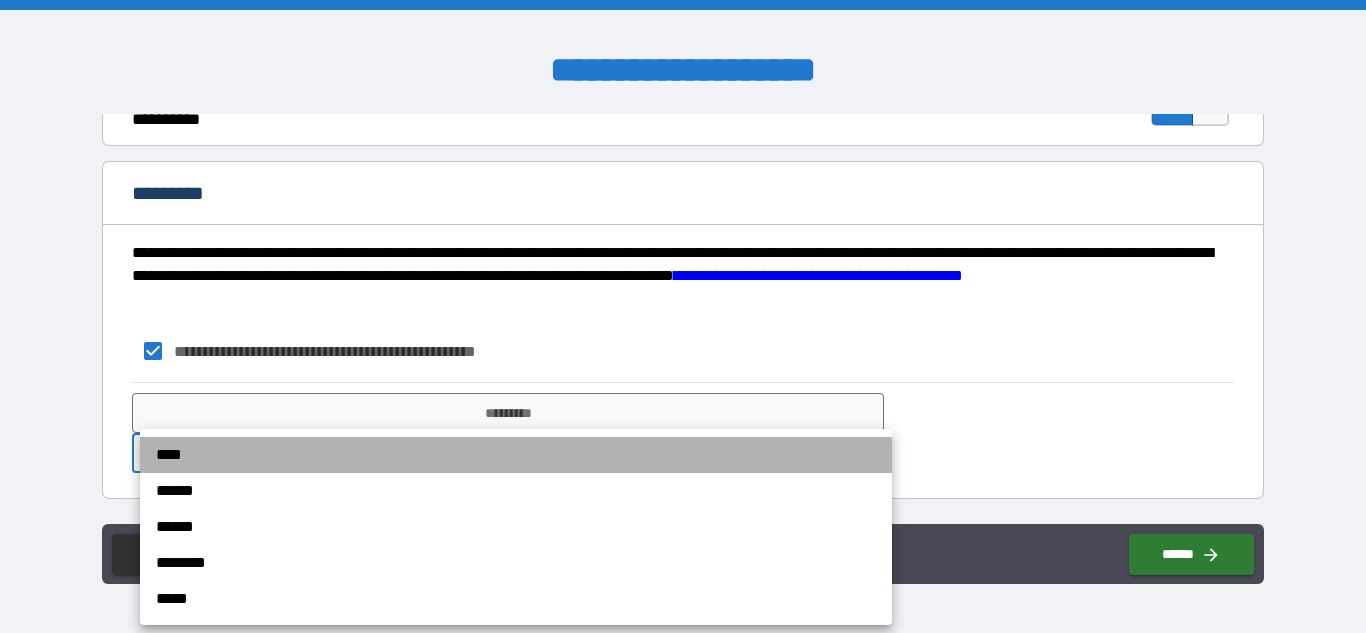 click on "****" at bounding box center (516, 455) 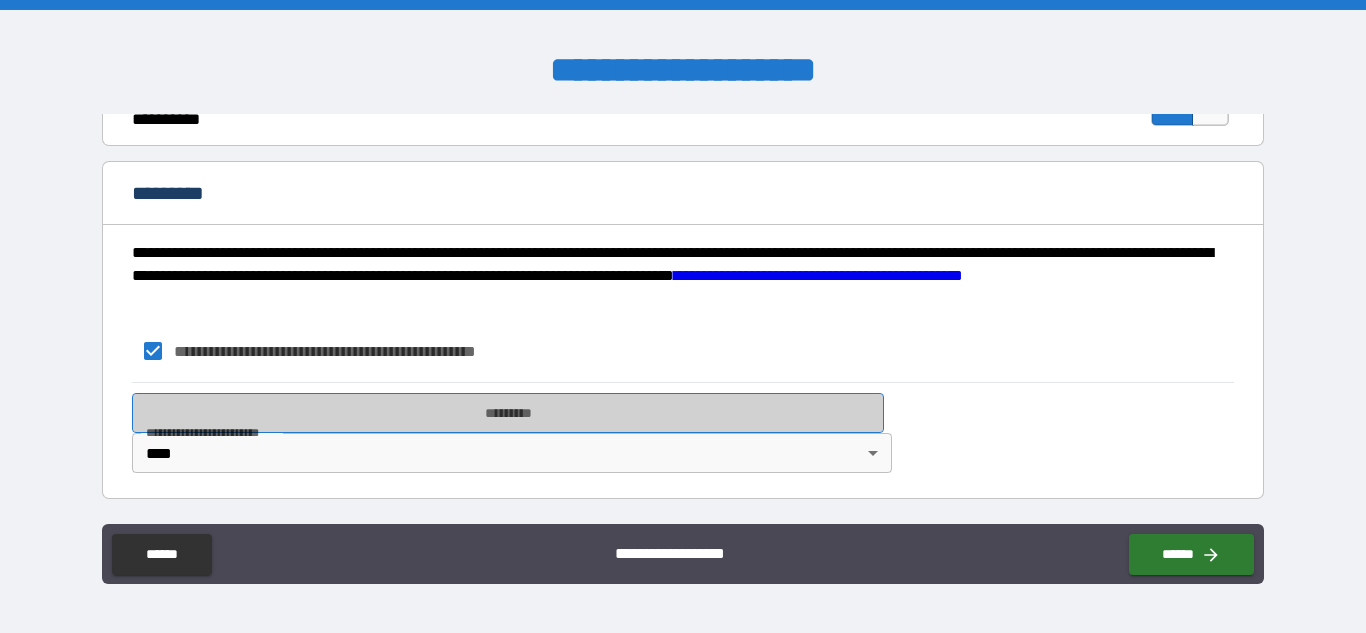 click on "*********" at bounding box center [508, 413] 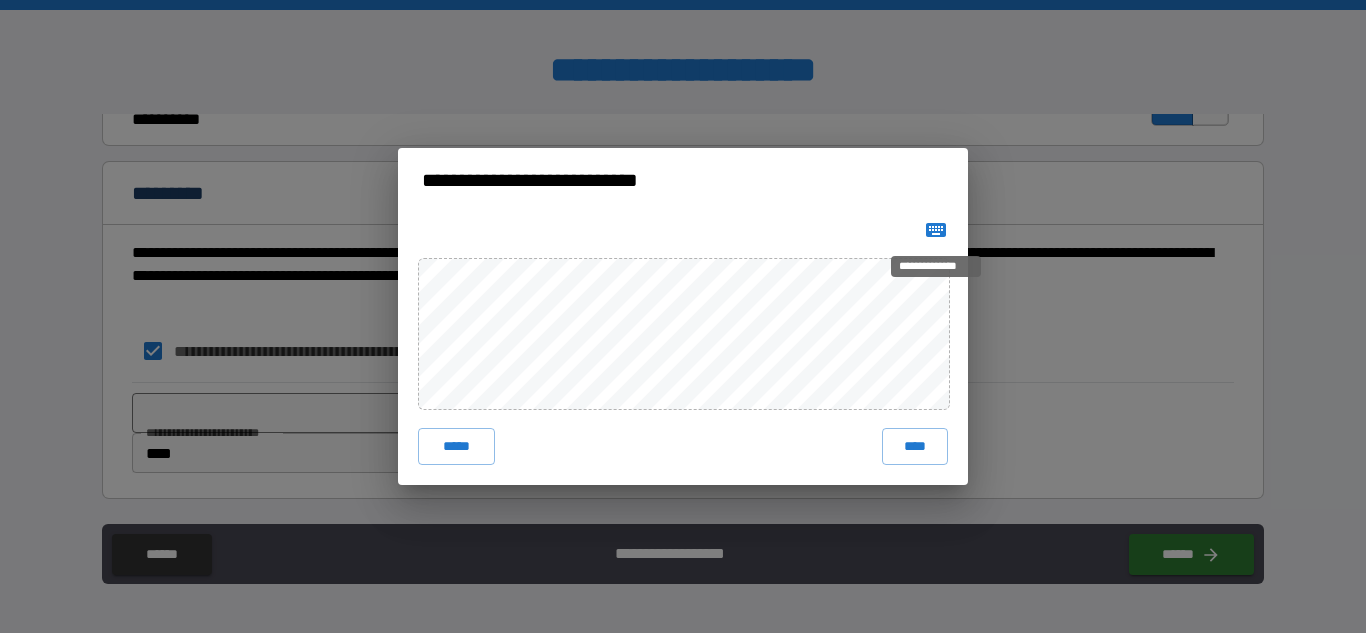 click 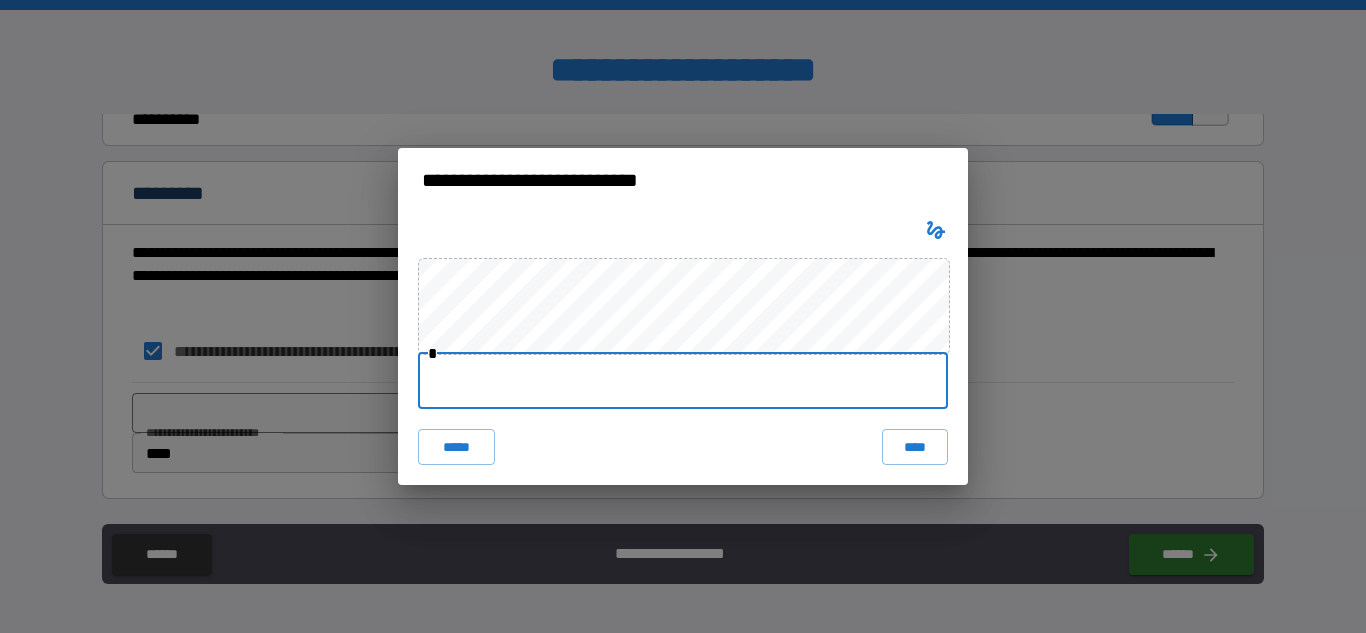 click at bounding box center (683, 381) 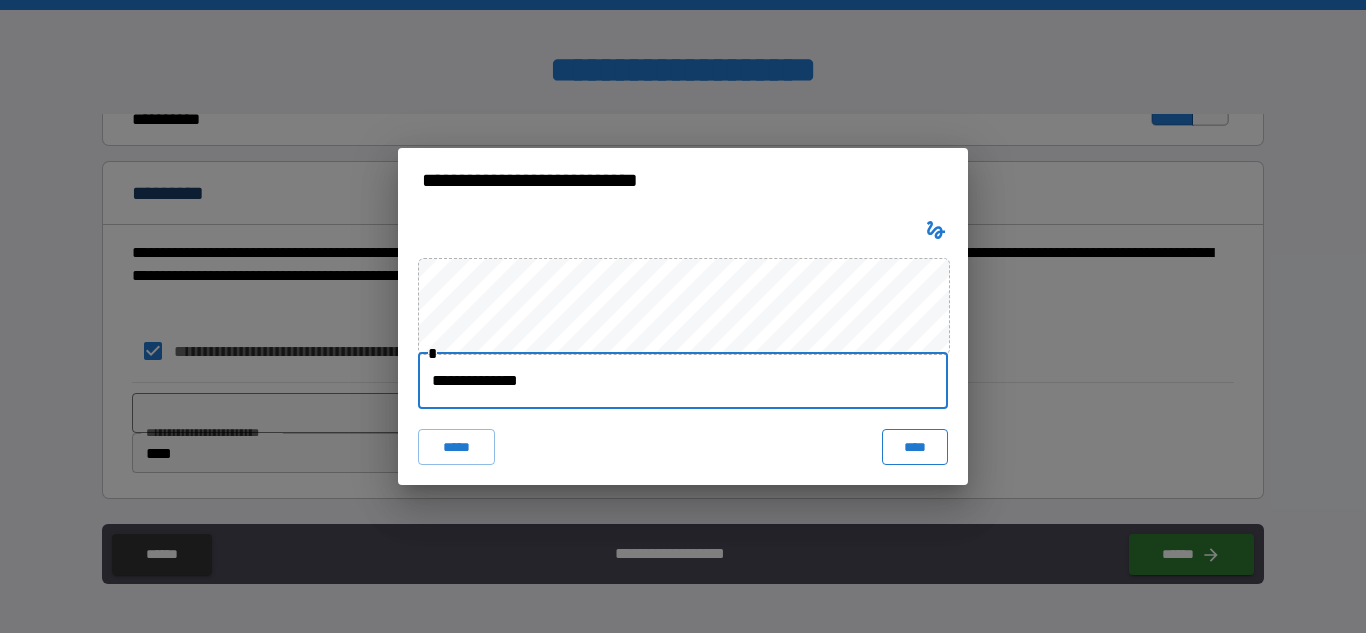 type on "**********" 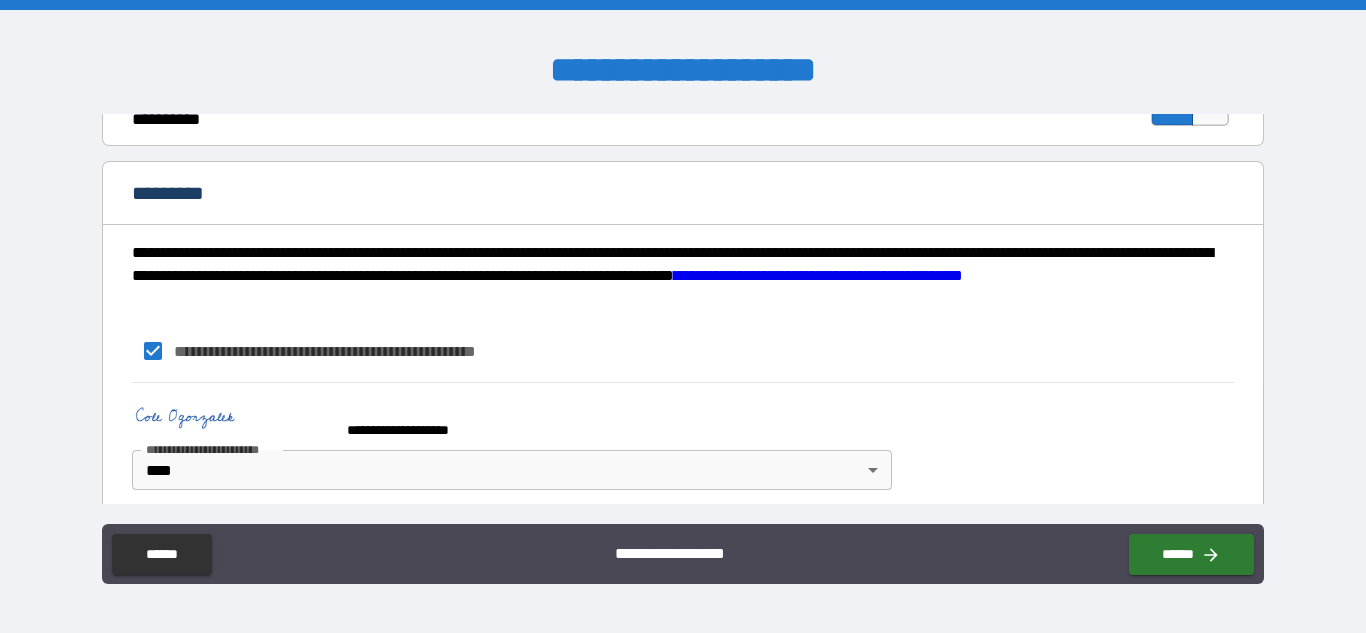 scroll, scrollTop: 2009, scrollLeft: 0, axis: vertical 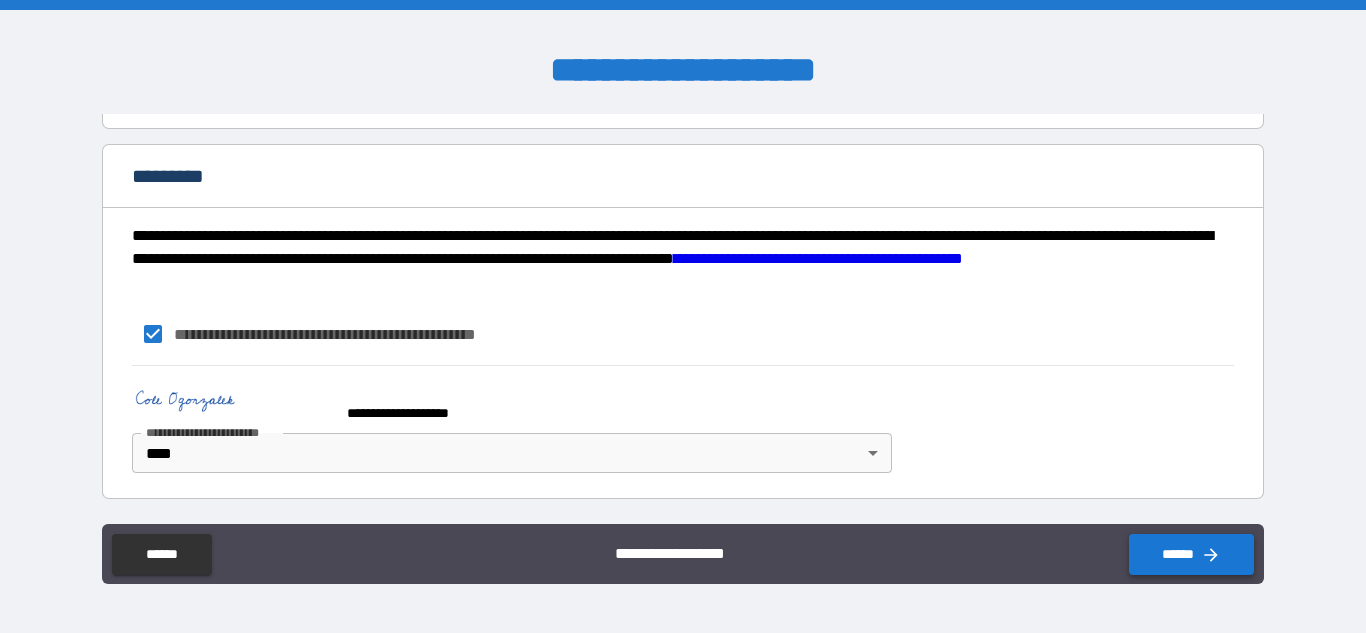 click on "******" at bounding box center (1191, 554) 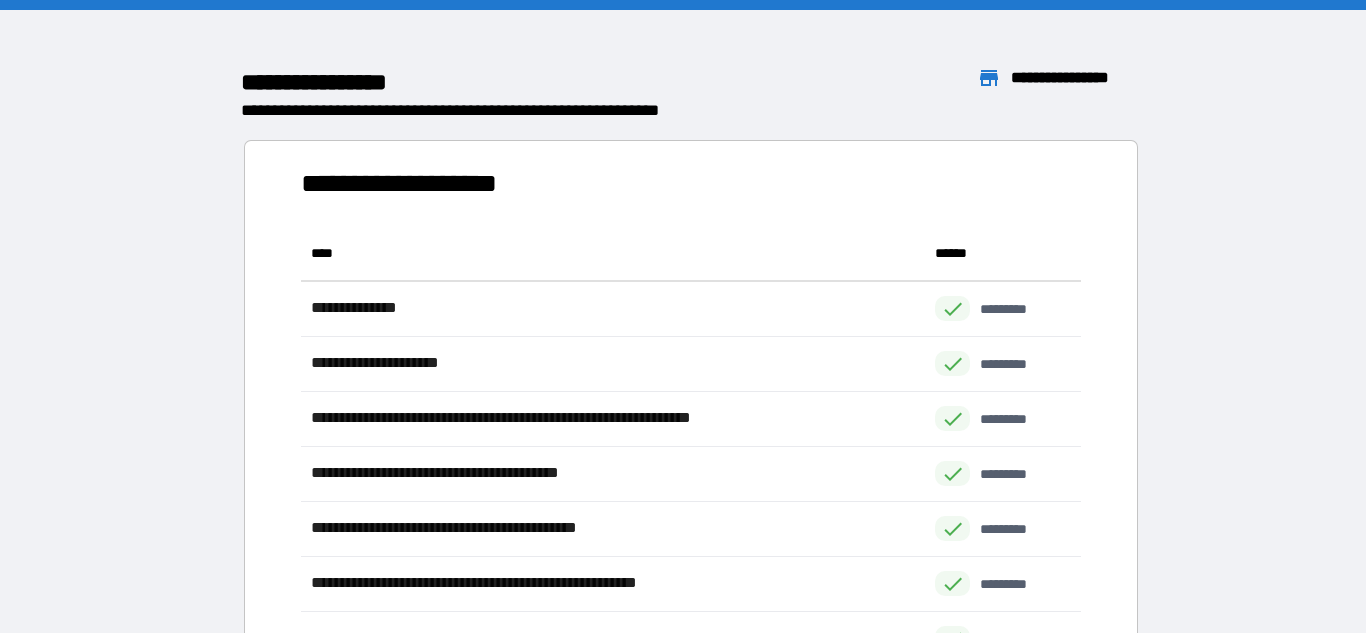 scroll, scrollTop: 1, scrollLeft: 1, axis: both 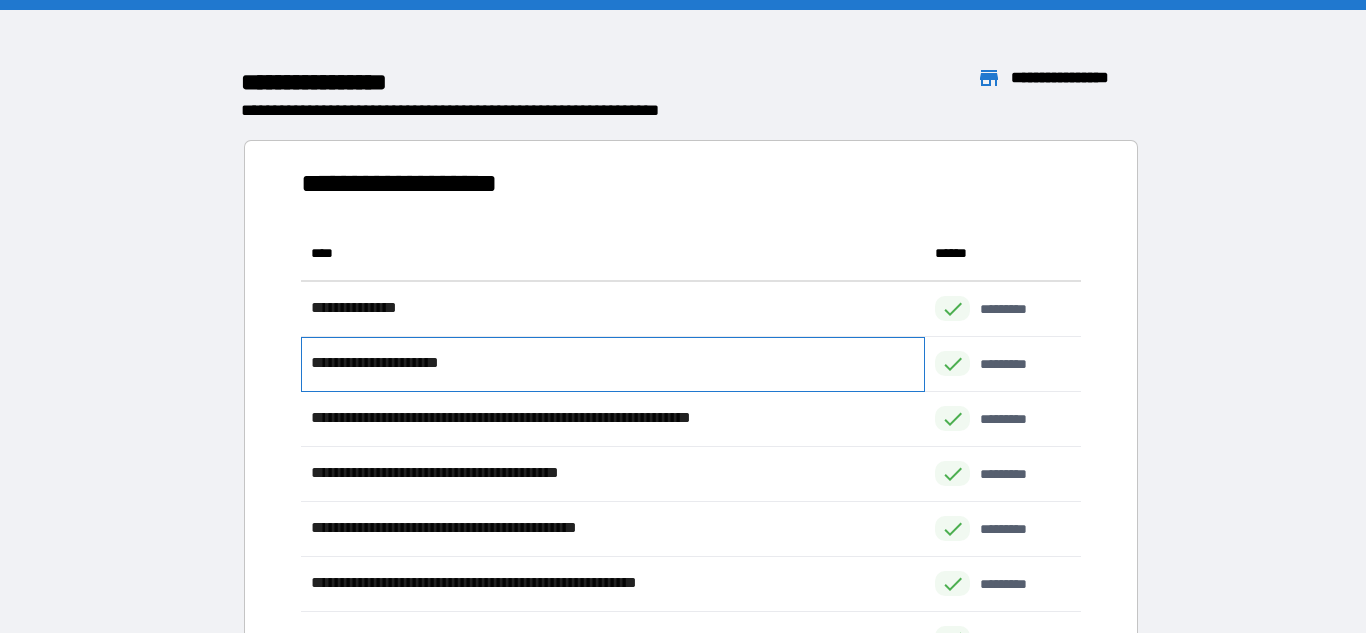 click on "**********" at bounding box center (391, 363) 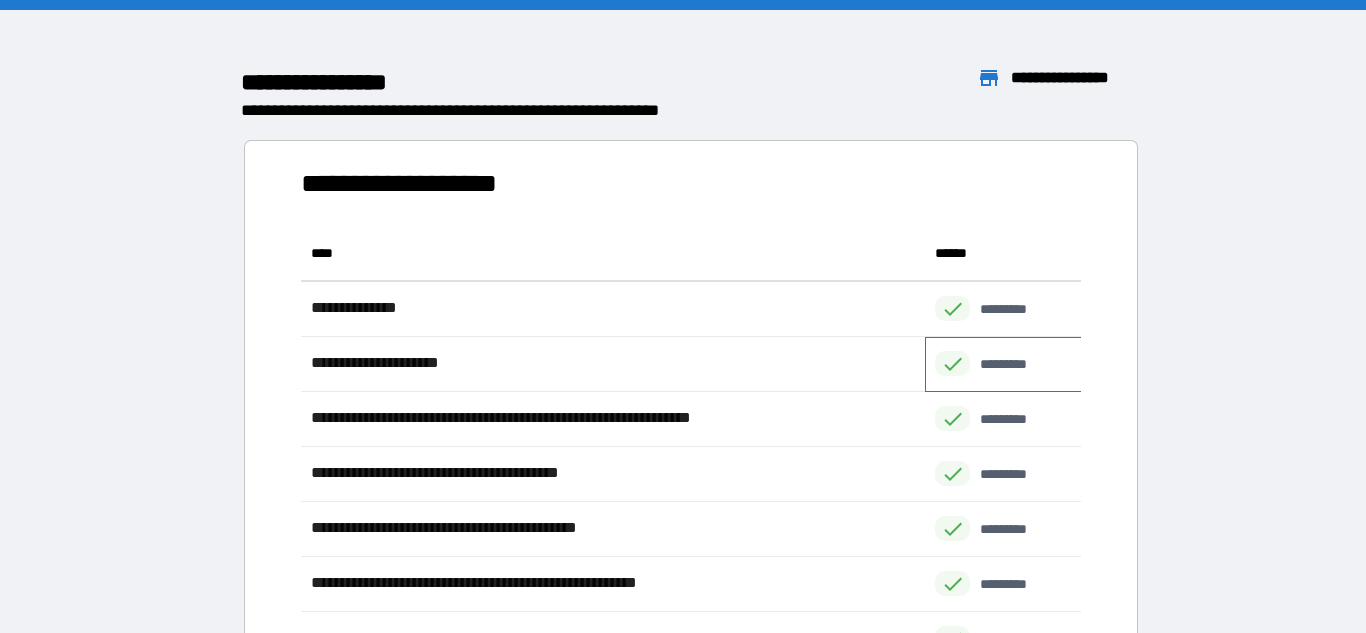 click on "*********" at bounding box center [1014, 364] 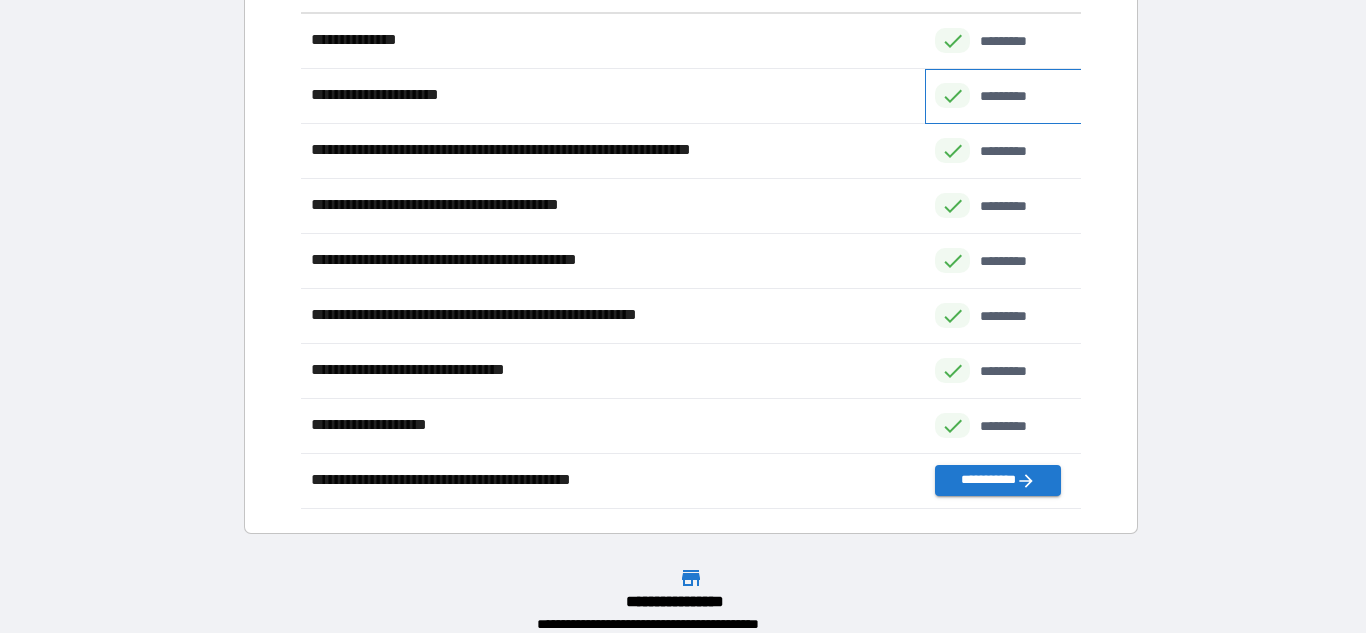 scroll, scrollTop: 309, scrollLeft: 0, axis: vertical 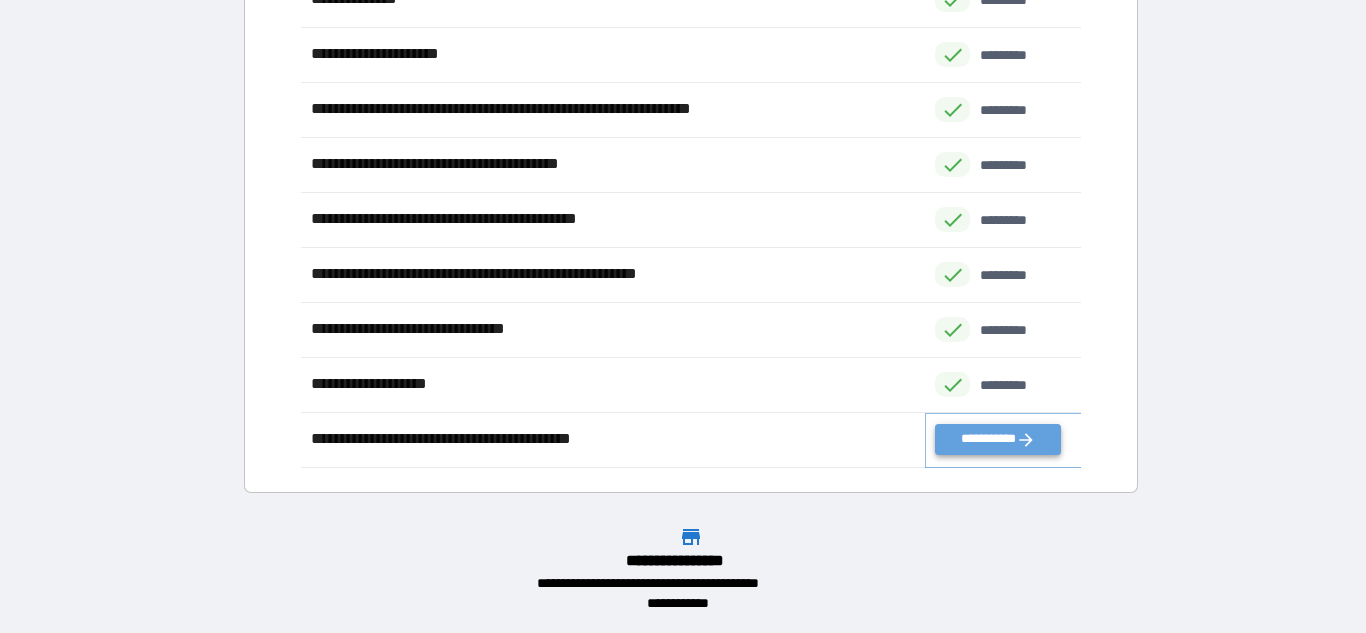 click on "**********" at bounding box center [997, 439] 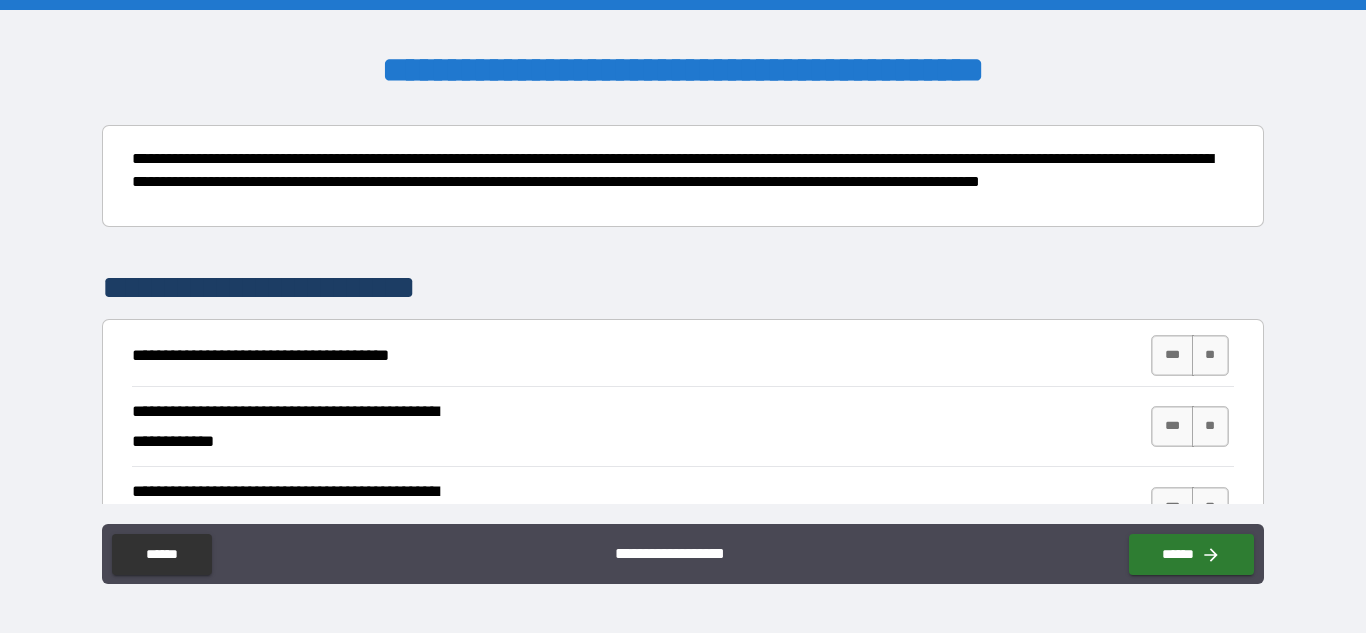 scroll, scrollTop: 207, scrollLeft: 0, axis: vertical 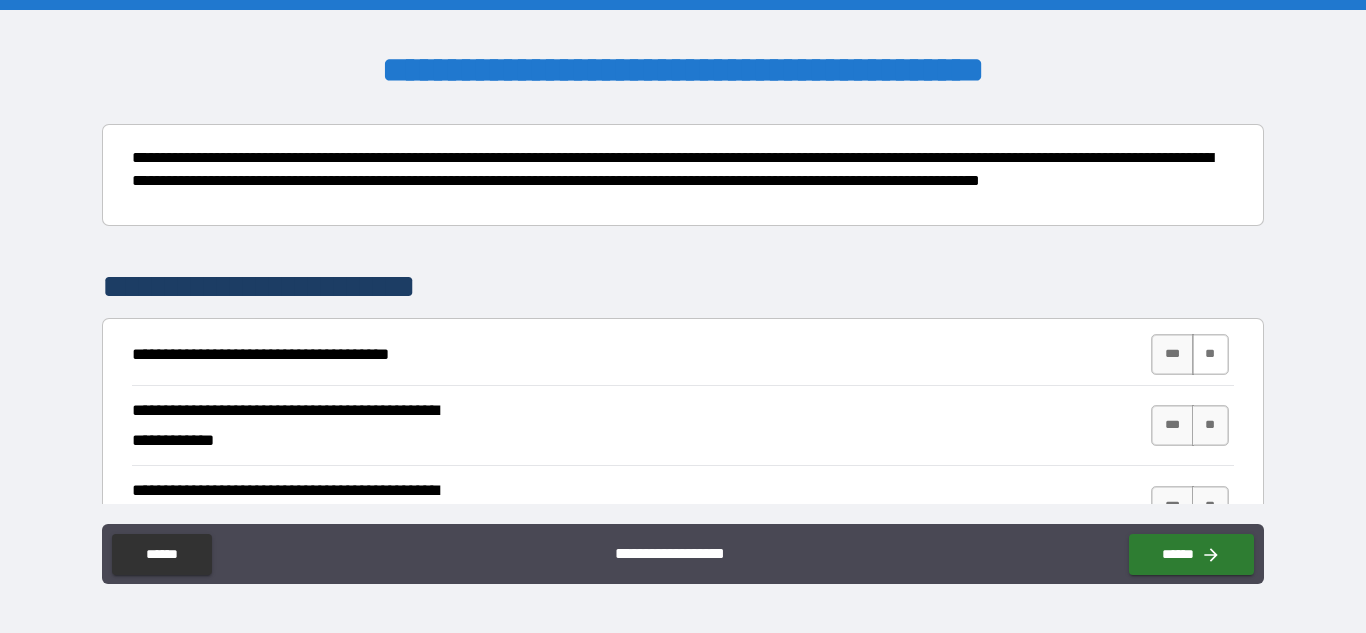 click on "**" at bounding box center (1210, 354) 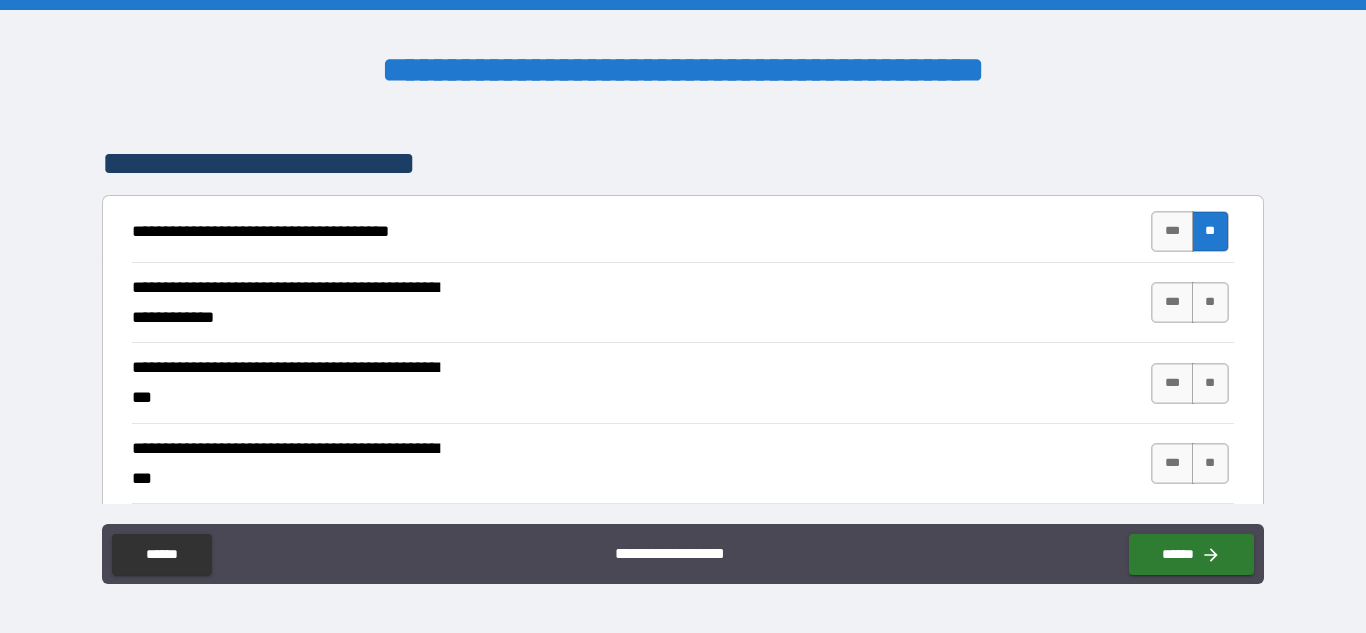 scroll, scrollTop: 334, scrollLeft: 0, axis: vertical 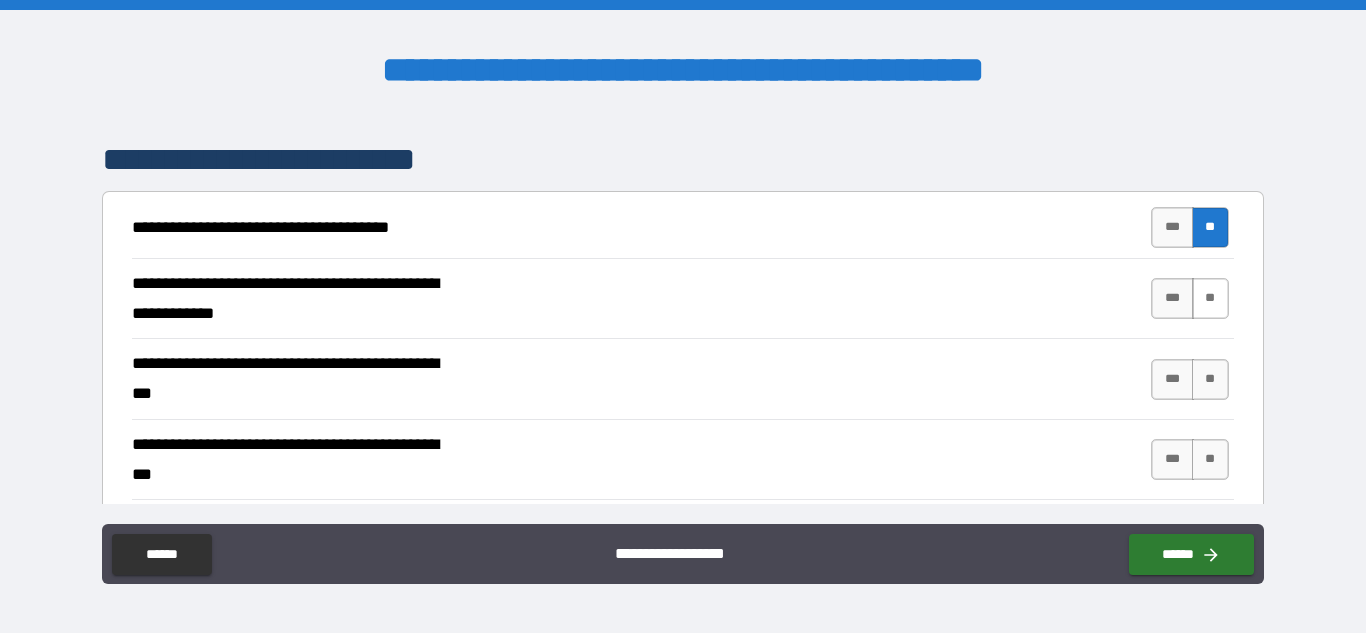 click on "**" at bounding box center (1210, 298) 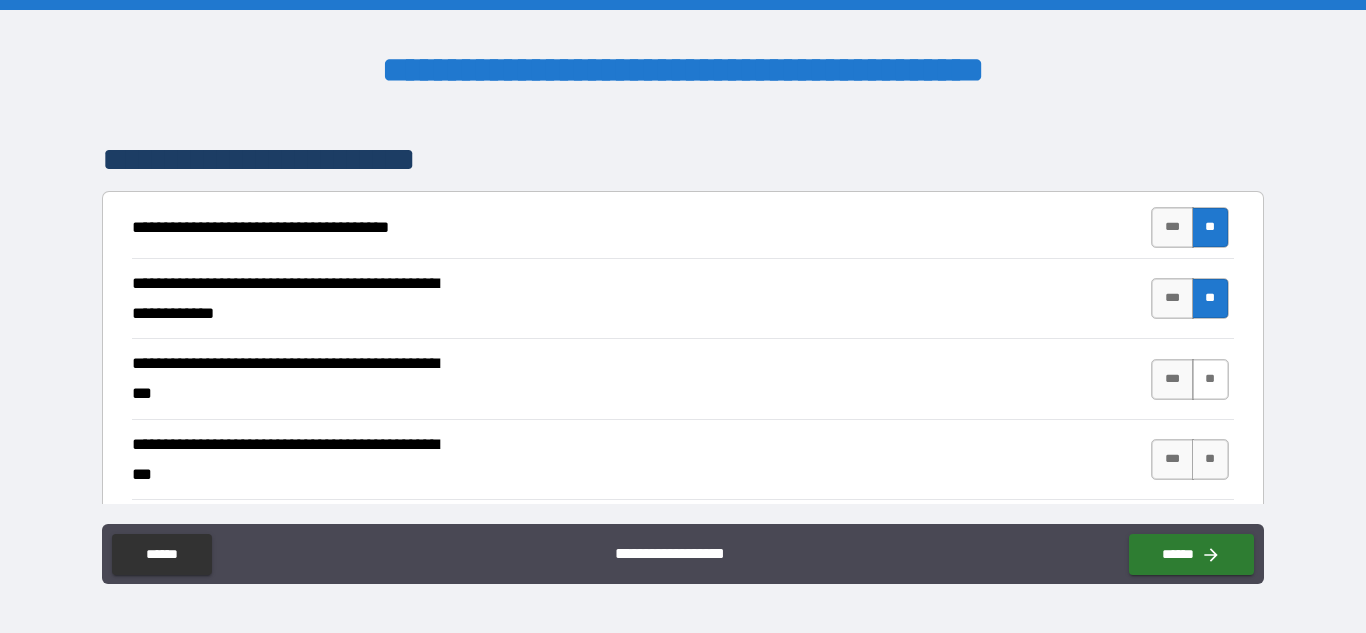click on "**" at bounding box center (1210, 379) 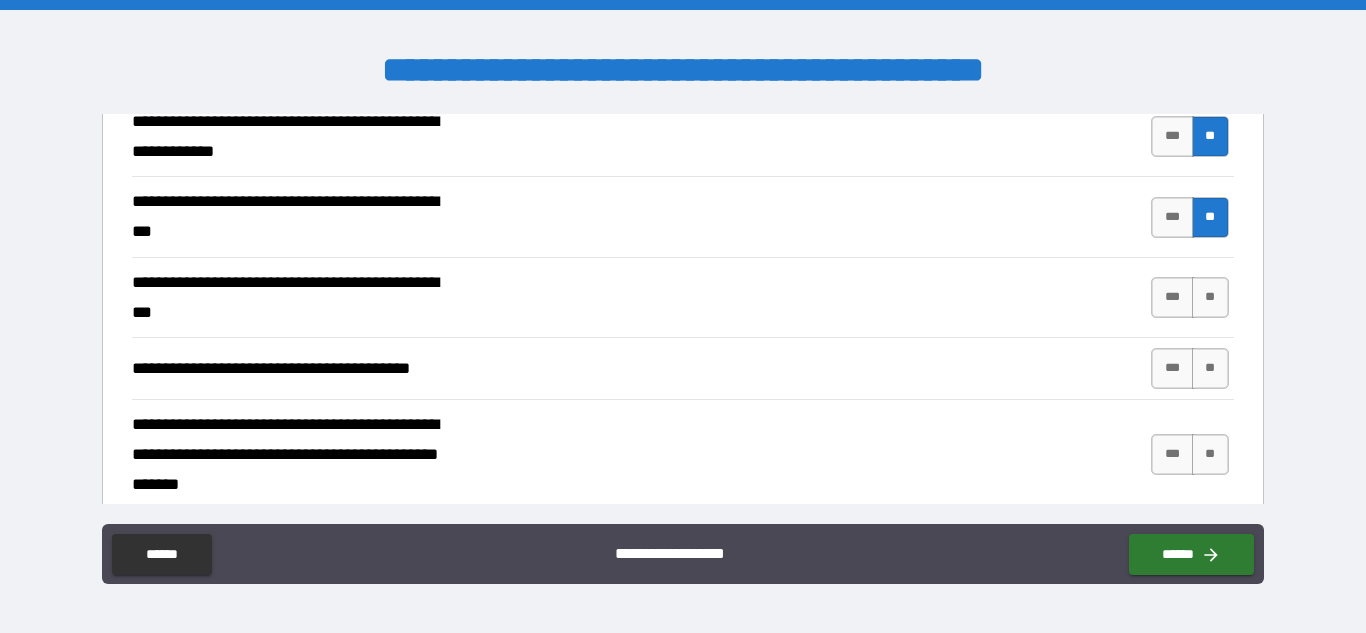 scroll, scrollTop: 497, scrollLeft: 0, axis: vertical 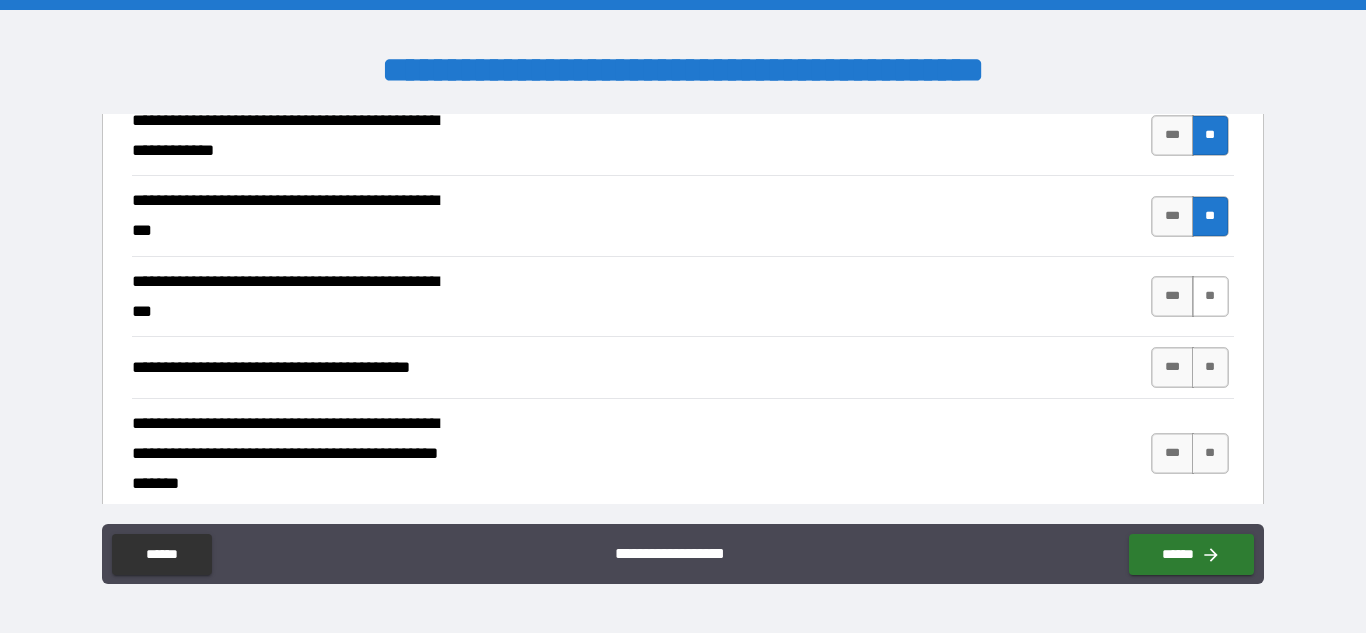 click on "**" at bounding box center [1210, 296] 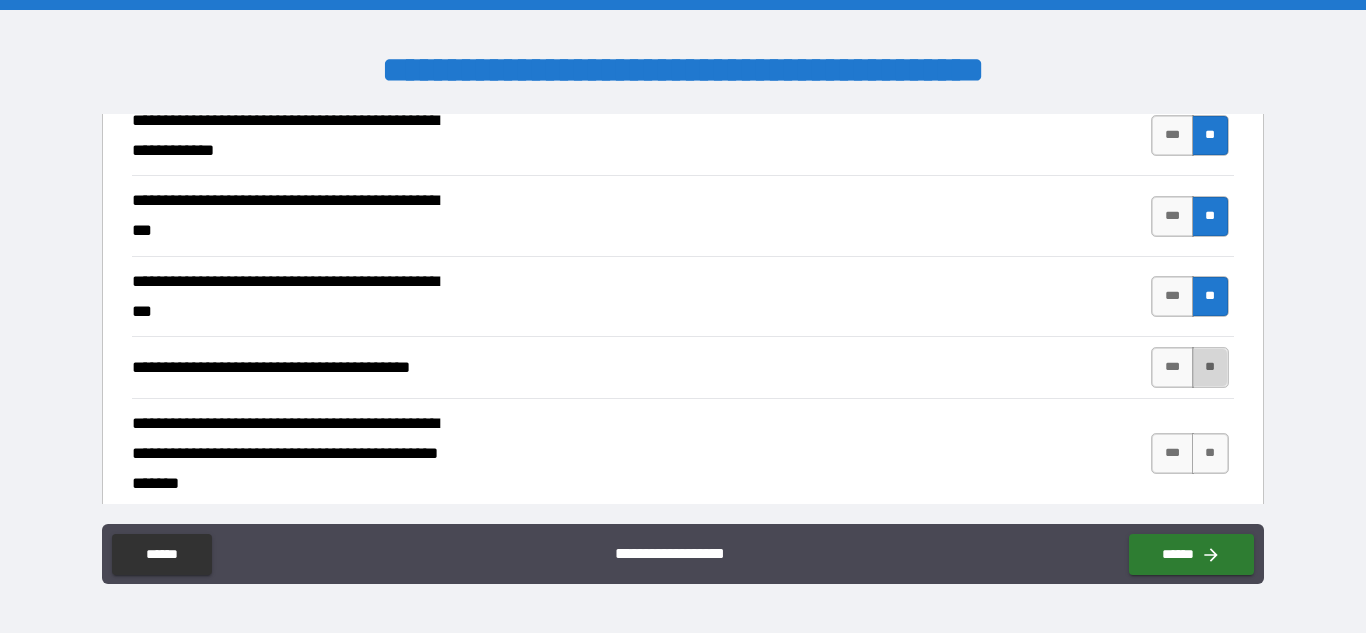 click on "**" at bounding box center [1210, 367] 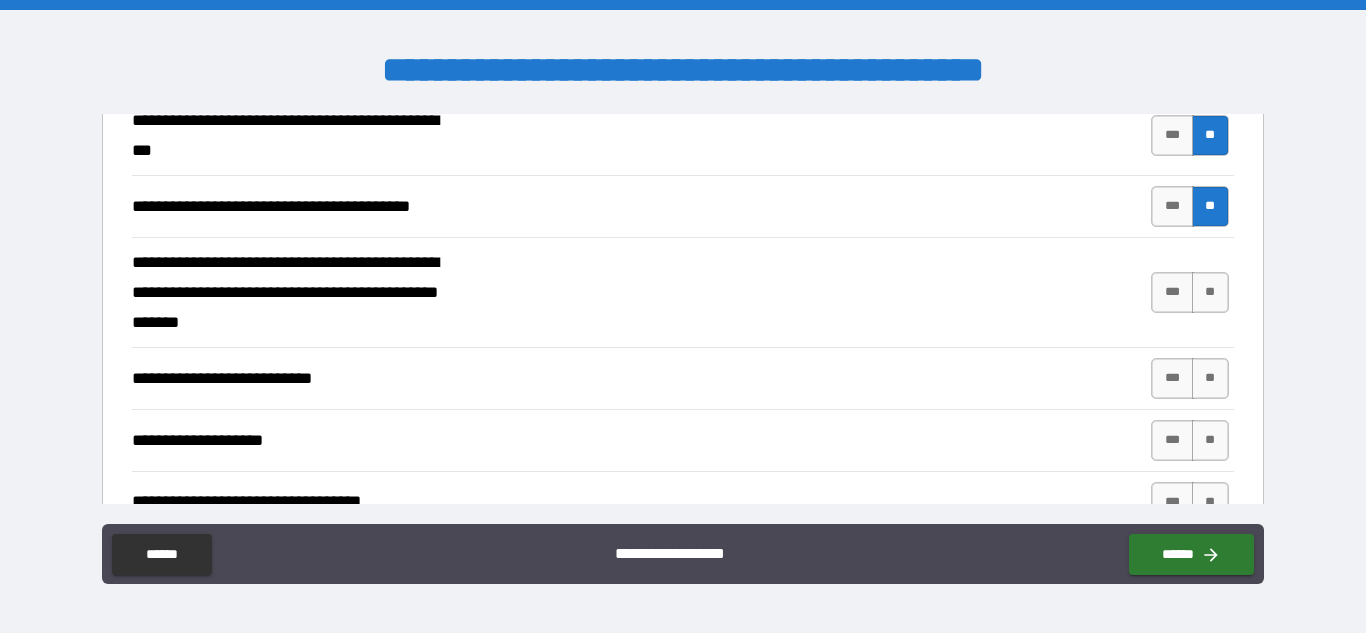 scroll, scrollTop: 667, scrollLeft: 0, axis: vertical 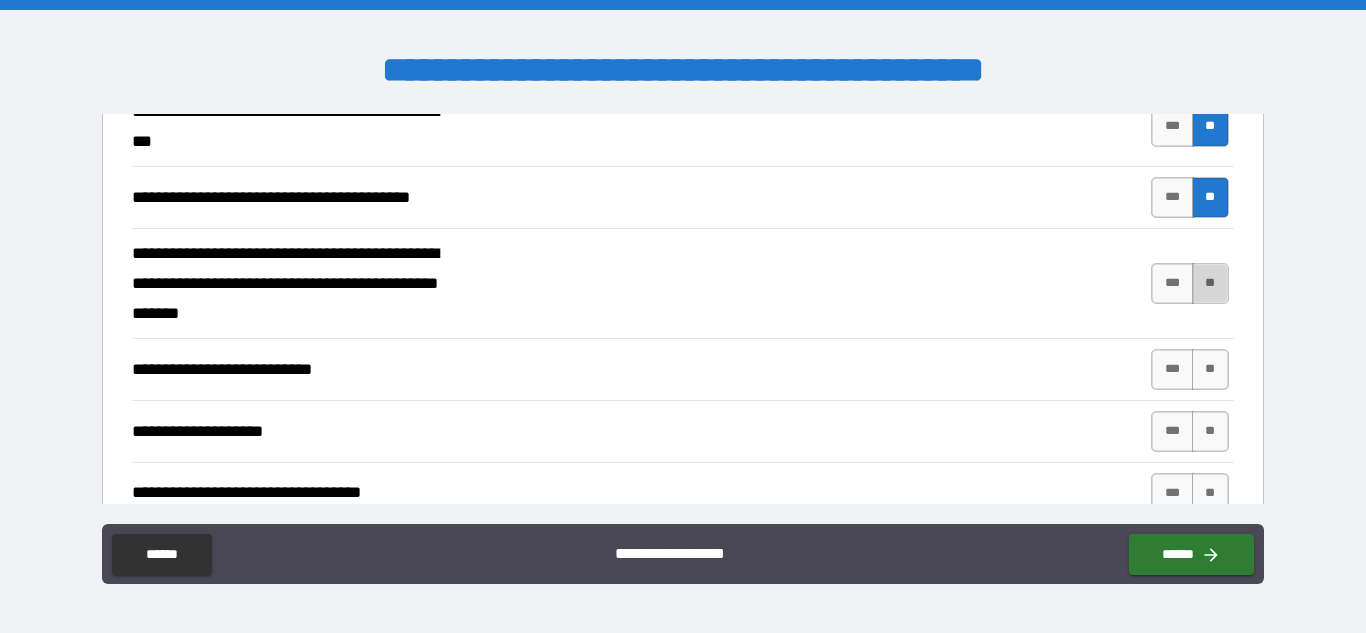 click on "**" at bounding box center [1210, 283] 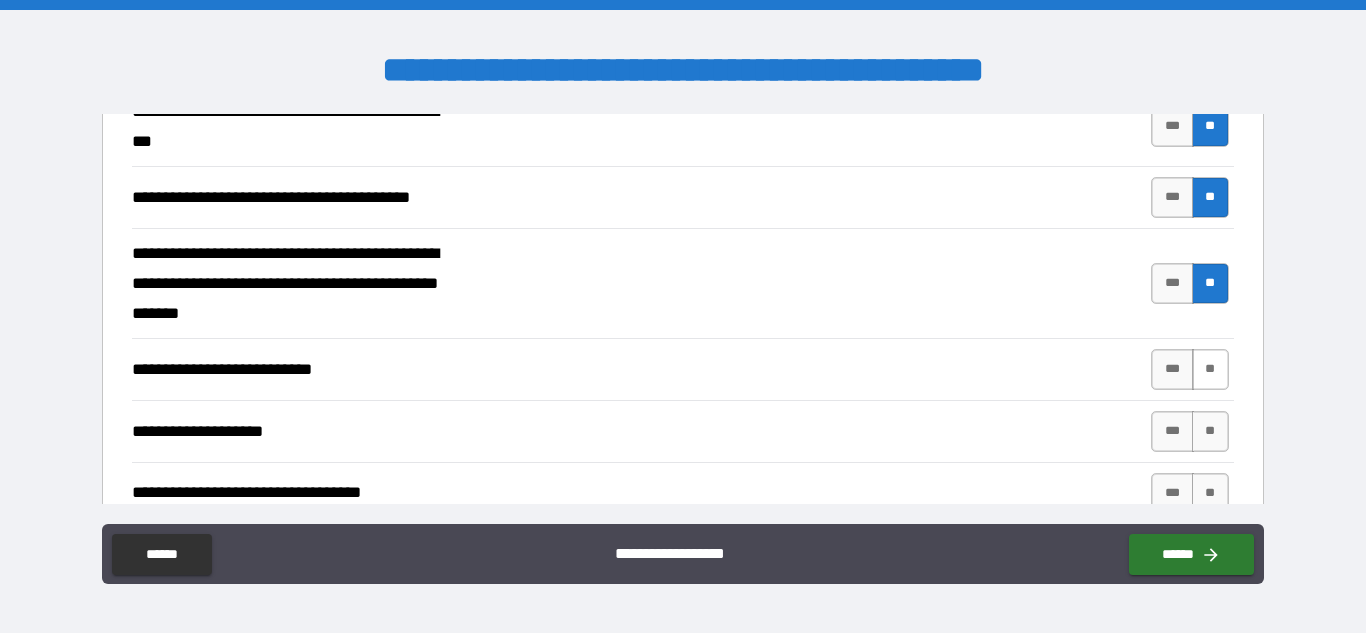 click on "**" at bounding box center [1210, 369] 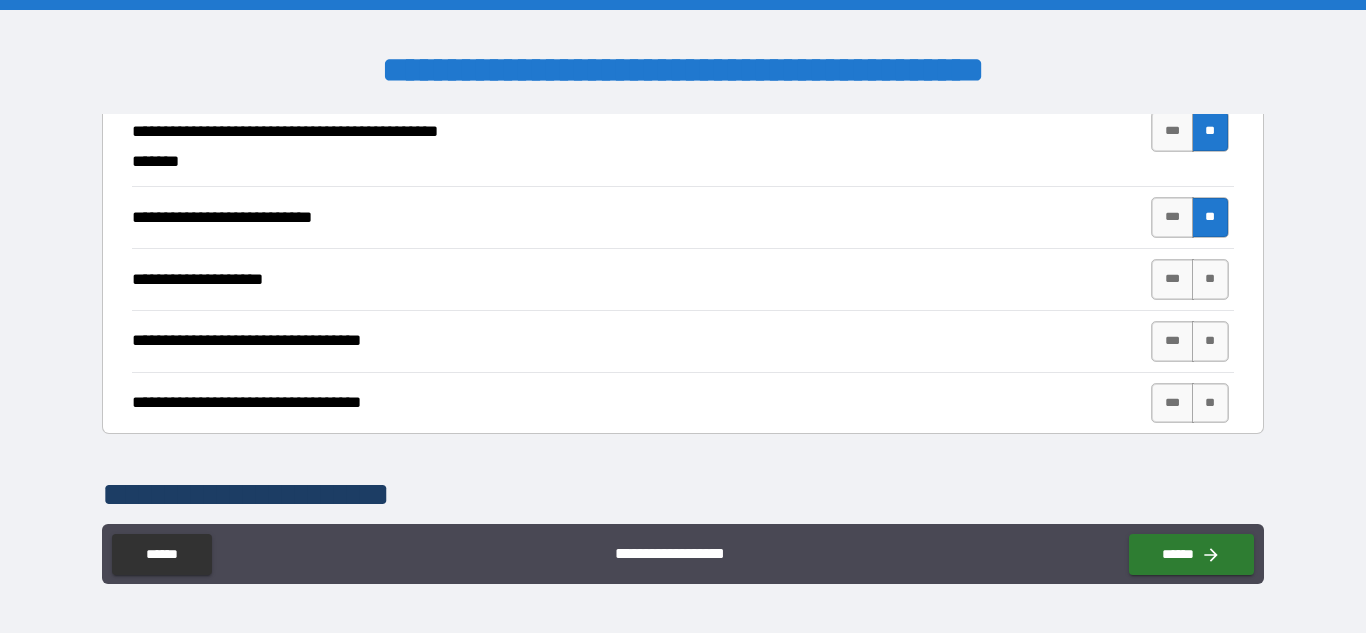 scroll, scrollTop: 820, scrollLeft: 0, axis: vertical 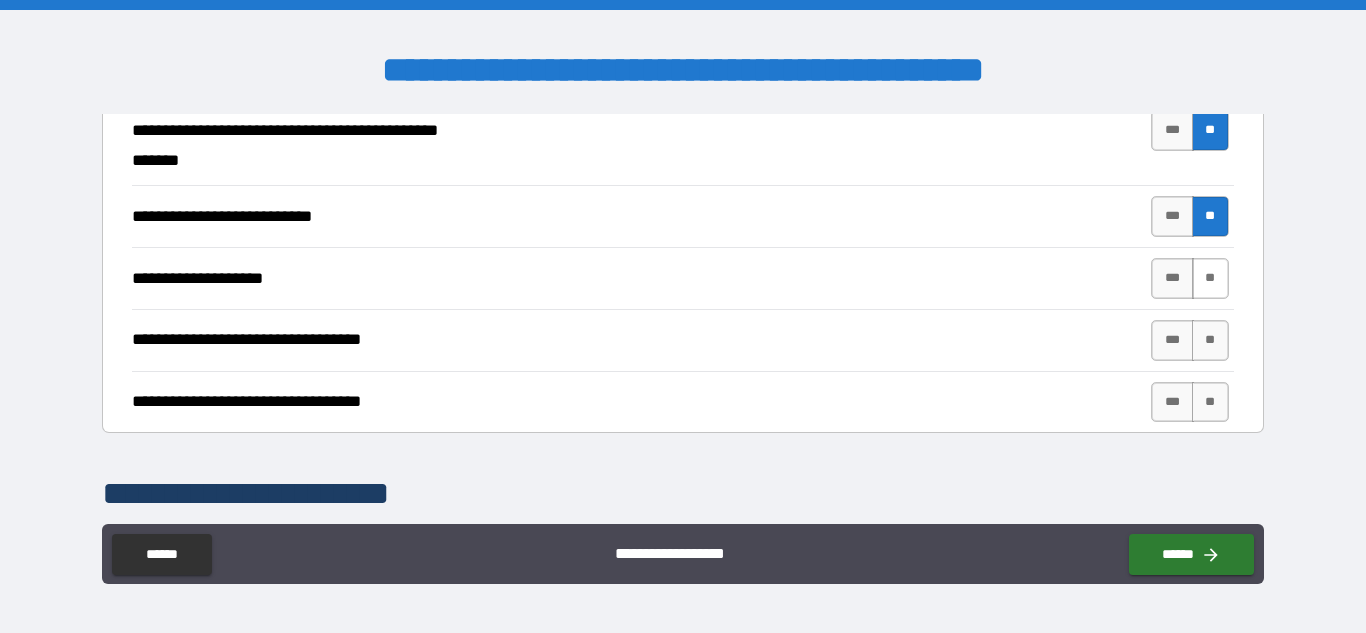 click on "**" at bounding box center [1210, 278] 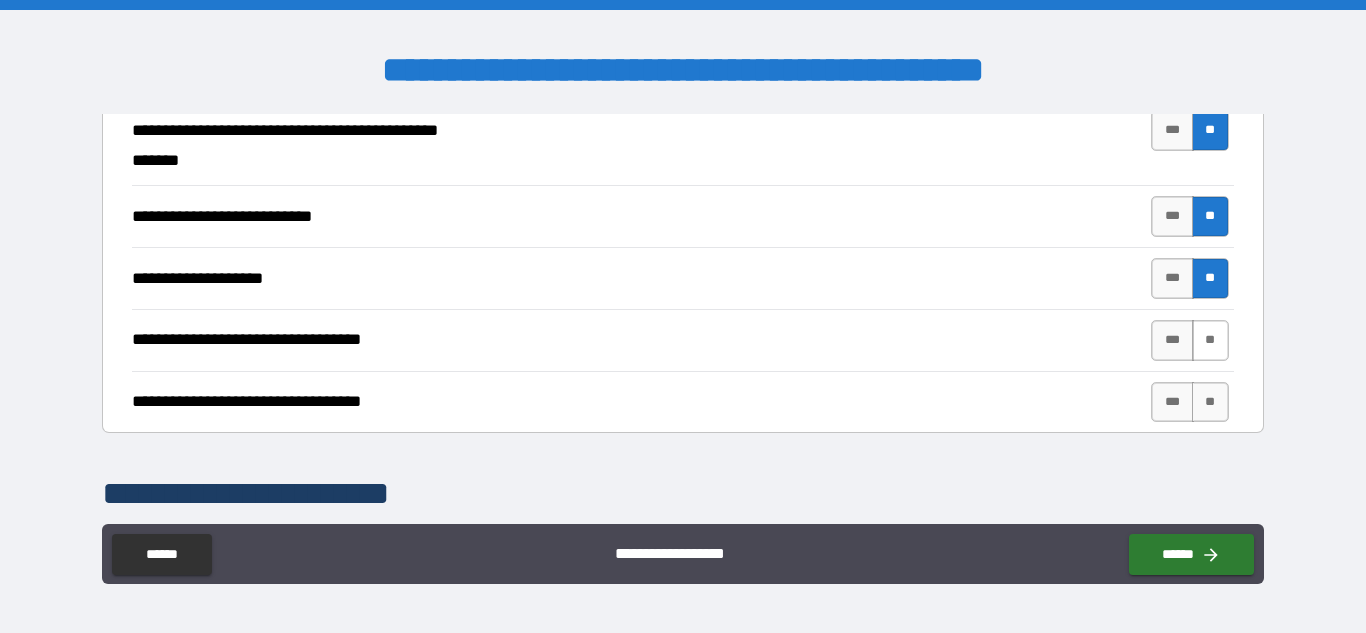 click on "**" at bounding box center (1210, 340) 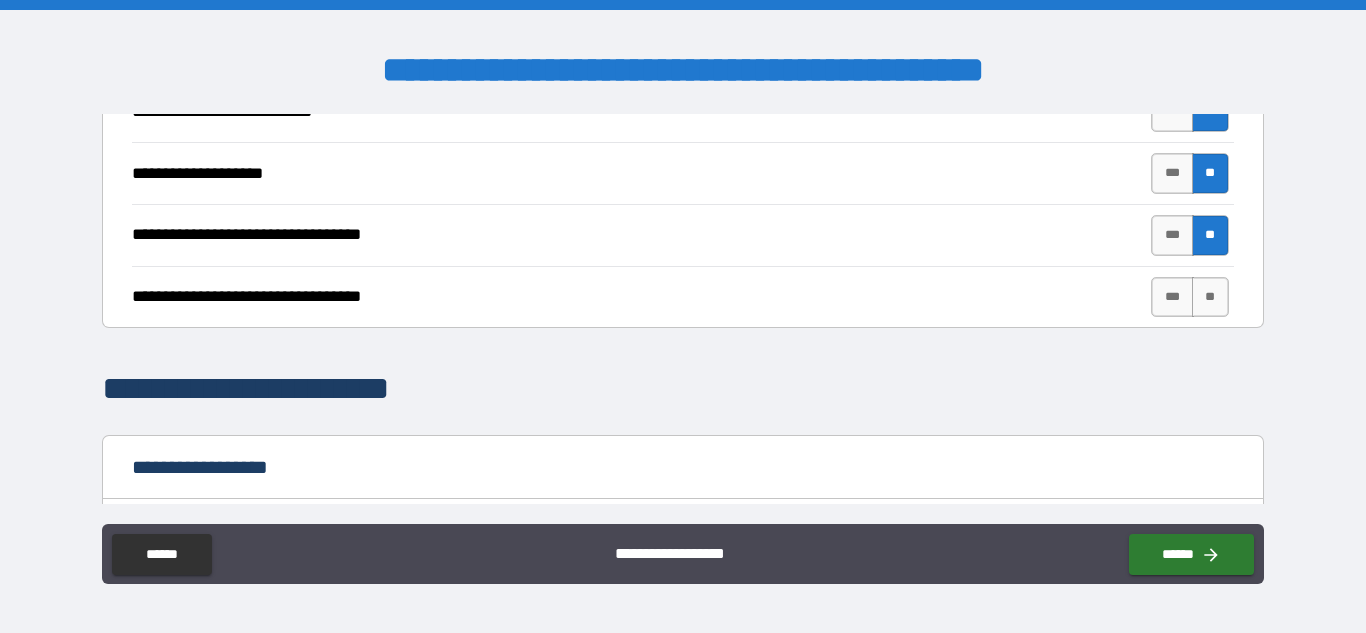 scroll, scrollTop: 924, scrollLeft: 0, axis: vertical 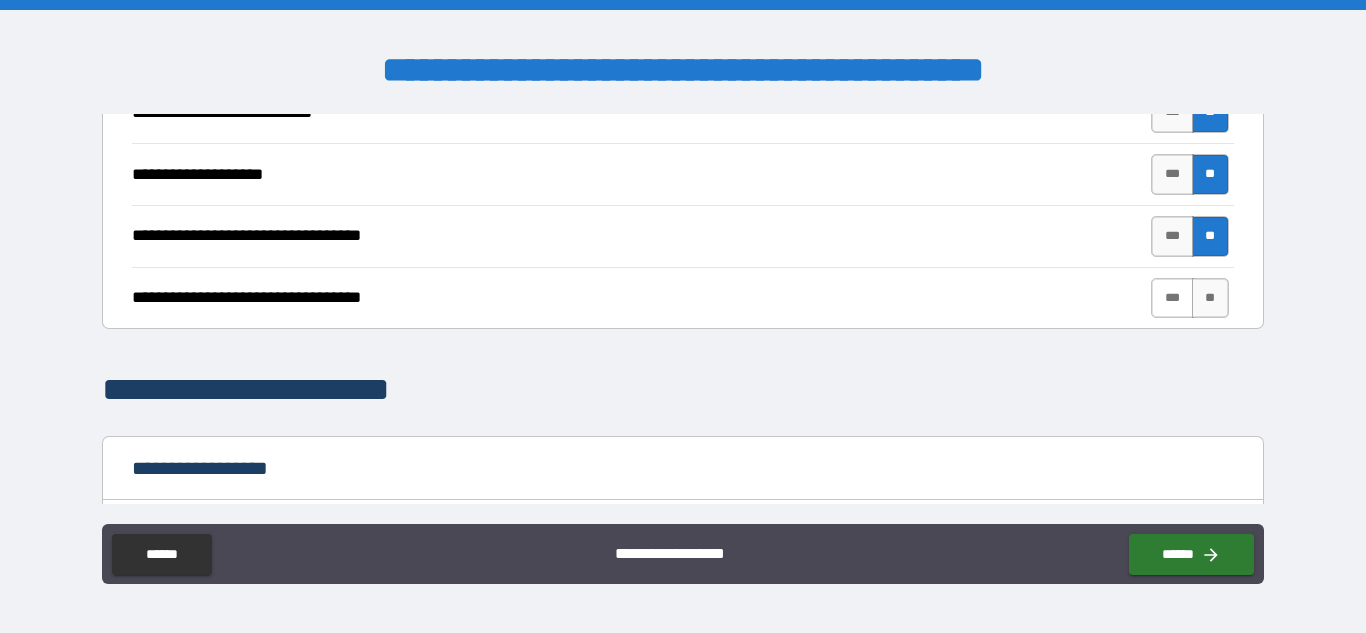 click on "***" at bounding box center [1172, 298] 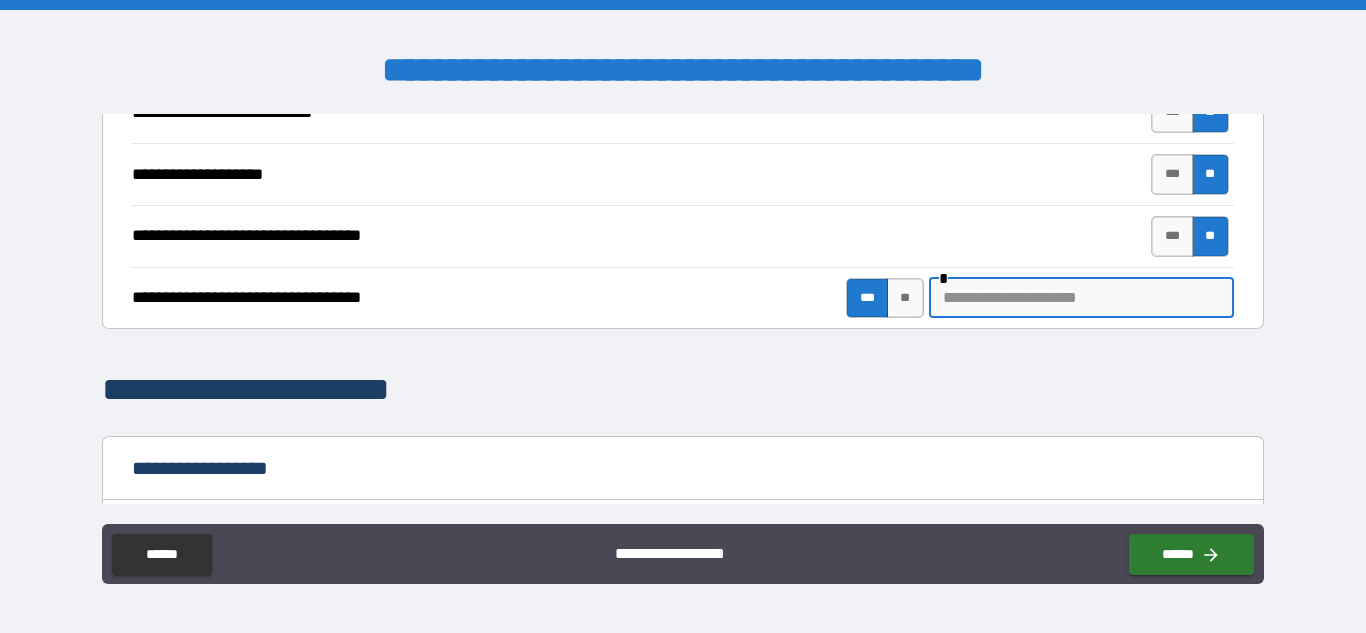 click at bounding box center (1081, 298) 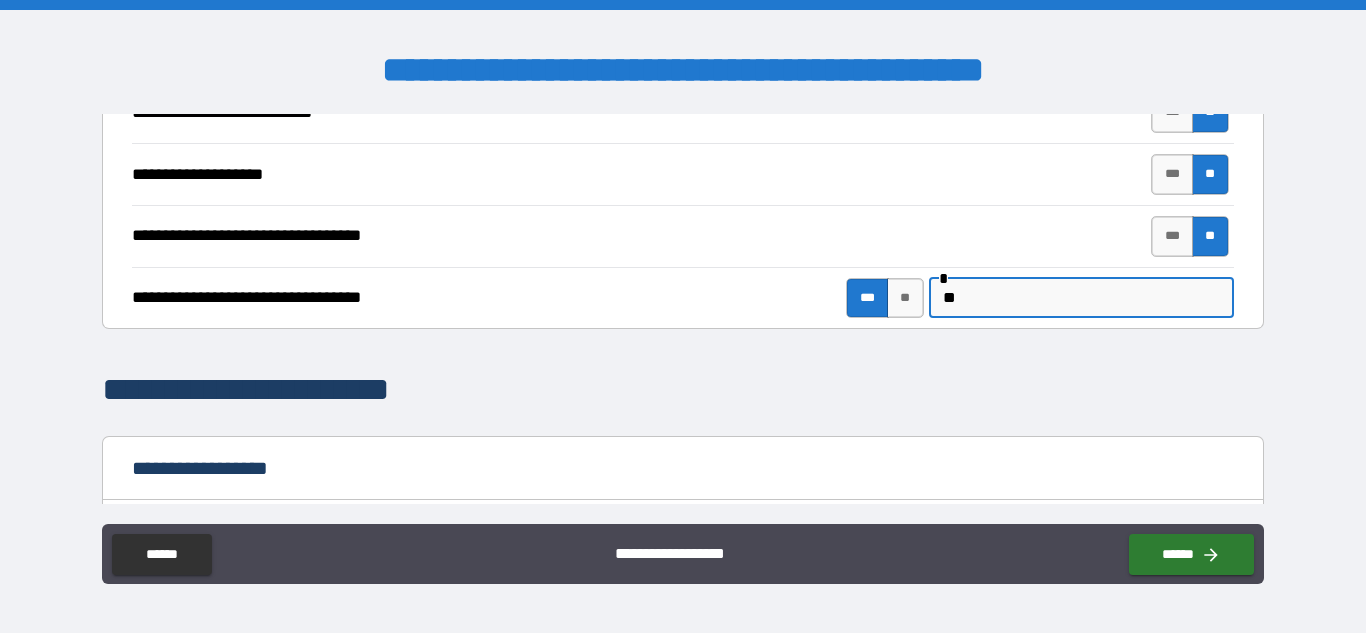 type on "*" 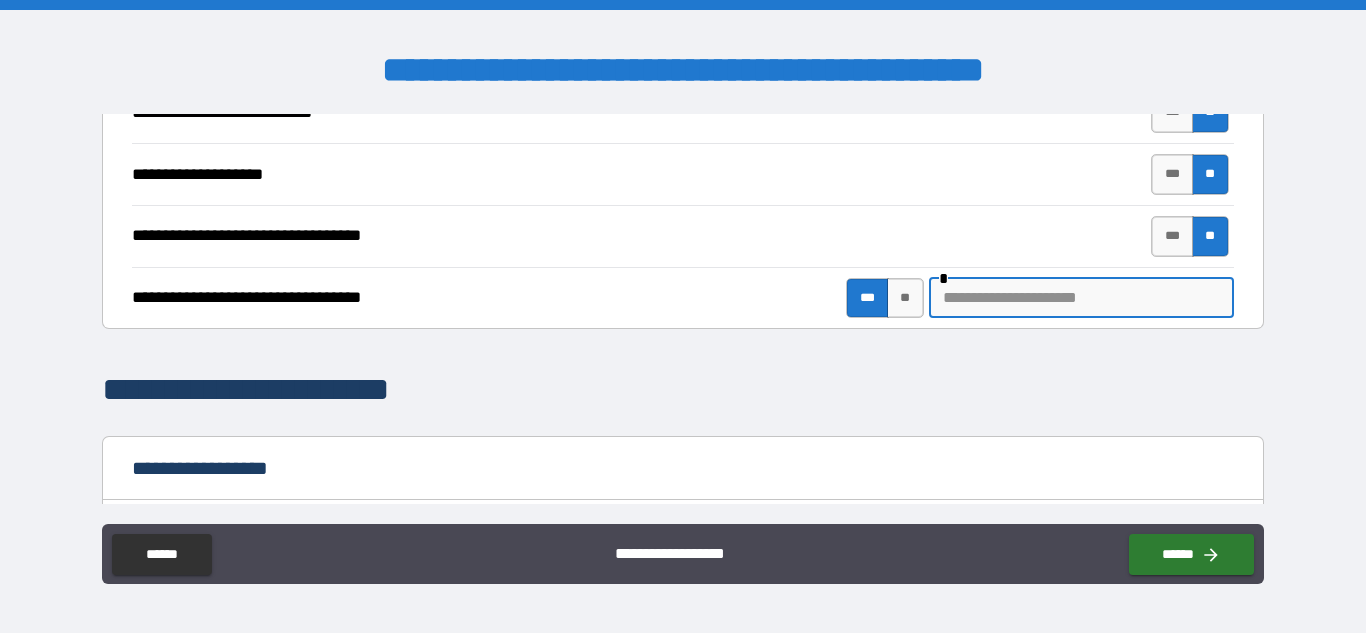 type on "*" 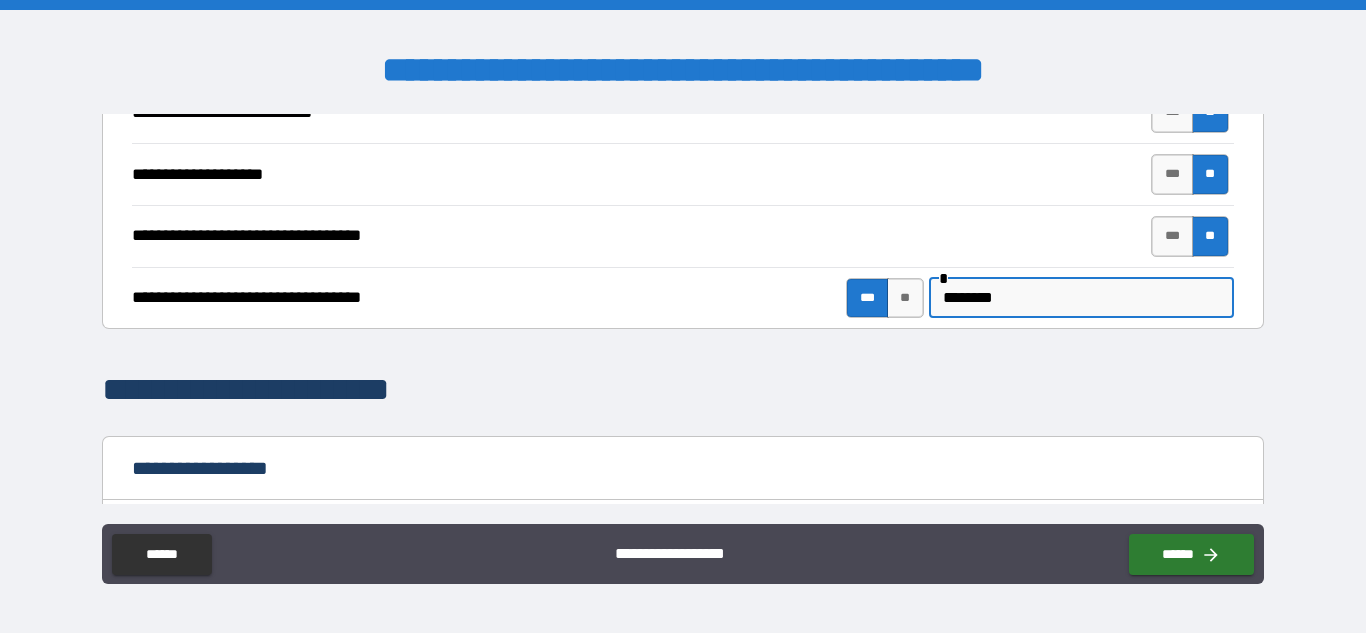 type on "*********" 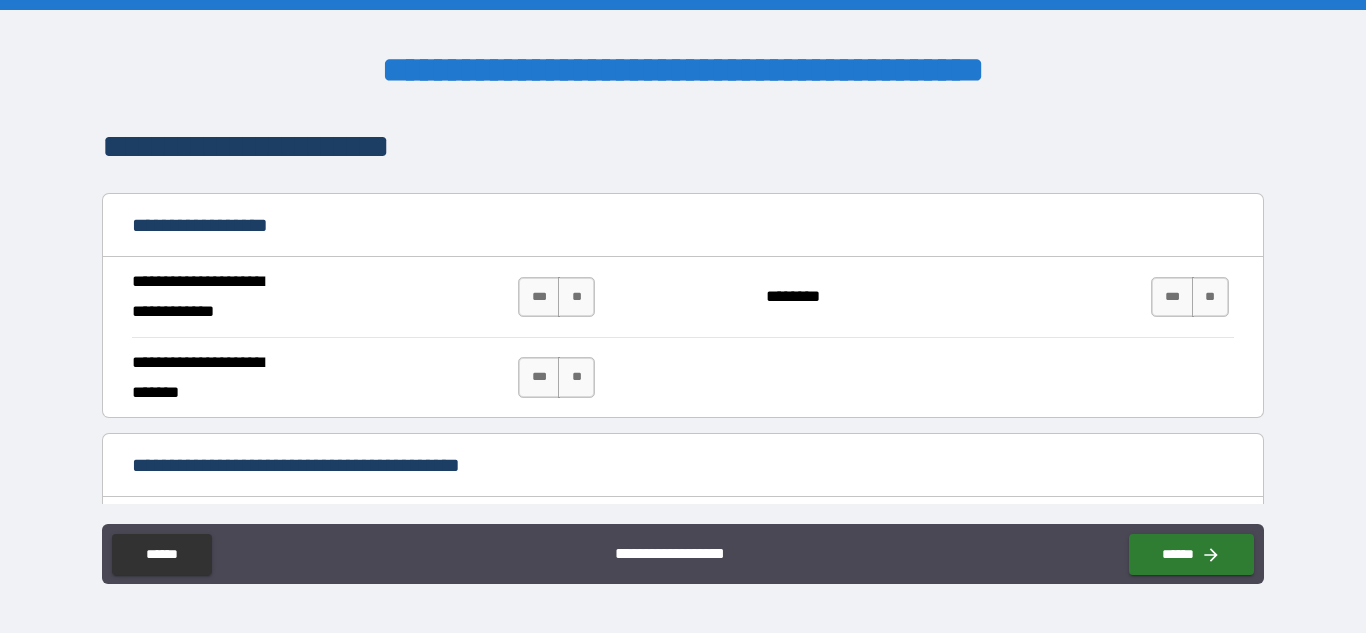 scroll, scrollTop: 1169, scrollLeft: 0, axis: vertical 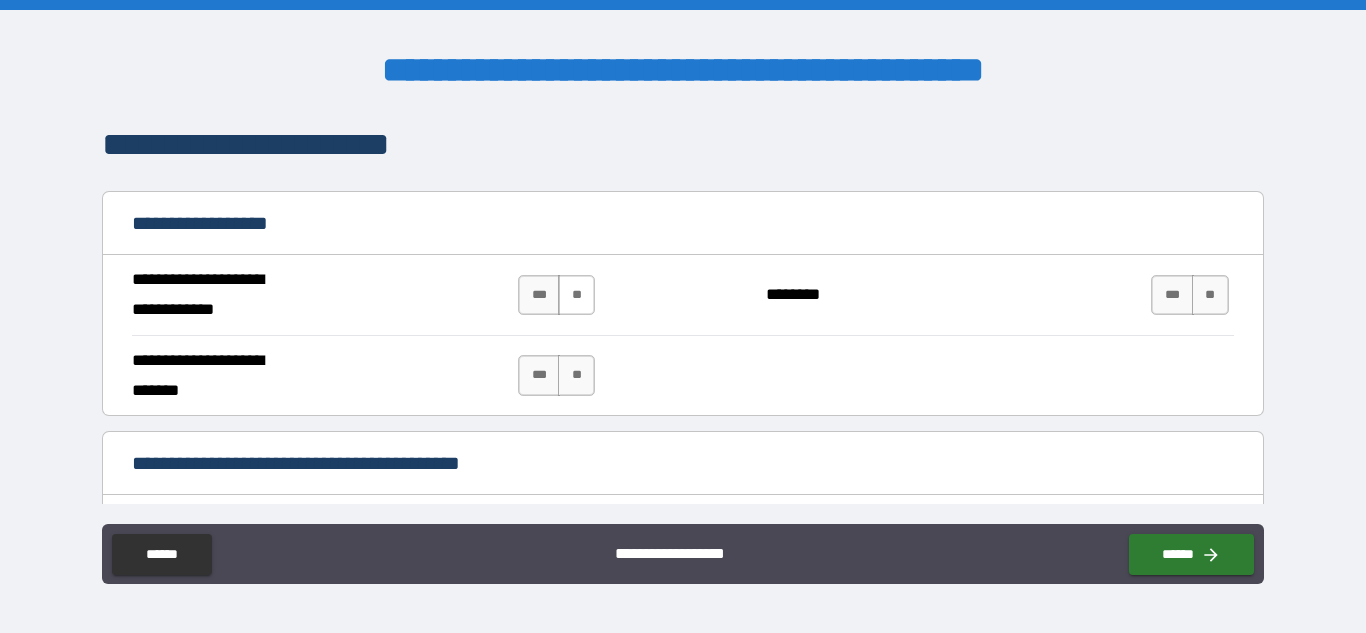 type on "**********" 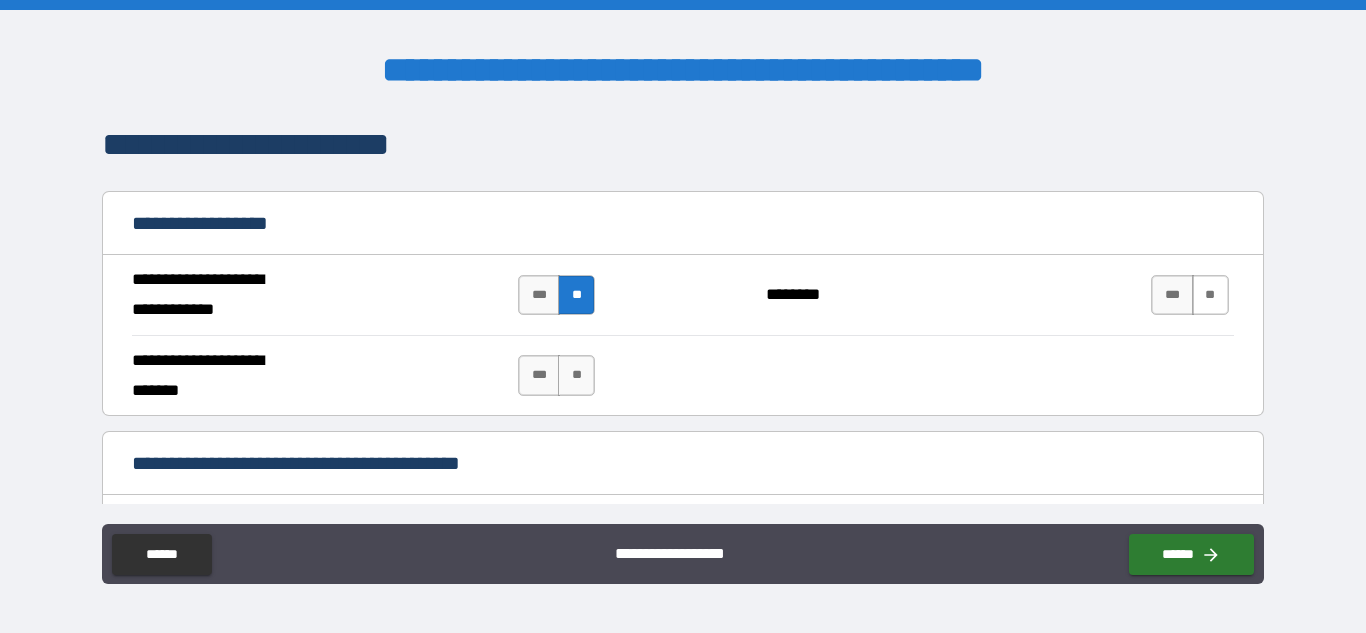click on "**" at bounding box center (1210, 295) 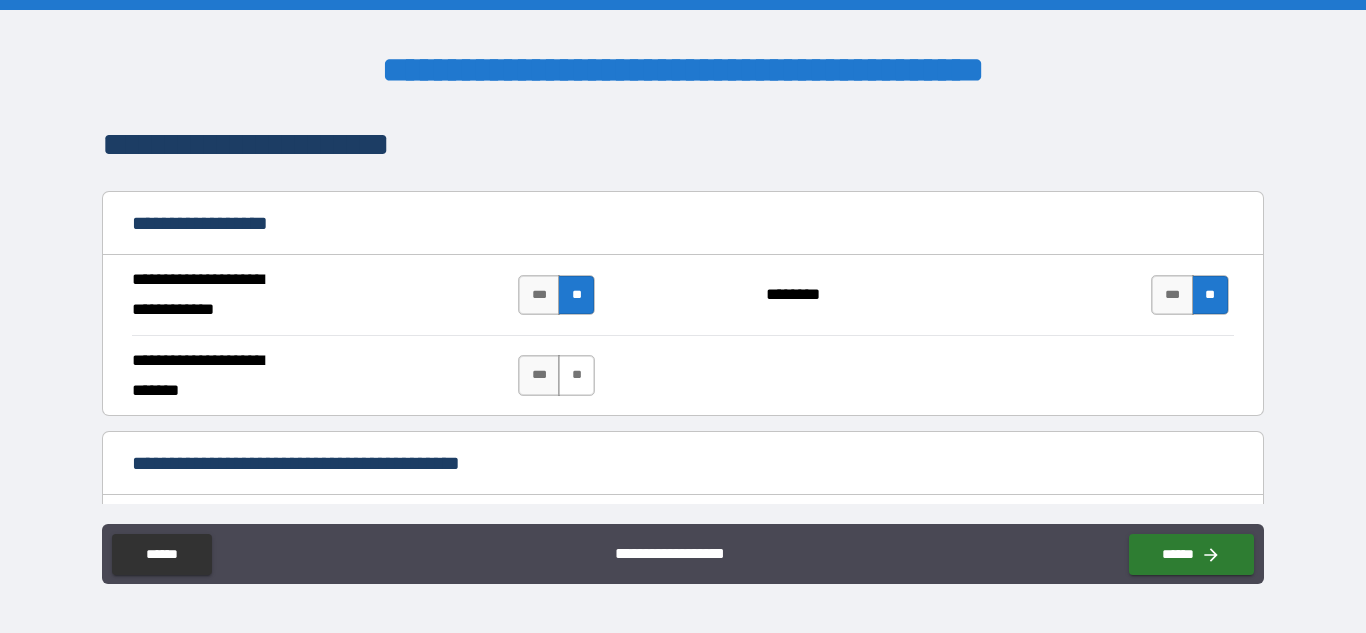 click on "**" at bounding box center (576, 375) 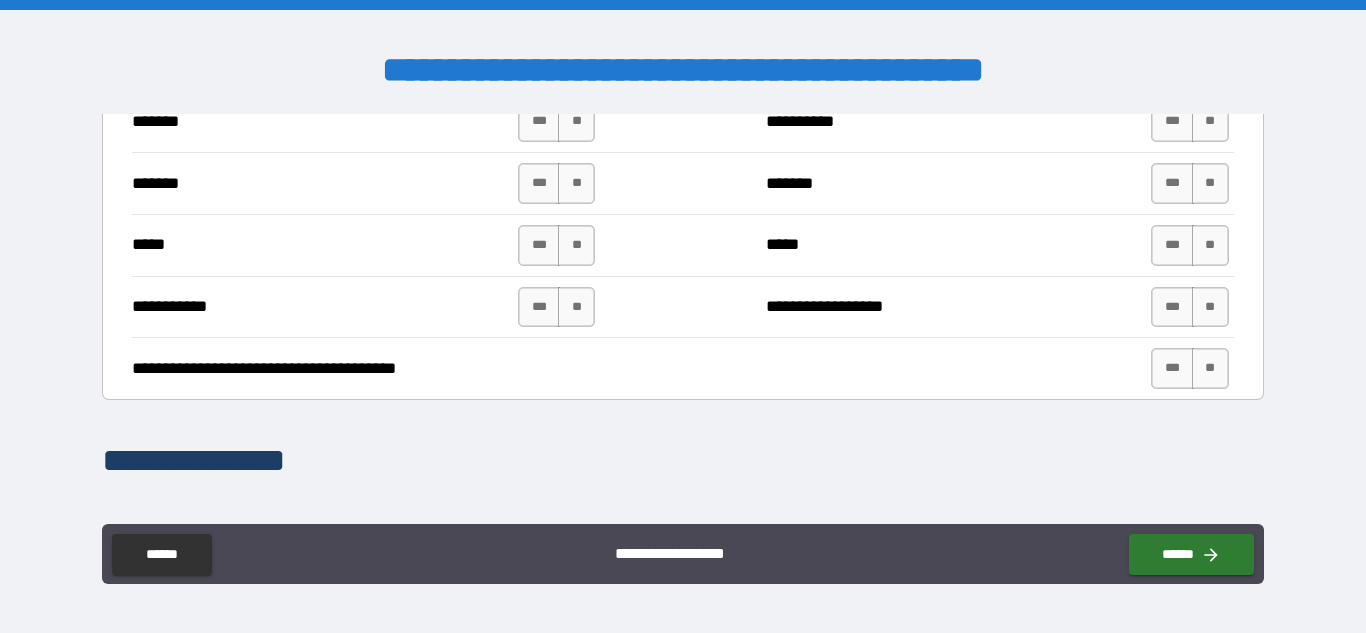 scroll, scrollTop: 1577, scrollLeft: 0, axis: vertical 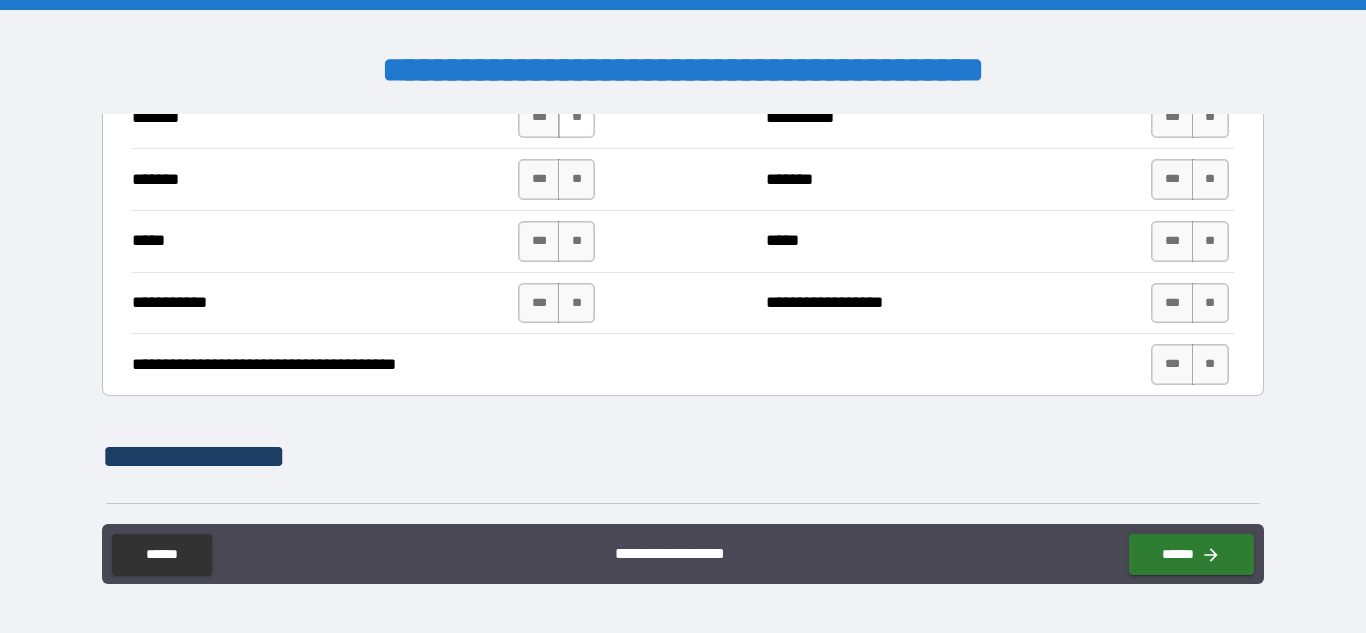 click on "**" at bounding box center [576, 117] 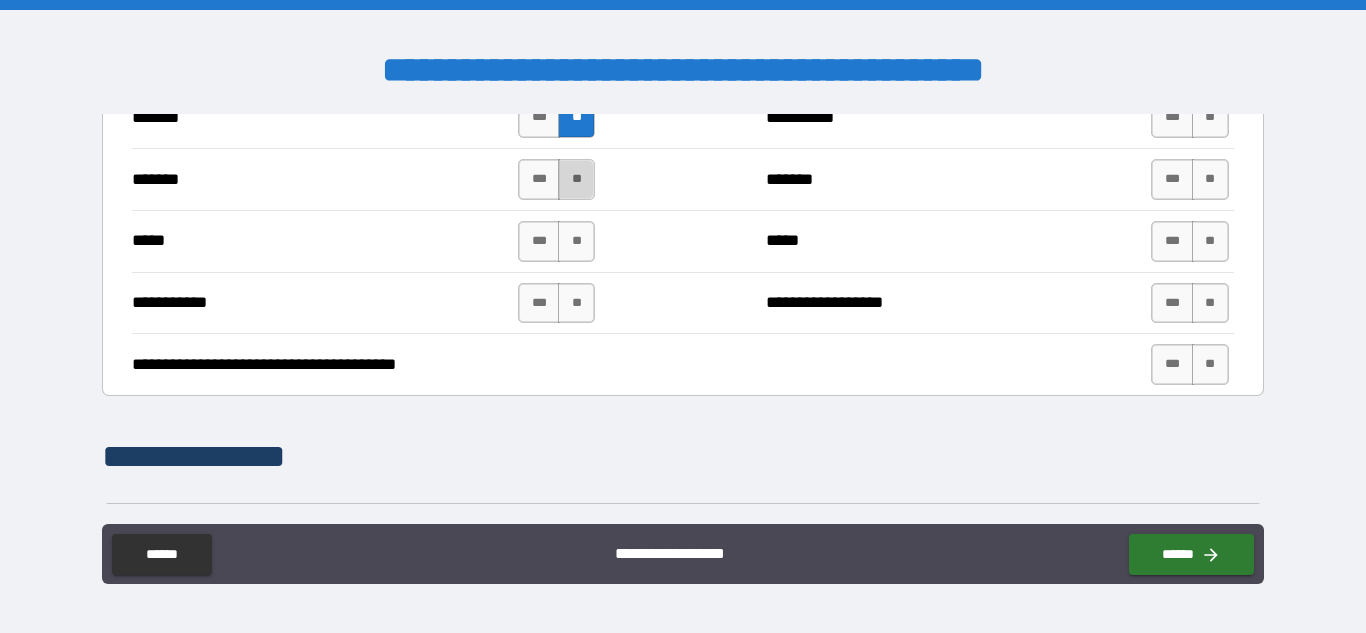 click on "**" at bounding box center [576, 179] 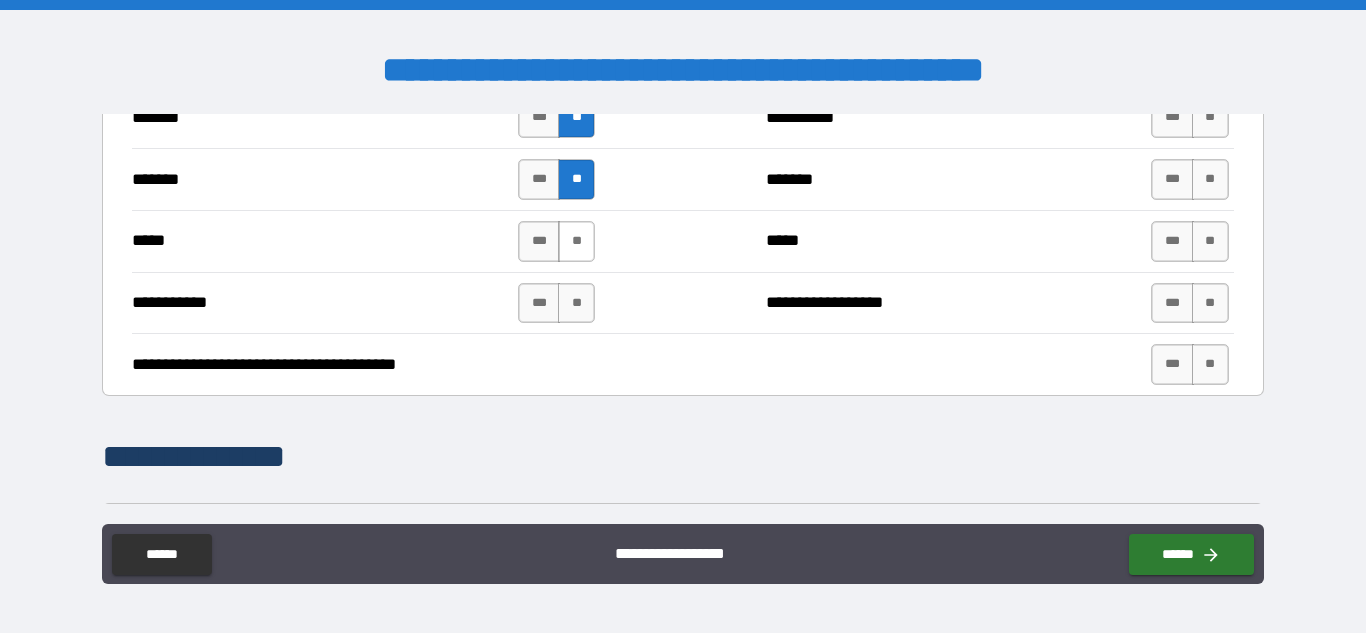 click on "**" at bounding box center [576, 241] 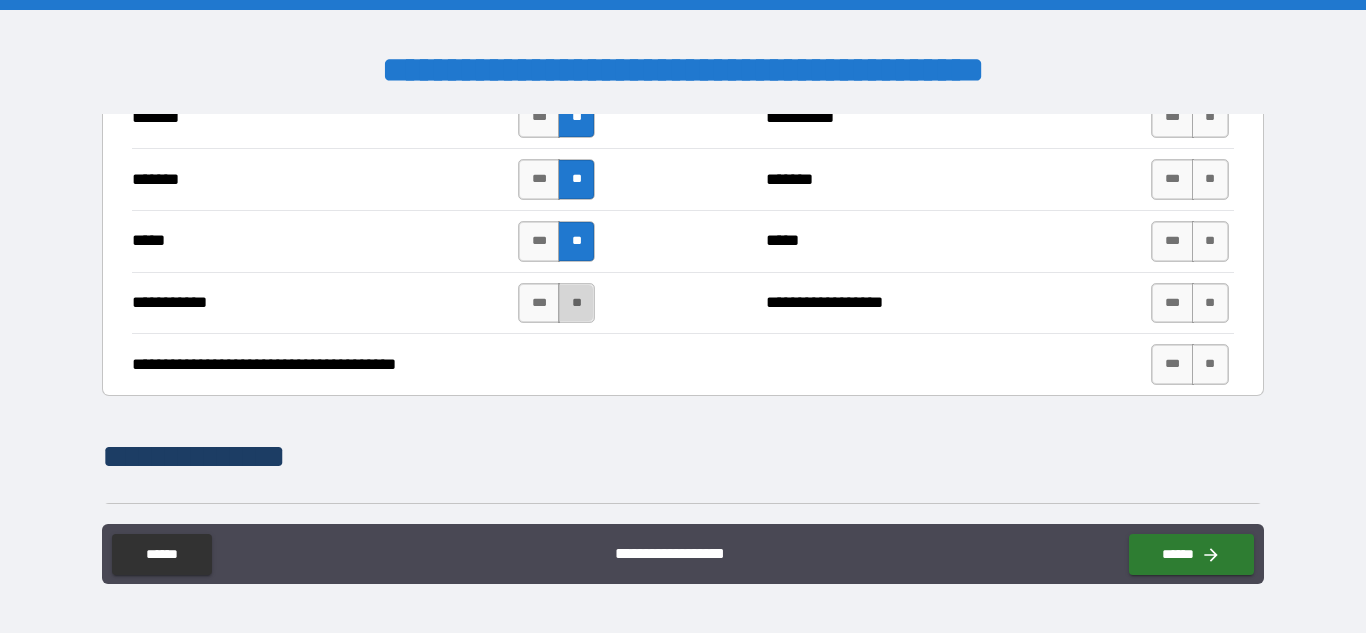 click on "**" at bounding box center [576, 303] 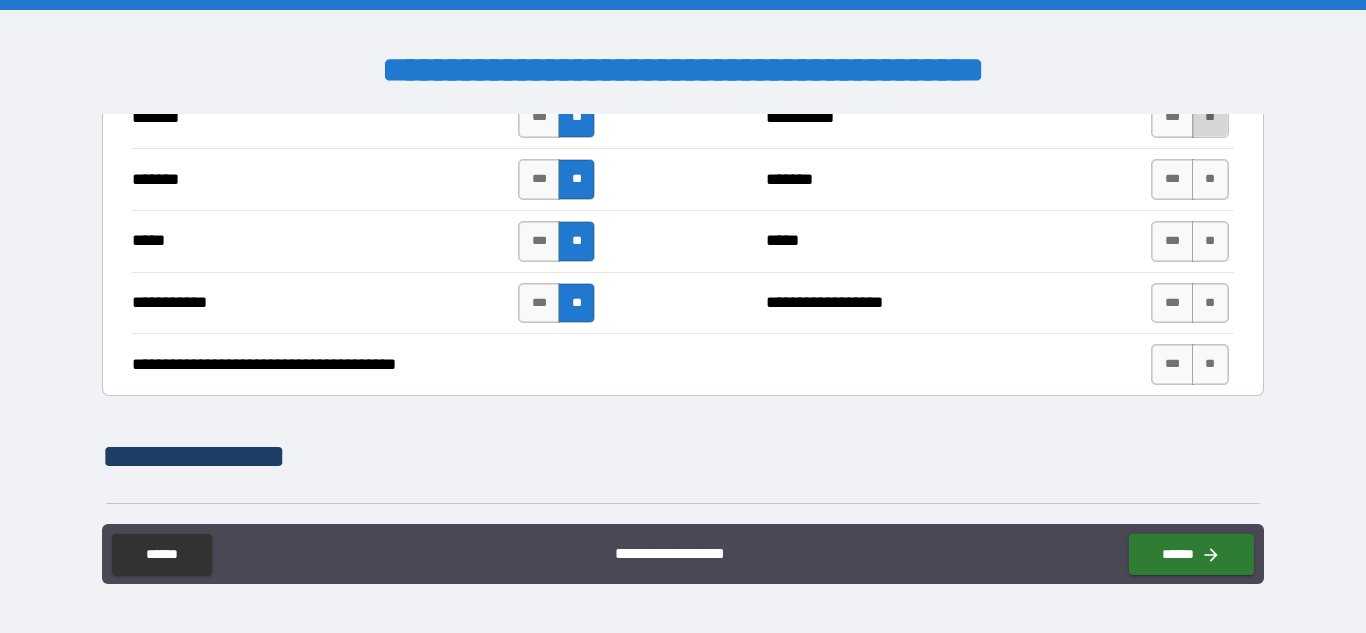 click on "**" at bounding box center [1210, 117] 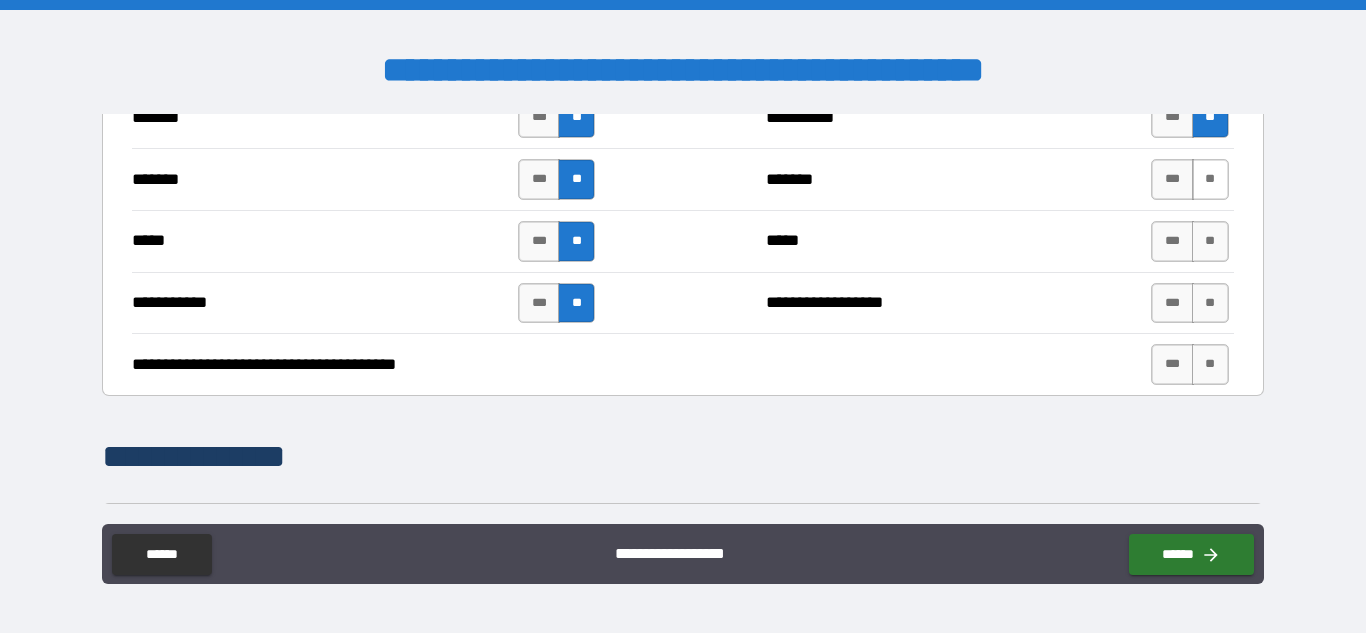 click on "**" at bounding box center (1210, 179) 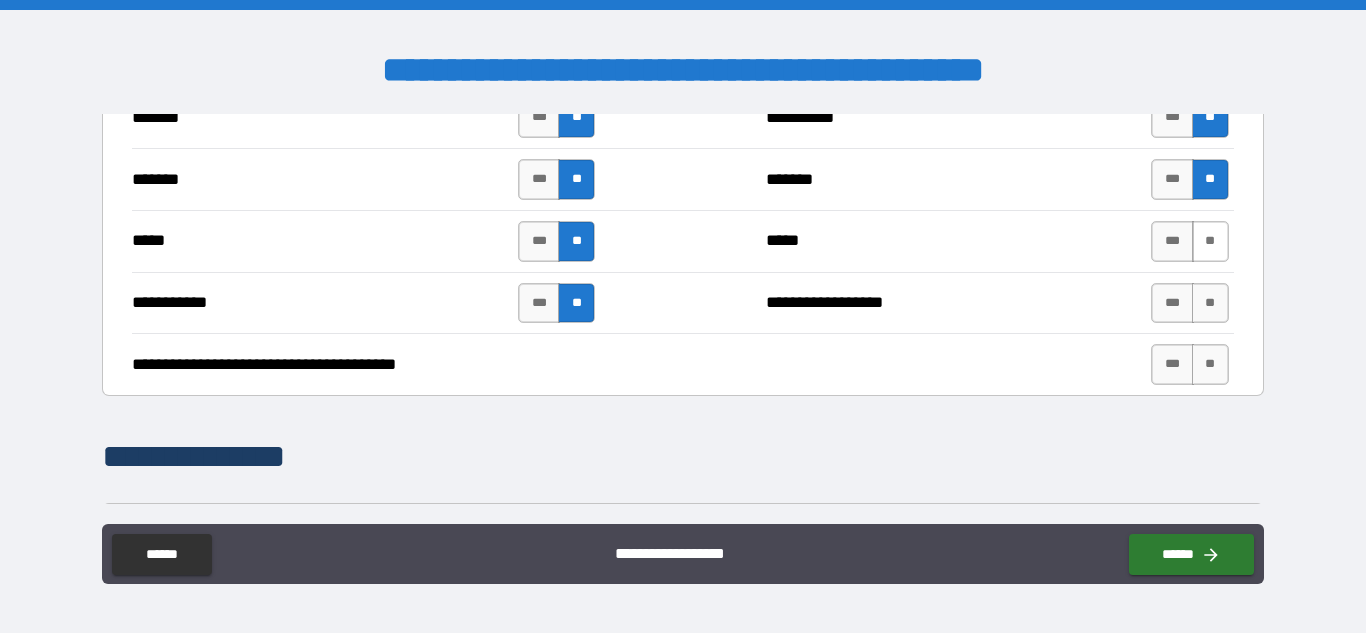 click on "**" at bounding box center (1210, 241) 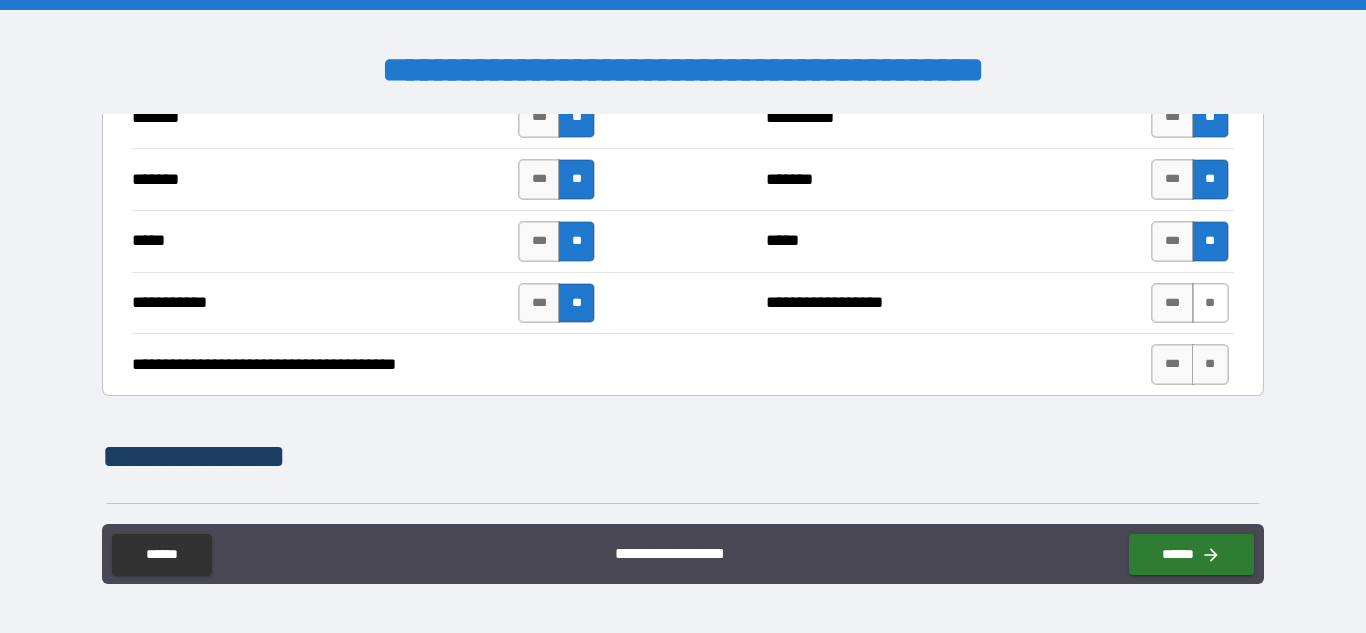 click on "**" at bounding box center (1210, 303) 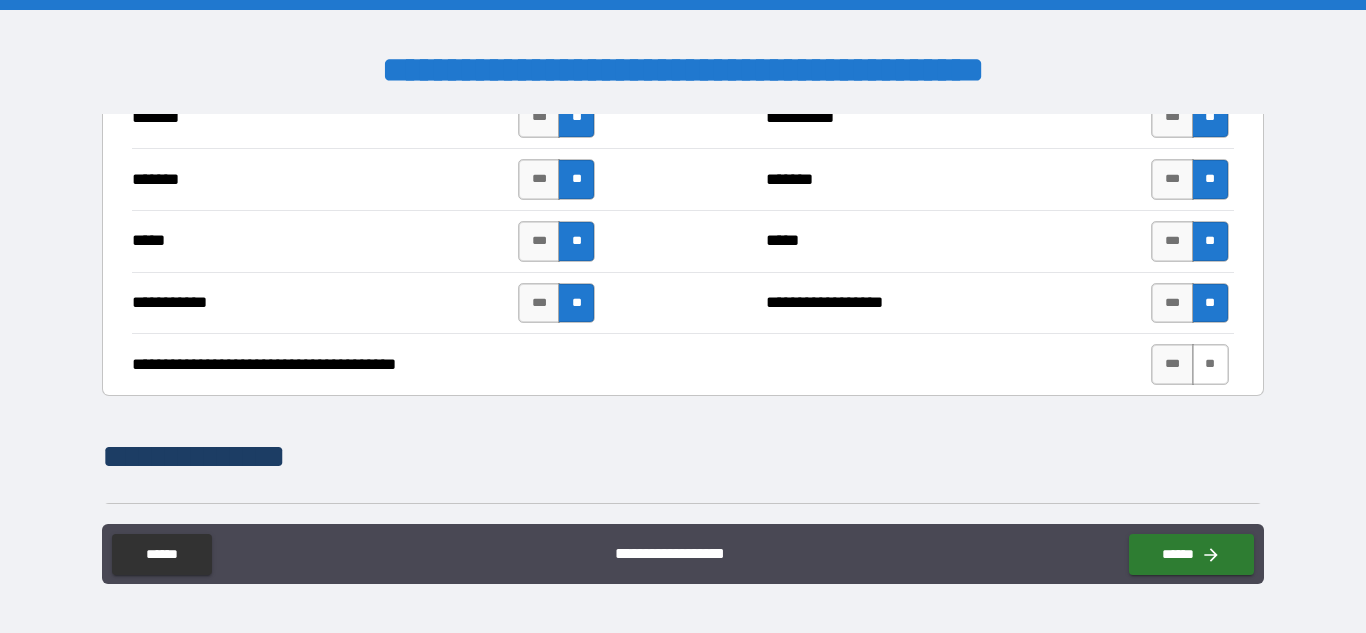 click on "**" at bounding box center [1210, 364] 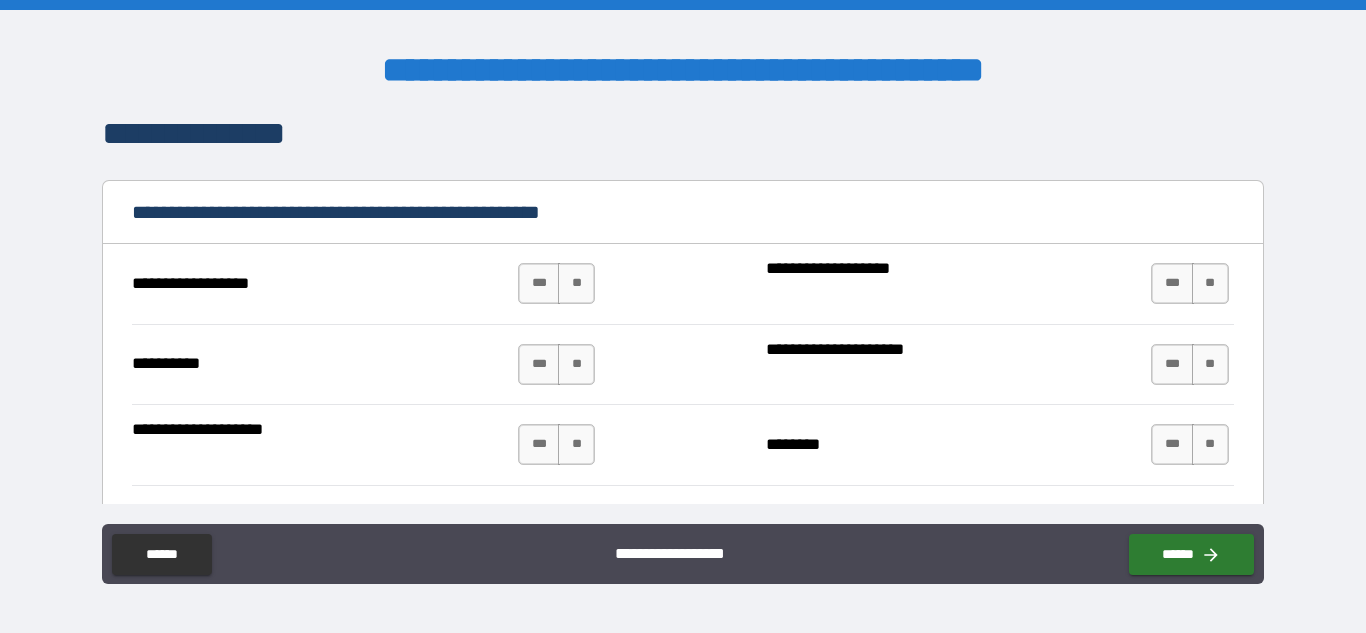 scroll, scrollTop: 1901, scrollLeft: 0, axis: vertical 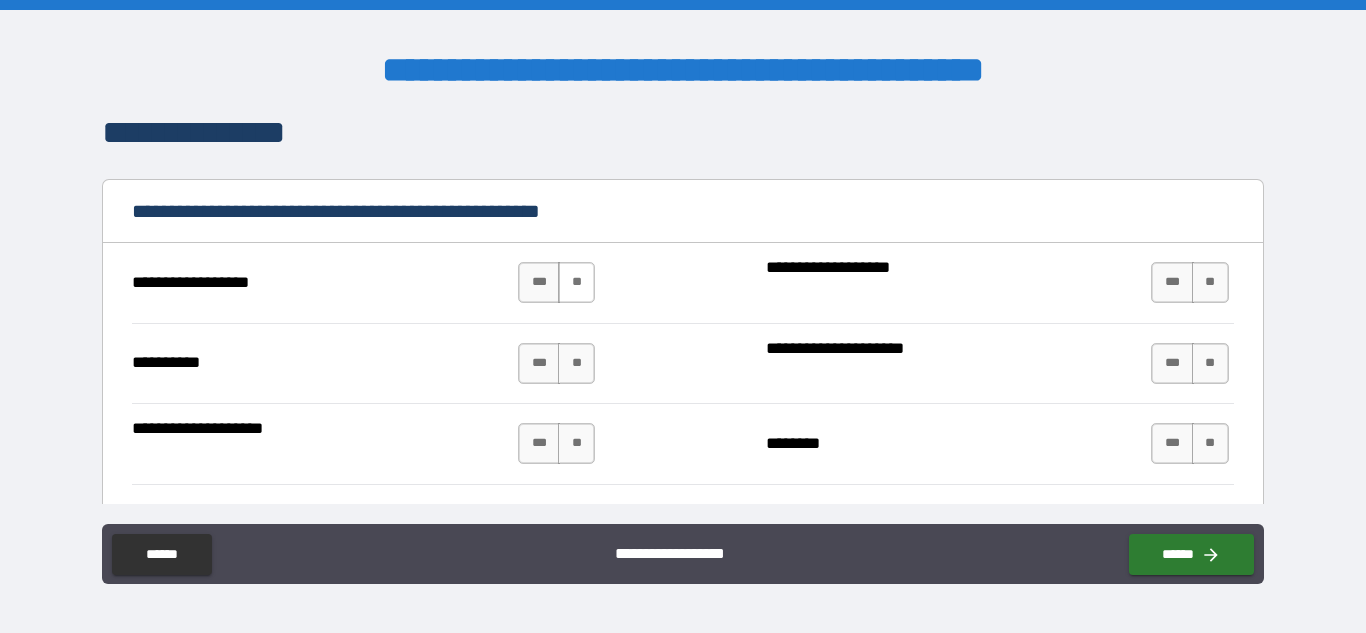 click on "**" at bounding box center (576, 282) 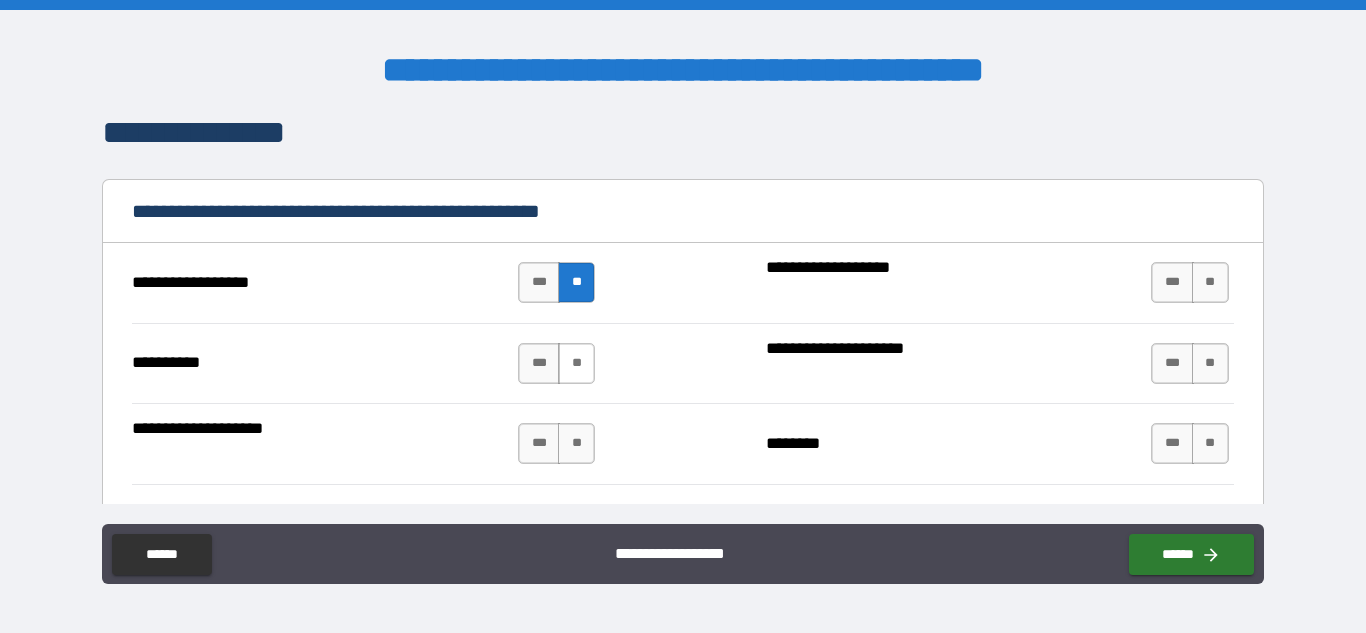 click on "**" at bounding box center (576, 363) 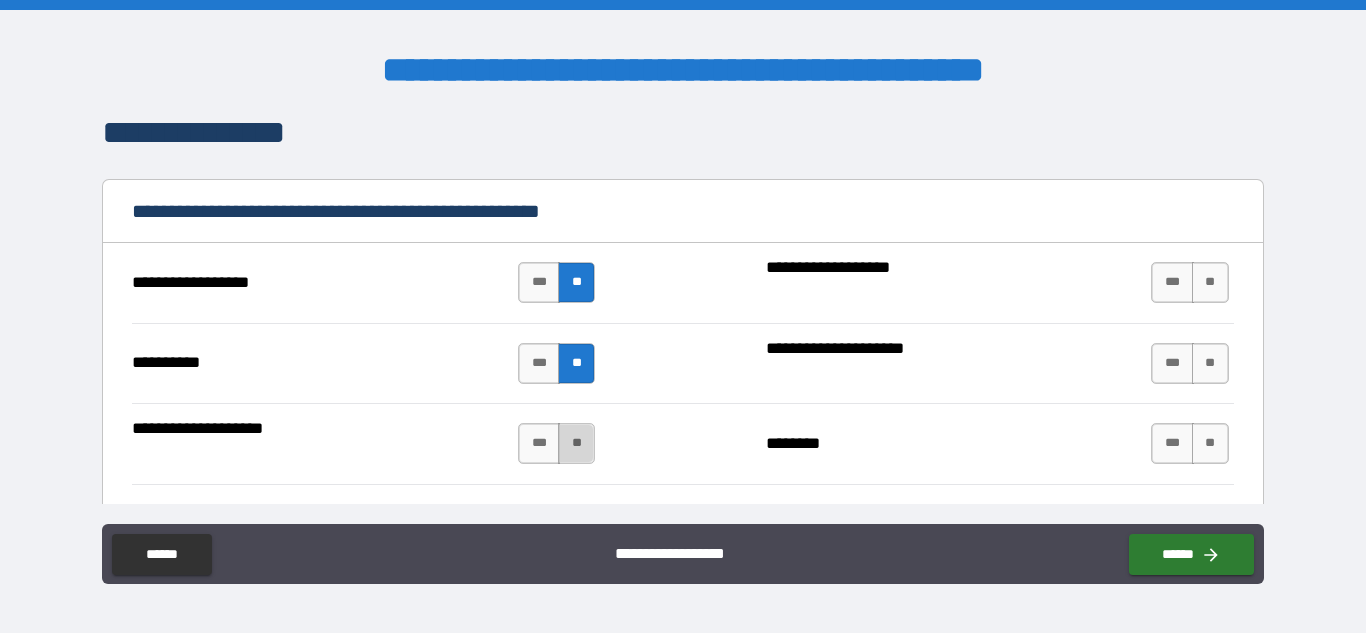 click on "**" at bounding box center (576, 443) 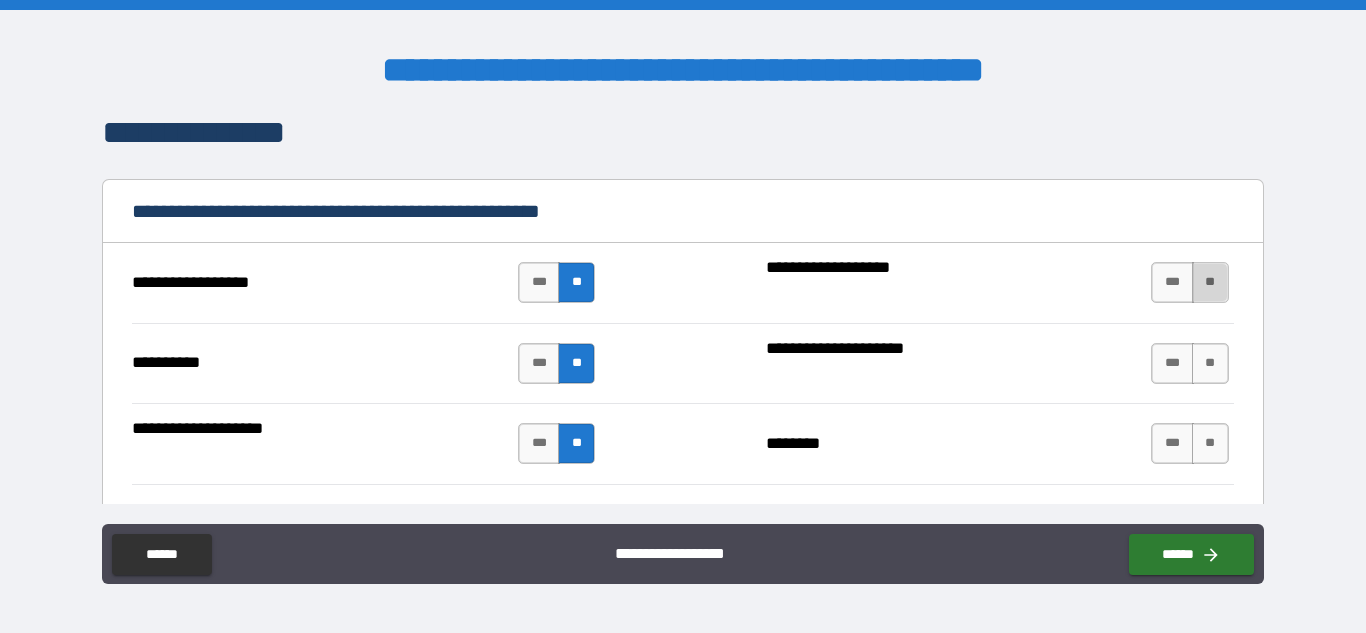 click on "**" at bounding box center (1210, 282) 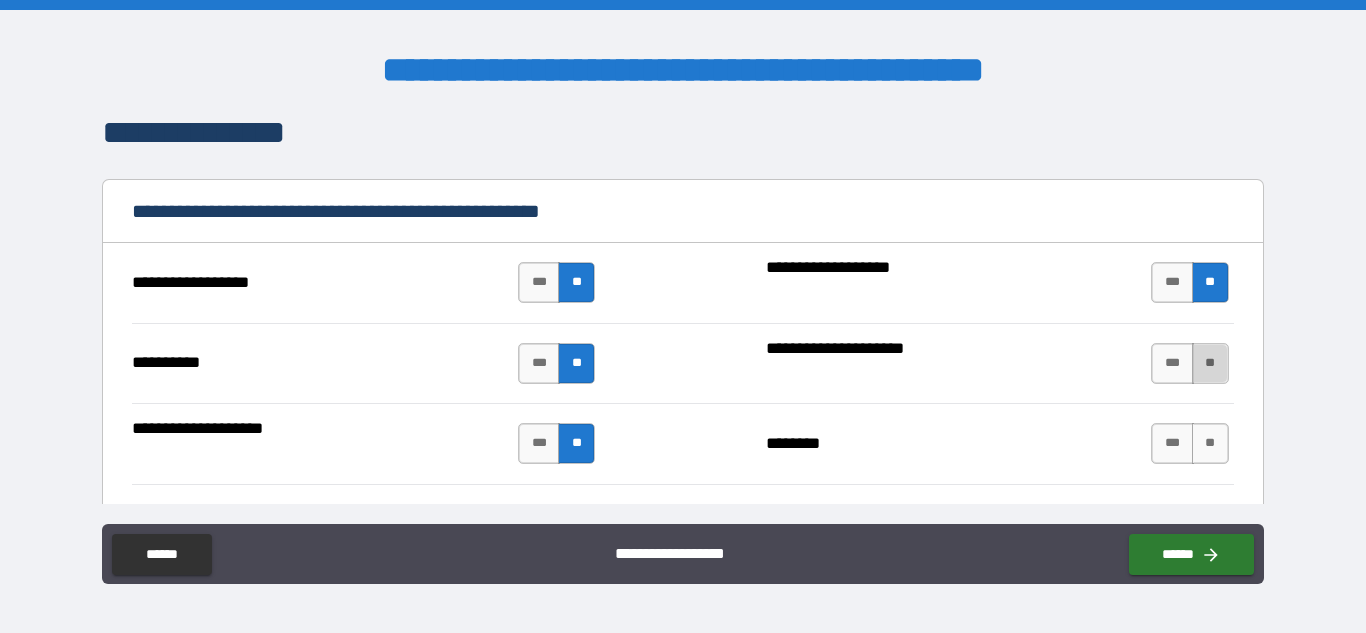 click on "**" at bounding box center (1210, 363) 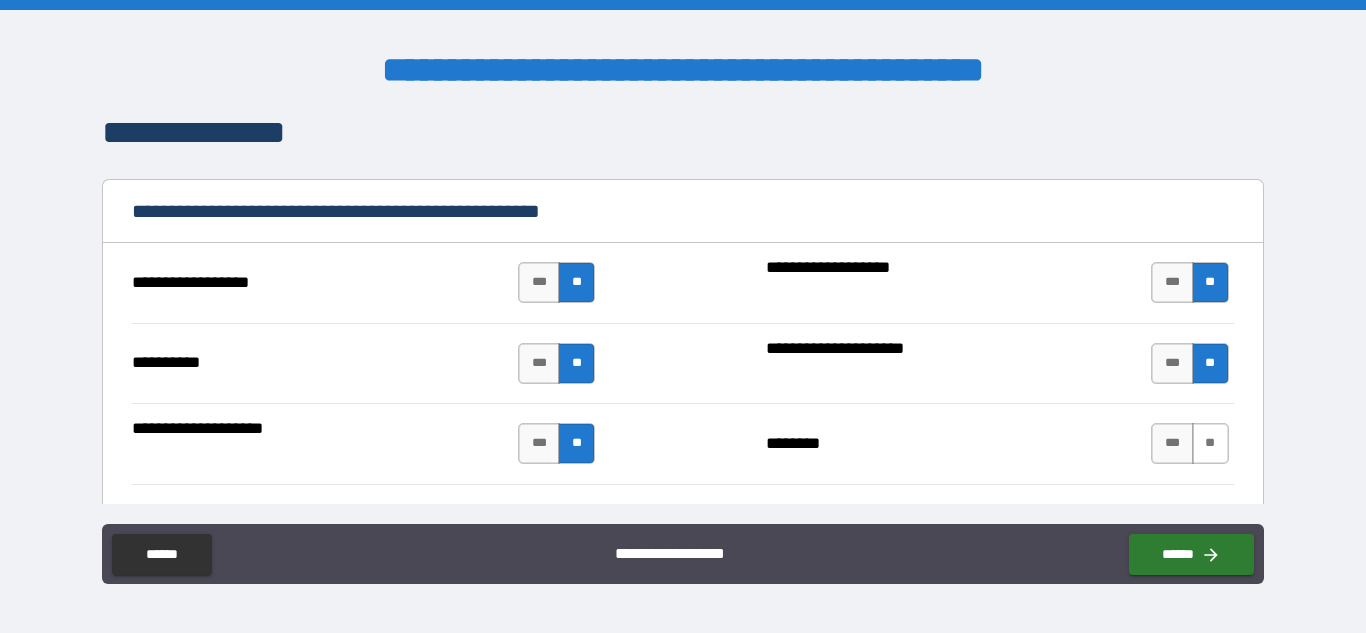 click on "**" at bounding box center [1210, 443] 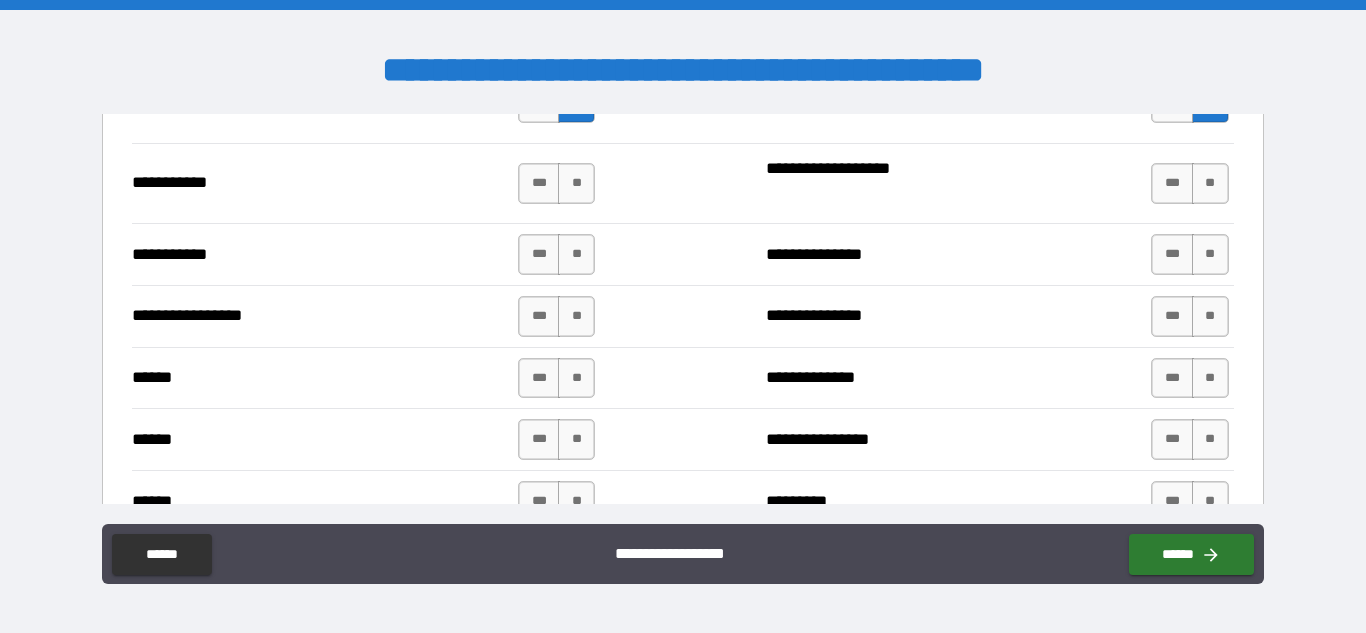 scroll, scrollTop: 2244, scrollLeft: 0, axis: vertical 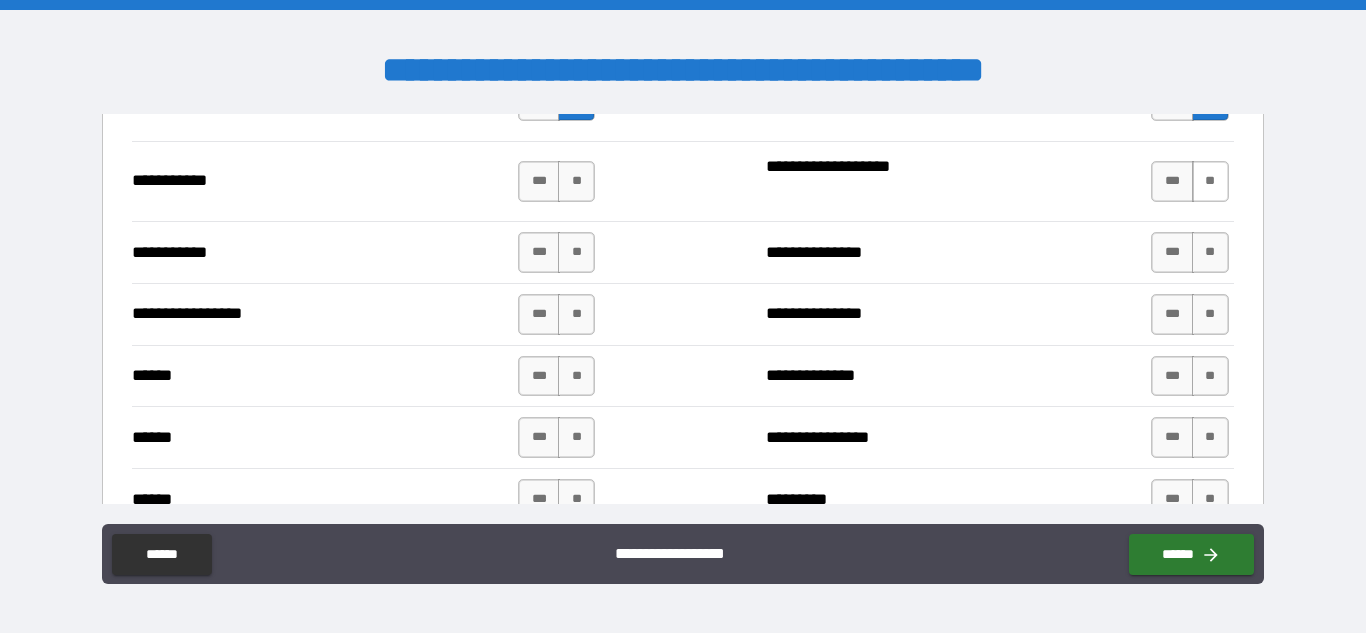 click on "**" at bounding box center [1210, 181] 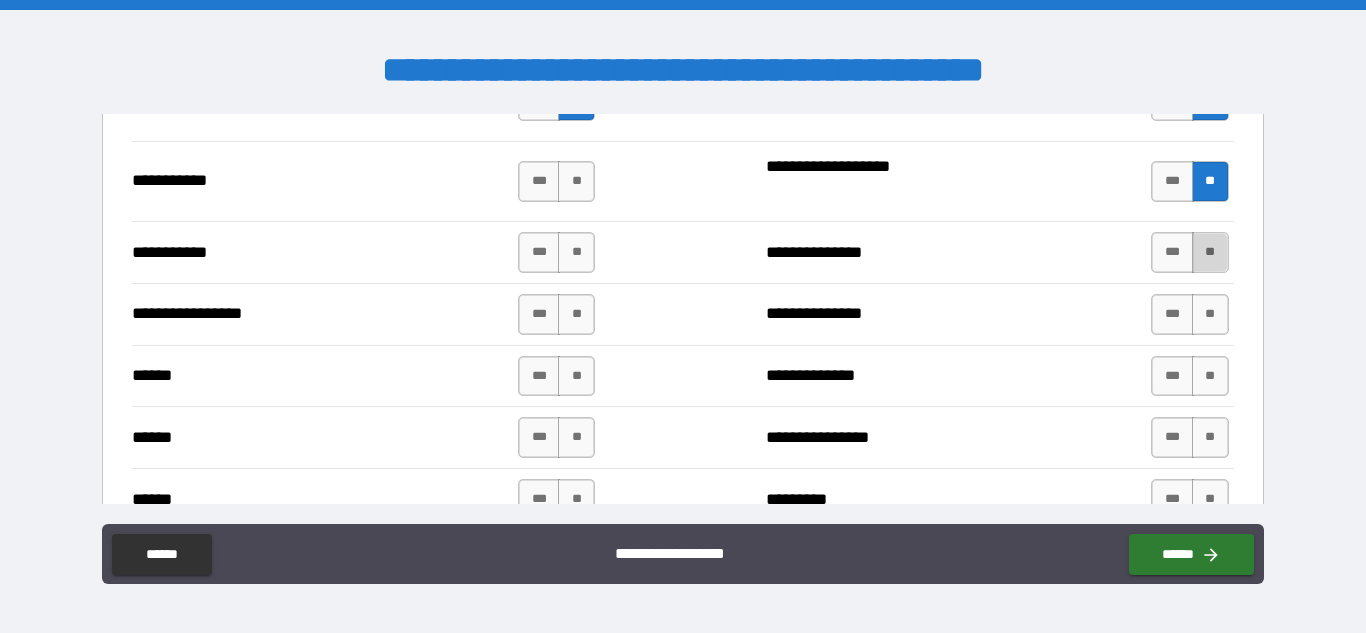 click on "**" at bounding box center [1210, 252] 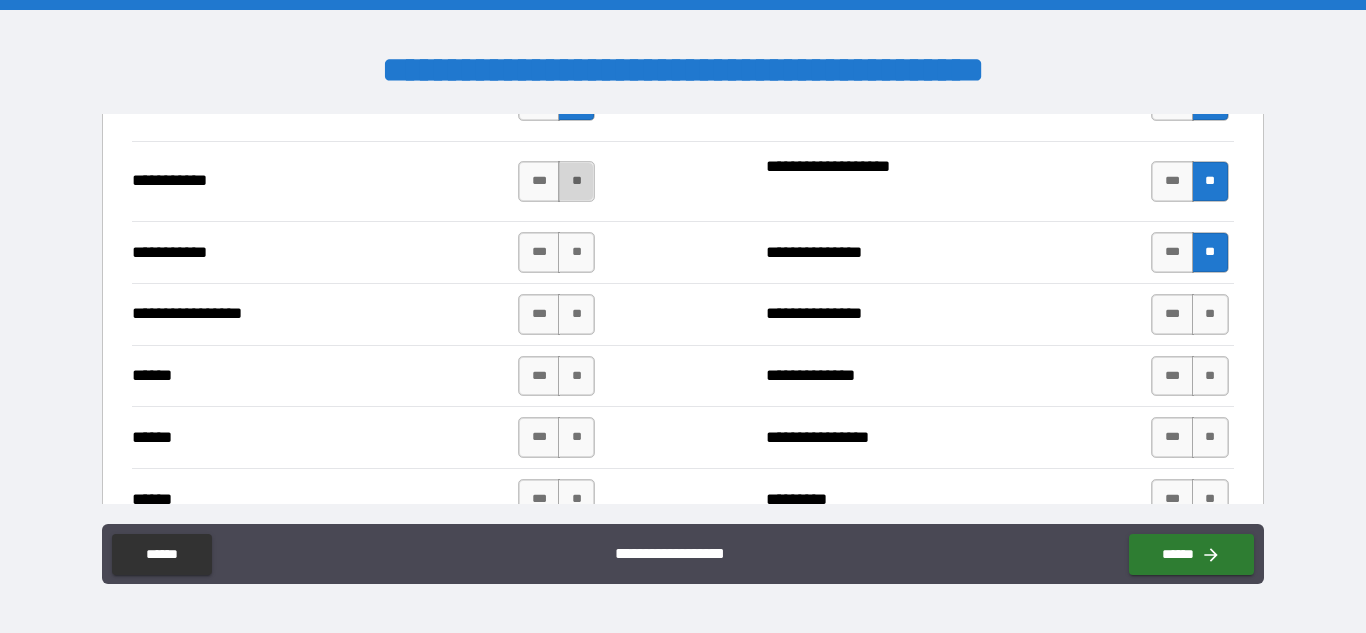 click on "**" at bounding box center (576, 181) 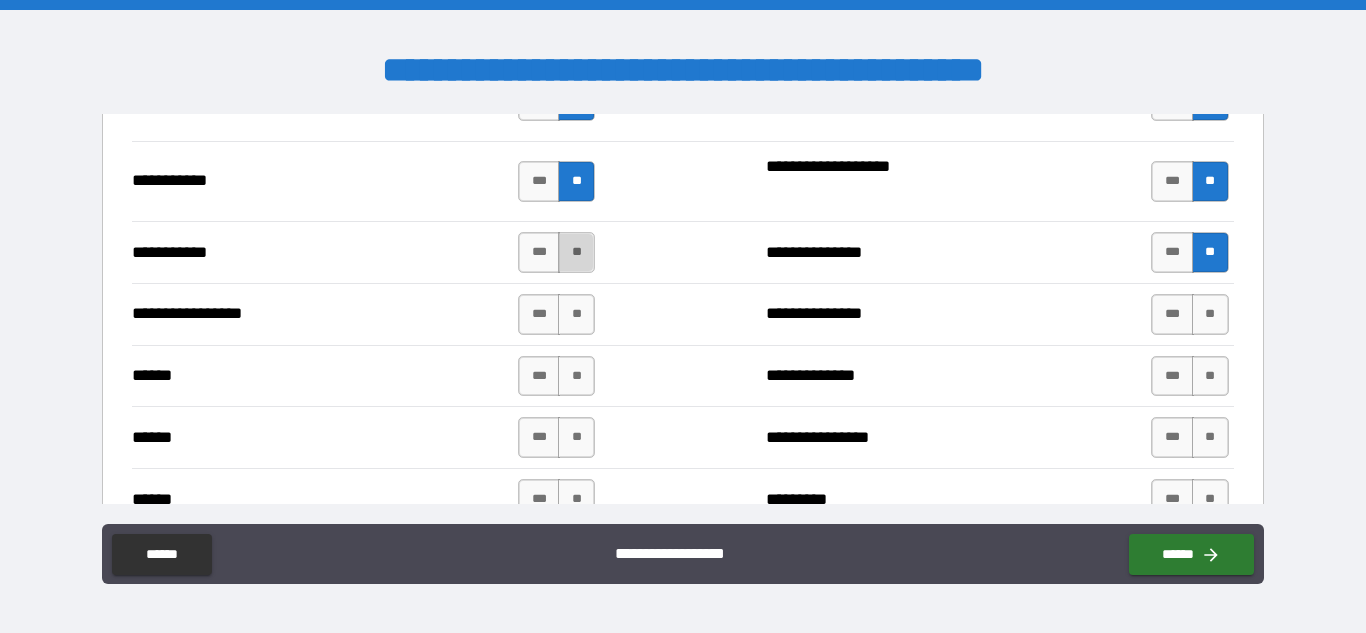 click on "**" at bounding box center [576, 252] 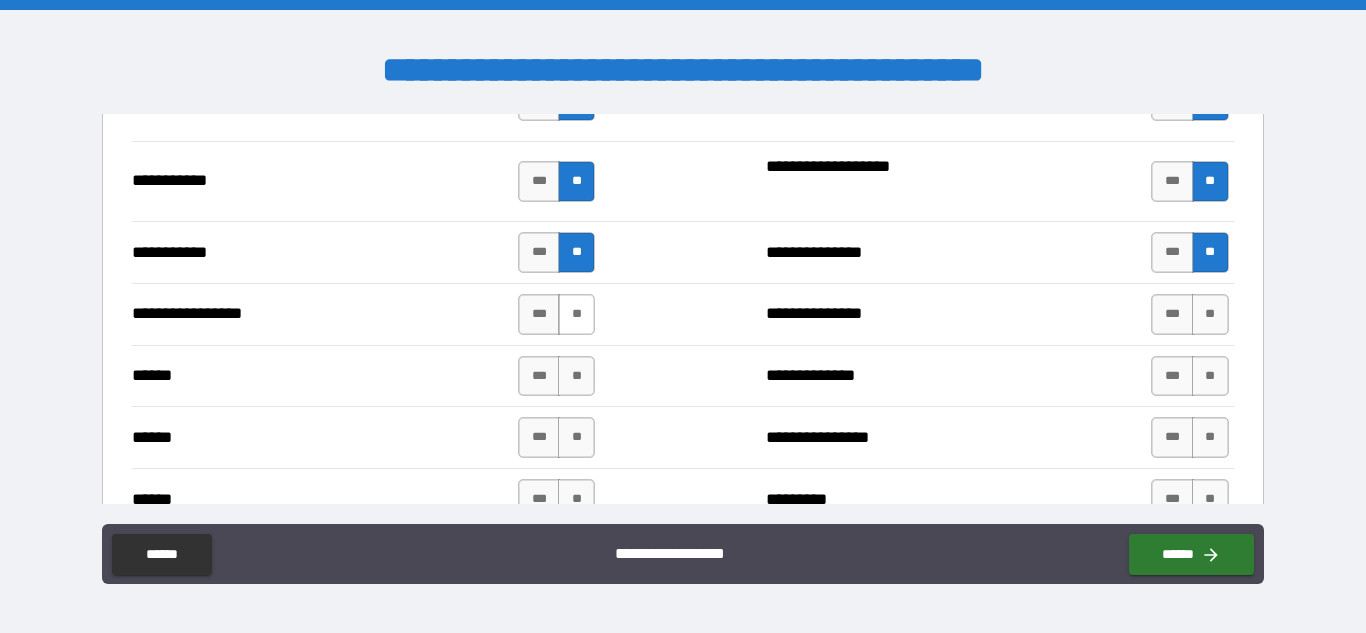 click on "**" at bounding box center [576, 314] 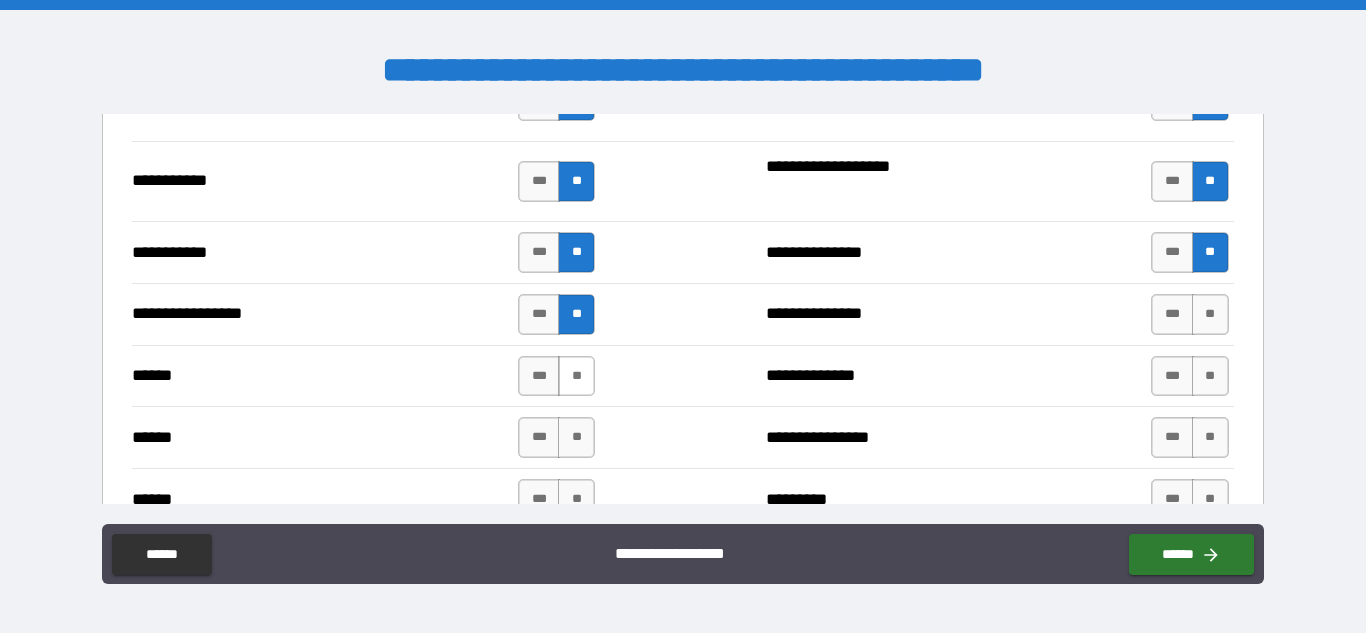 click on "**" at bounding box center (576, 376) 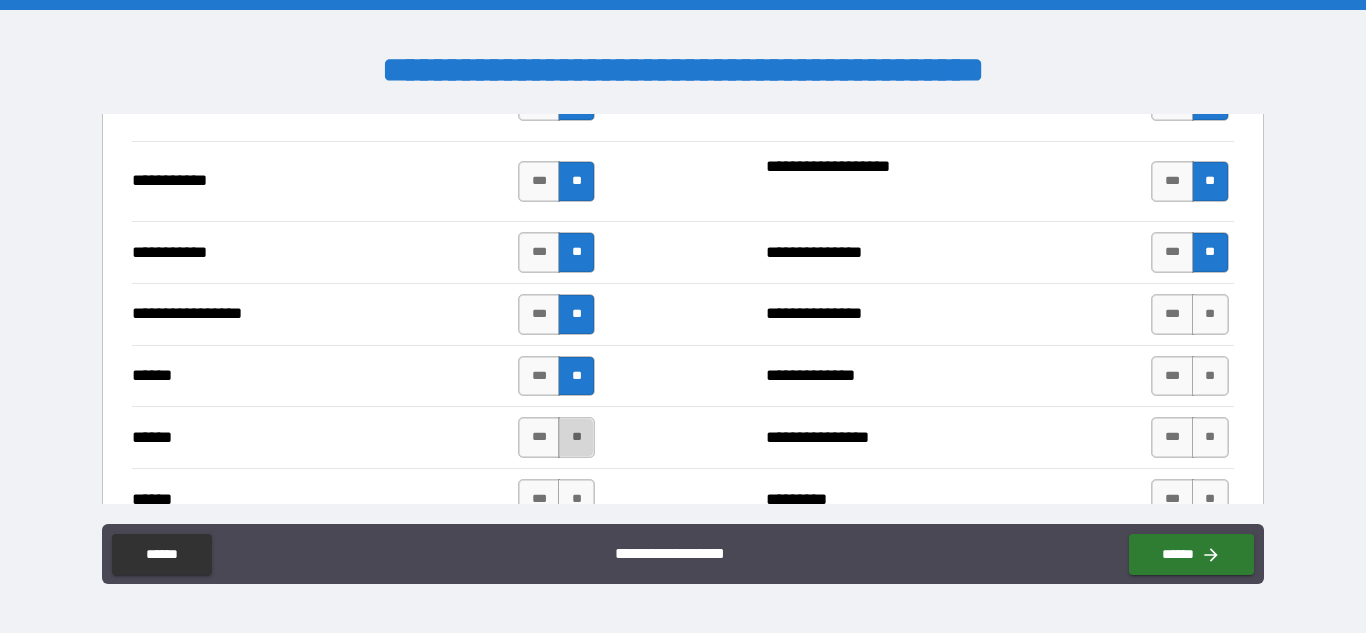 click on "**" at bounding box center [576, 437] 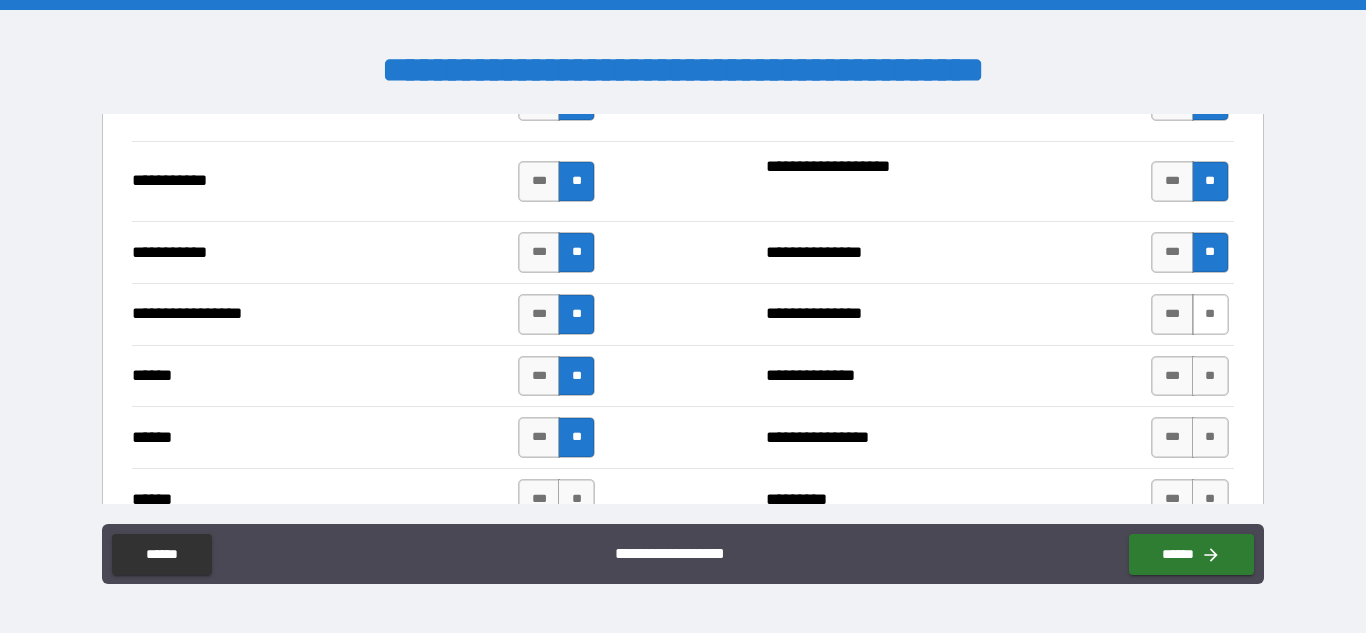 click on "**" at bounding box center (1210, 314) 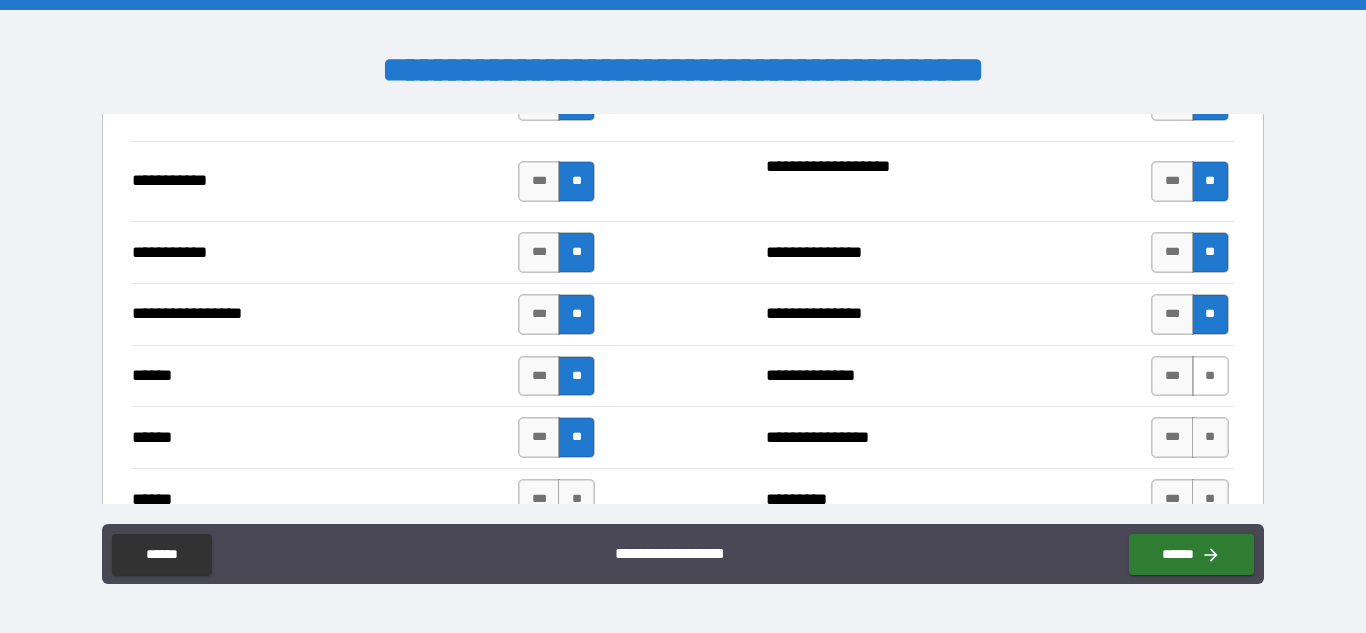 click on "**" at bounding box center [1210, 376] 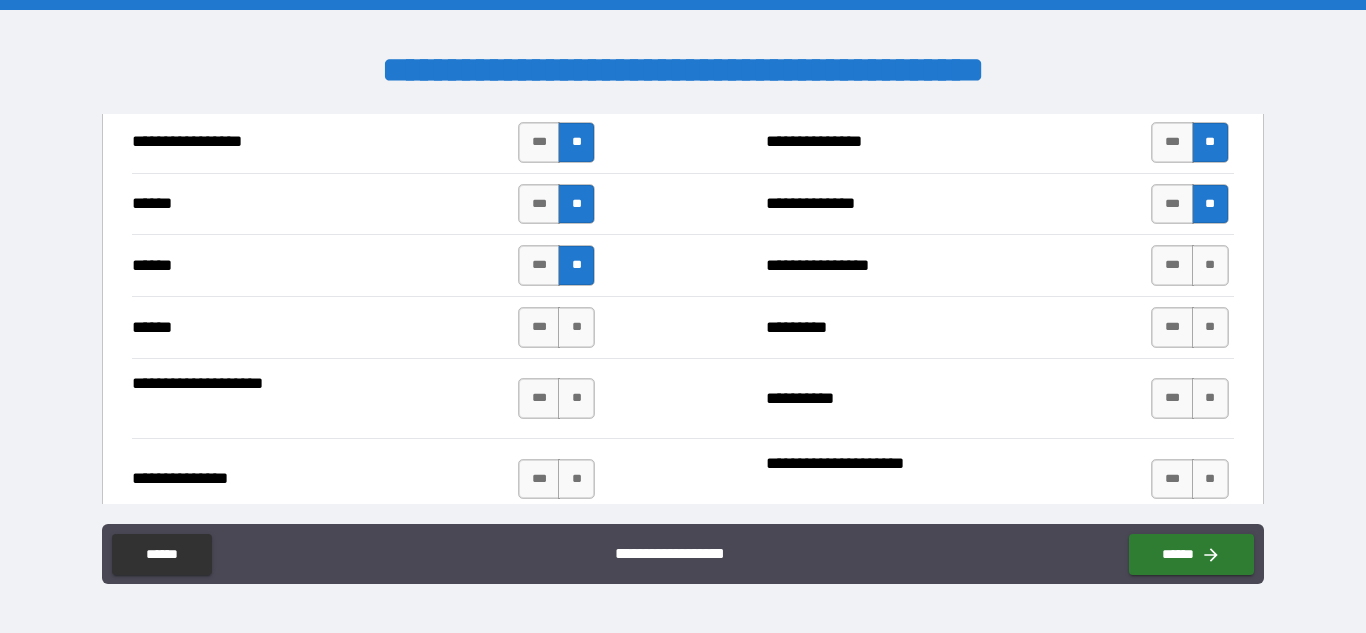 scroll, scrollTop: 2421, scrollLeft: 0, axis: vertical 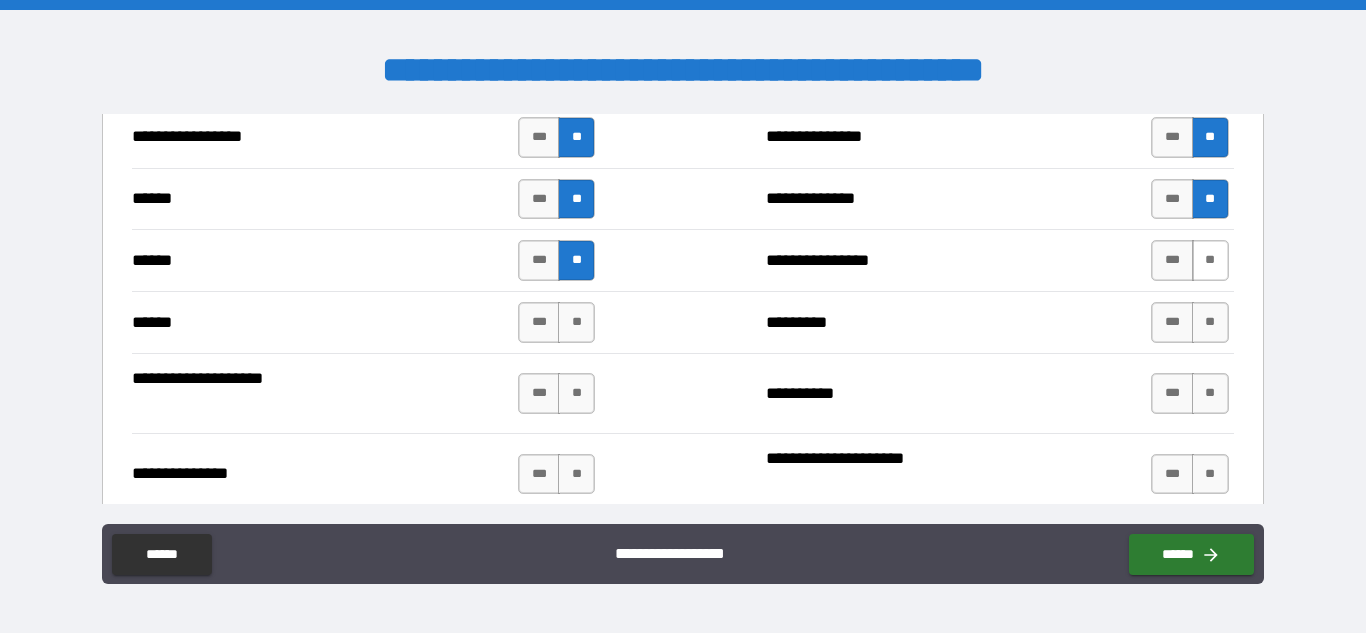 click on "**" at bounding box center (1210, 260) 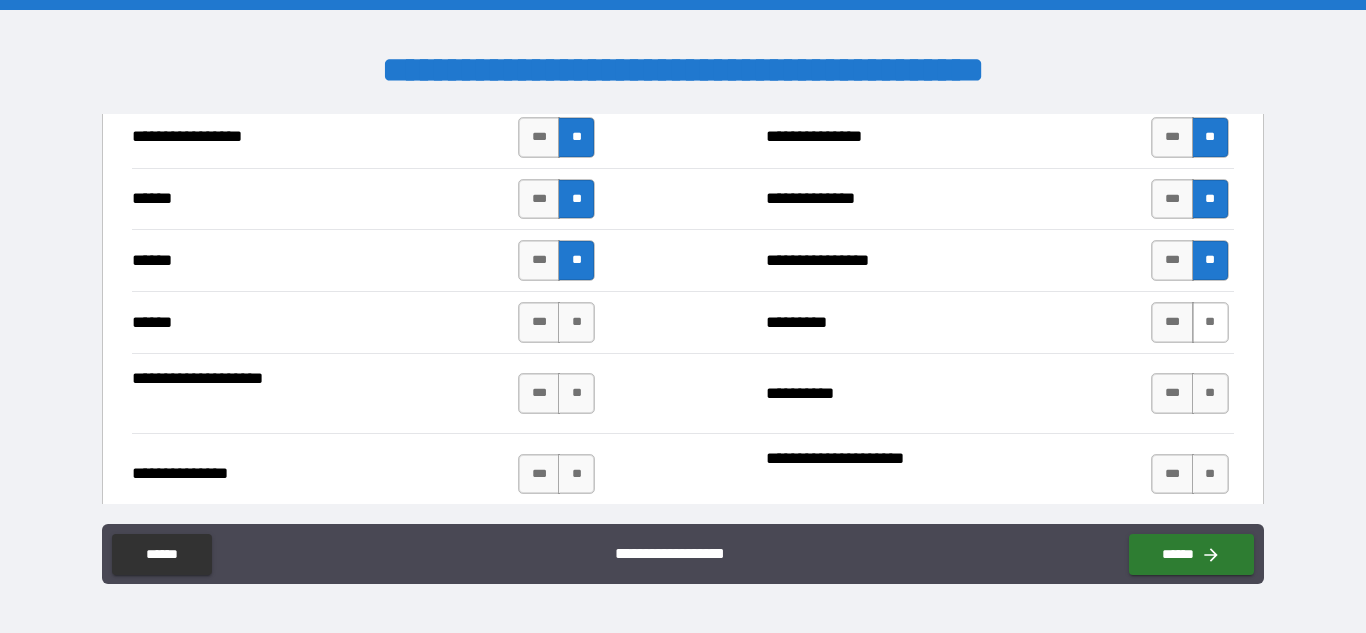 click on "**" at bounding box center (1210, 322) 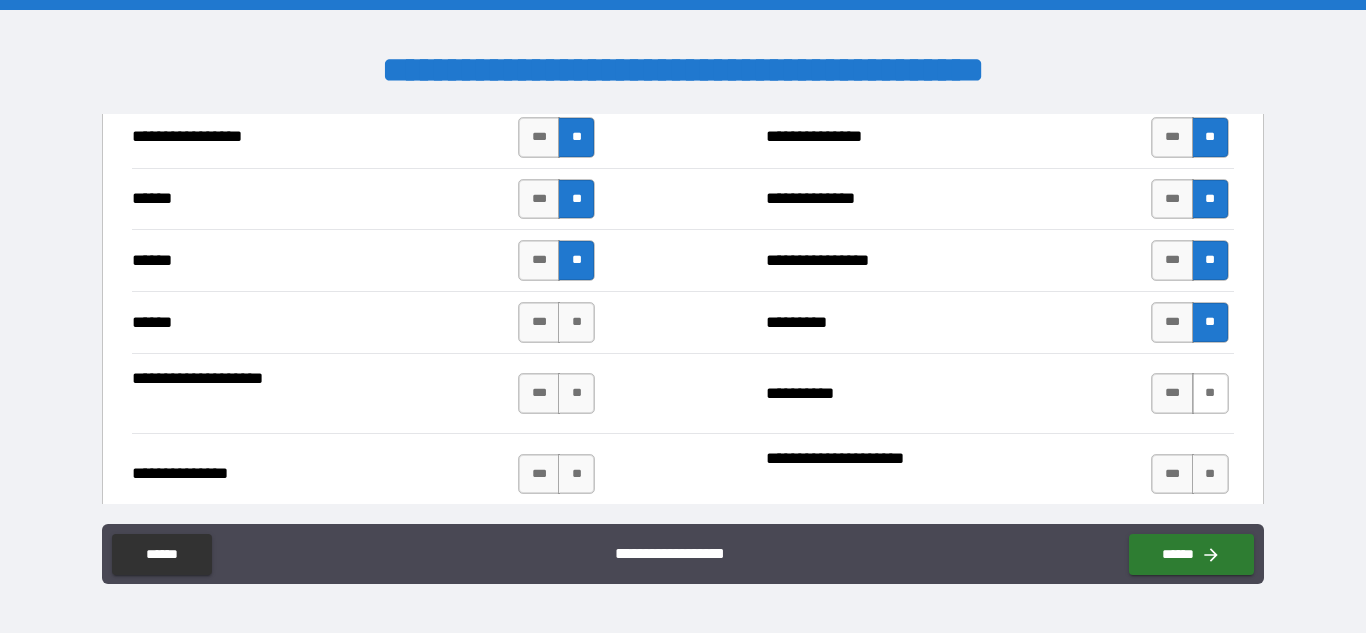 click on "**" at bounding box center (1210, 393) 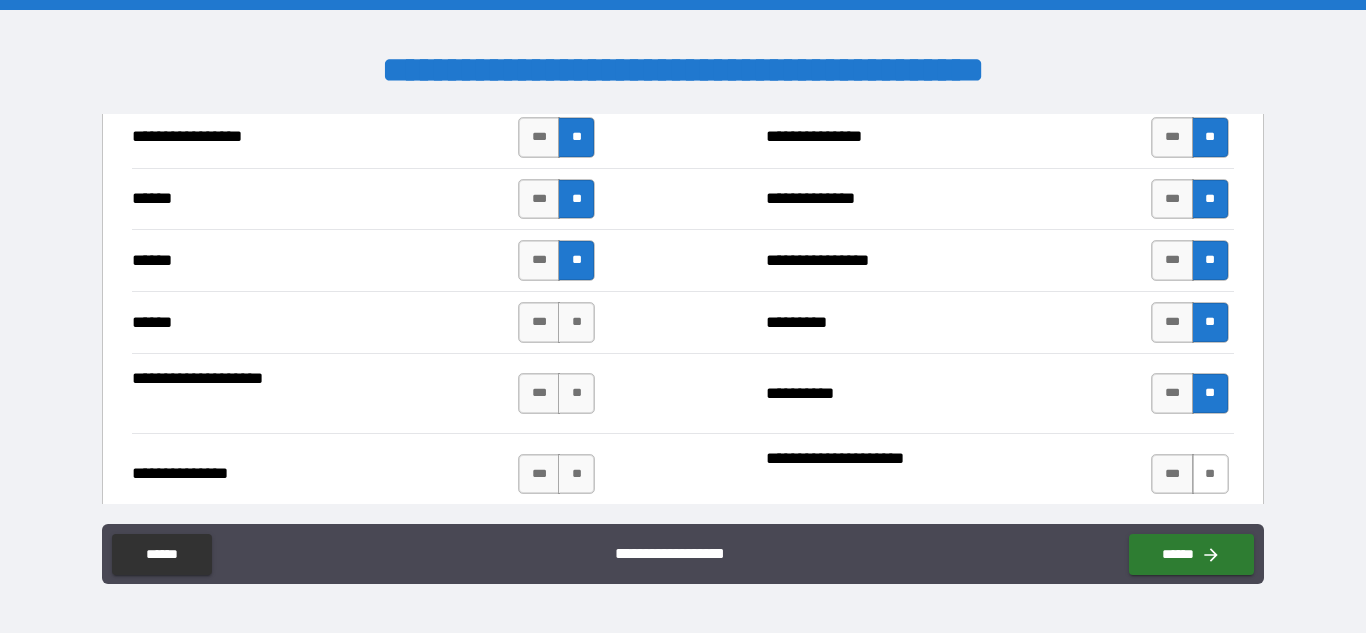 click on "**" at bounding box center (1210, 474) 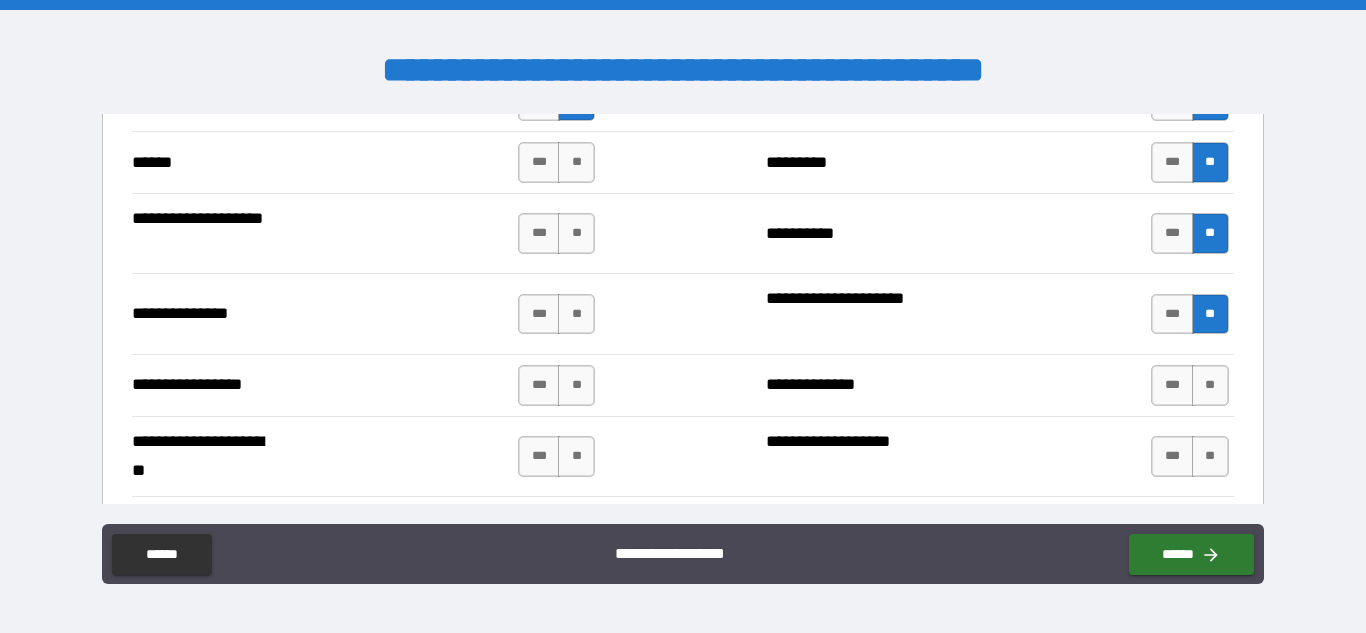 scroll, scrollTop: 2593, scrollLeft: 0, axis: vertical 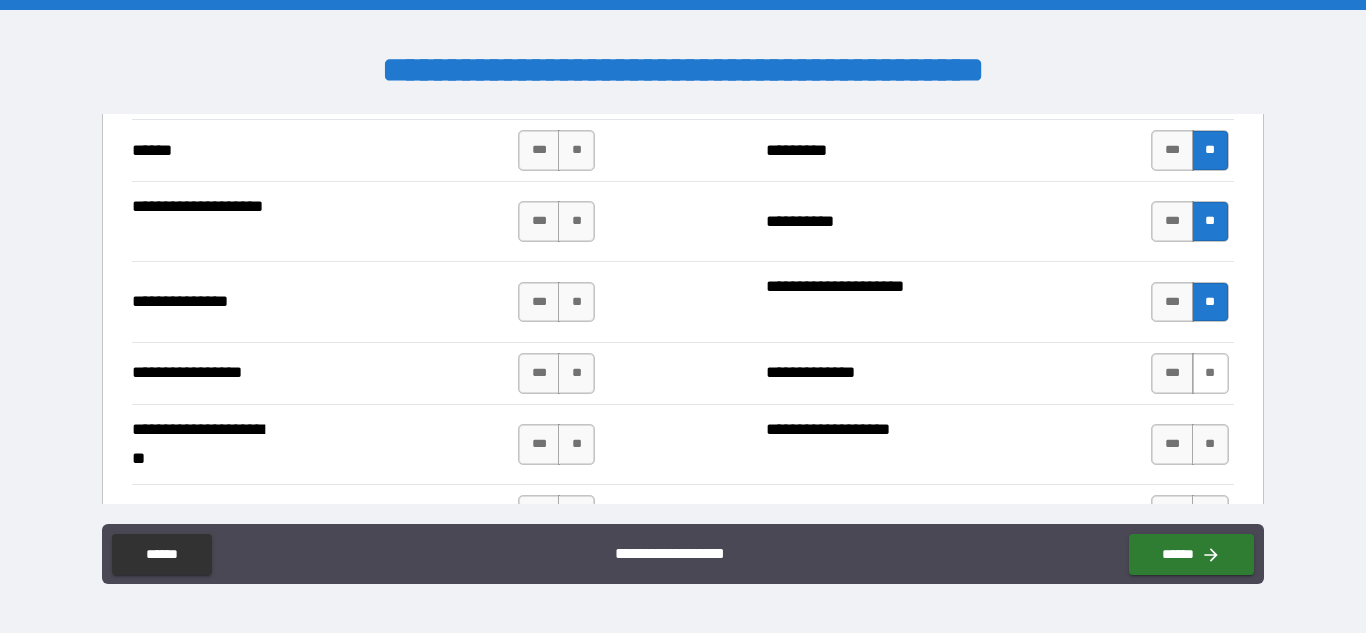 click on "**" at bounding box center (1210, 373) 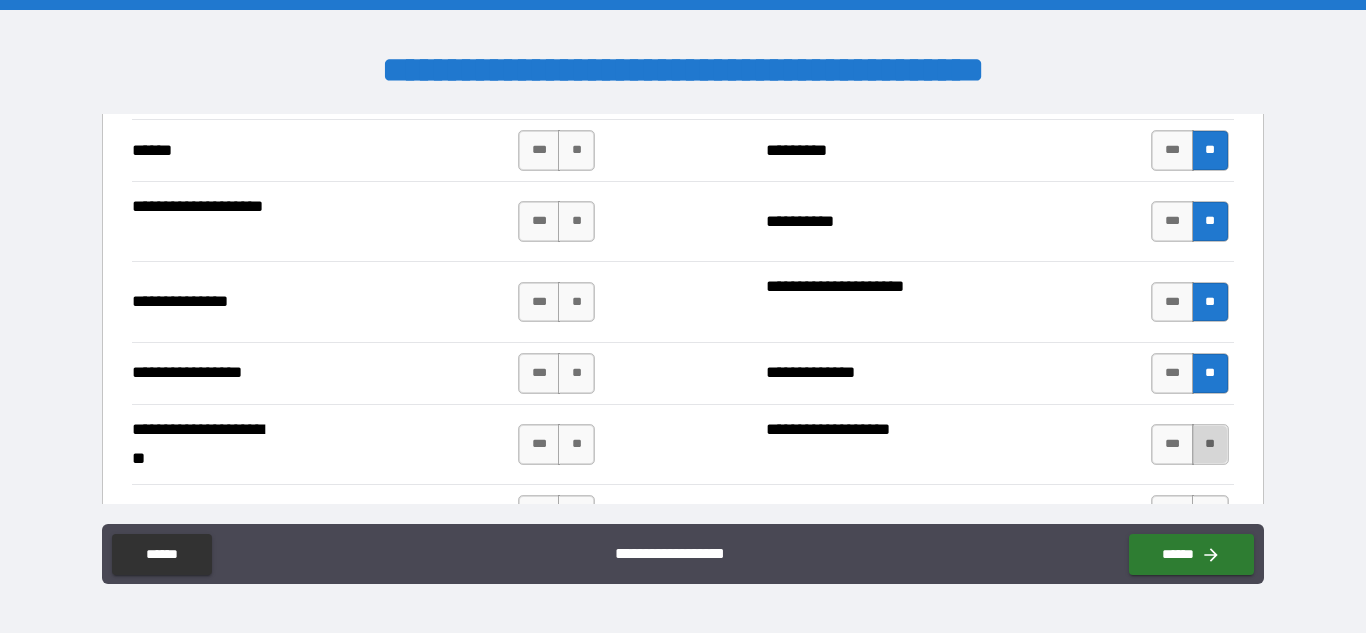 click on "**" at bounding box center [1210, 444] 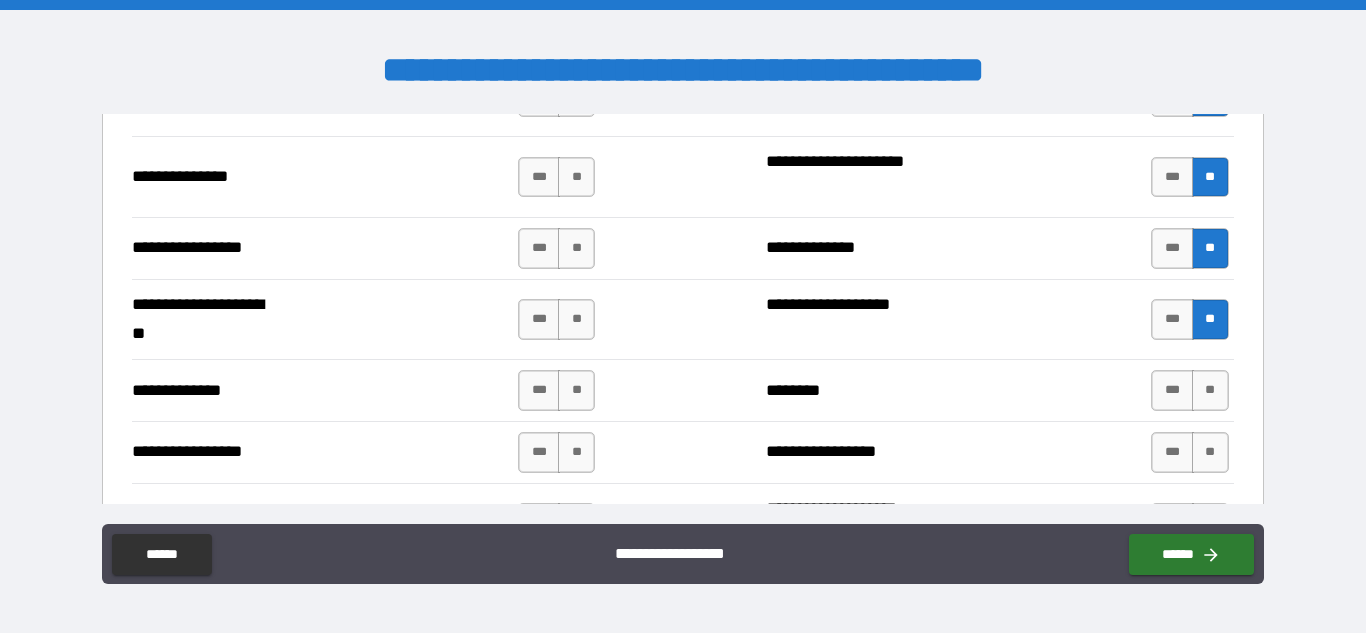 scroll, scrollTop: 2728, scrollLeft: 0, axis: vertical 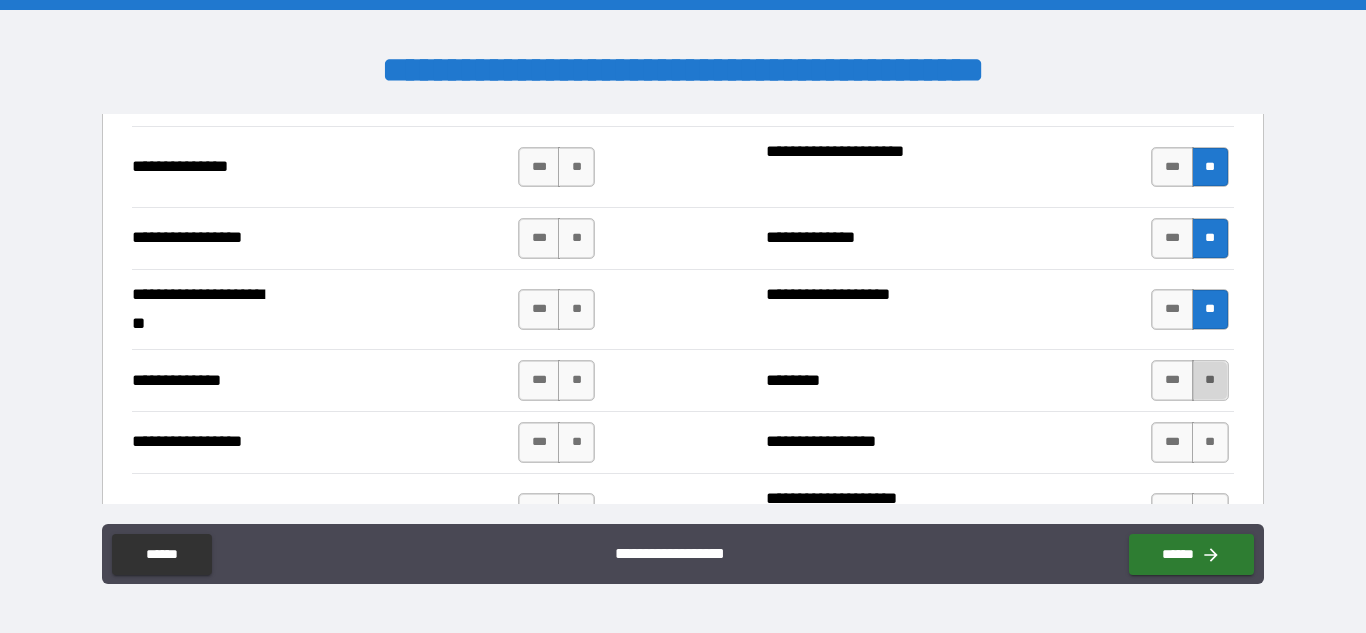 click on "**" at bounding box center [1210, 380] 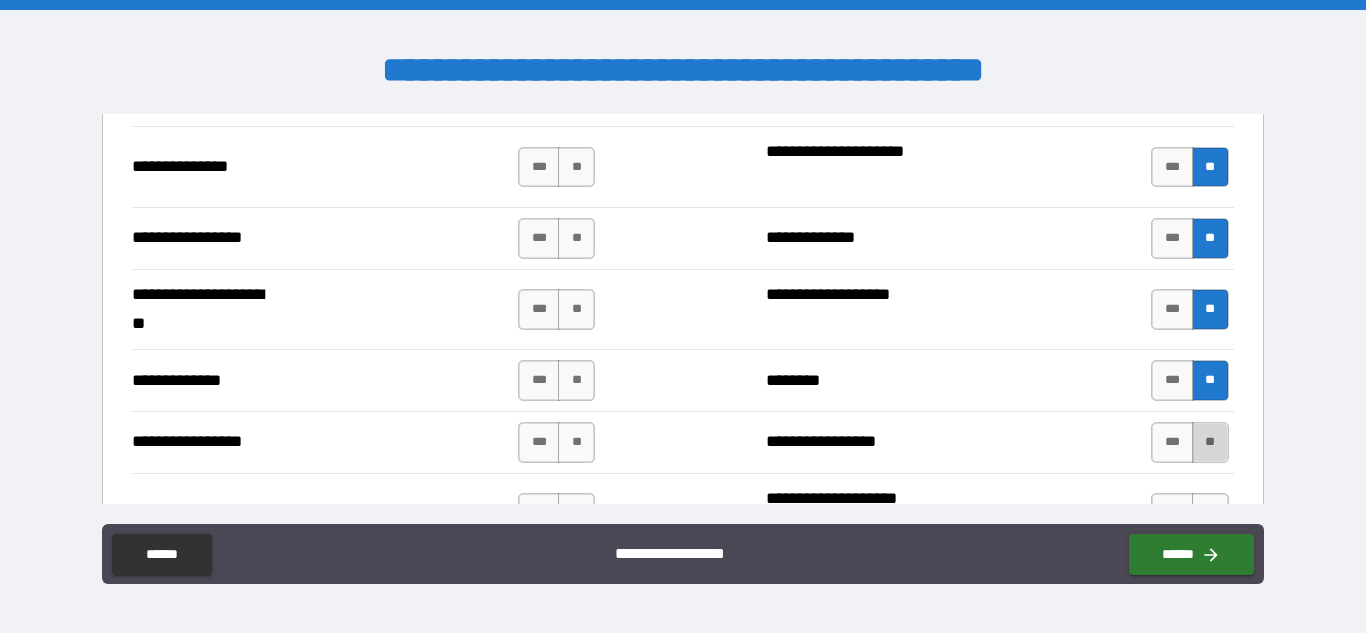 click on "**" at bounding box center (1210, 442) 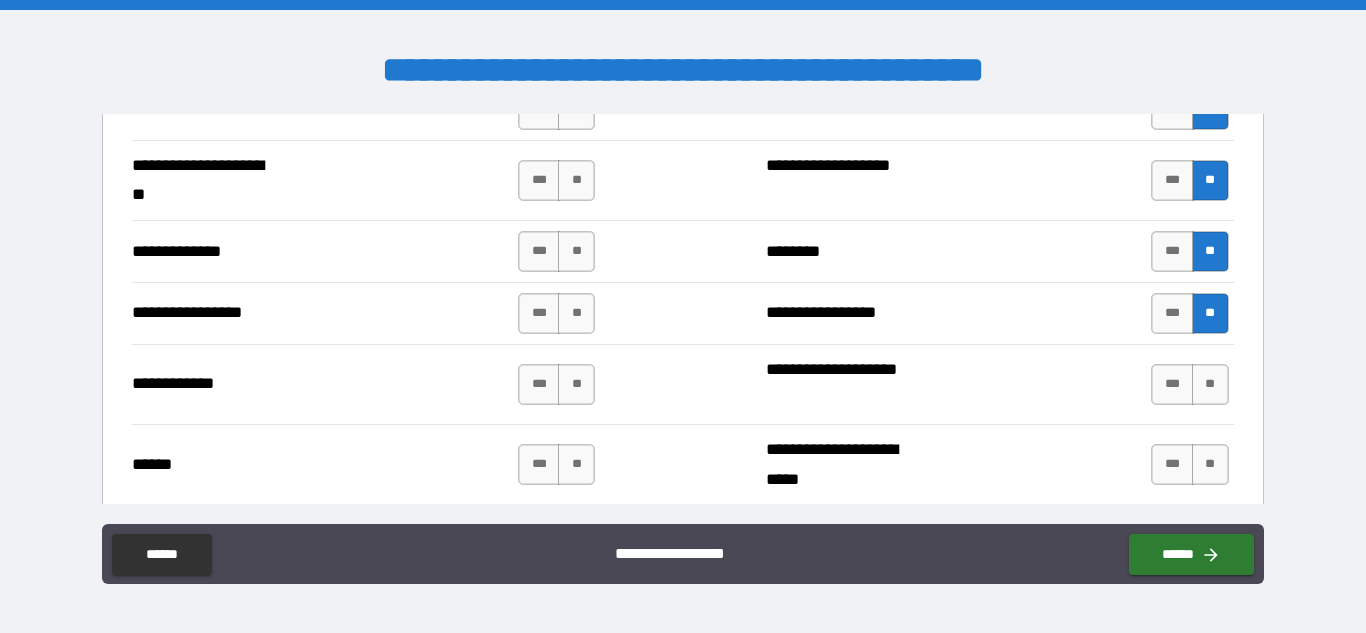 scroll, scrollTop: 2859, scrollLeft: 0, axis: vertical 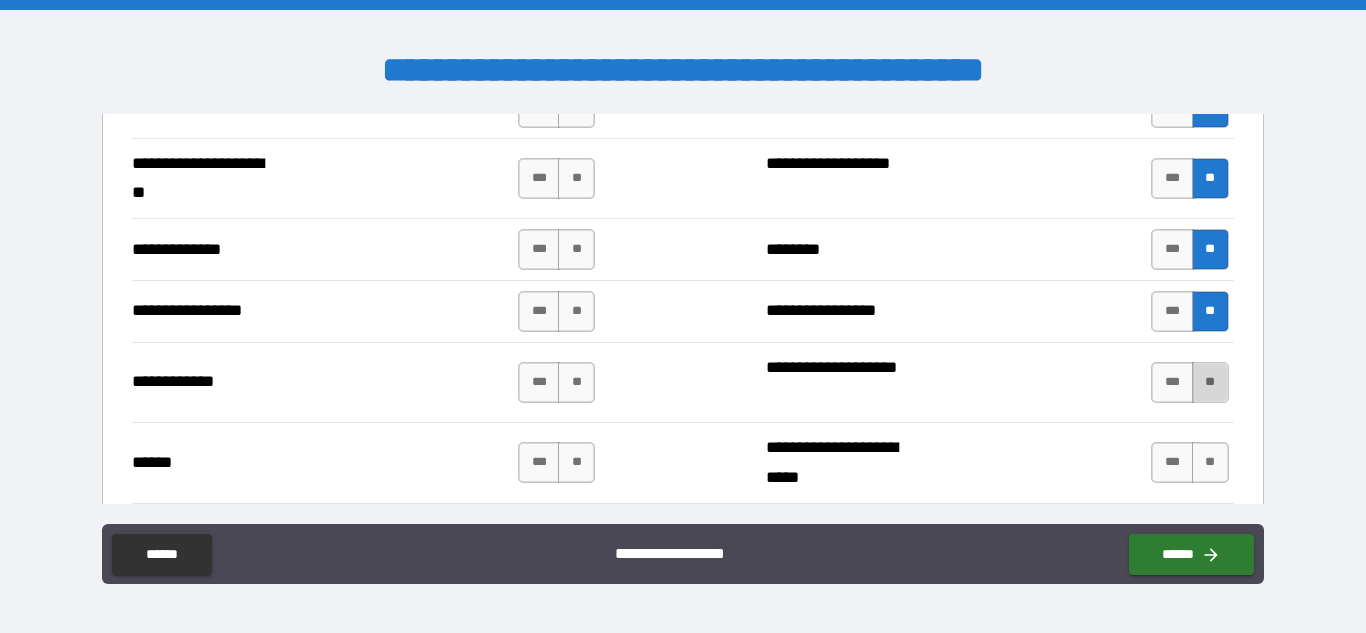 click on "**" at bounding box center (1210, 382) 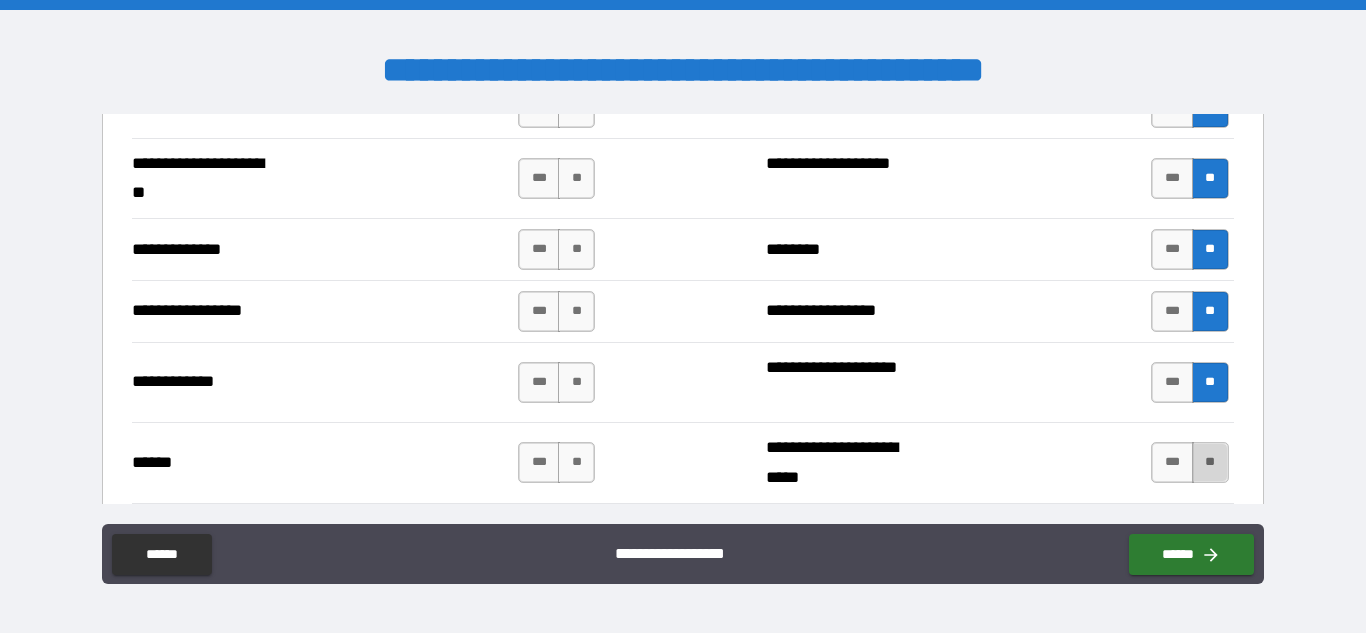 click on "**" at bounding box center (1210, 462) 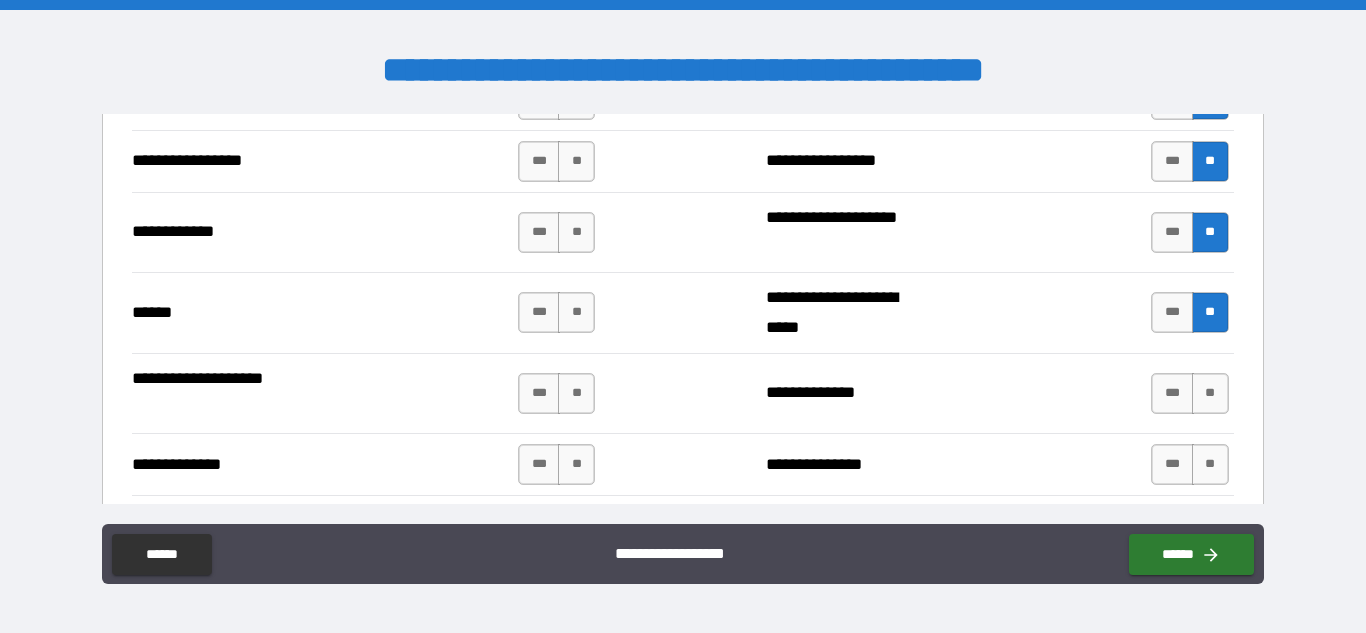 scroll, scrollTop: 3018, scrollLeft: 0, axis: vertical 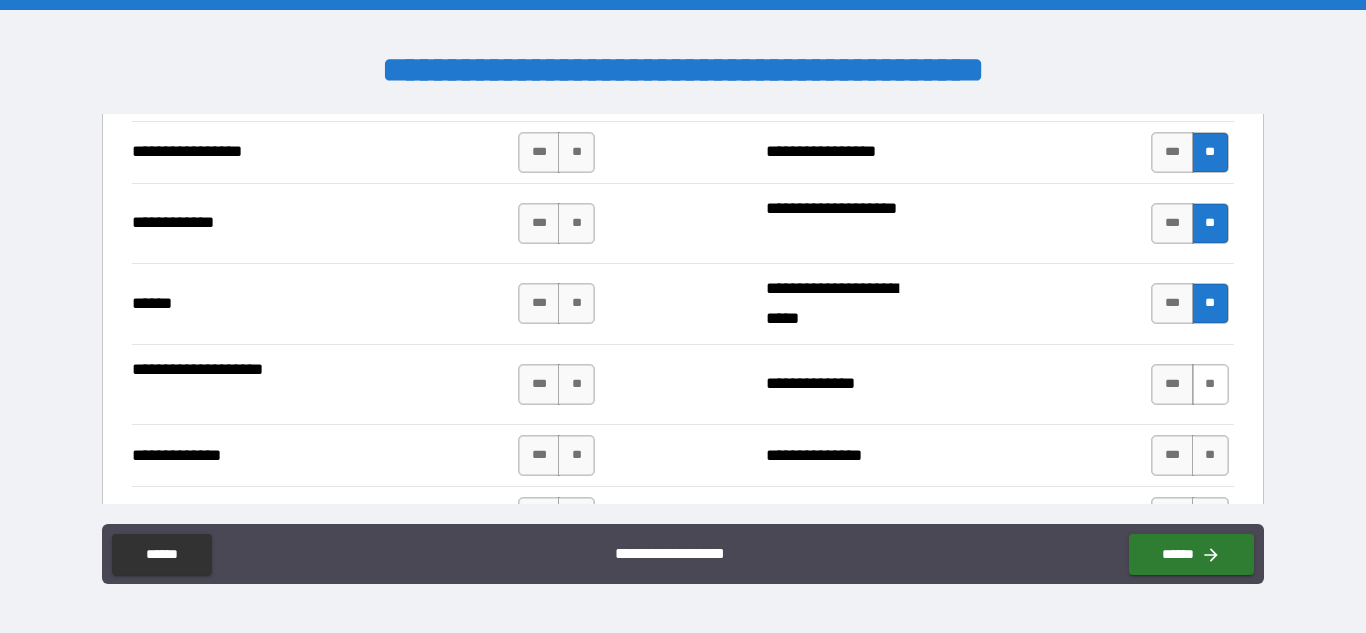 click on "**" at bounding box center [1210, 384] 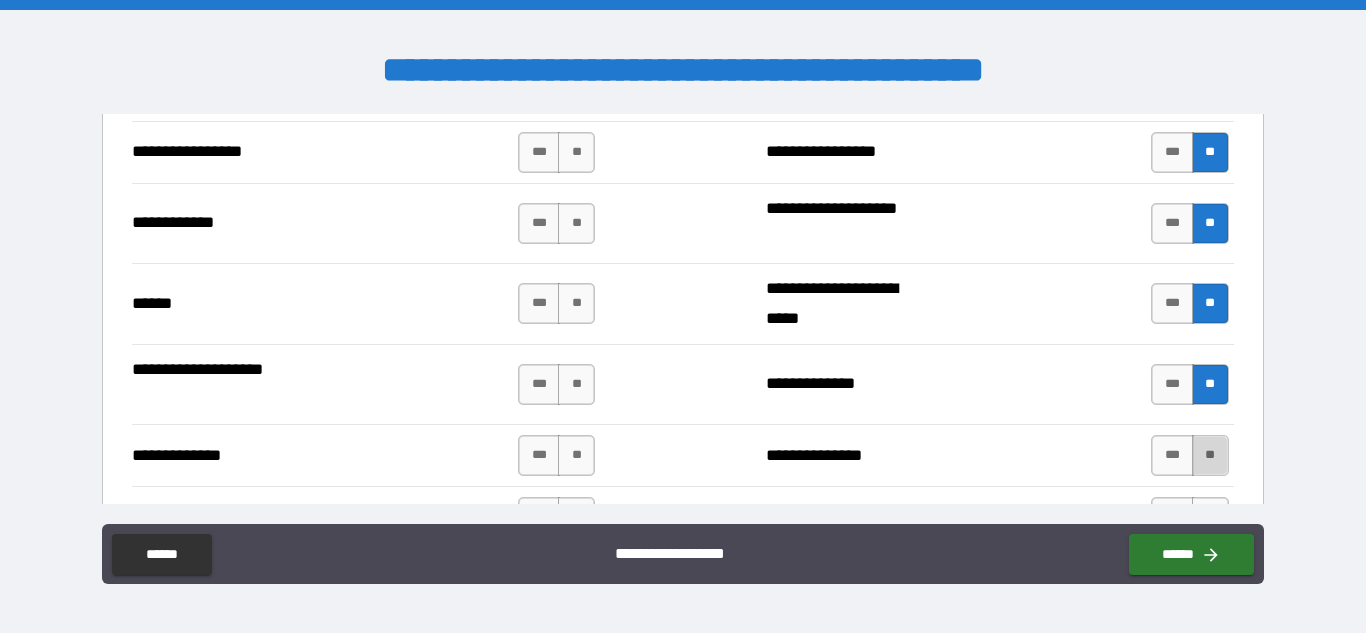 click on "**" at bounding box center (1210, 455) 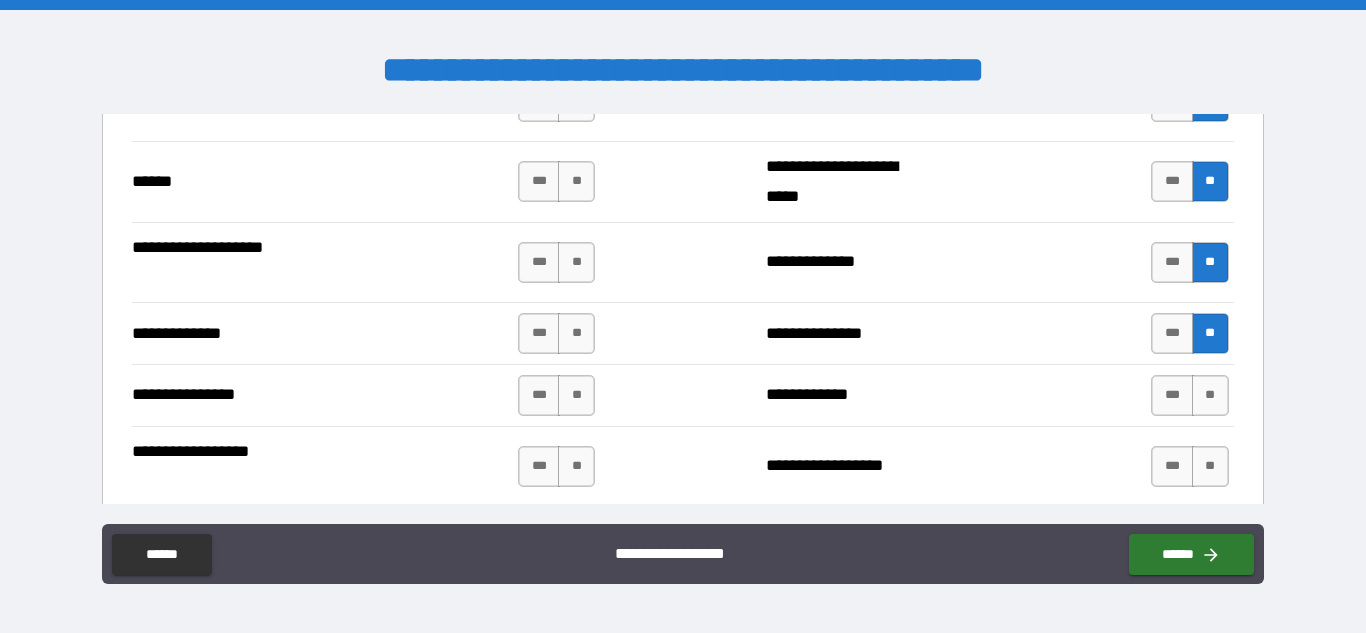 scroll, scrollTop: 3145, scrollLeft: 0, axis: vertical 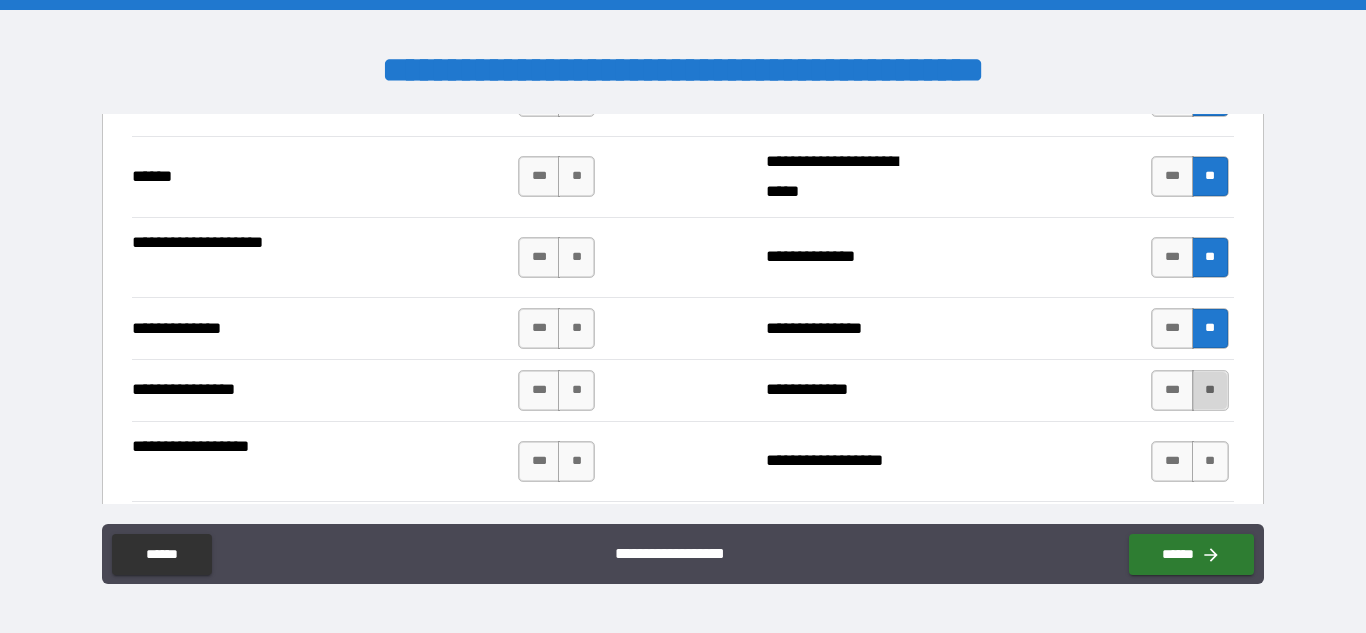 click on "**" at bounding box center [1210, 390] 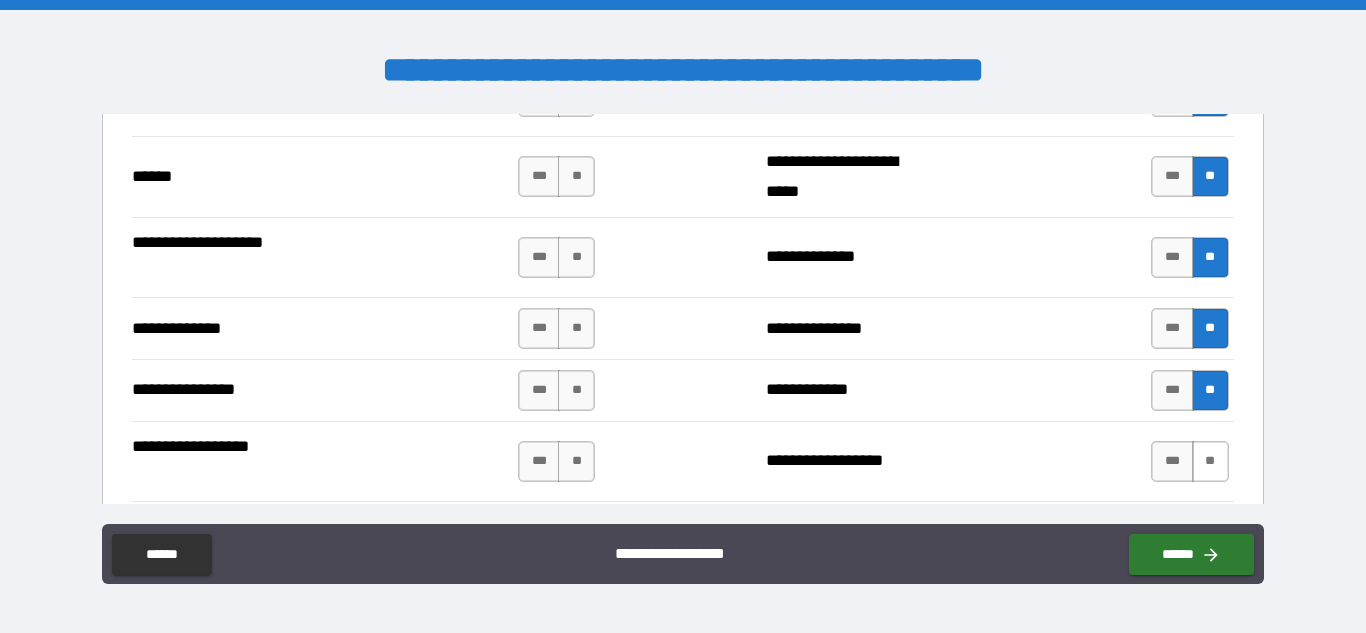 click on "**" at bounding box center [1210, 461] 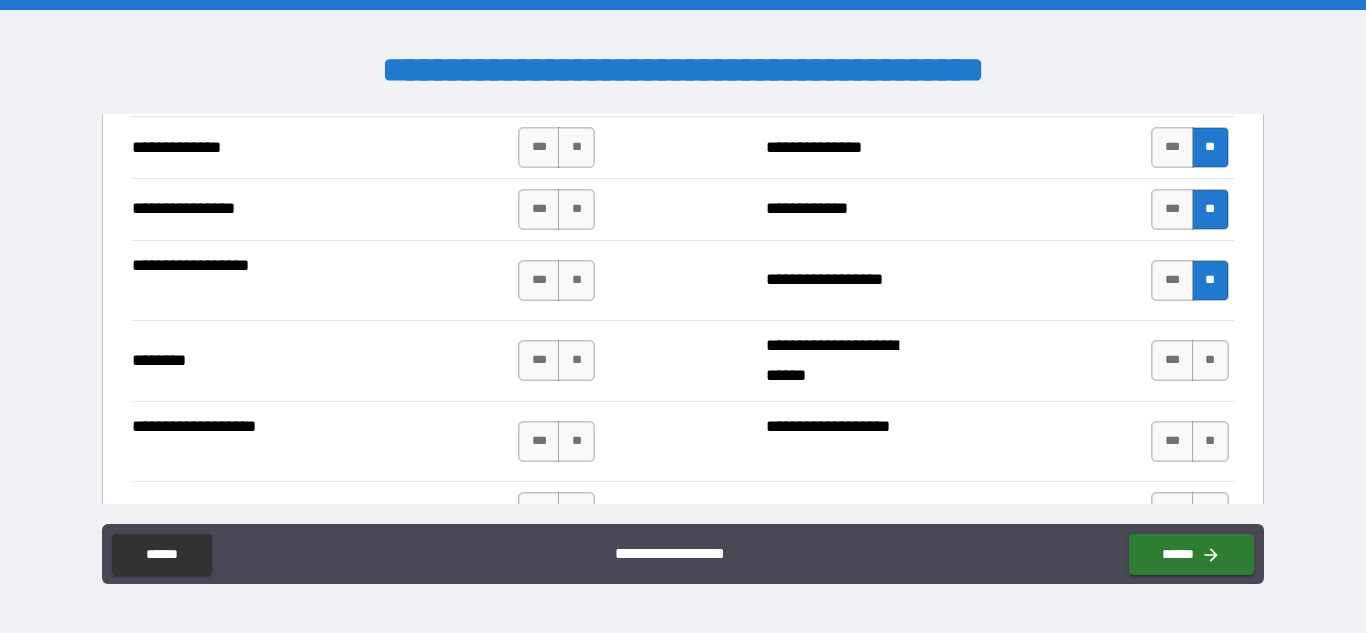 scroll, scrollTop: 3332, scrollLeft: 0, axis: vertical 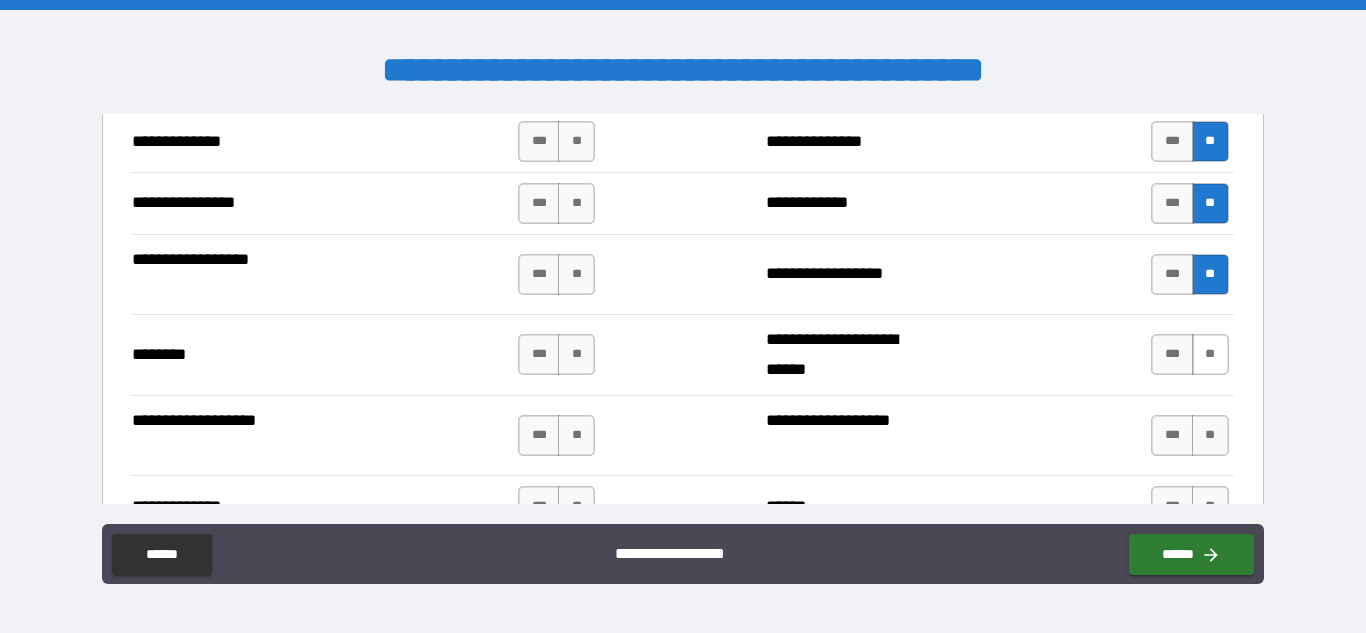 click on "**" at bounding box center (1210, 354) 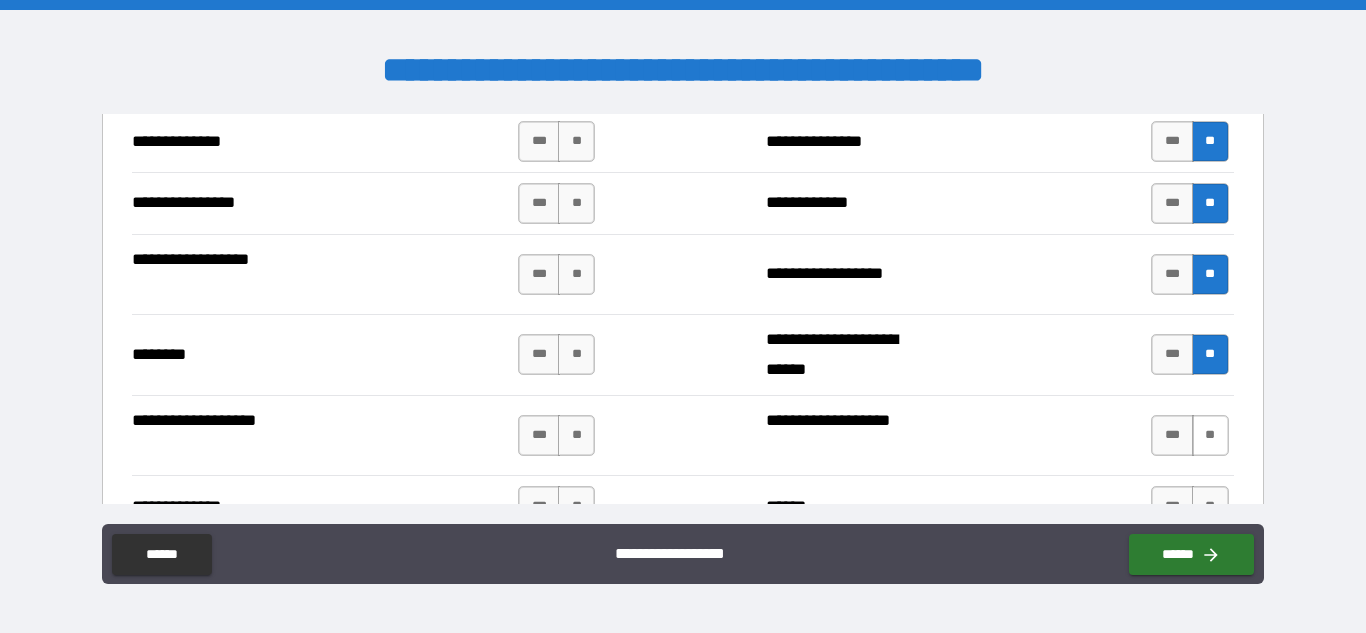 click on "**" at bounding box center (1210, 435) 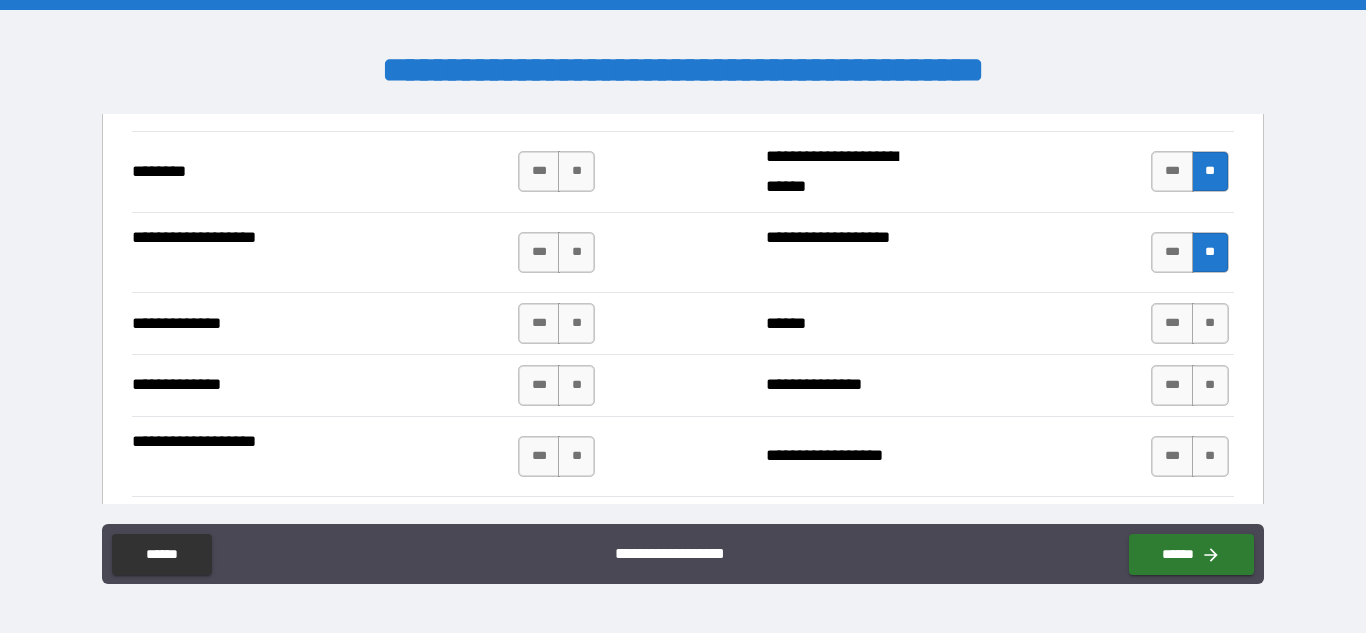scroll, scrollTop: 3518, scrollLeft: 0, axis: vertical 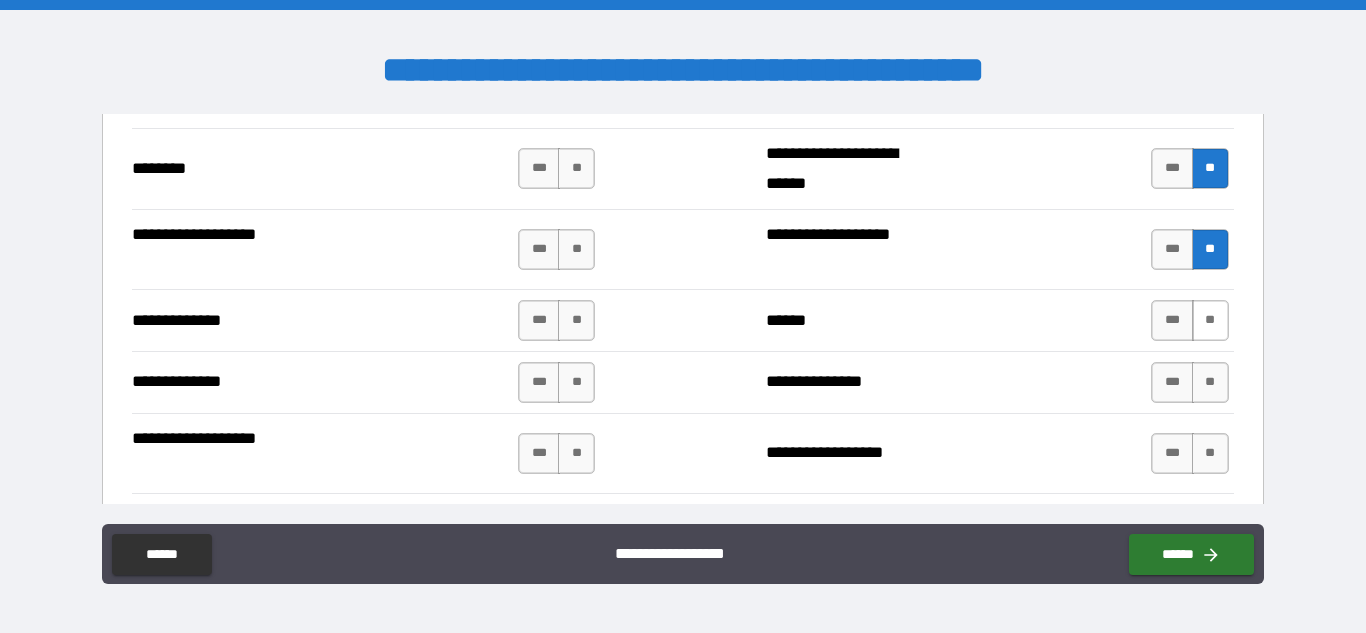 click on "**" at bounding box center [1210, 320] 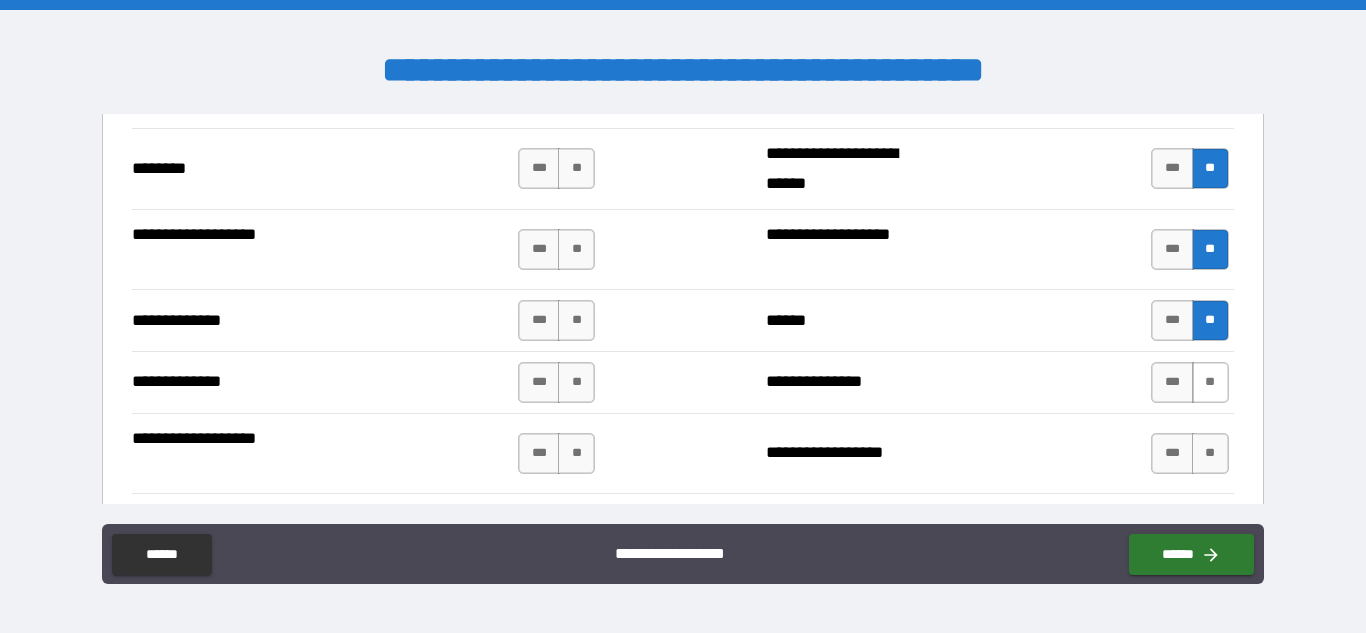 click on "**" at bounding box center (1210, 382) 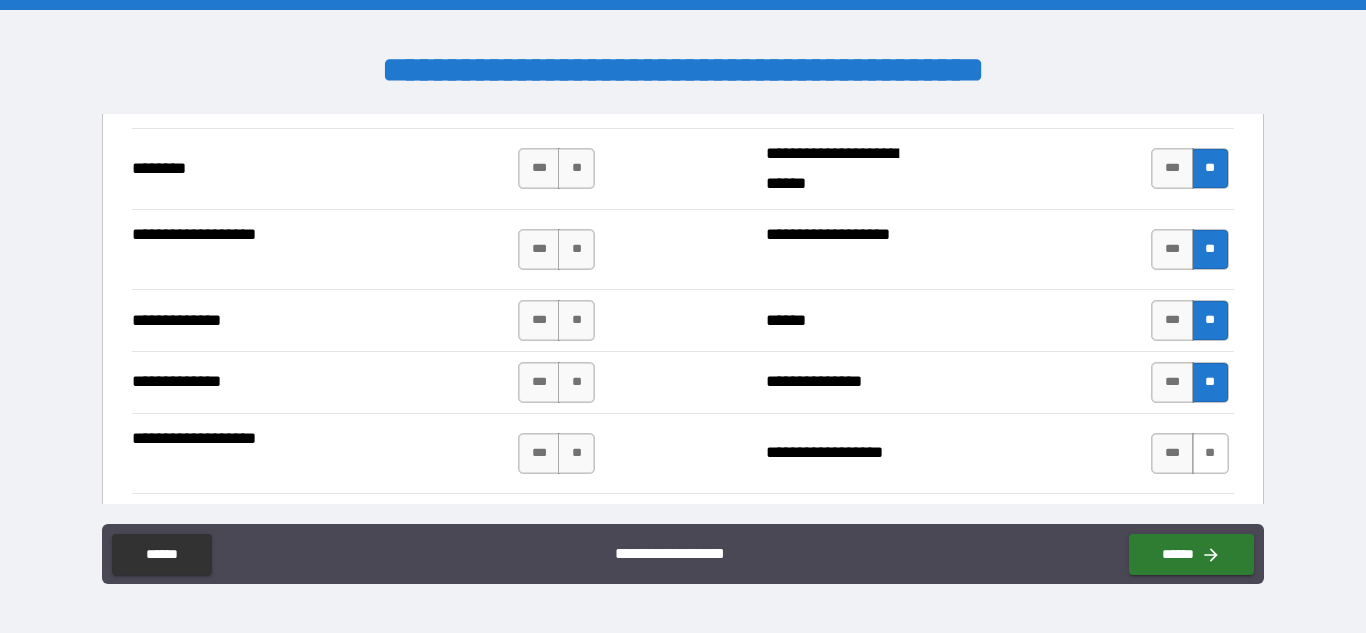click on "**" at bounding box center (1210, 453) 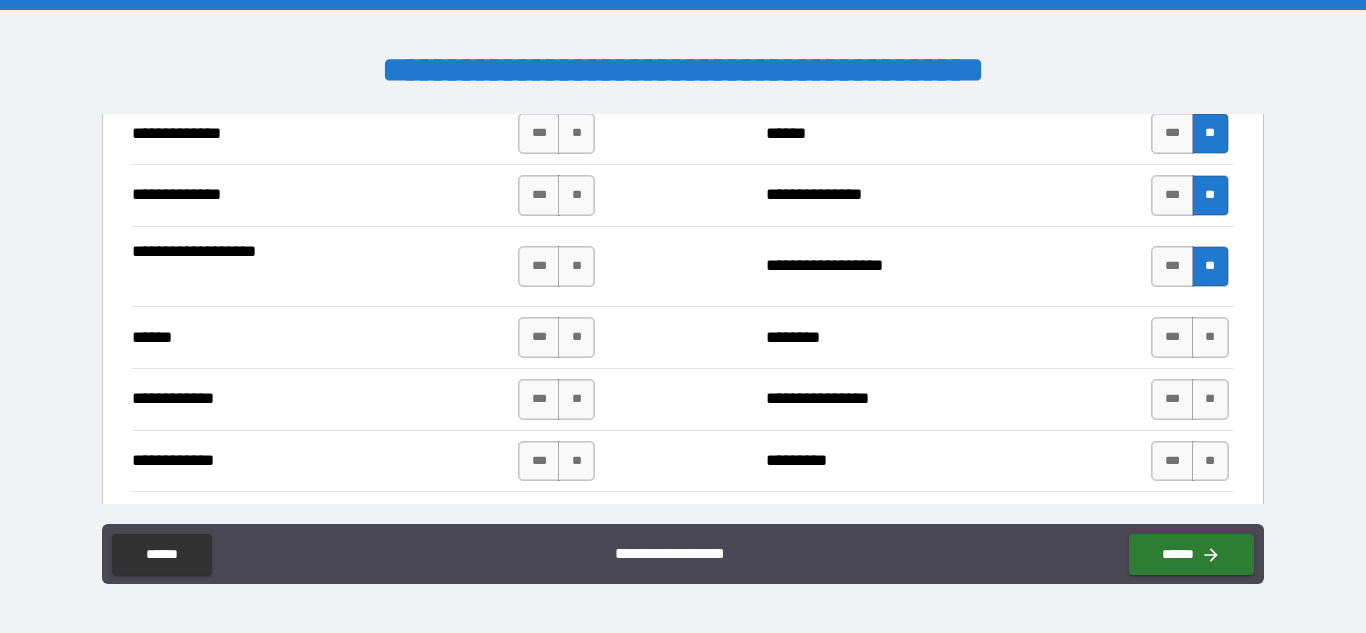 scroll, scrollTop: 3706, scrollLeft: 0, axis: vertical 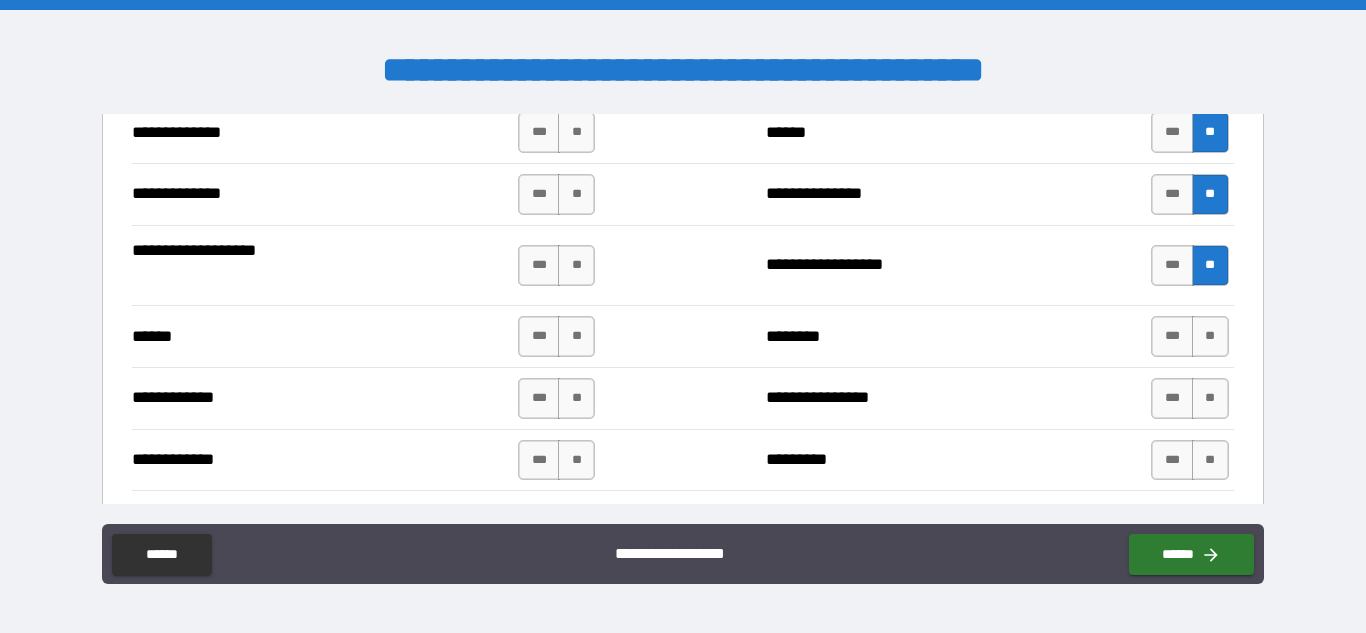 click on "*** **" at bounding box center [1189, 336] 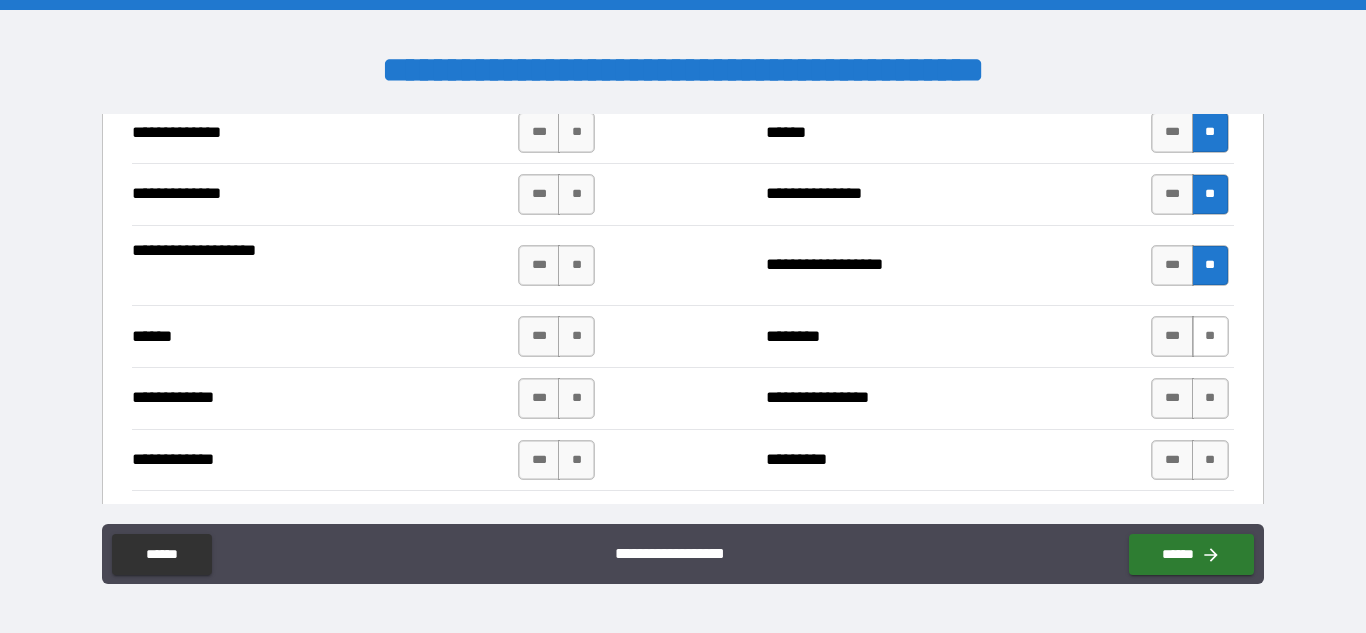 click on "**" at bounding box center (1210, 336) 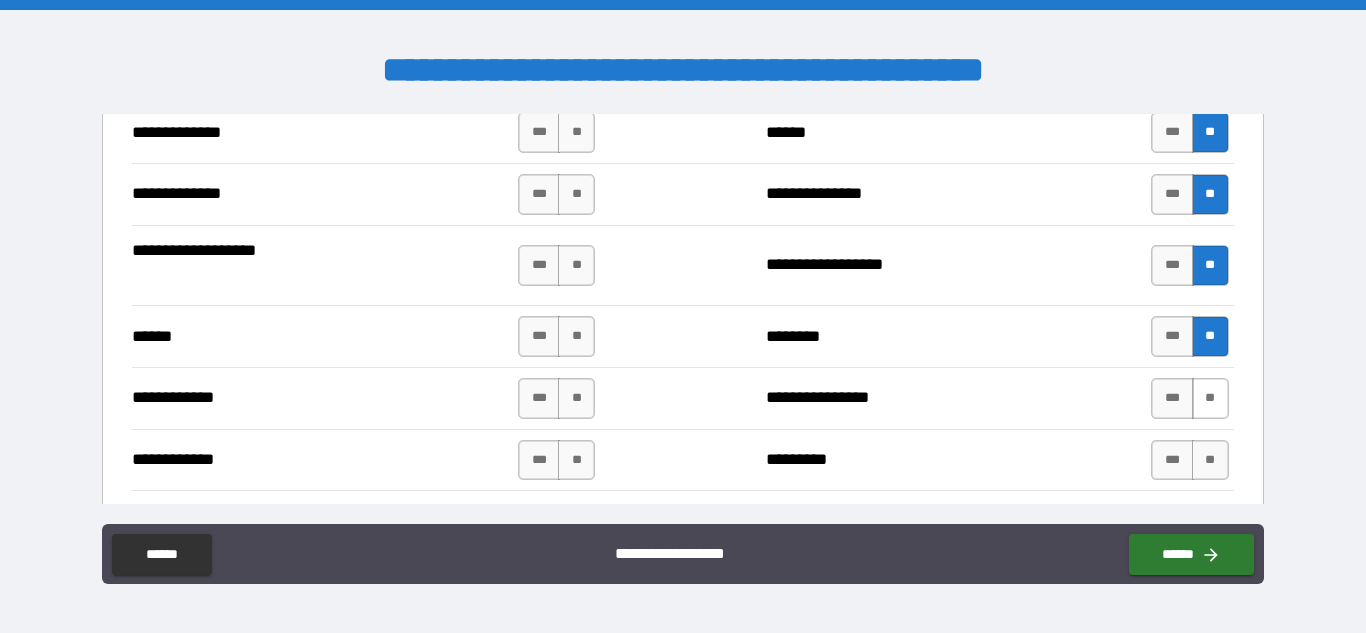 click on "**" at bounding box center (1210, 398) 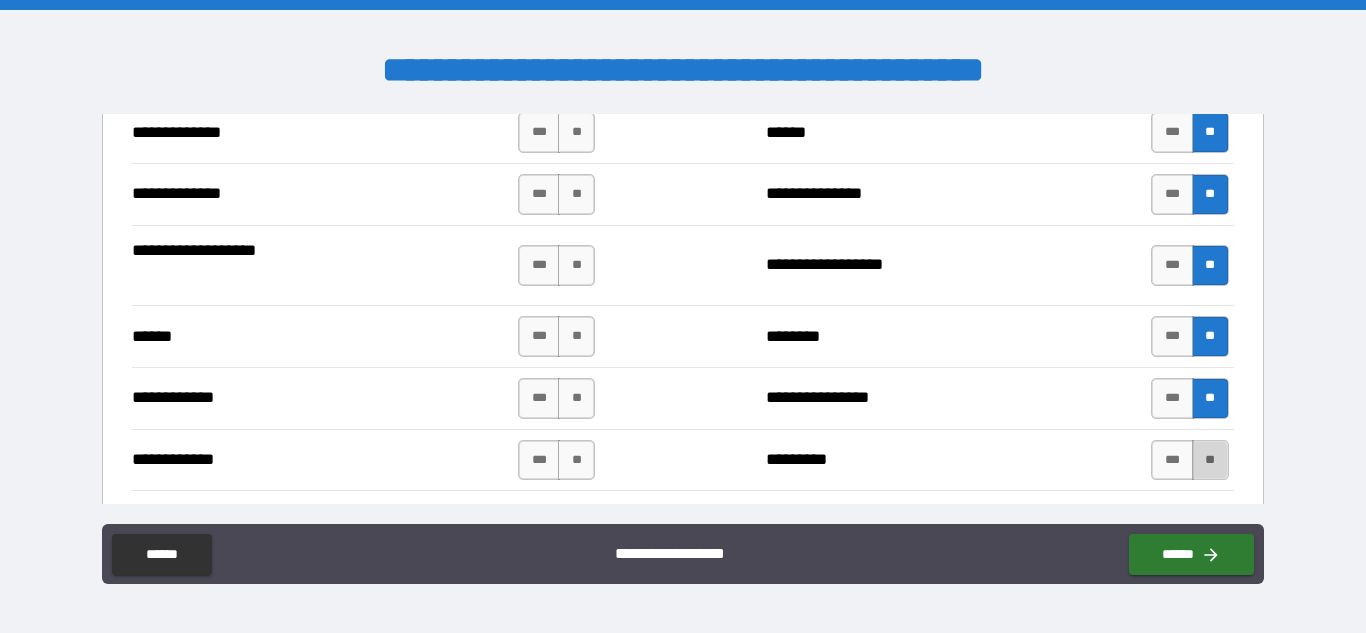 click on "**" at bounding box center [1210, 460] 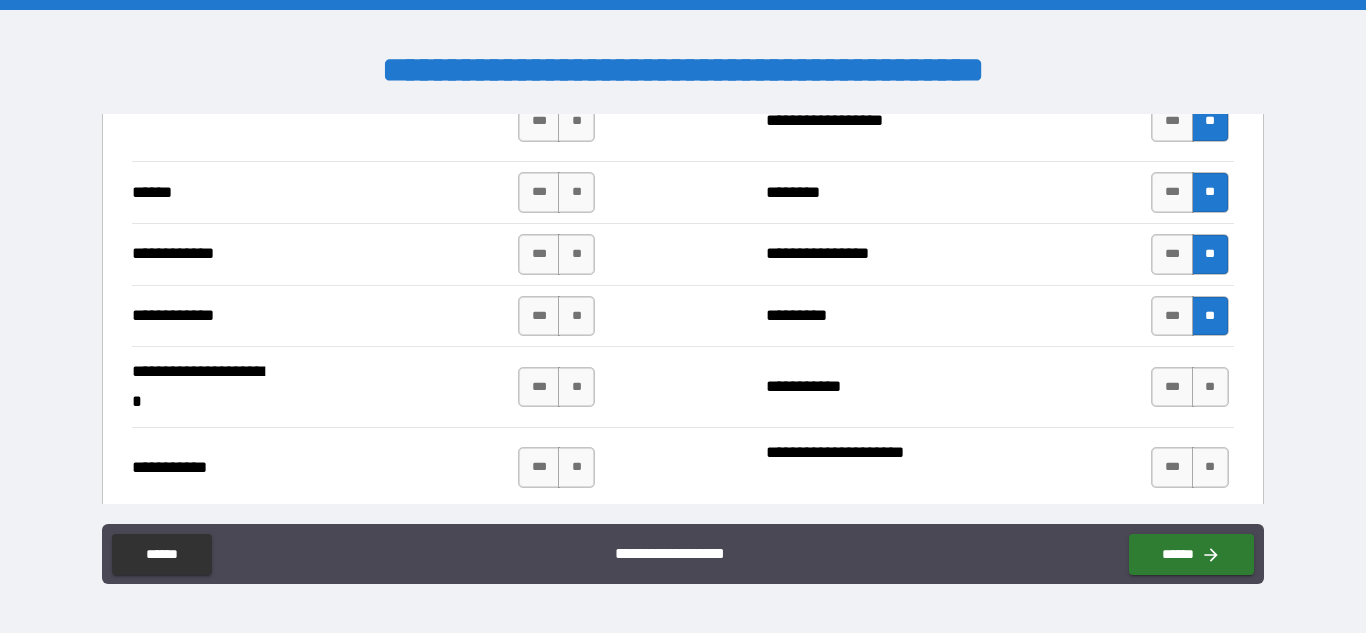 scroll, scrollTop: 3852, scrollLeft: 0, axis: vertical 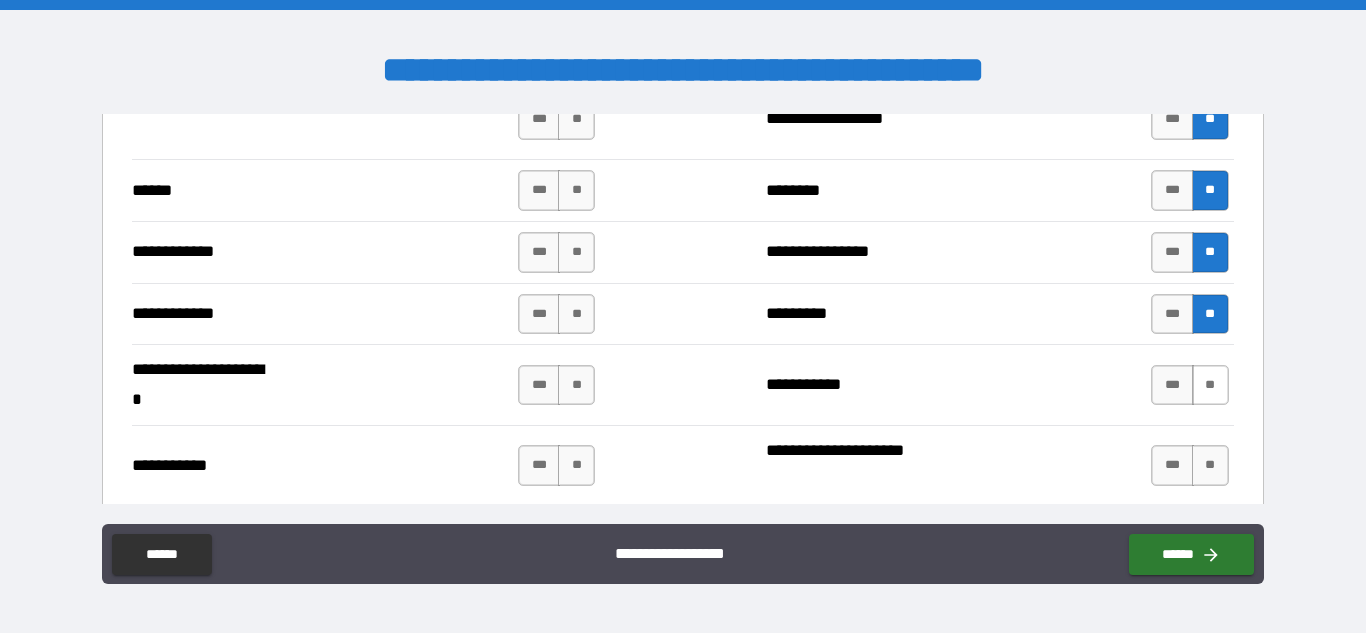 click on "**" at bounding box center (1210, 385) 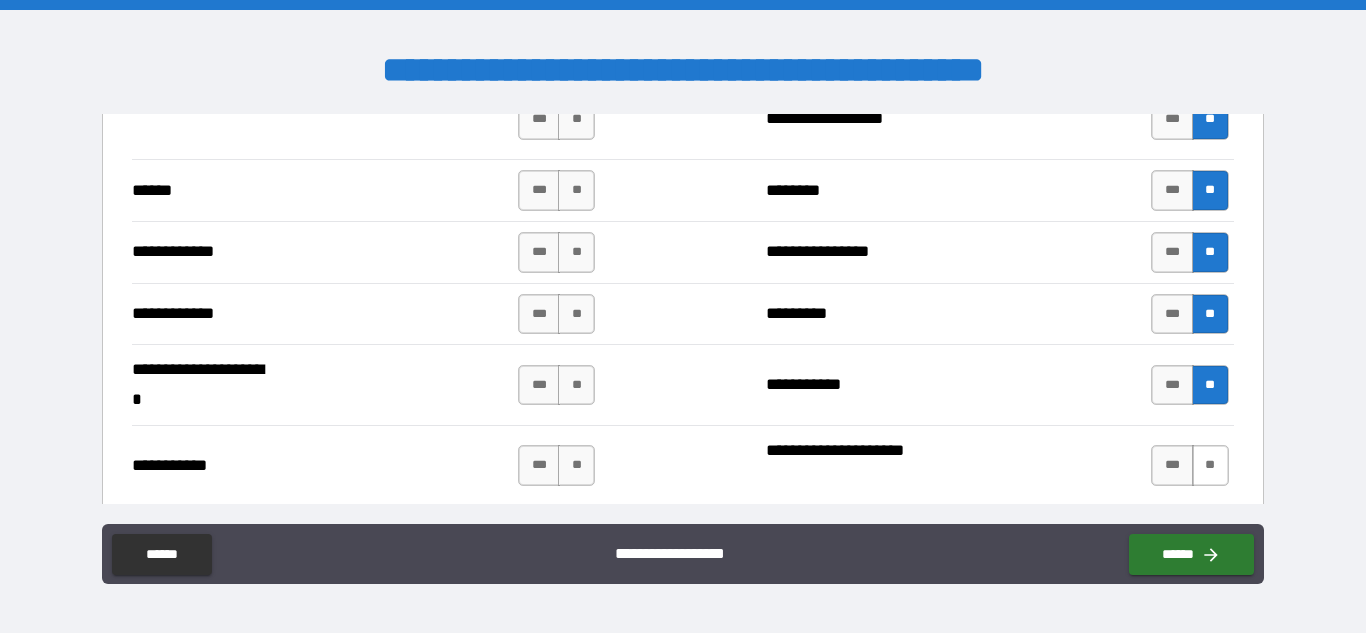 click on "**" at bounding box center [1210, 465] 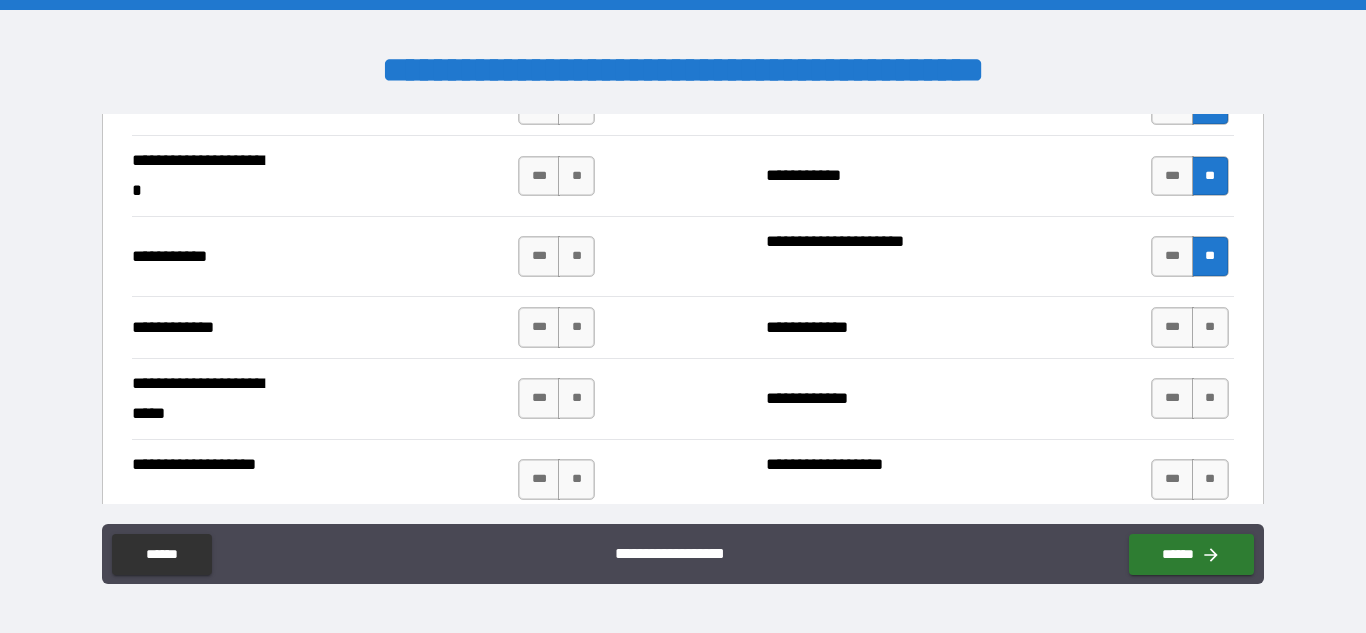 scroll, scrollTop: 4062, scrollLeft: 0, axis: vertical 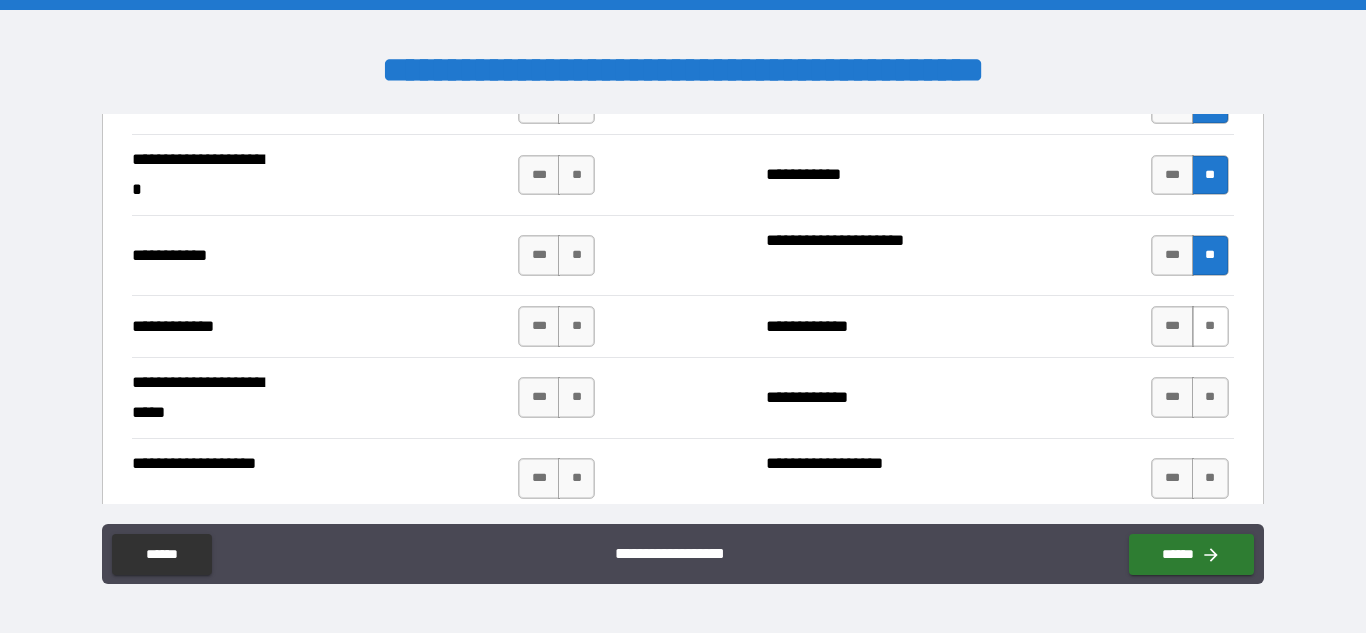 click on "**" at bounding box center (1210, 326) 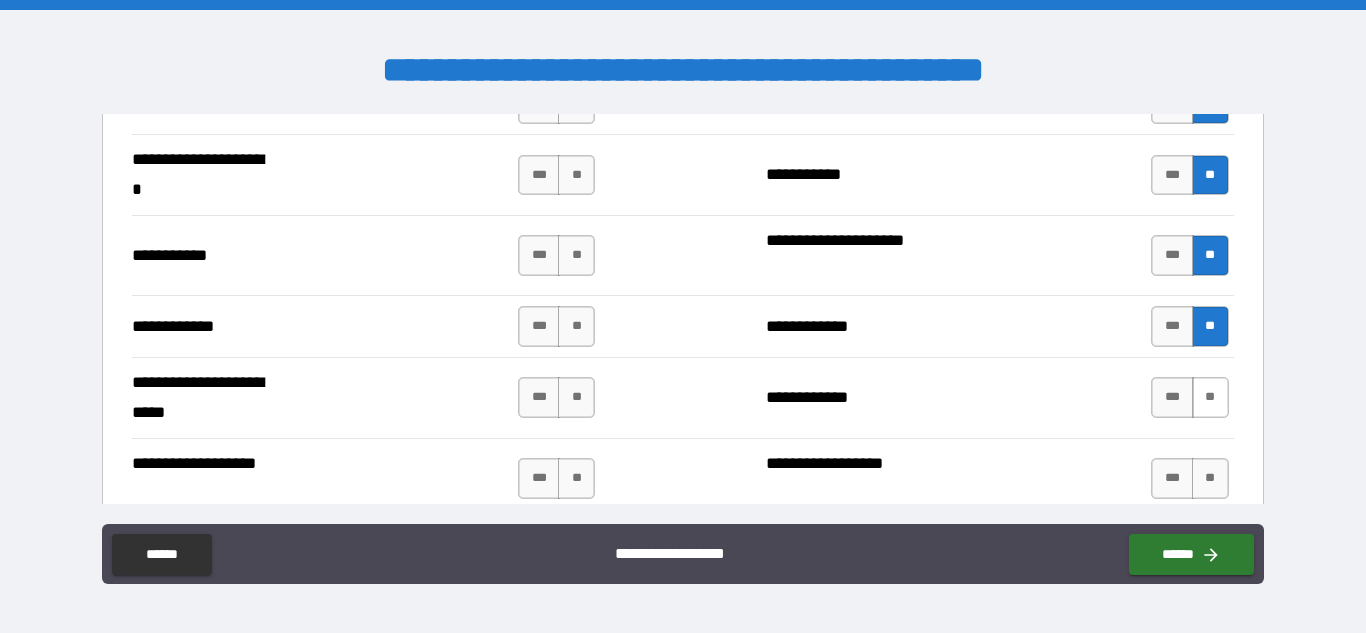 click on "**" at bounding box center (1210, 397) 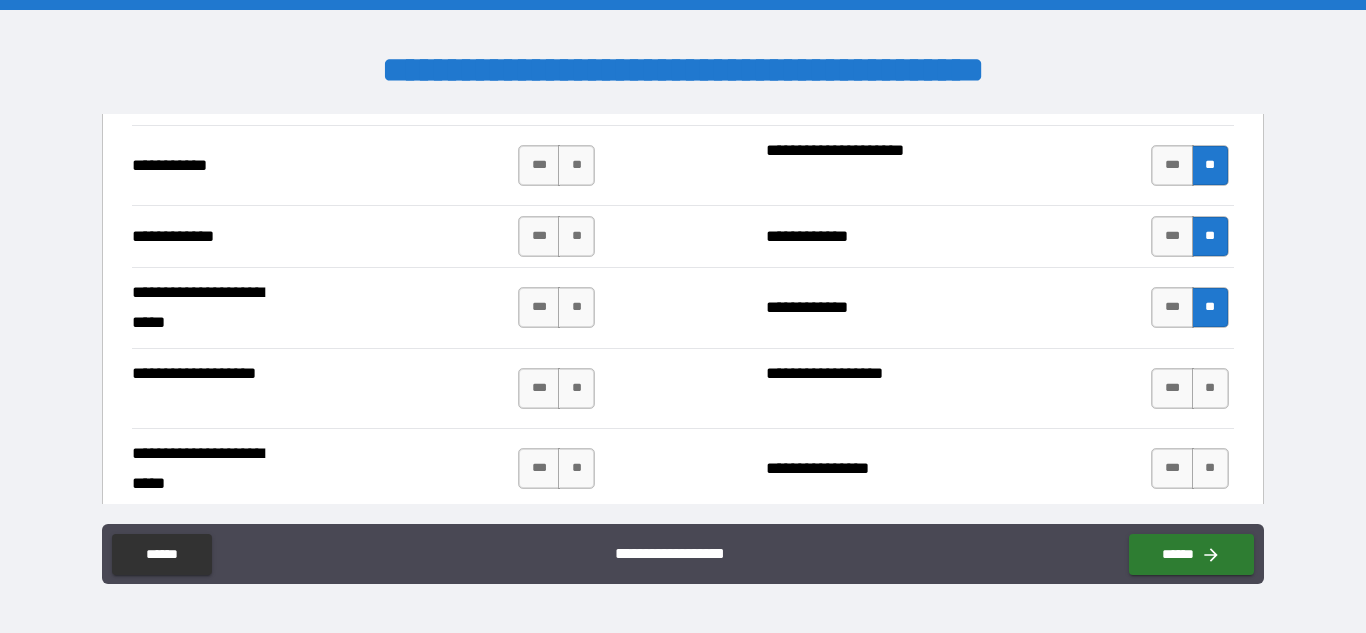 scroll, scrollTop: 4160, scrollLeft: 0, axis: vertical 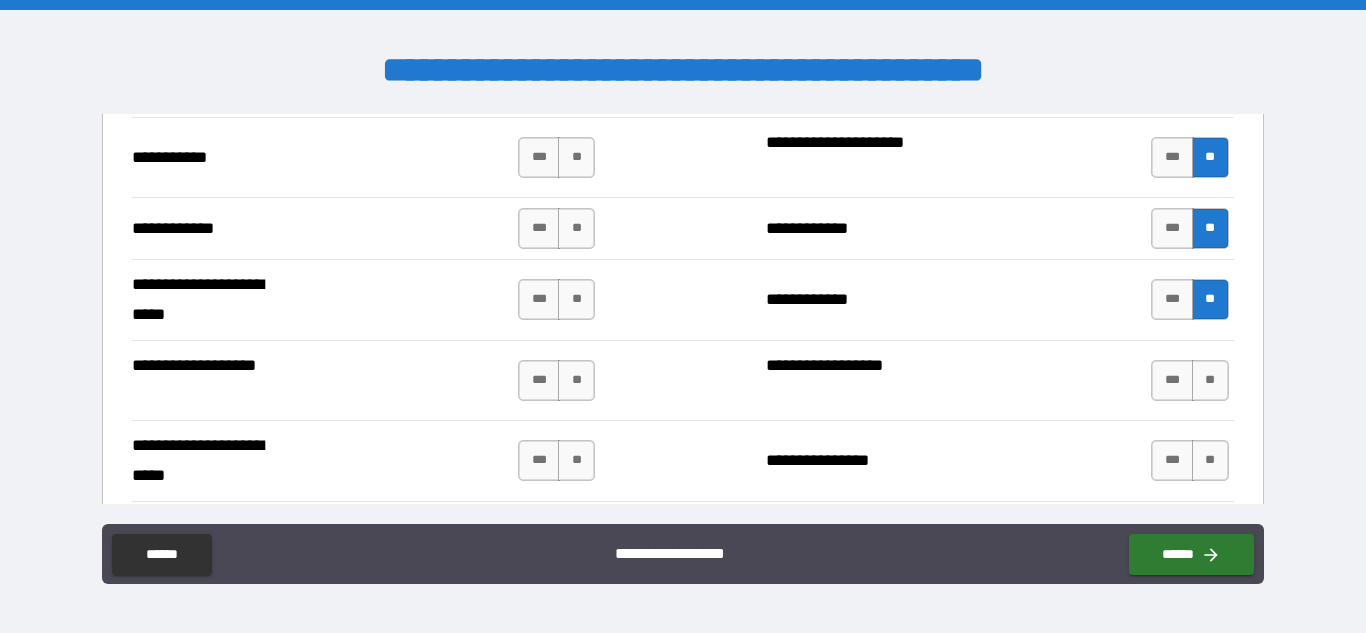 click on "*** **" at bounding box center (1192, 381) 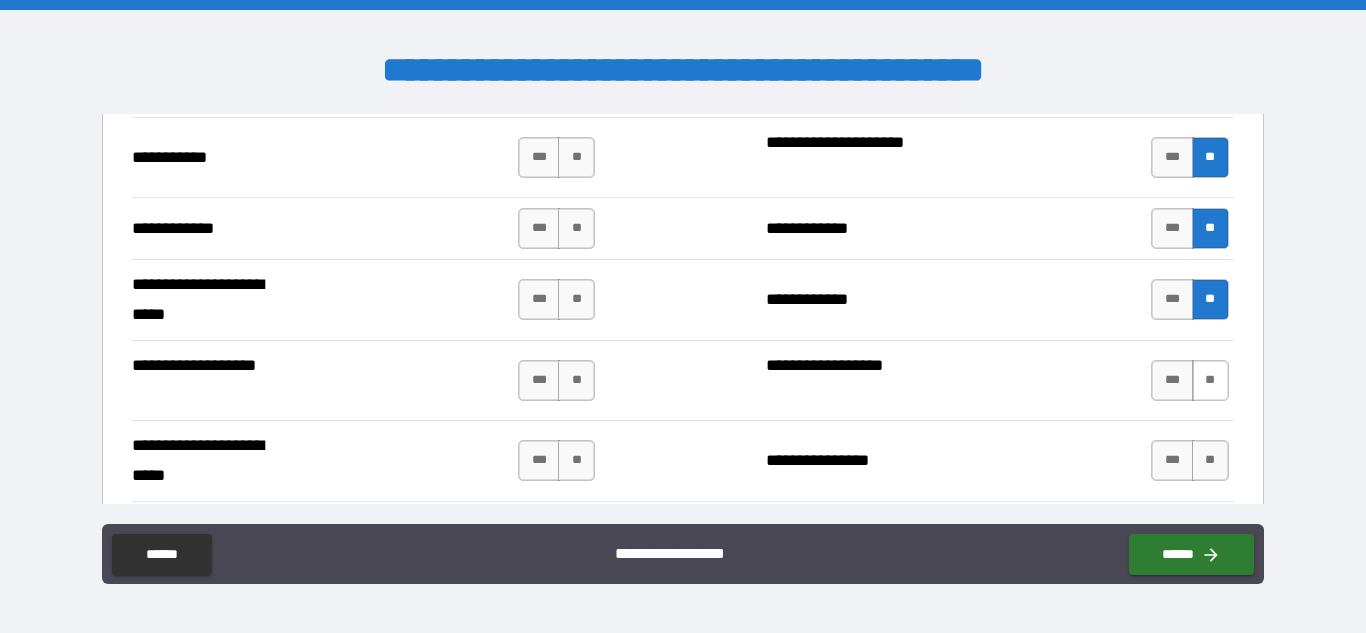 click on "**" at bounding box center (1210, 380) 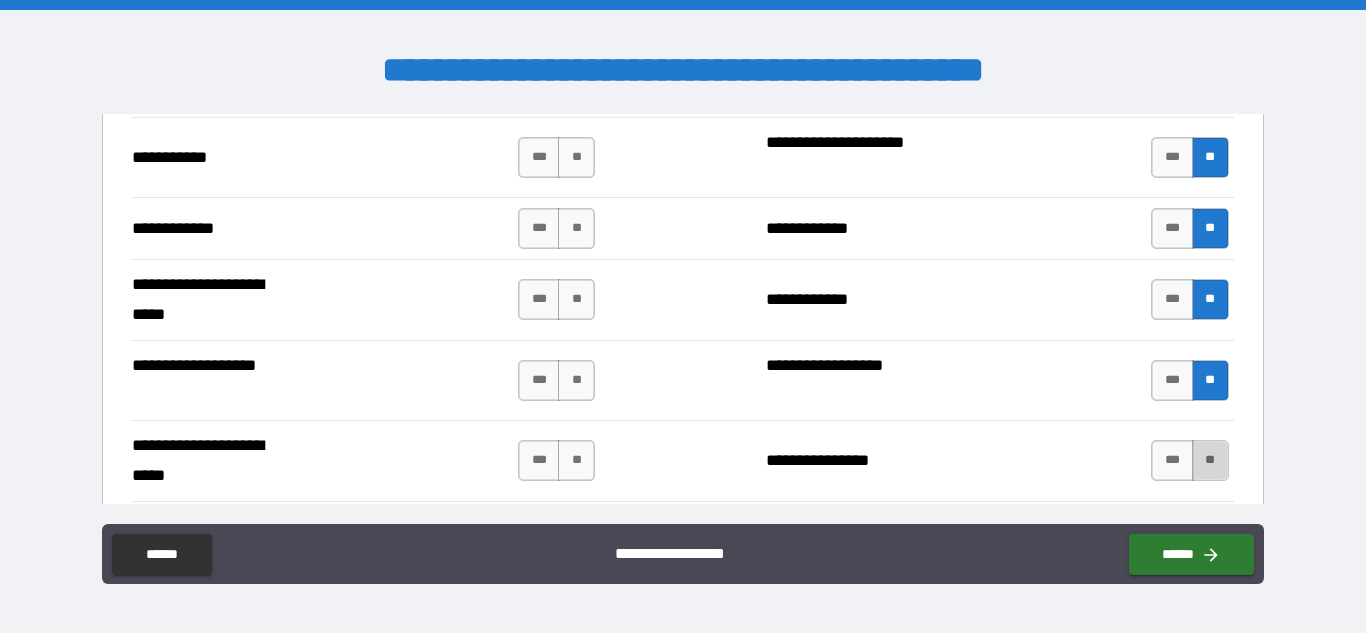click on "**" at bounding box center [1210, 460] 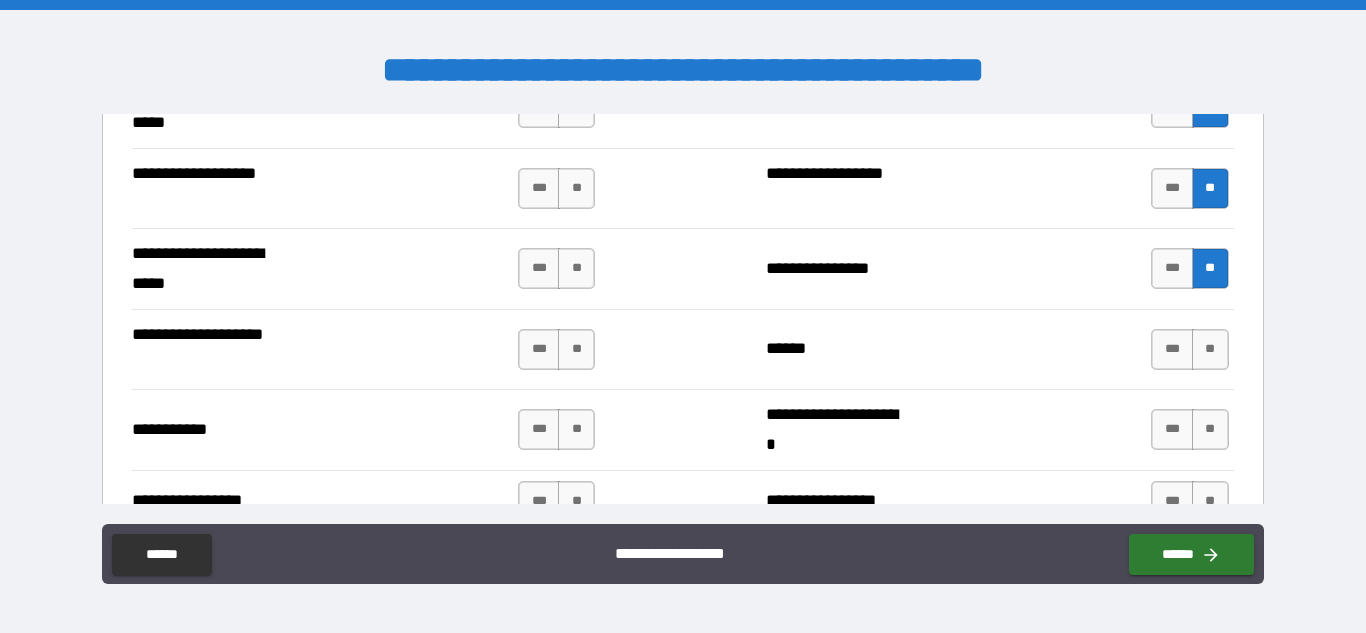 scroll, scrollTop: 4357, scrollLeft: 0, axis: vertical 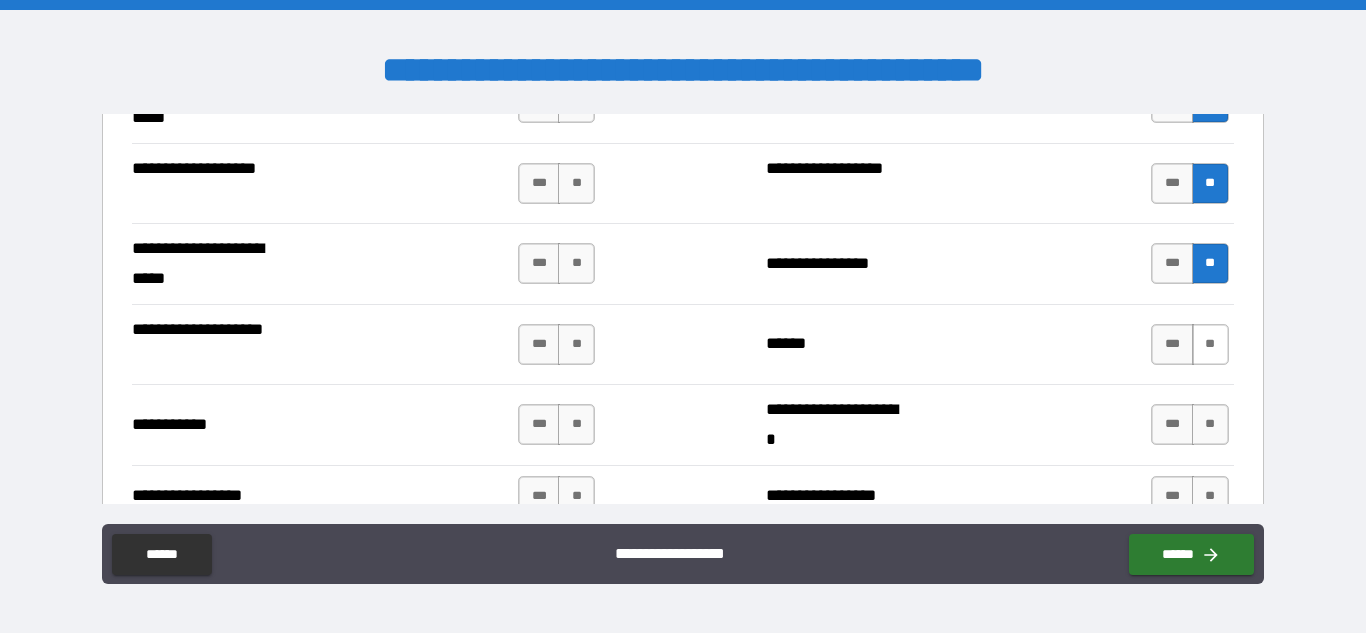 click on "**" at bounding box center [1210, 344] 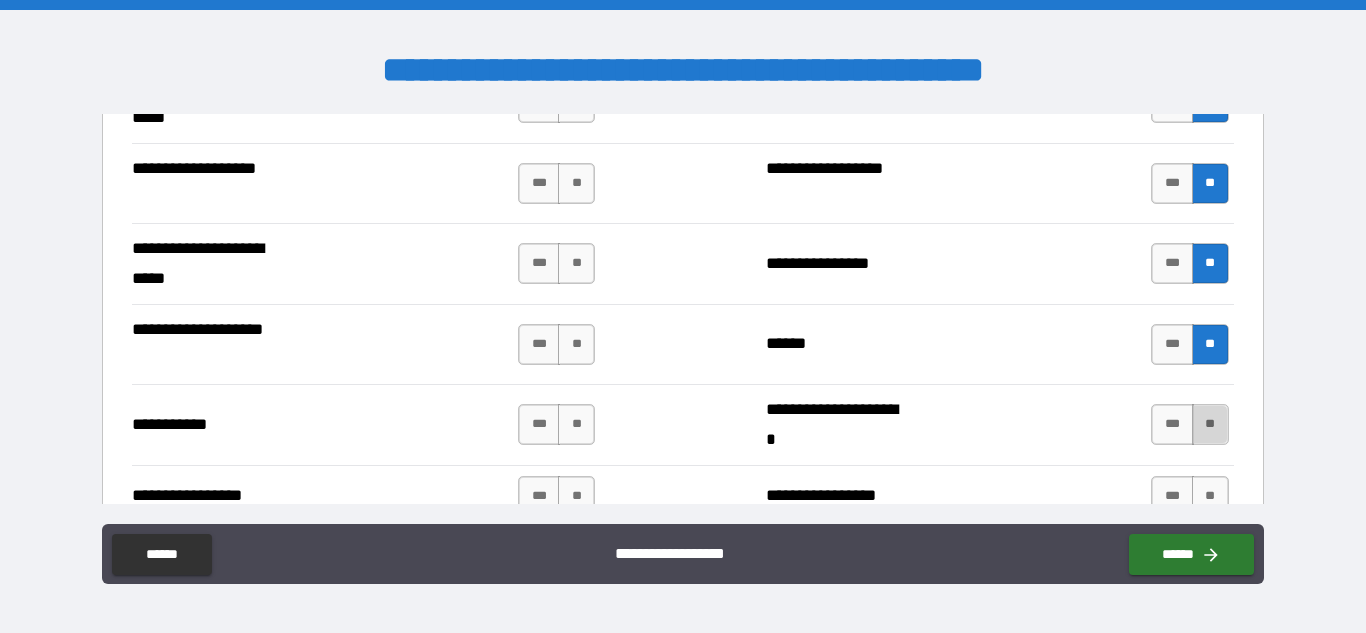 click on "**" at bounding box center (1210, 424) 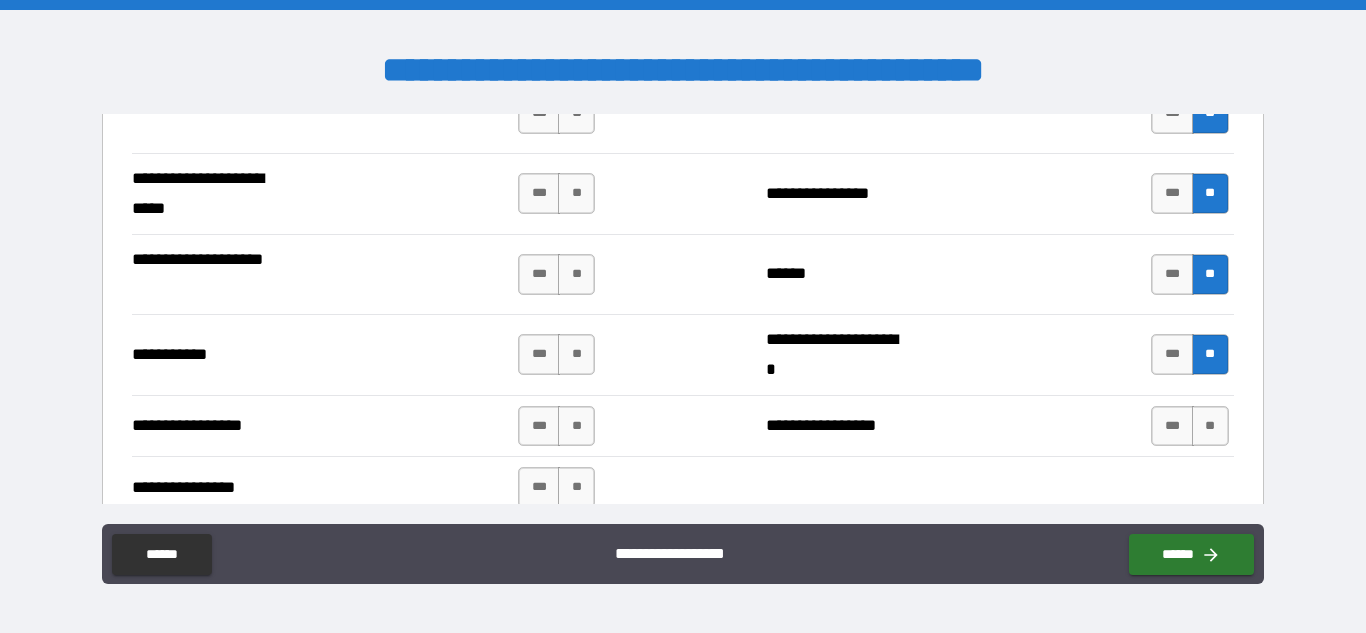 scroll, scrollTop: 4425, scrollLeft: 0, axis: vertical 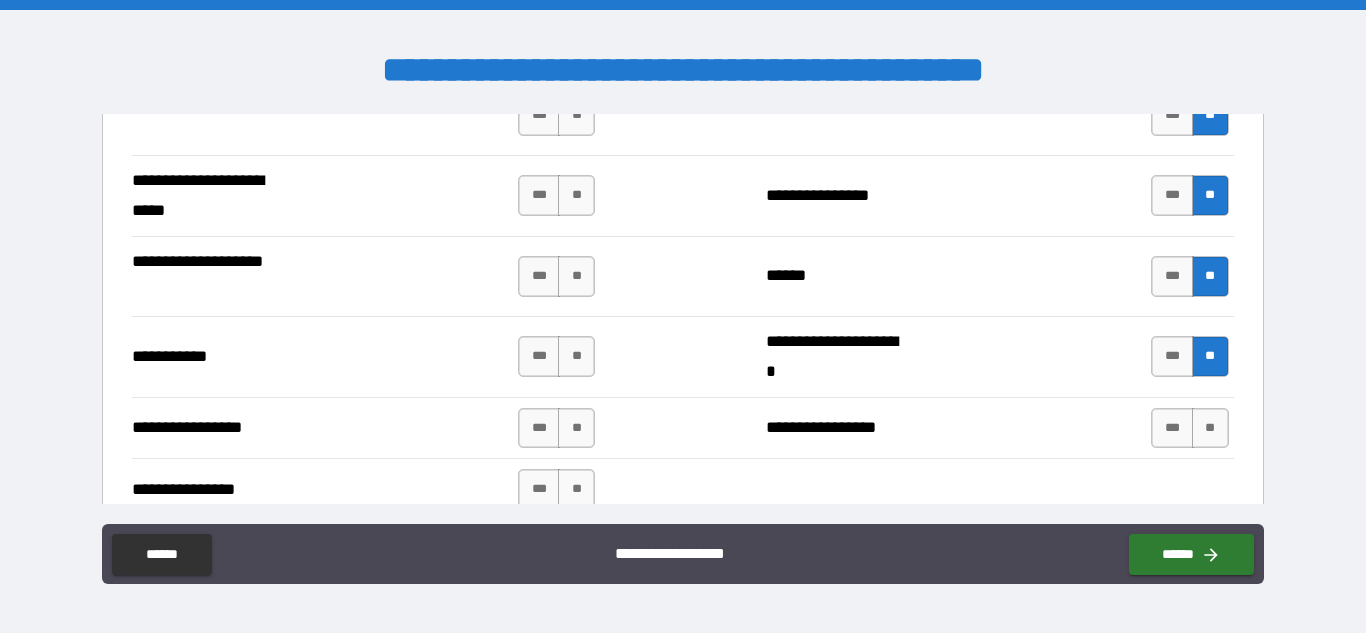 click on "**" at bounding box center [1210, 428] 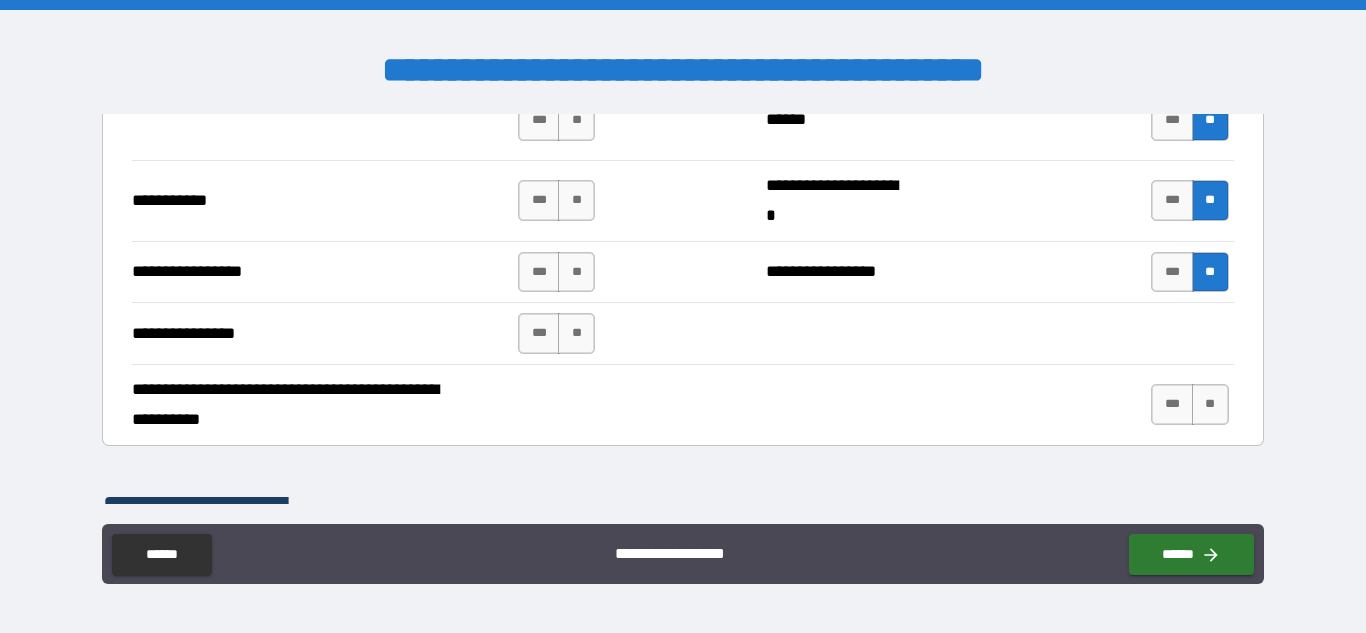 scroll, scrollTop: 4580, scrollLeft: 0, axis: vertical 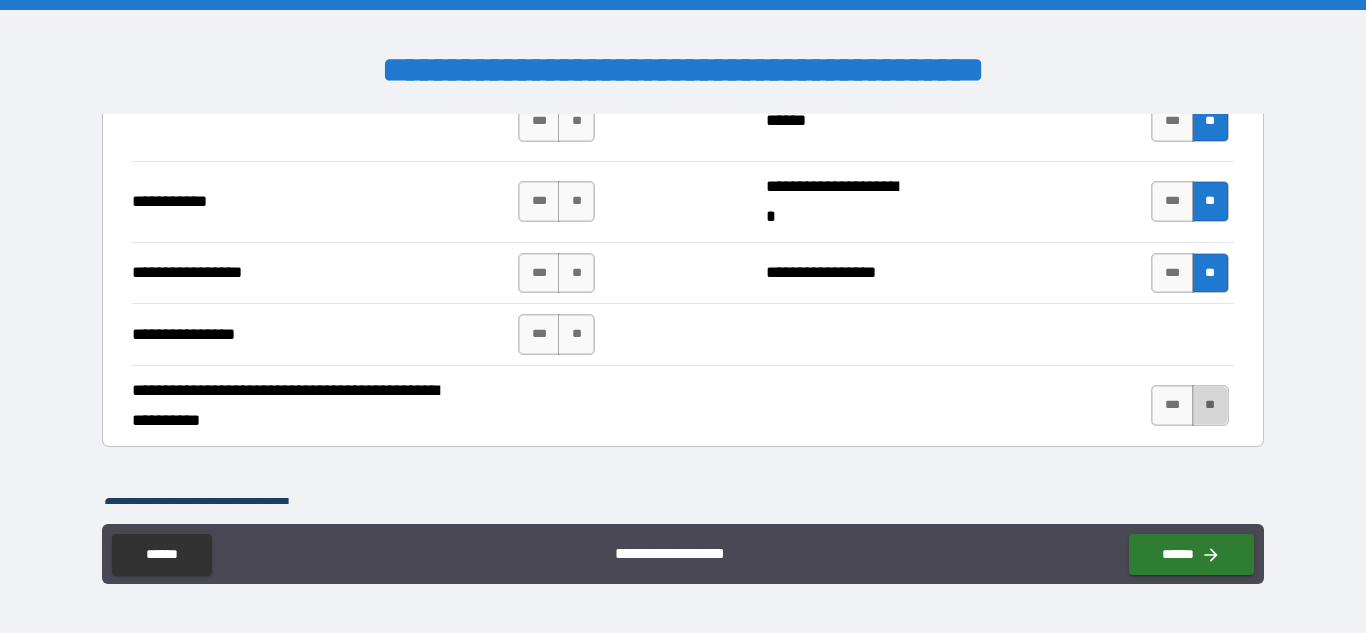 click on "**" at bounding box center (1210, 405) 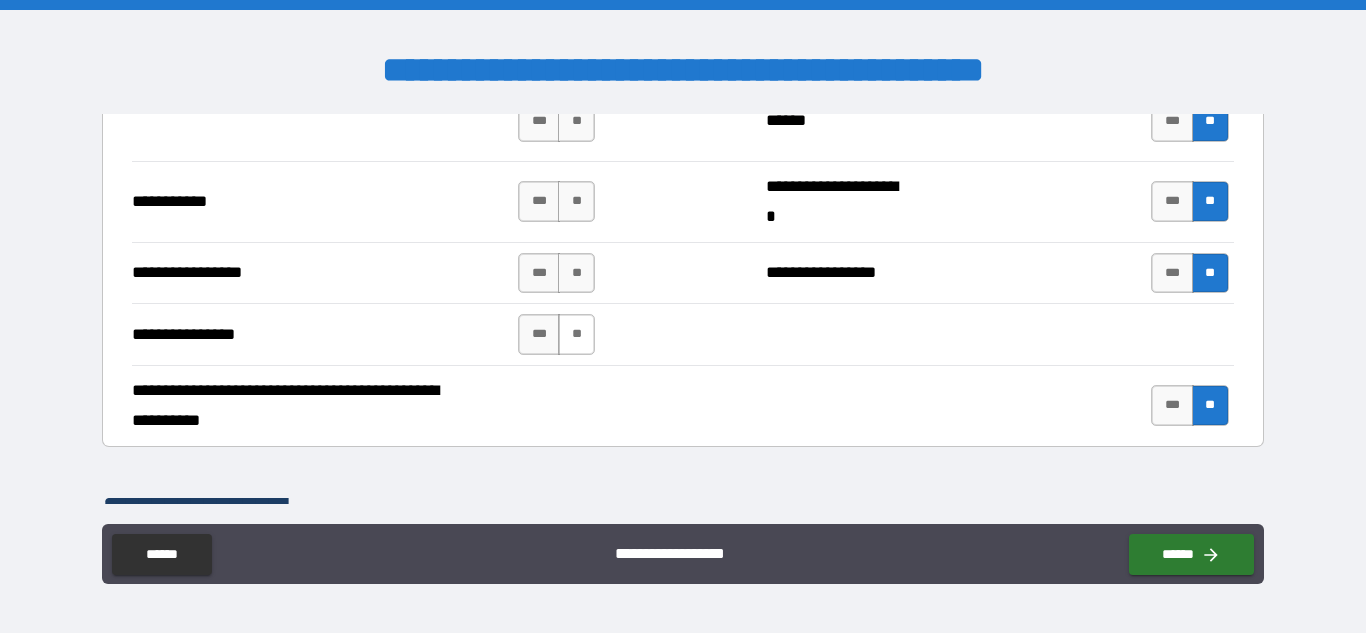 click on "**" at bounding box center [576, 334] 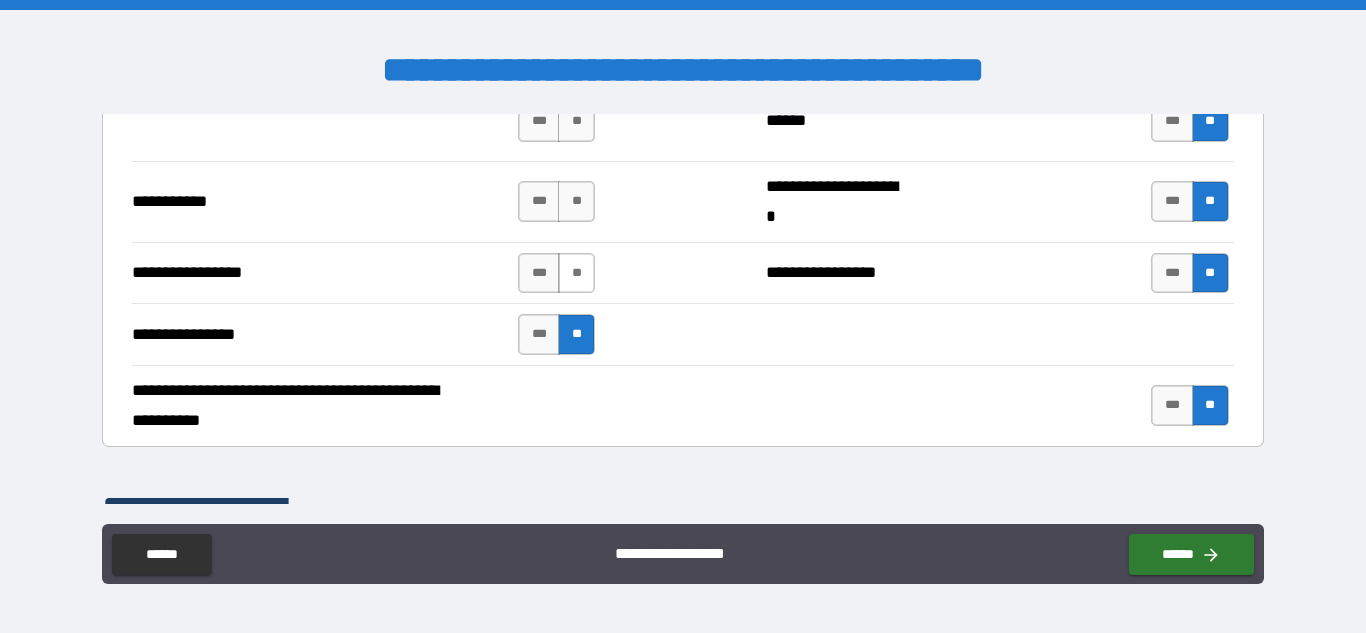 click on "**" at bounding box center (576, 273) 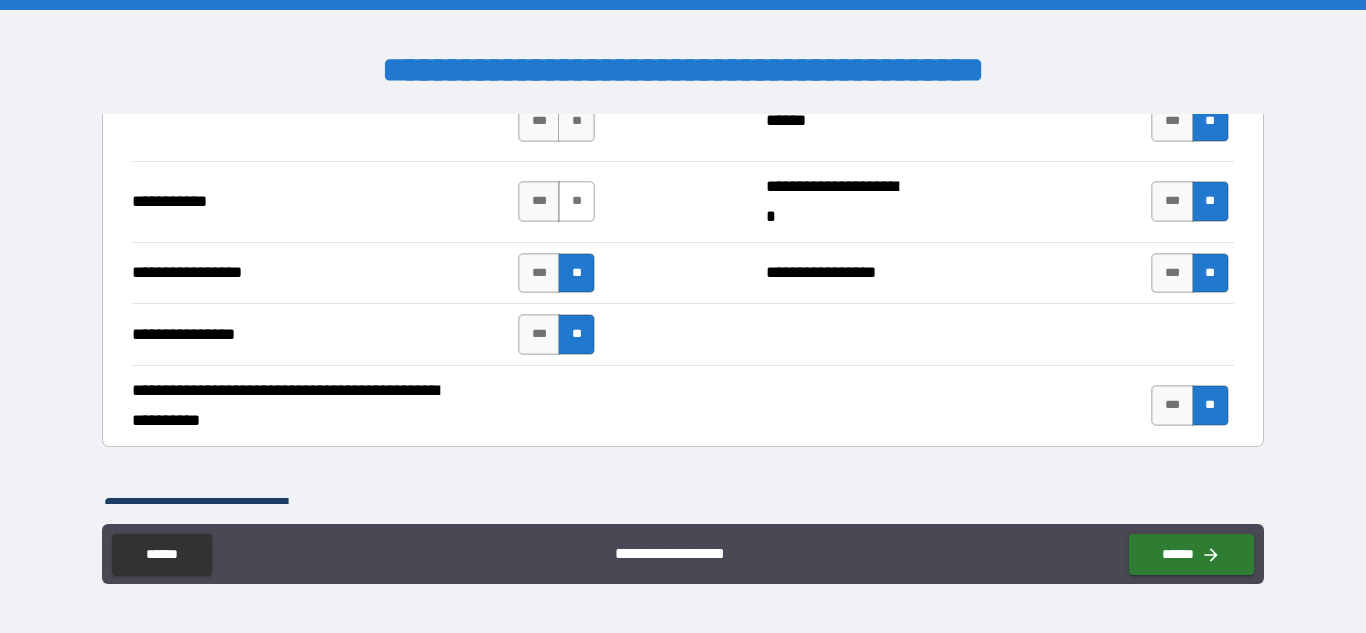click on "**" at bounding box center [576, 201] 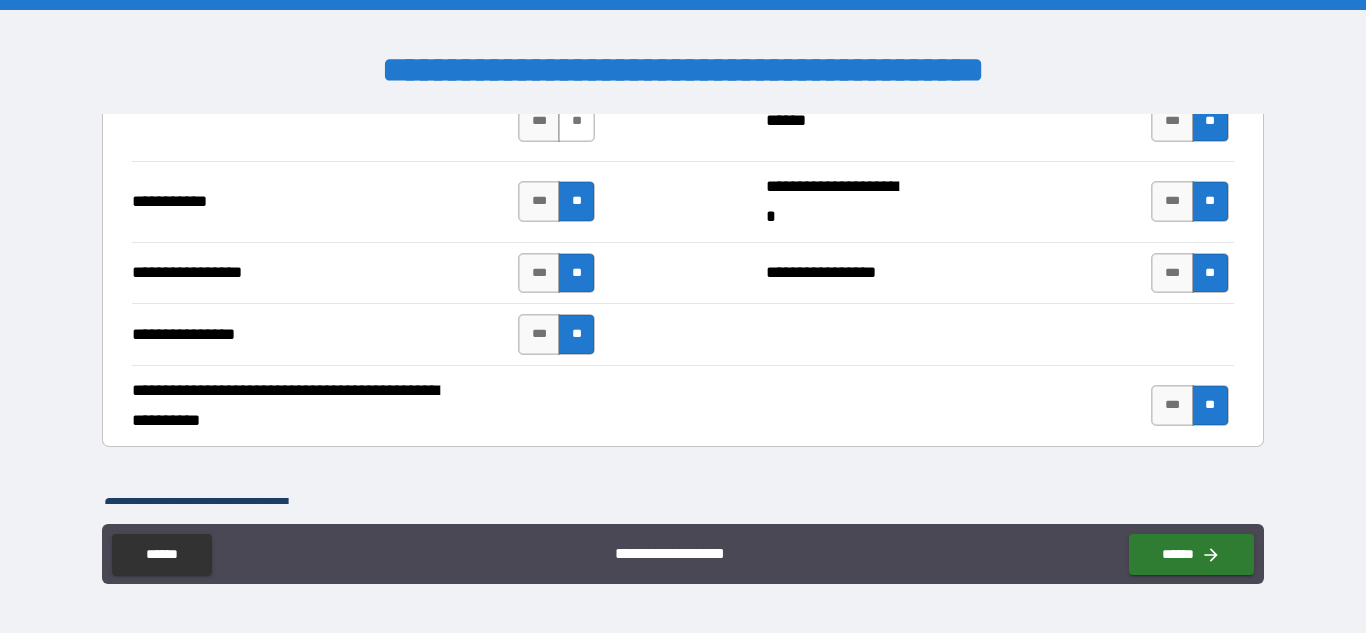 click on "**" at bounding box center (576, 121) 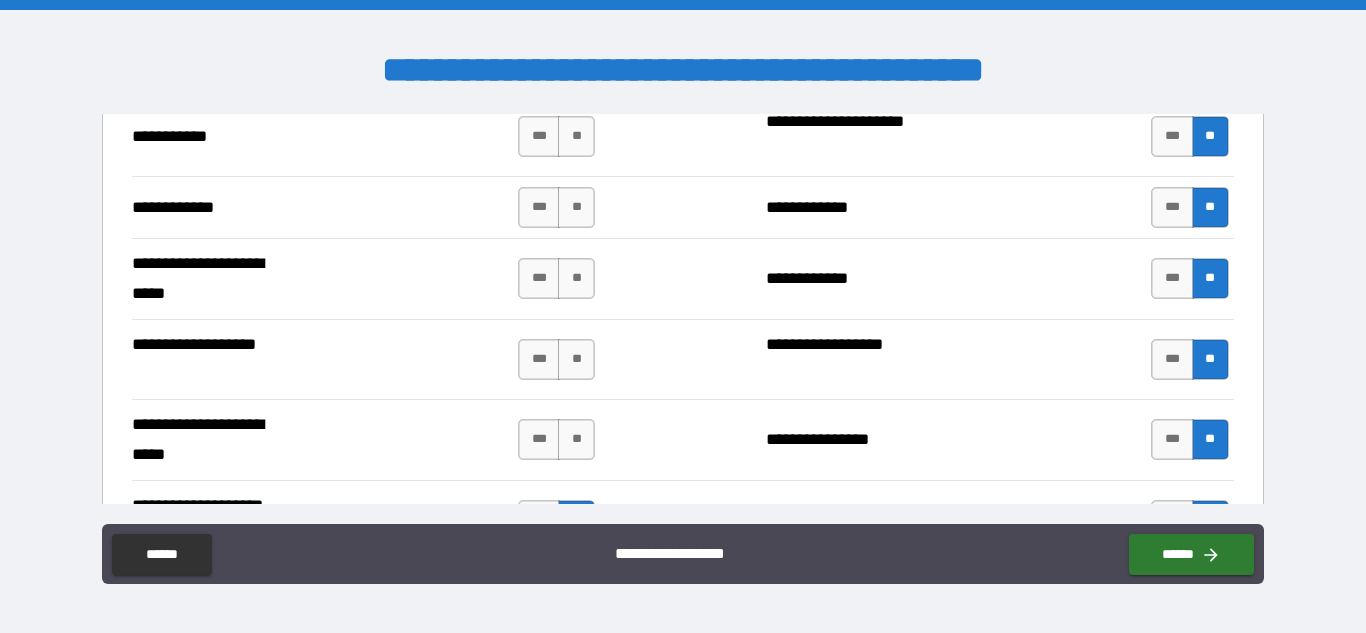 scroll, scrollTop: 4172, scrollLeft: 0, axis: vertical 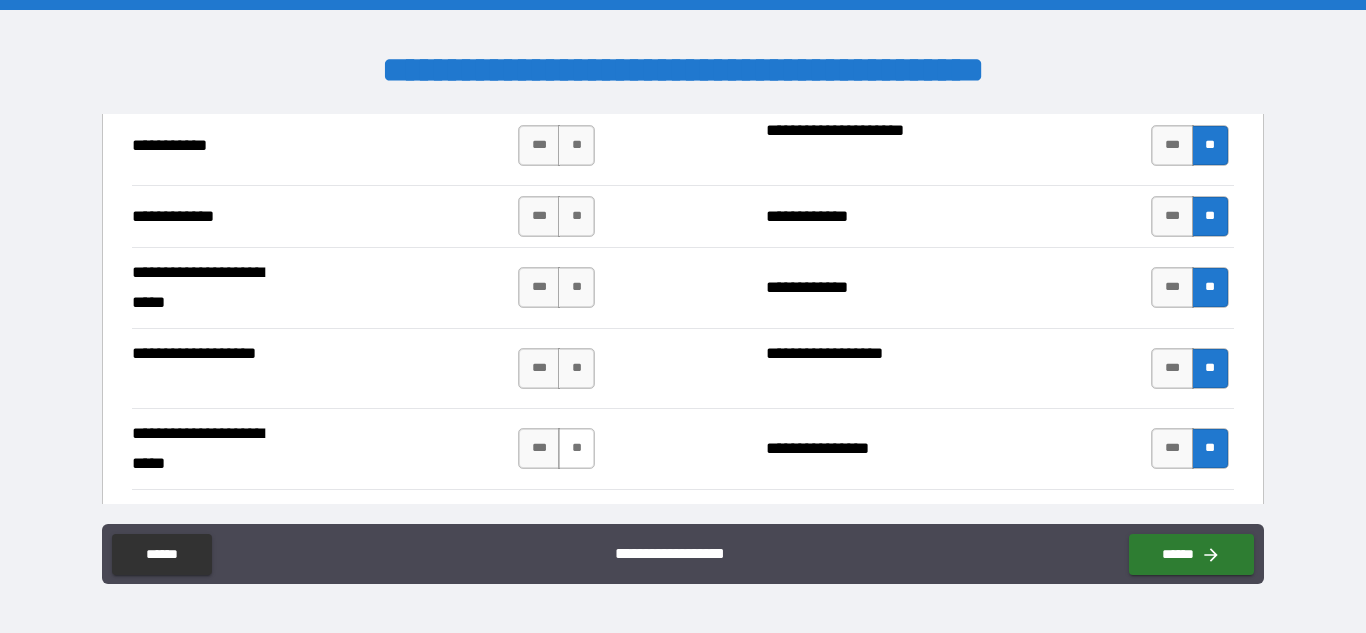 click on "**" at bounding box center (576, 448) 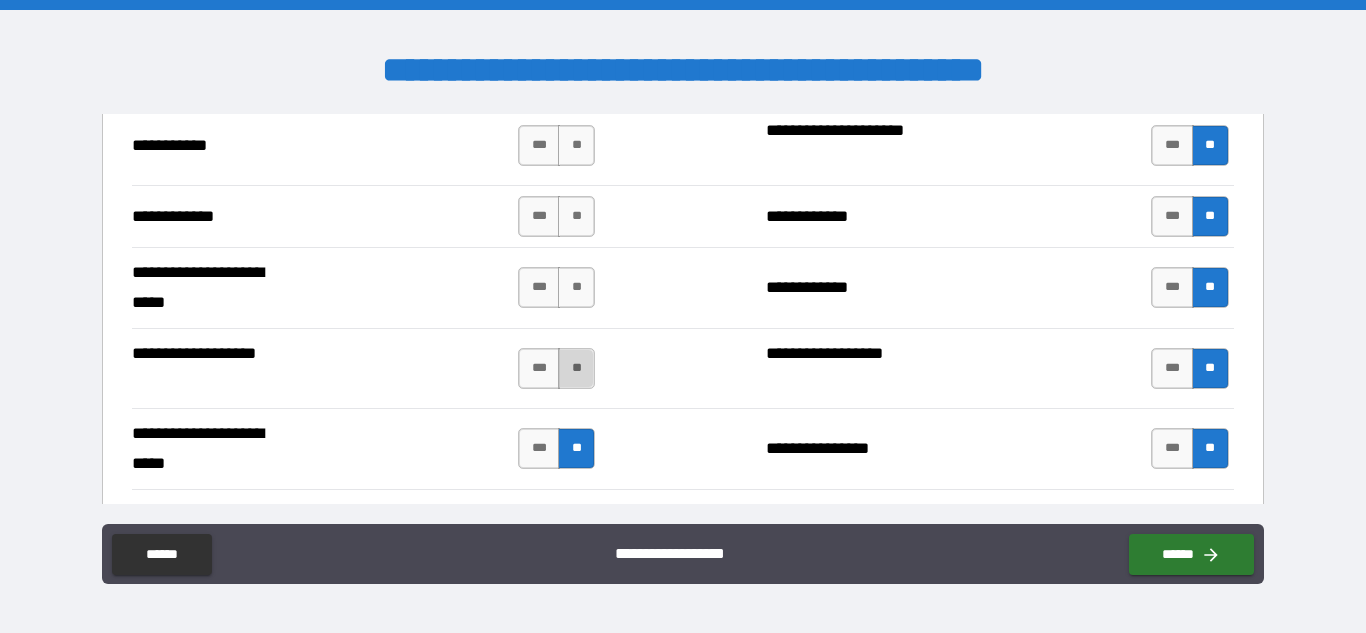 click on "**" at bounding box center (576, 368) 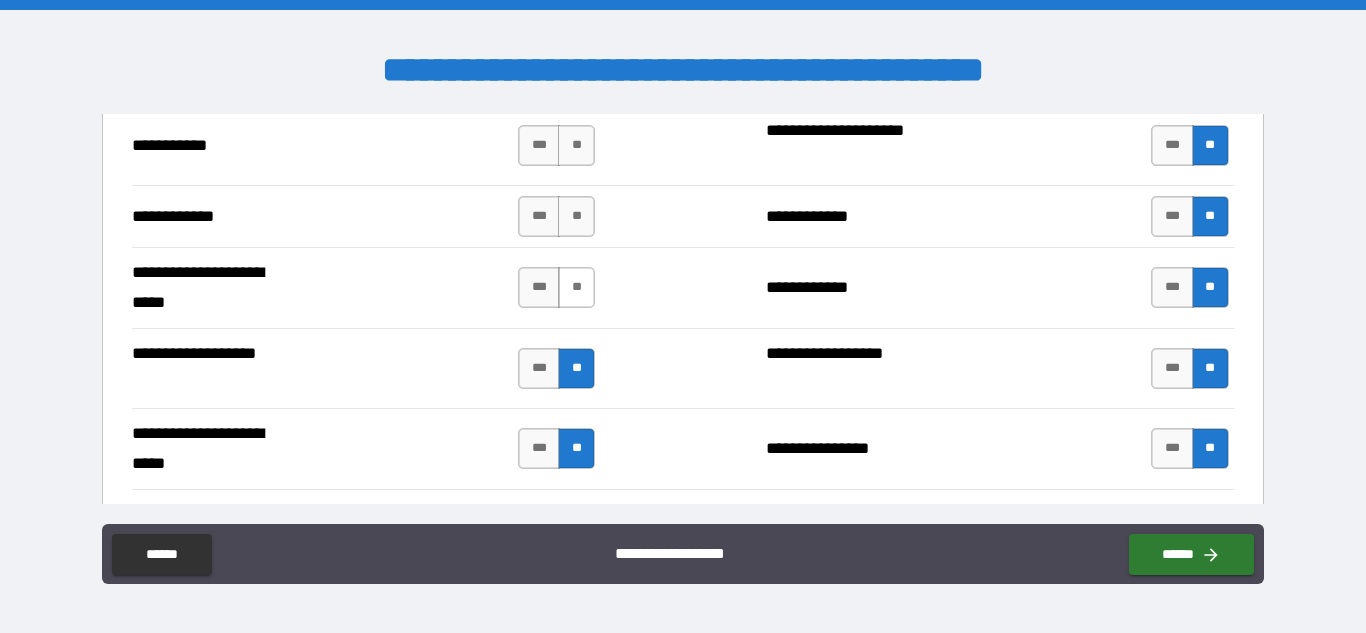 click on "**" at bounding box center [576, 287] 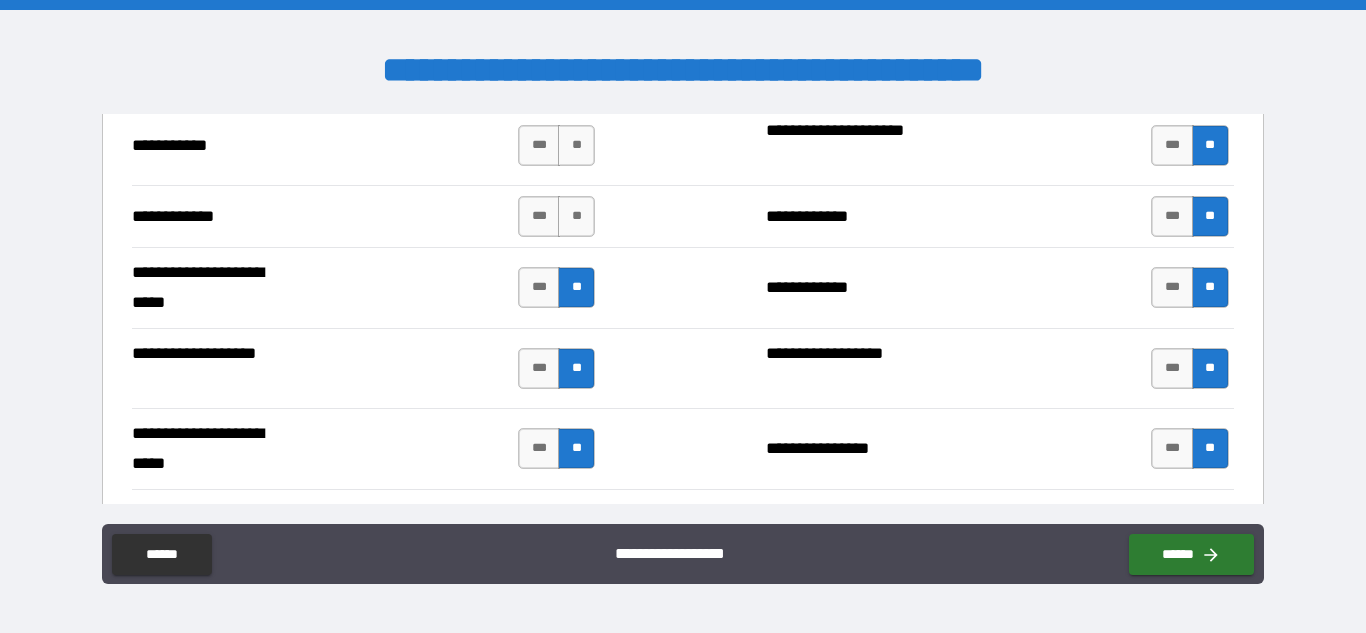 click on "**" at bounding box center (576, 287) 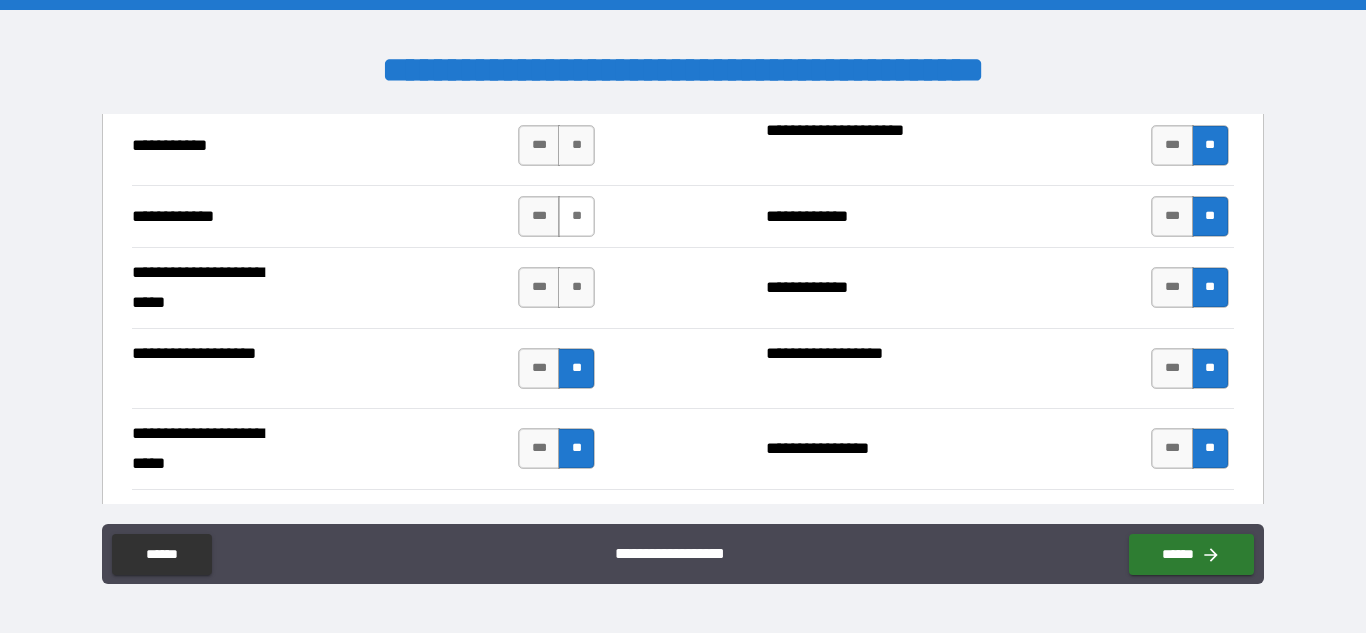 click on "**" at bounding box center [576, 216] 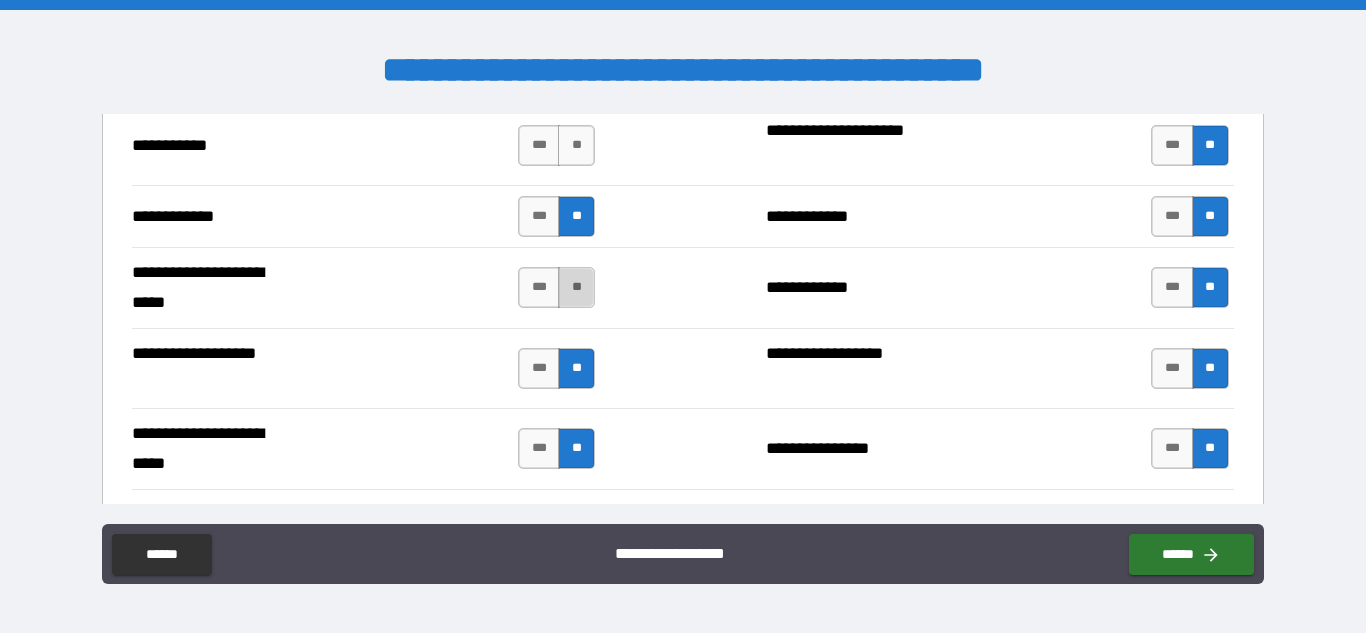 click on "**" at bounding box center (576, 287) 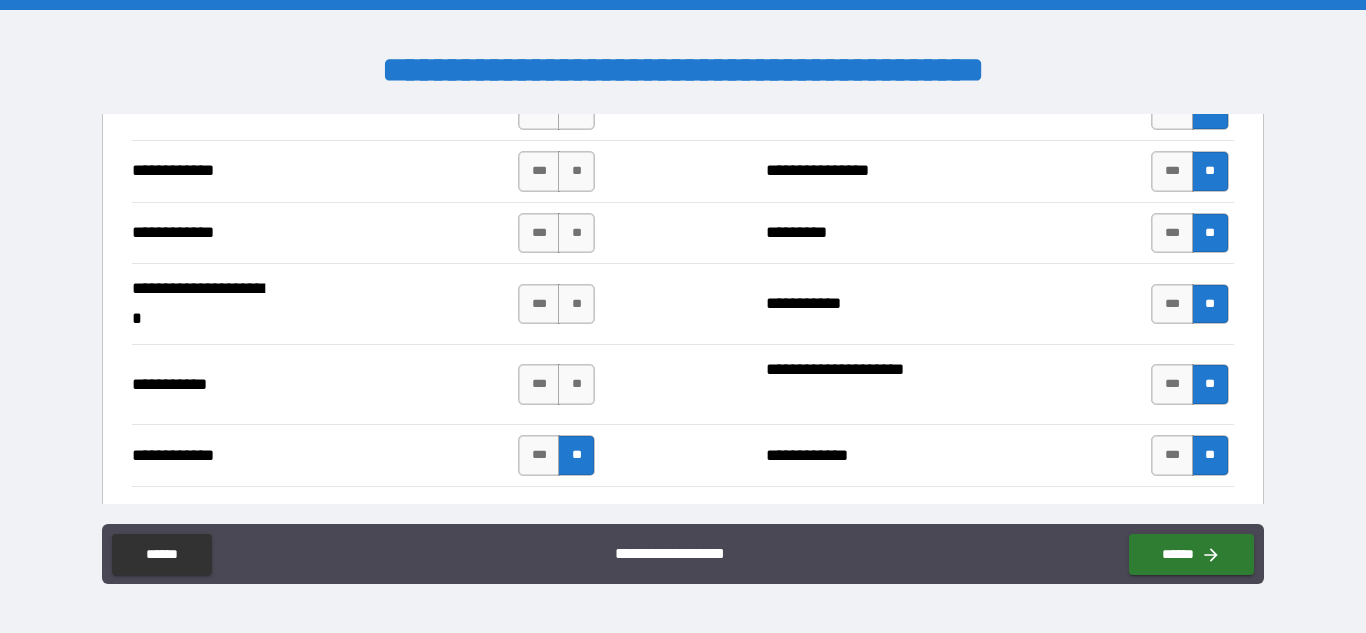scroll, scrollTop: 3928, scrollLeft: 0, axis: vertical 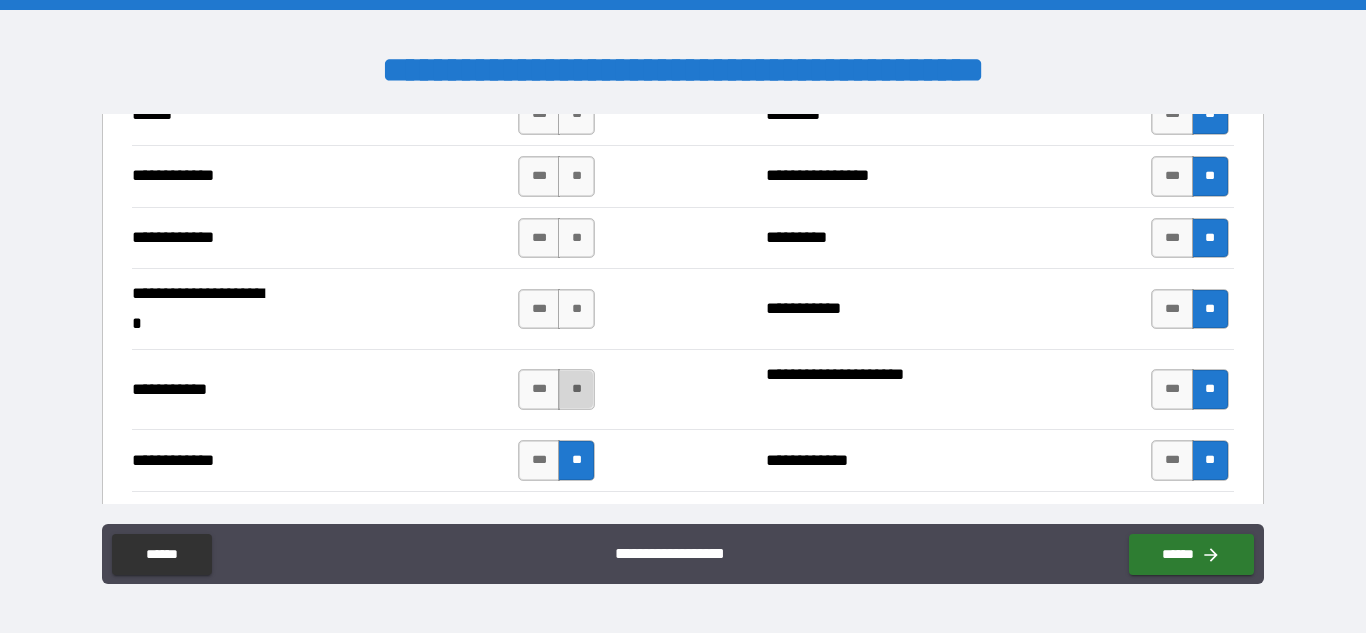 click on "**" at bounding box center (576, 389) 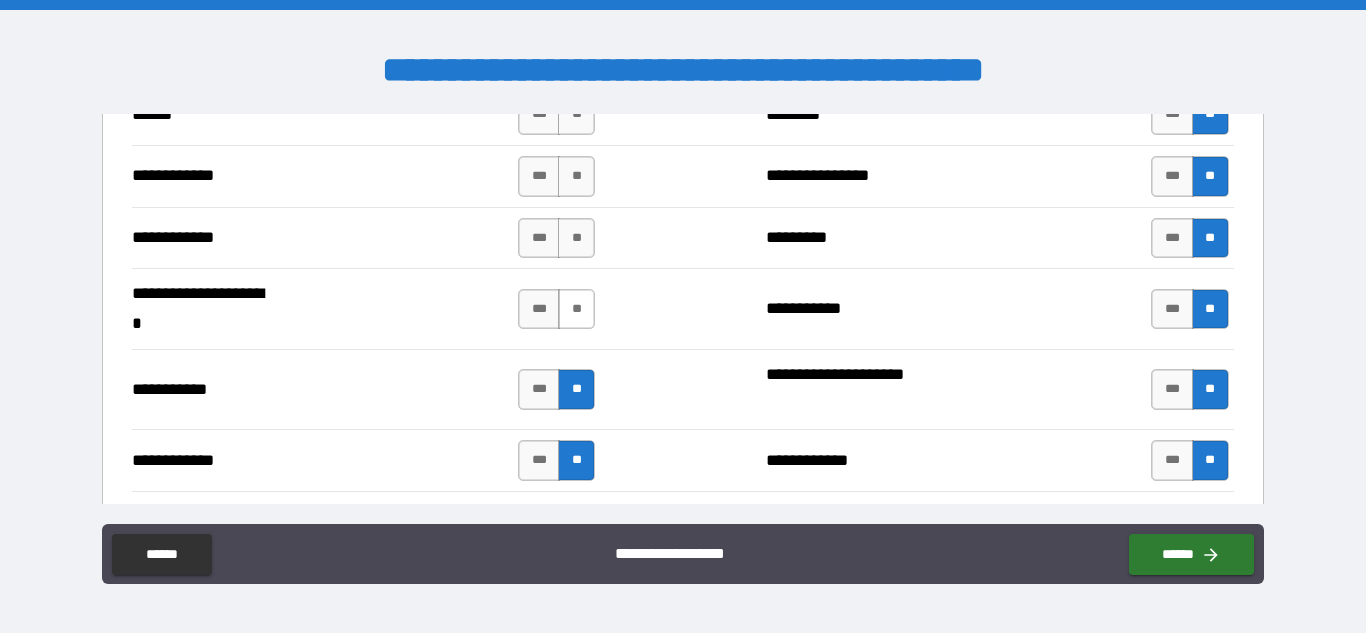 click on "**" at bounding box center (576, 309) 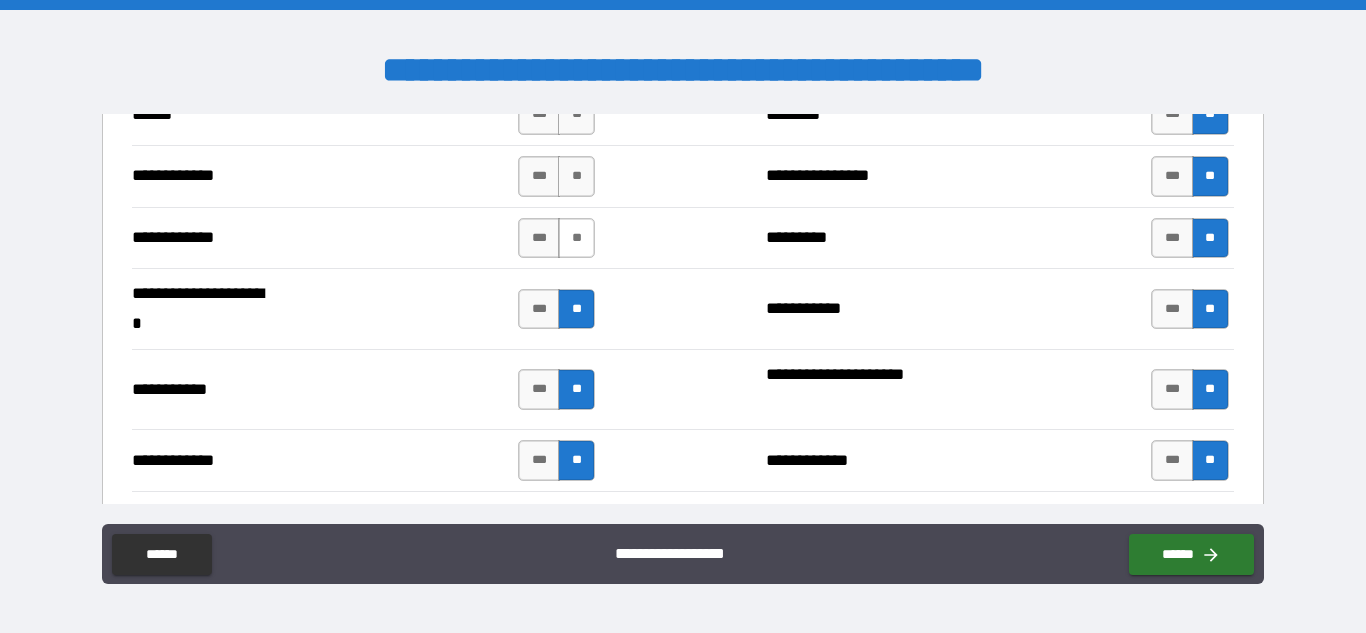 click on "**" at bounding box center [576, 238] 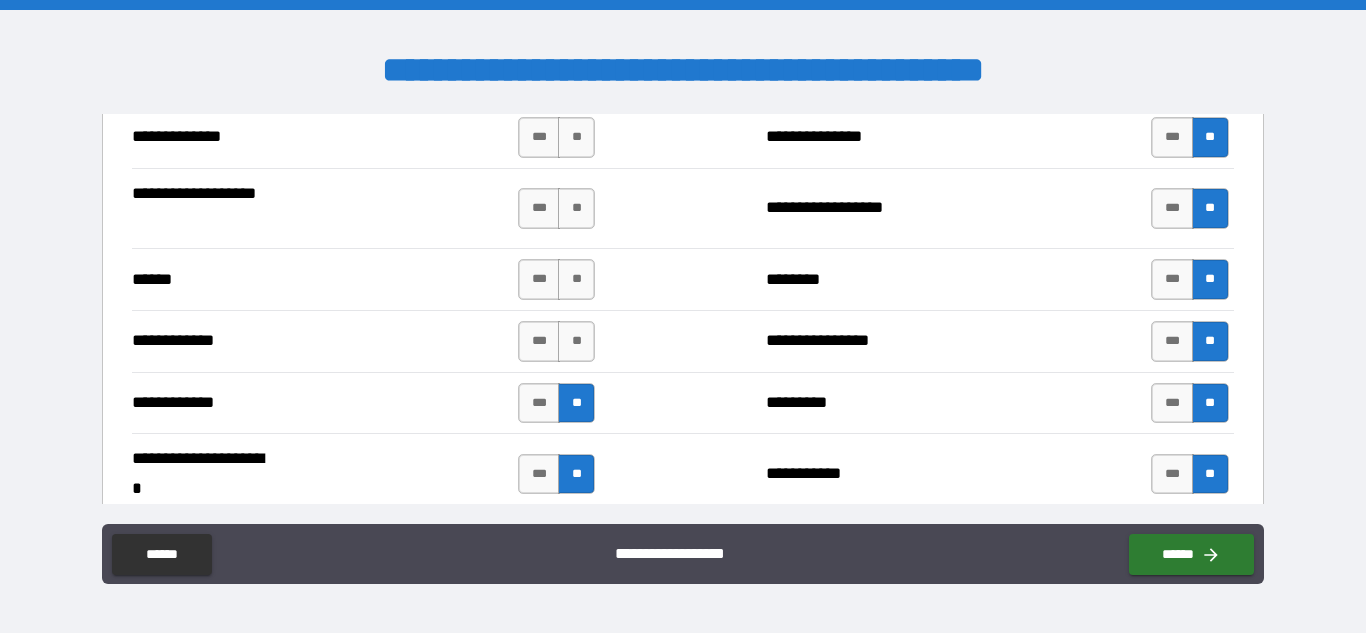 scroll, scrollTop: 3753, scrollLeft: 0, axis: vertical 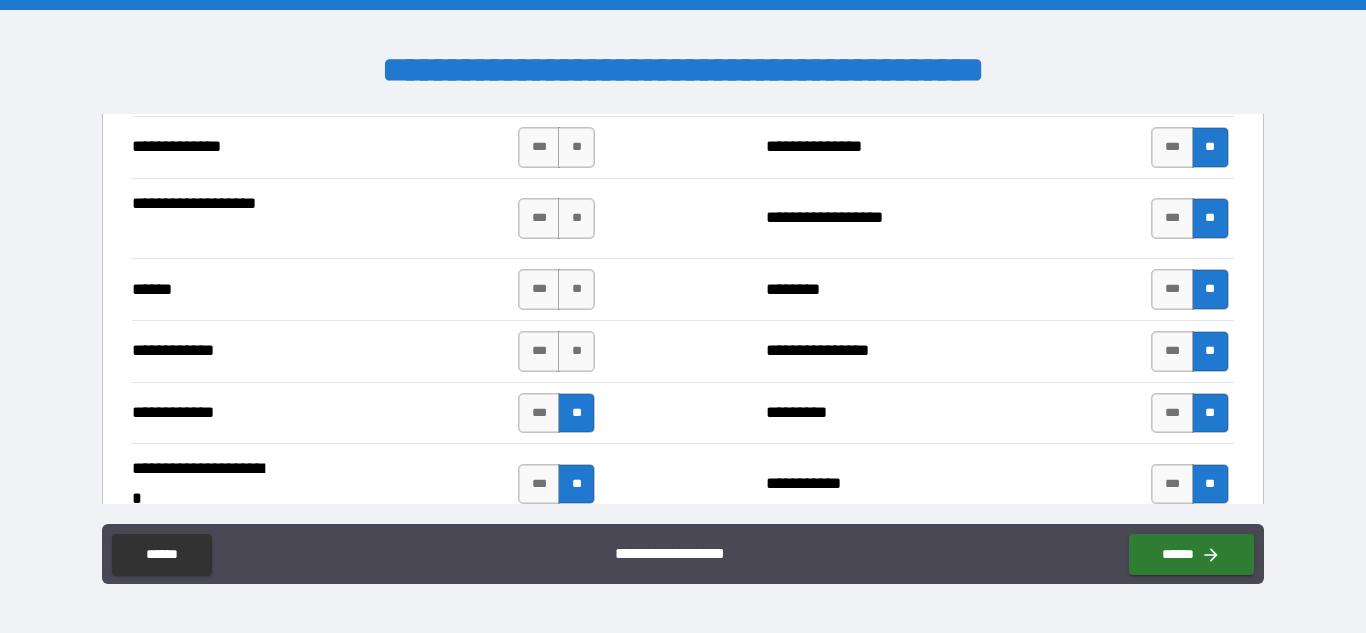 click on "*** **" at bounding box center [556, 351] 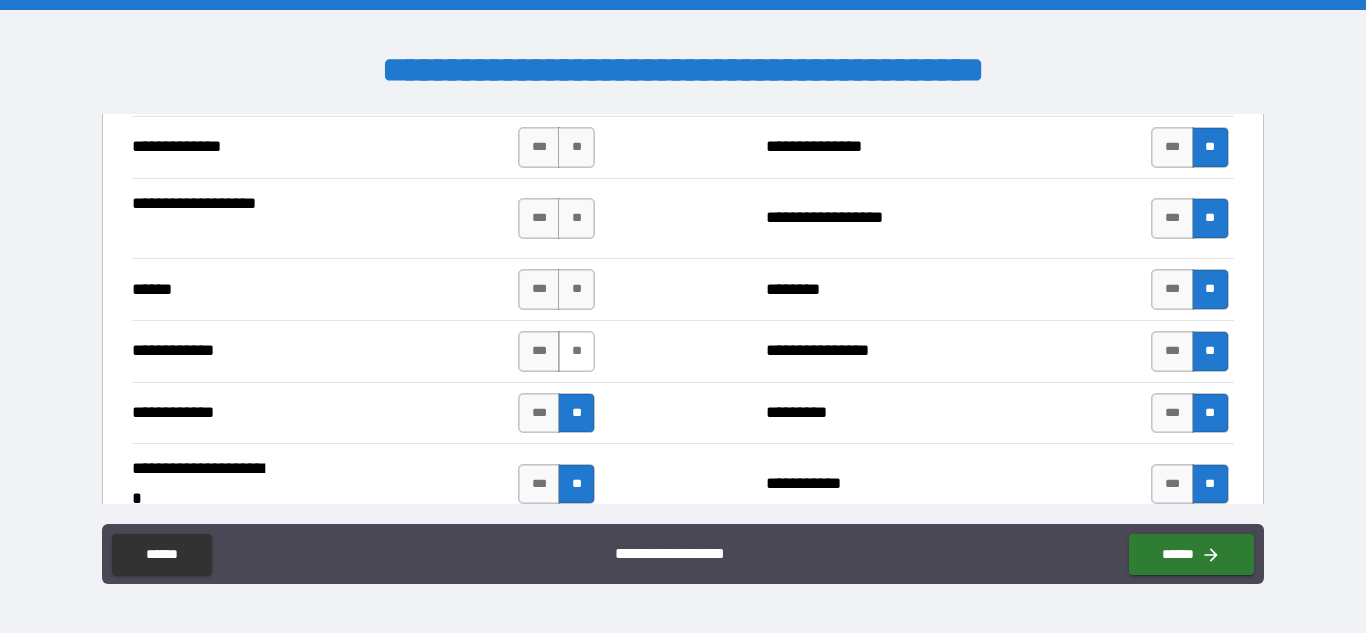 click on "**" at bounding box center (576, 351) 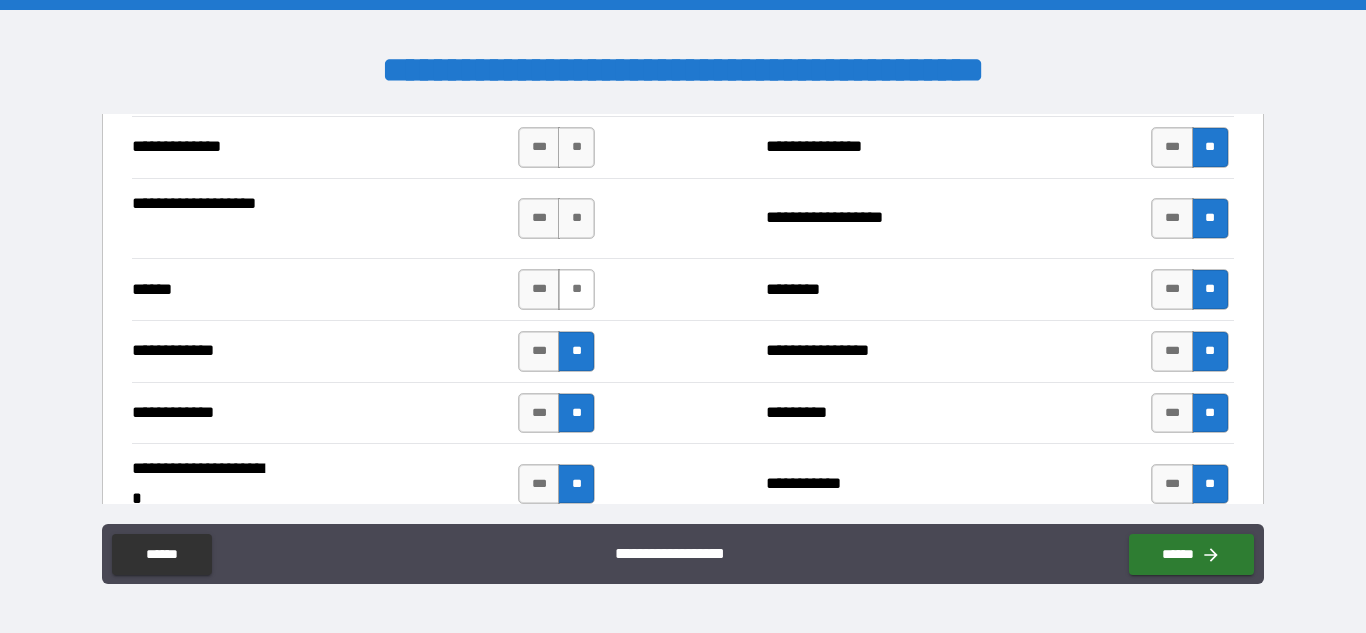 click on "**" at bounding box center [576, 289] 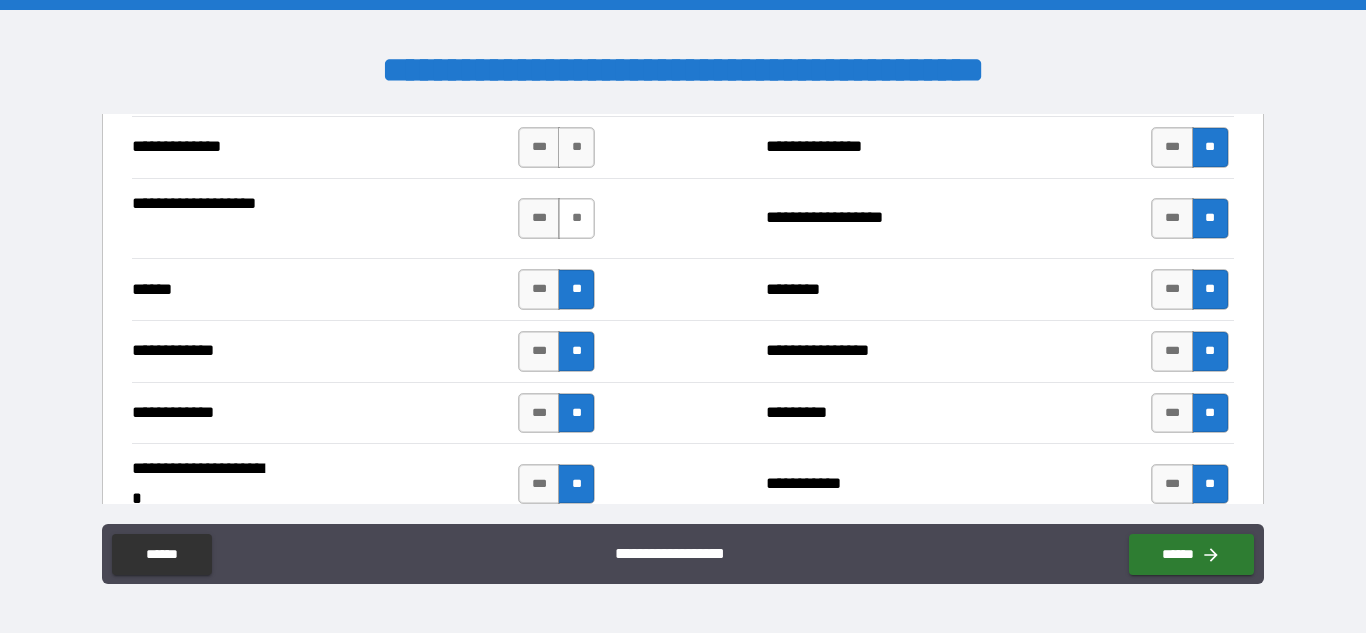click on "**" at bounding box center (576, 218) 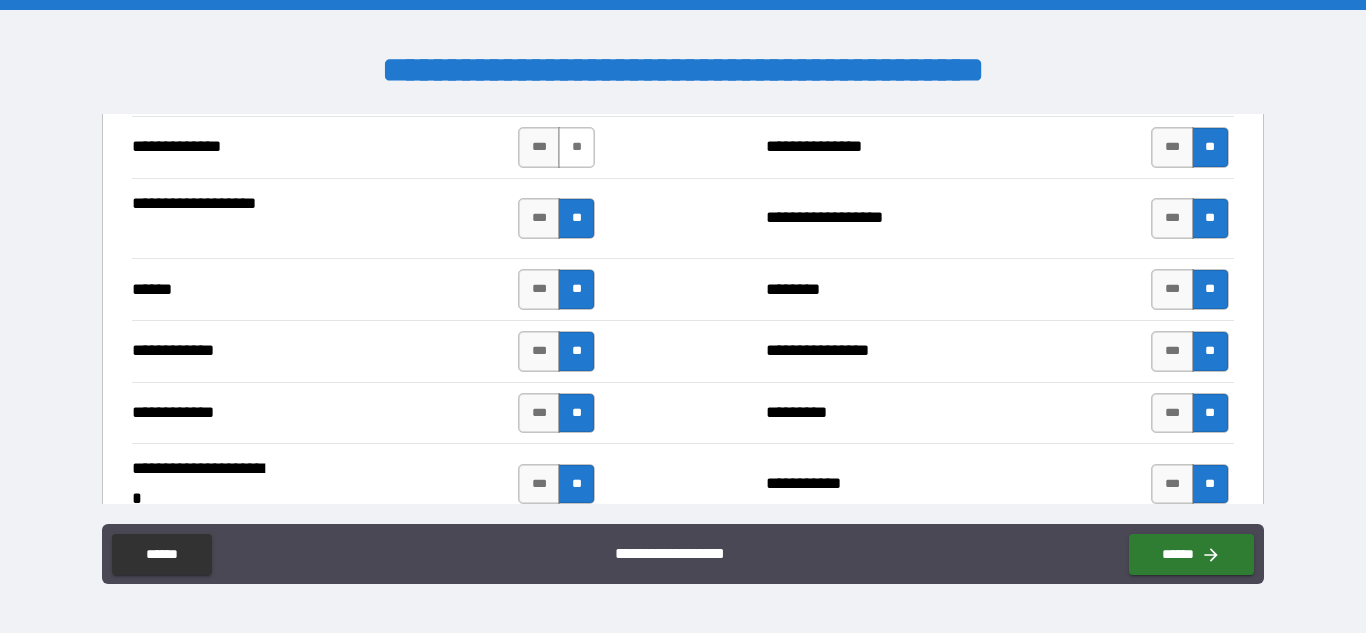 click on "**" at bounding box center [576, 147] 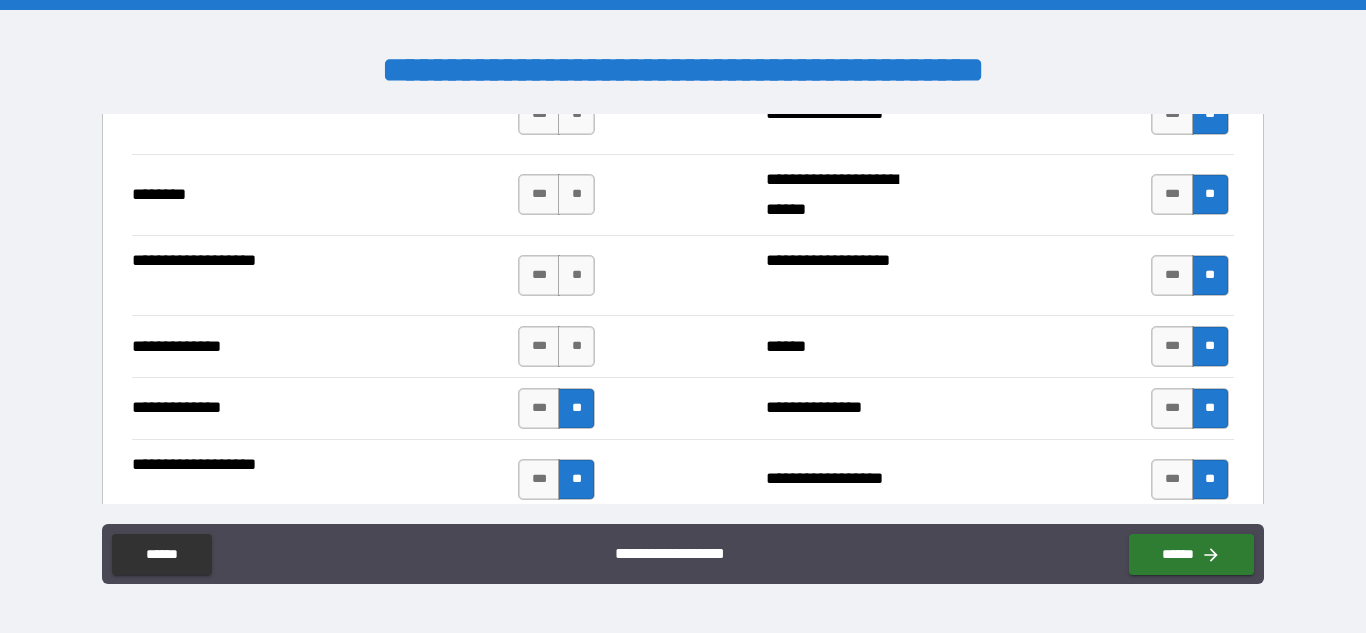 scroll, scrollTop: 3487, scrollLeft: 0, axis: vertical 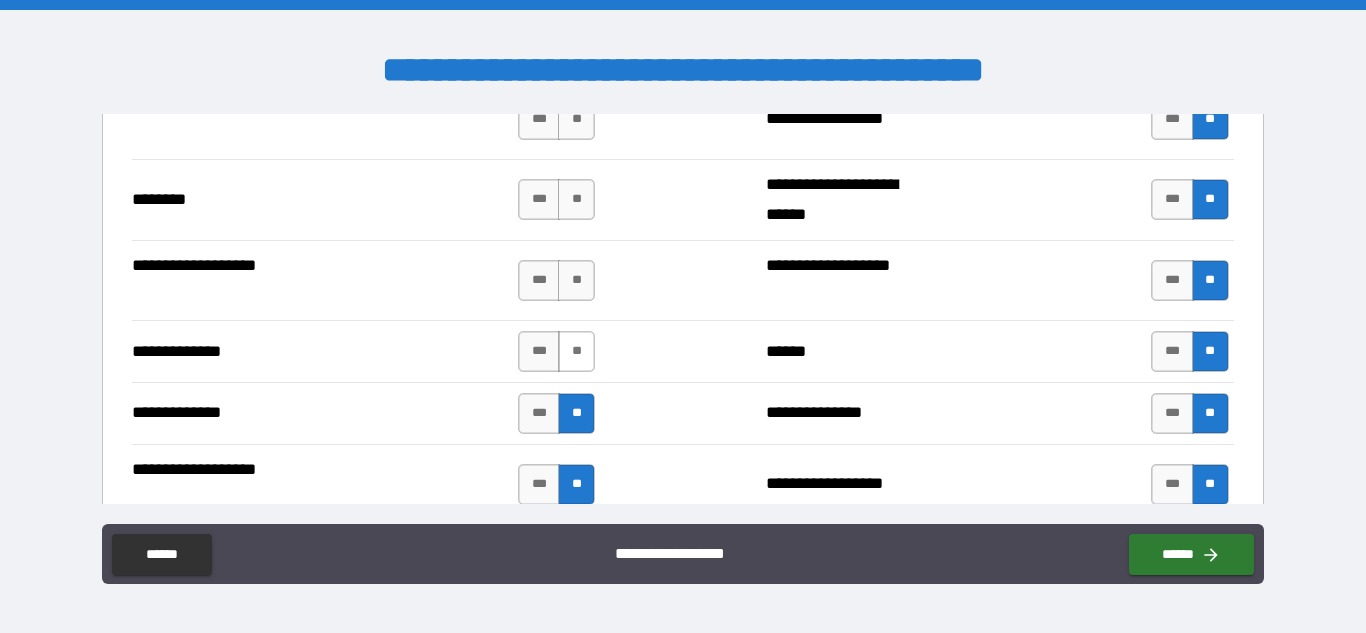 click on "**" at bounding box center (576, 351) 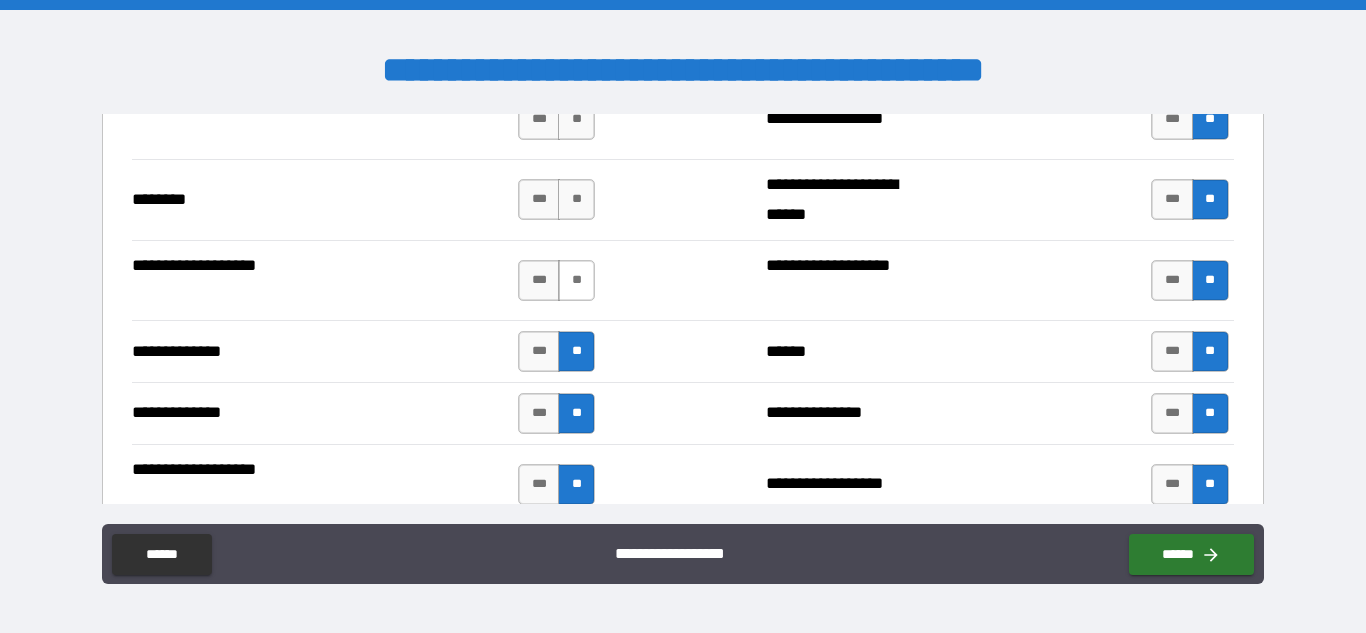click on "**" at bounding box center [576, 280] 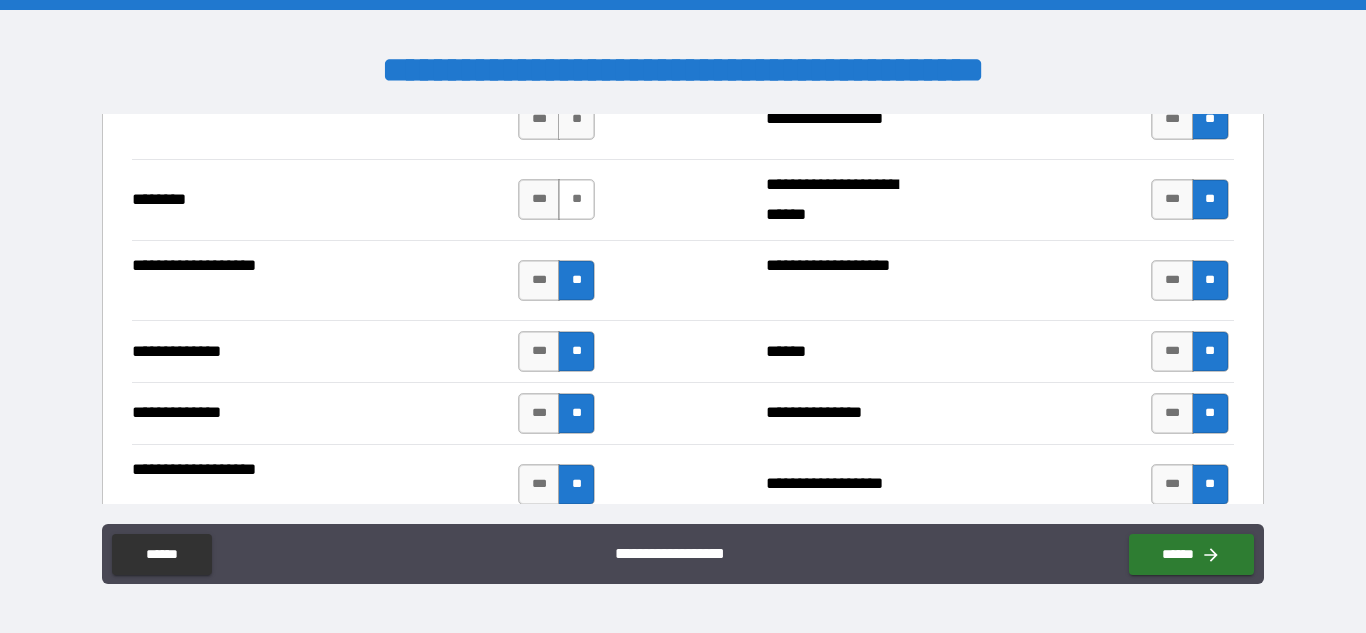 click on "**" at bounding box center [576, 199] 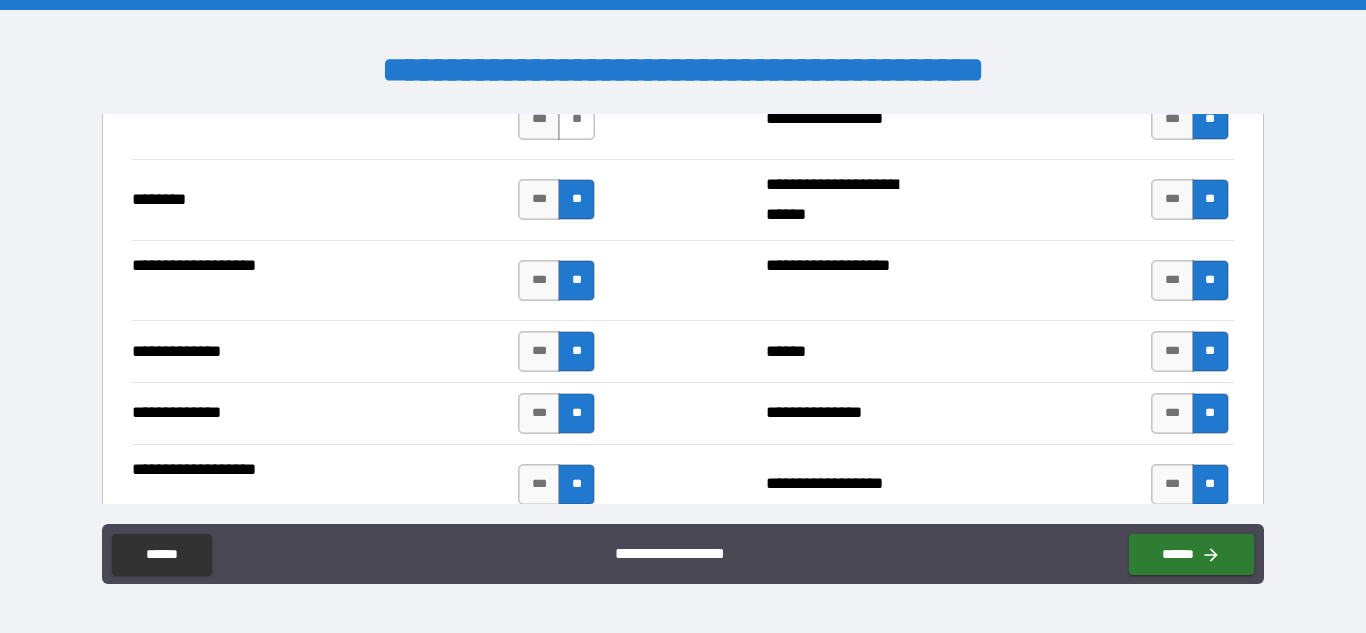 click on "**" at bounding box center [576, 119] 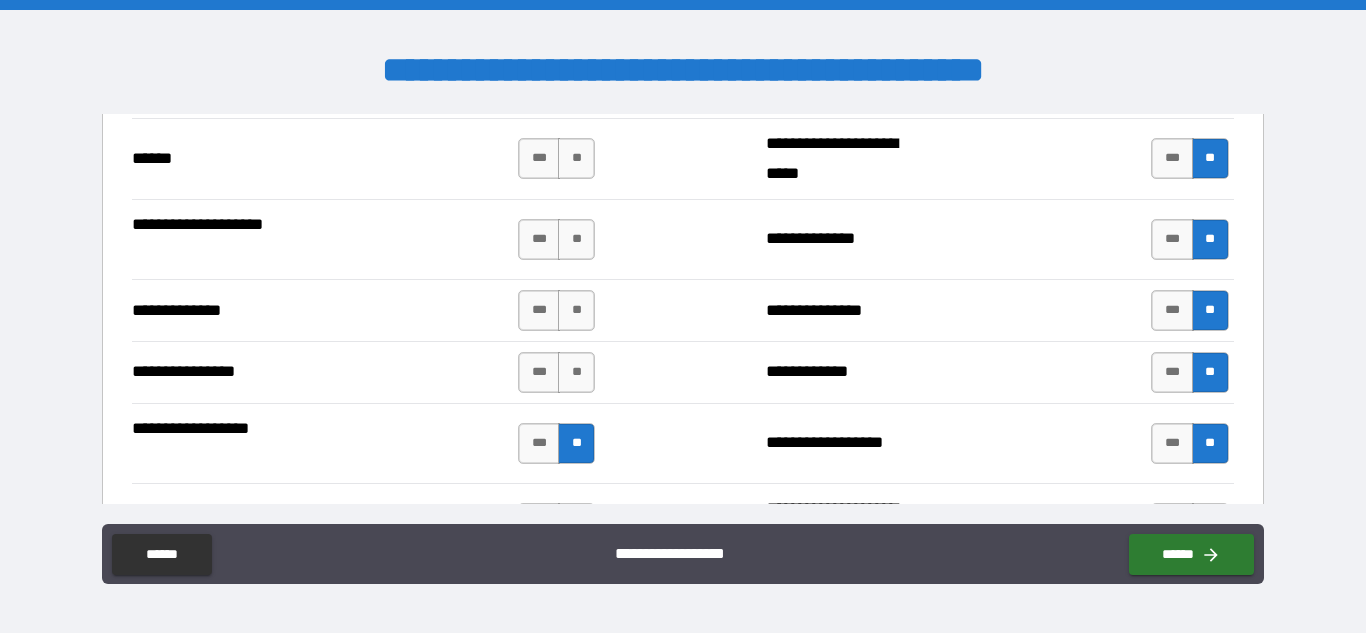 scroll, scrollTop: 3162, scrollLeft: 0, axis: vertical 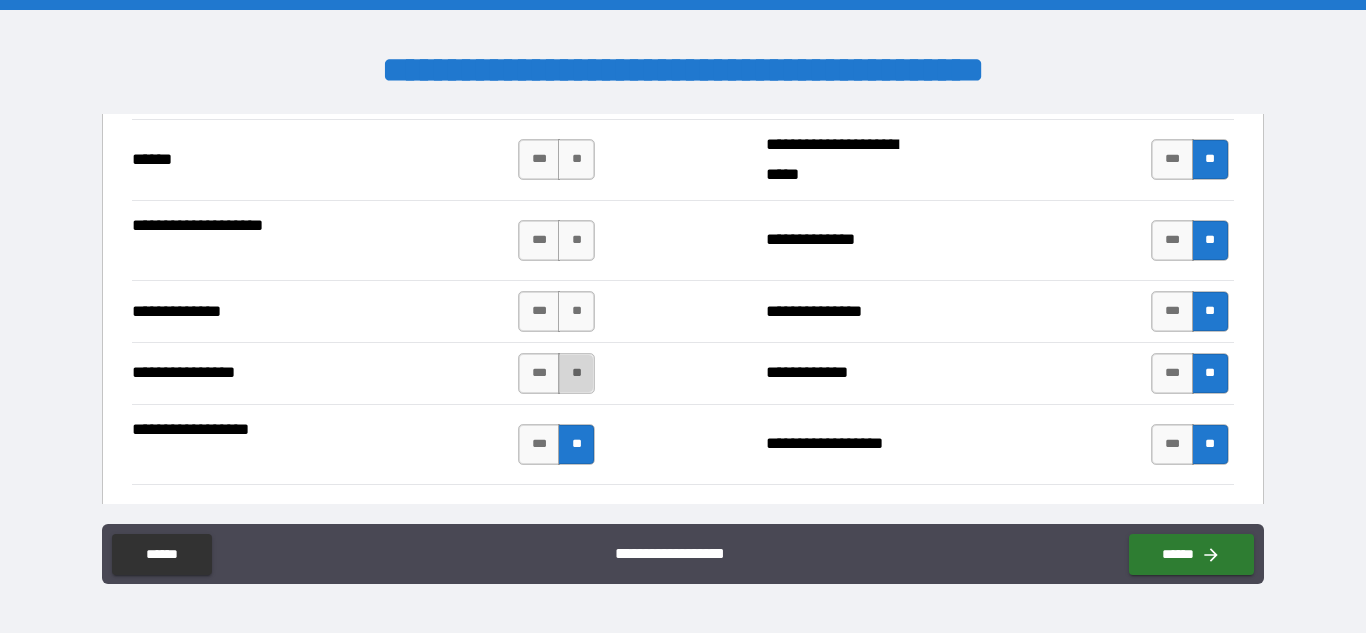 click on "**" at bounding box center [576, 373] 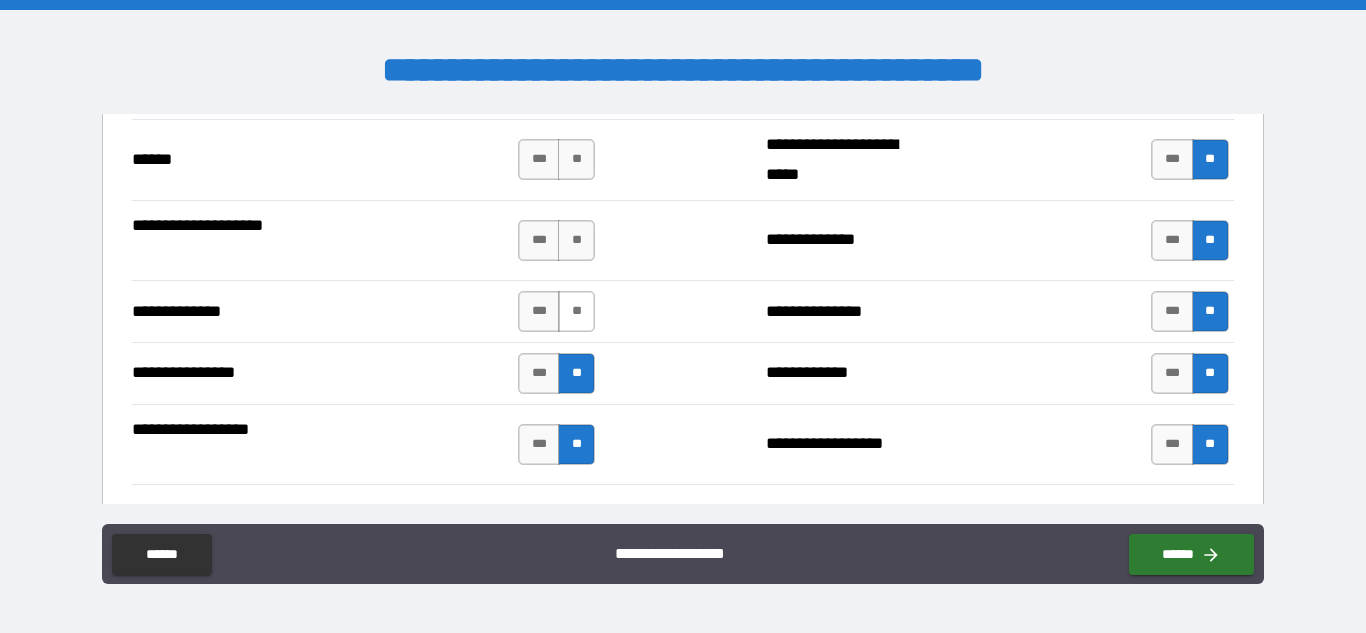 click on "**" at bounding box center [576, 311] 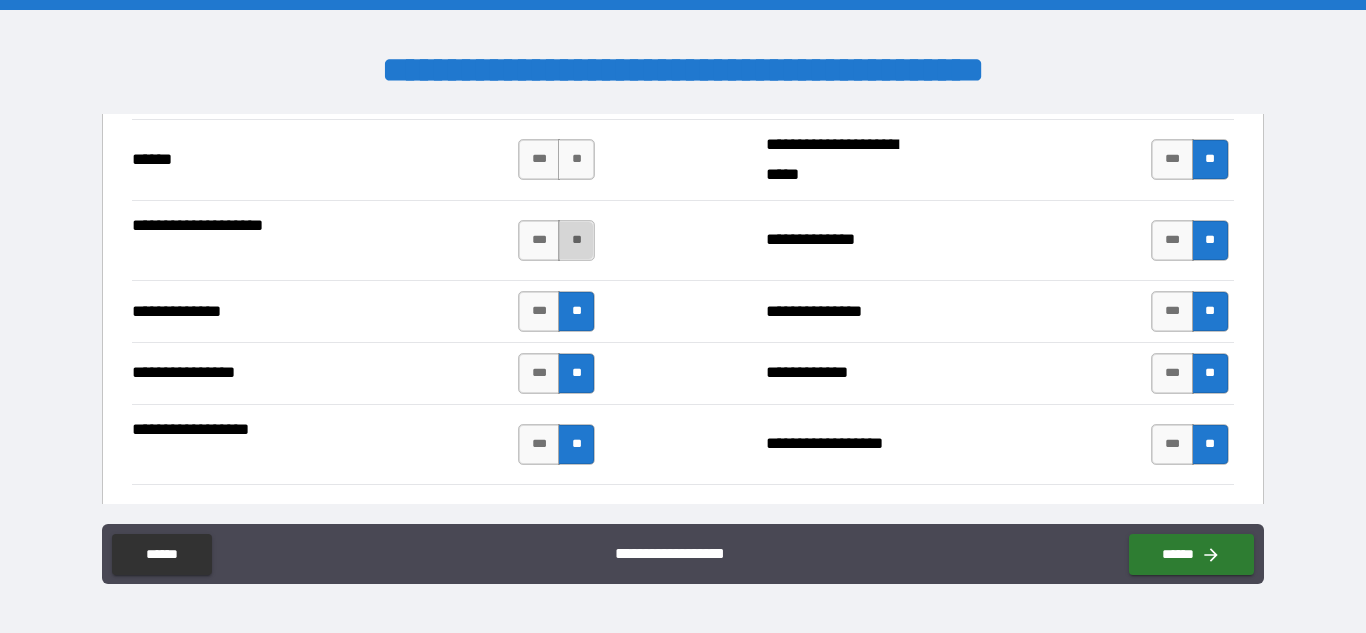 click on "**" at bounding box center [576, 240] 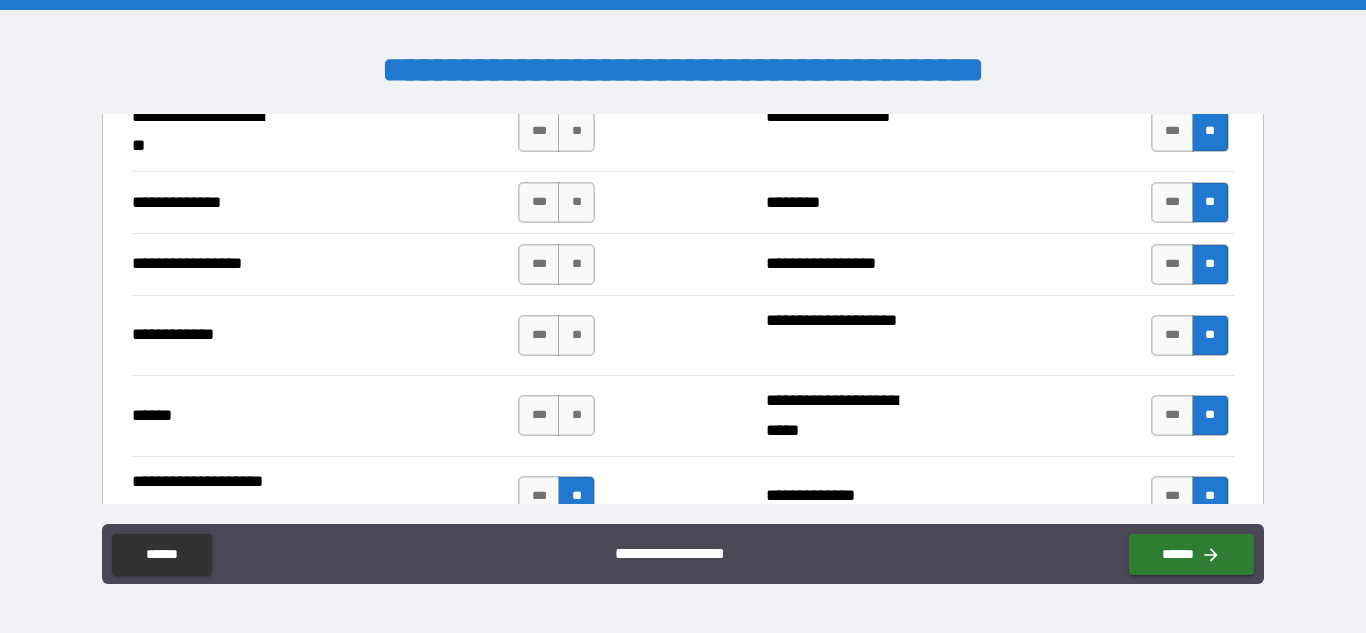 scroll, scrollTop: 2905, scrollLeft: 0, axis: vertical 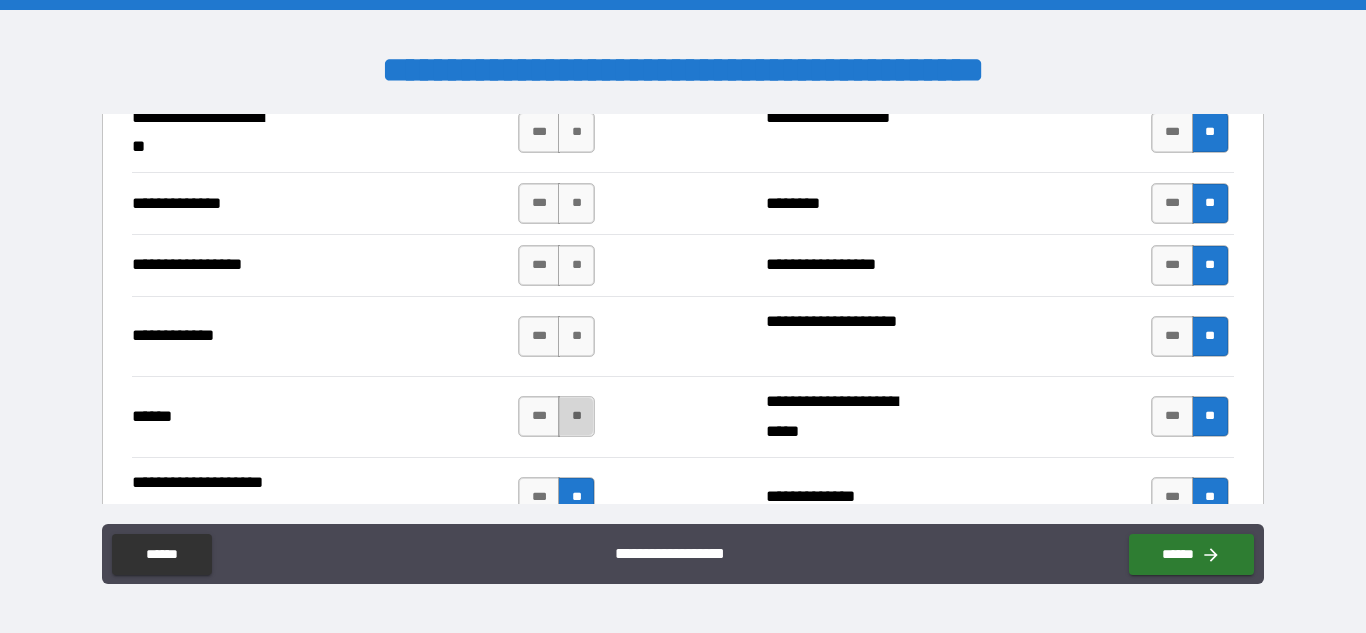 click on "**" at bounding box center (576, 416) 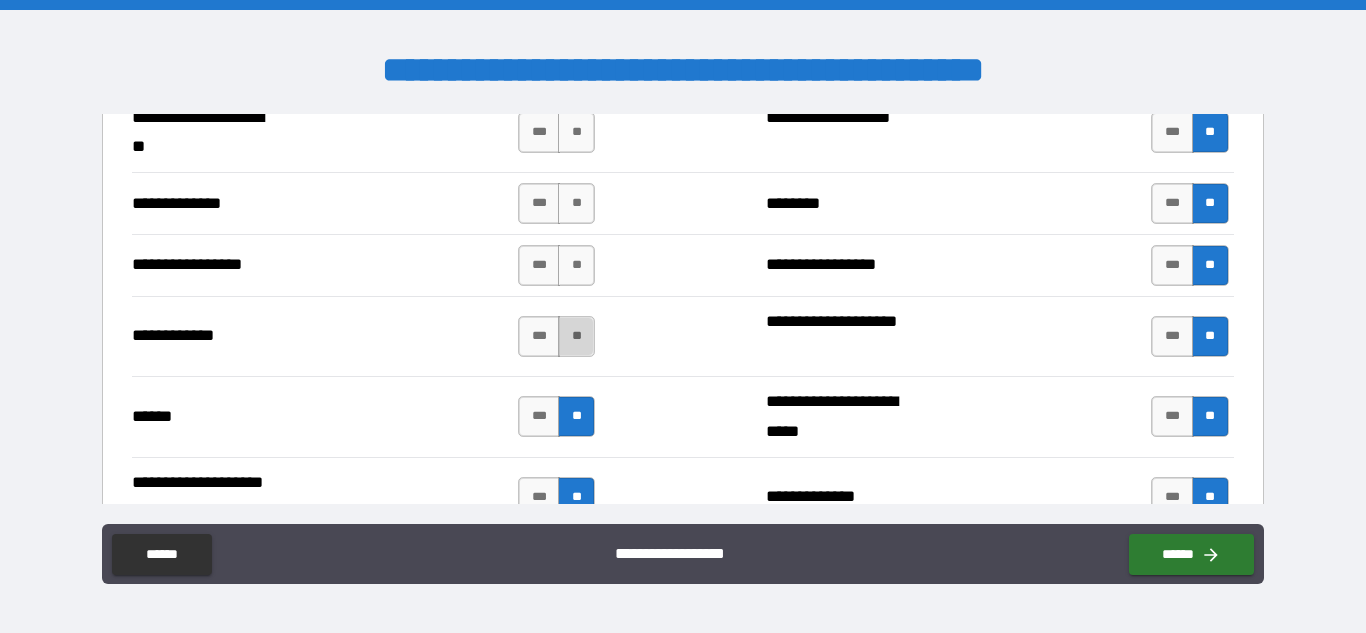 click on "**" at bounding box center [576, 336] 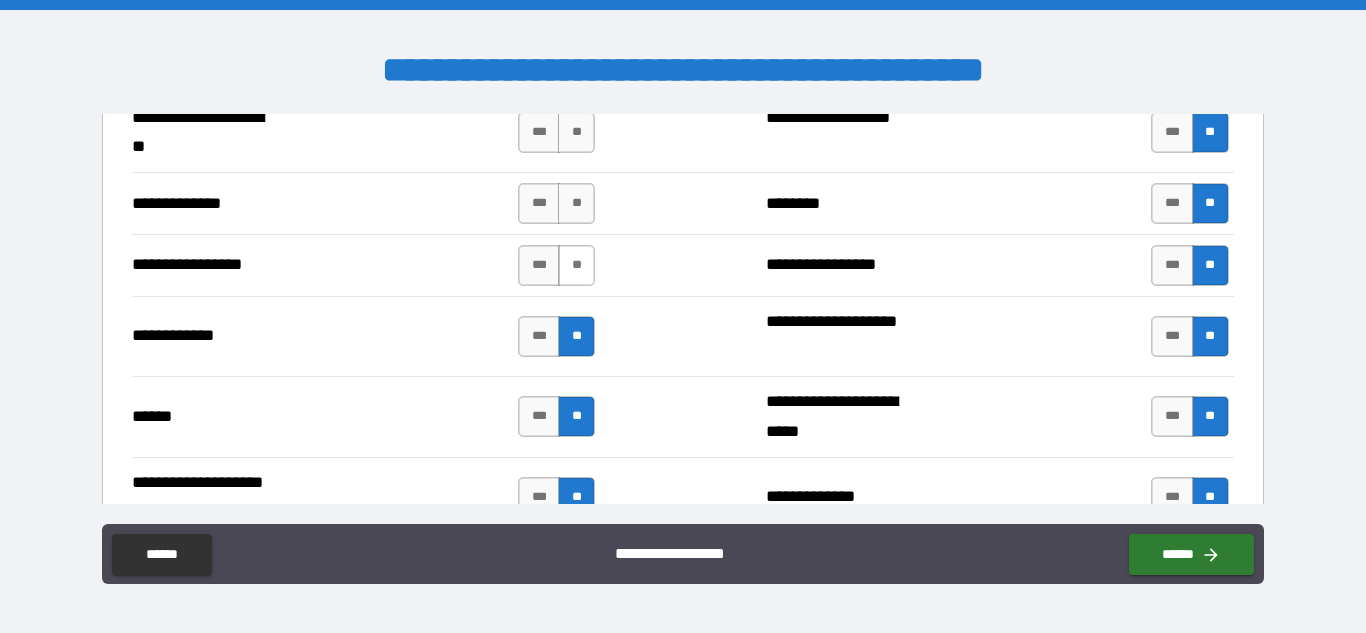 click on "**" at bounding box center (576, 265) 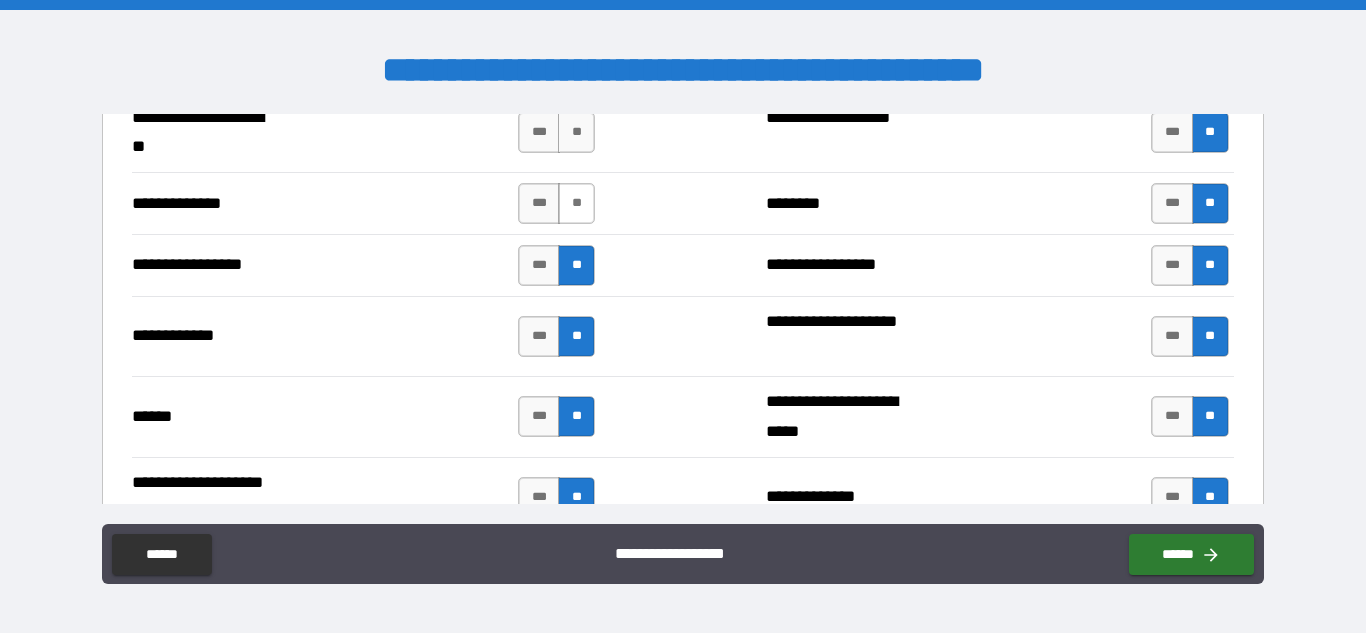 click on "**" at bounding box center (576, 203) 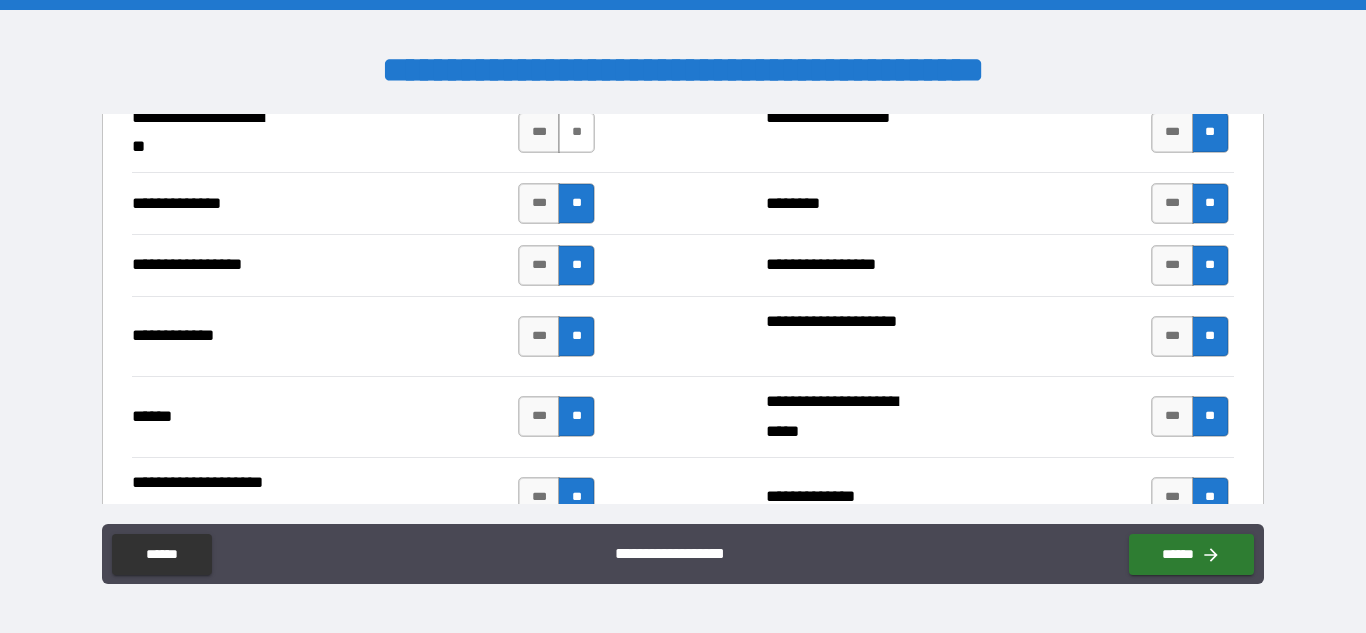 click on "**" at bounding box center [576, 132] 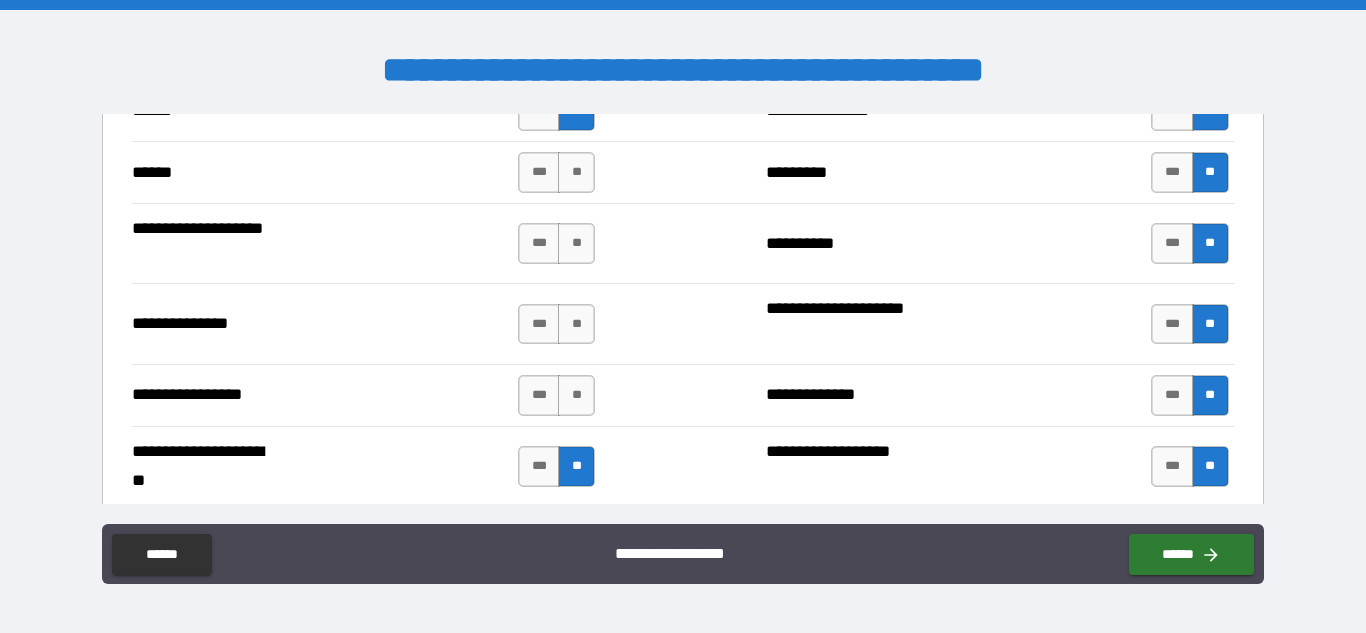 scroll, scrollTop: 2567, scrollLeft: 0, axis: vertical 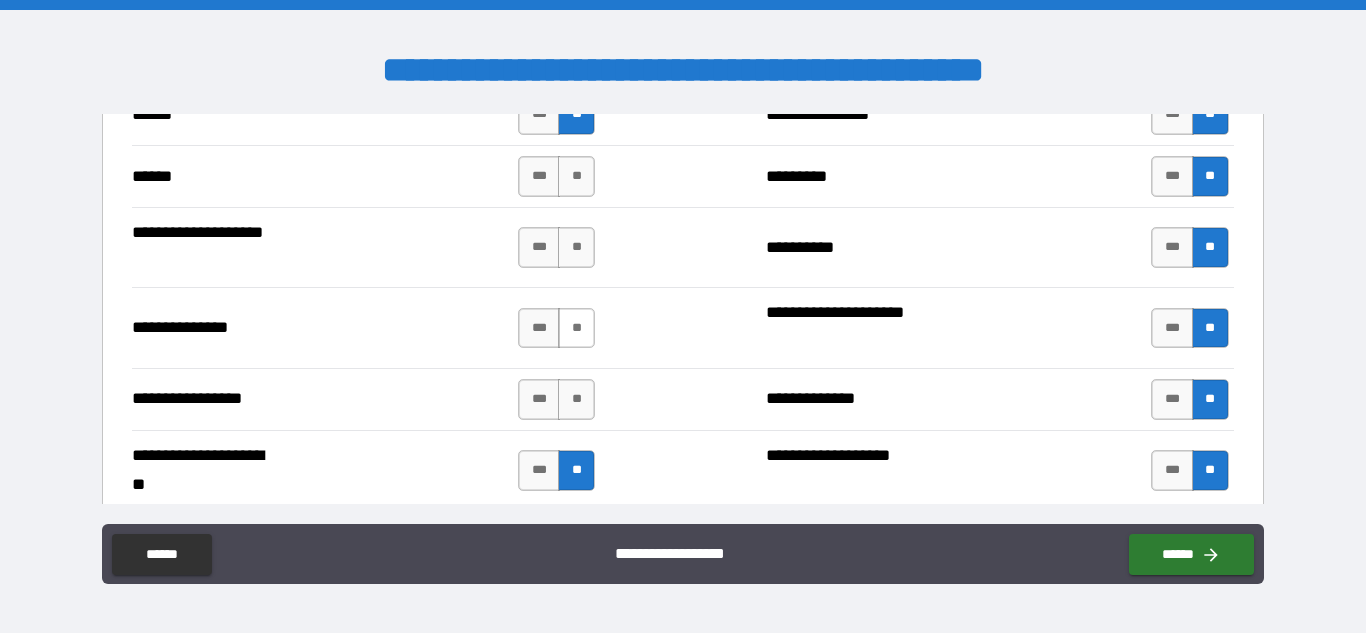 click on "**" at bounding box center [576, 328] 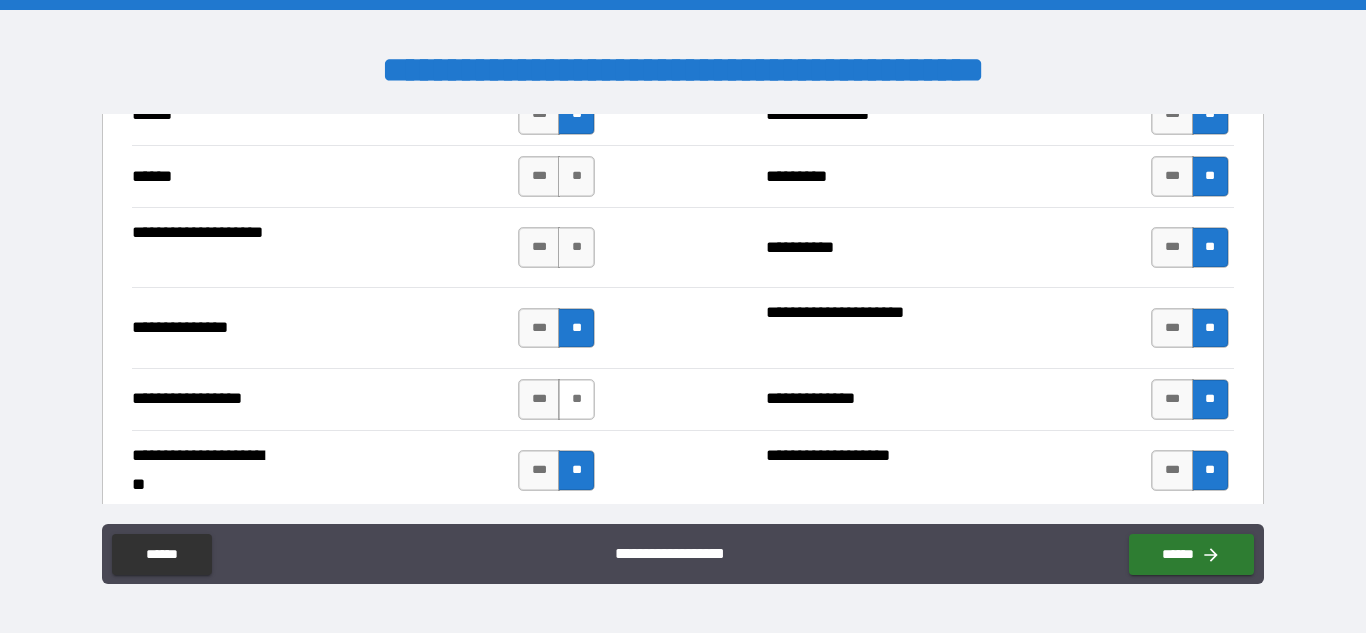 click on "**" at bounding box center [576, 399] 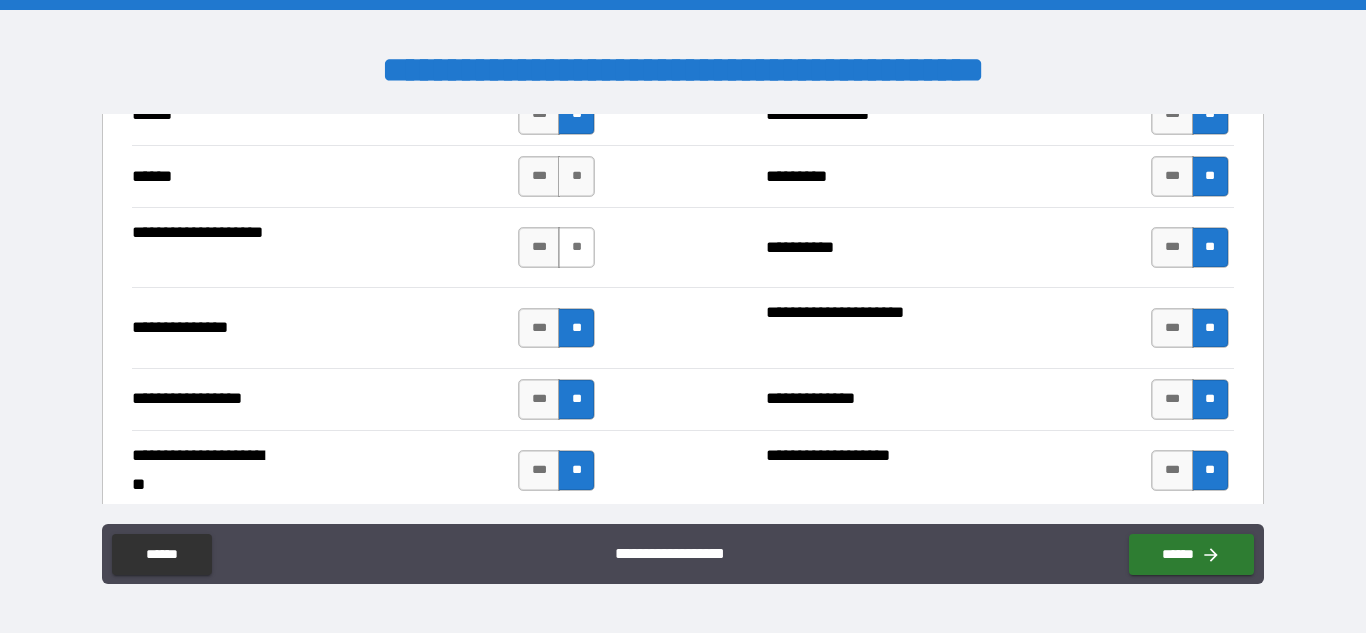 click on "**" at bounding box center [576, 247] 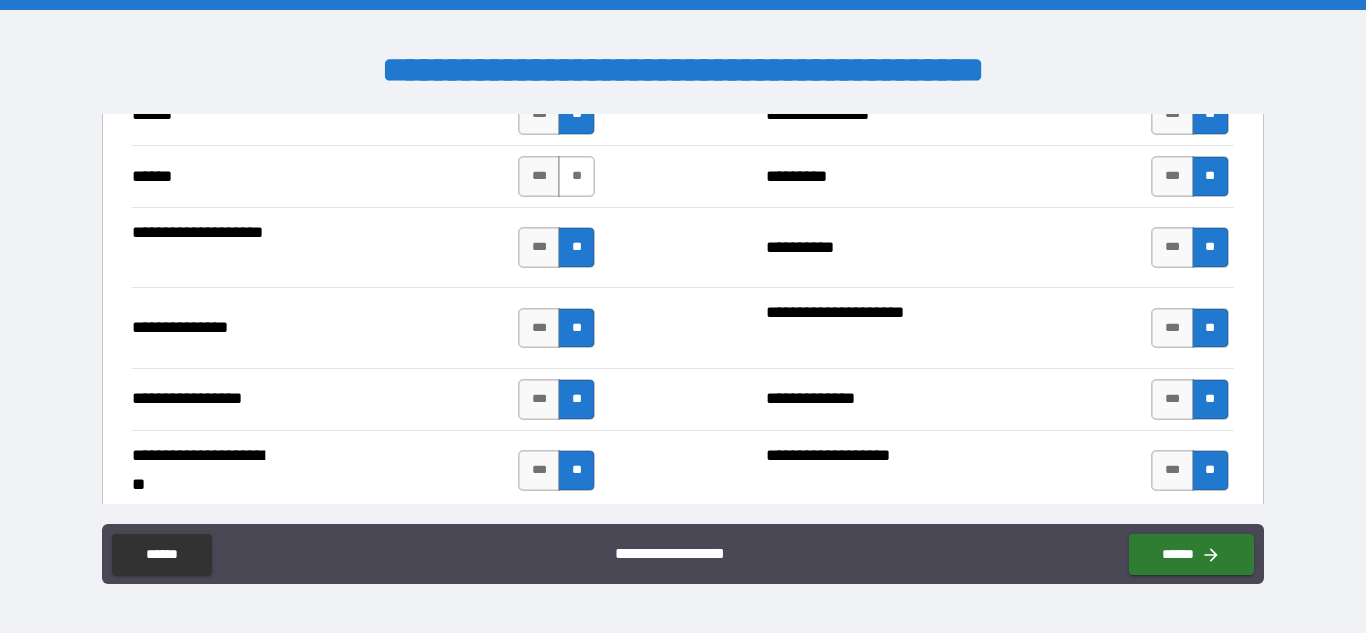 click on "**" at bounding box center [576, 176] 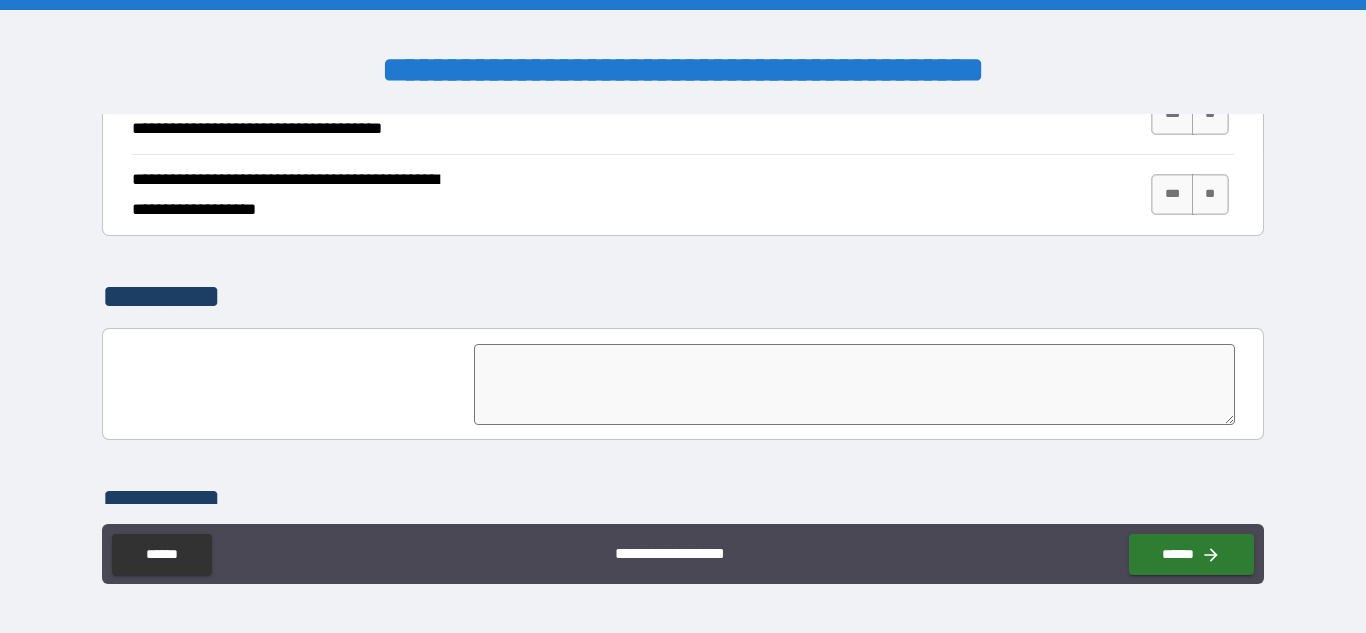 scroll, scrollTop: 5237, scrollLeft: 0, axis: vertical 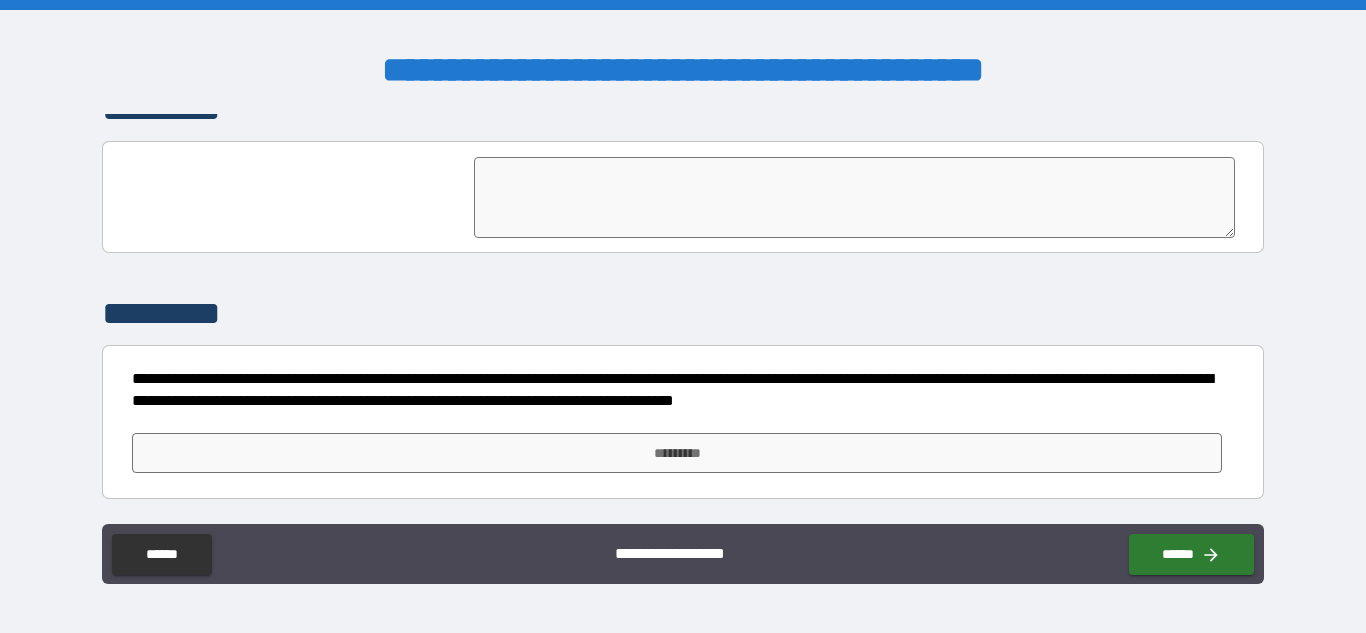 click on "*********" at bounding box center [682, 314] 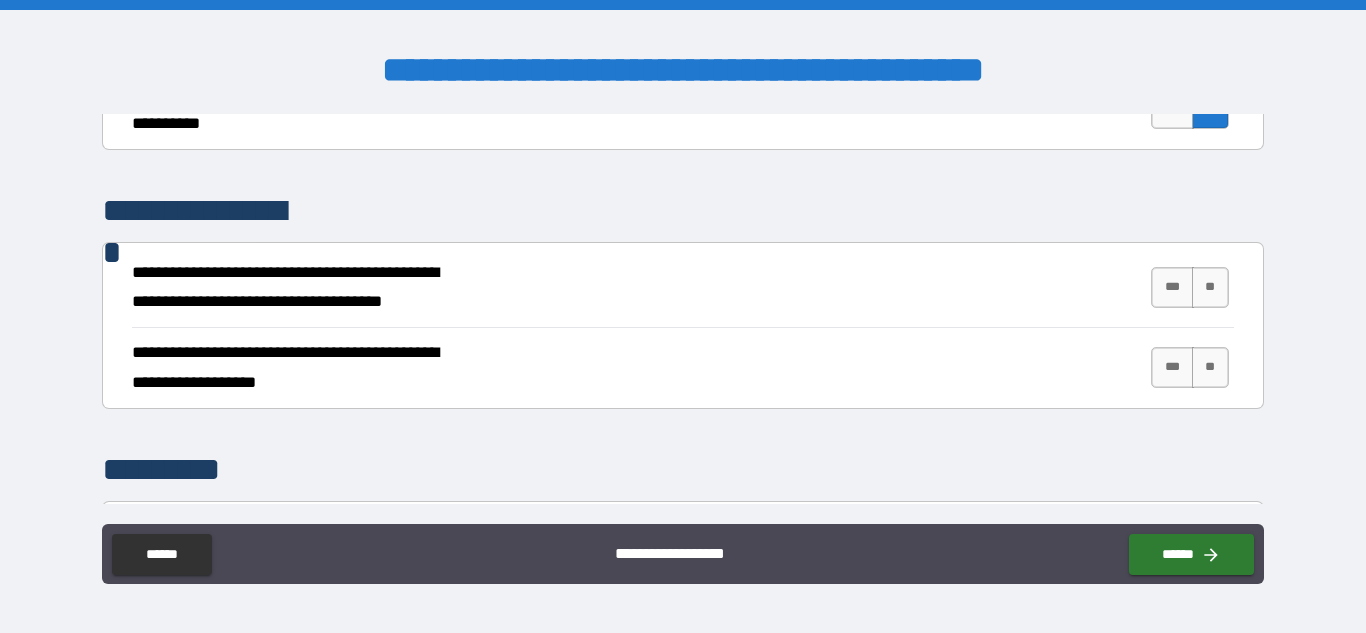 scroll, scrollTop: 4878, scrollLeft: 0, axis: vertical 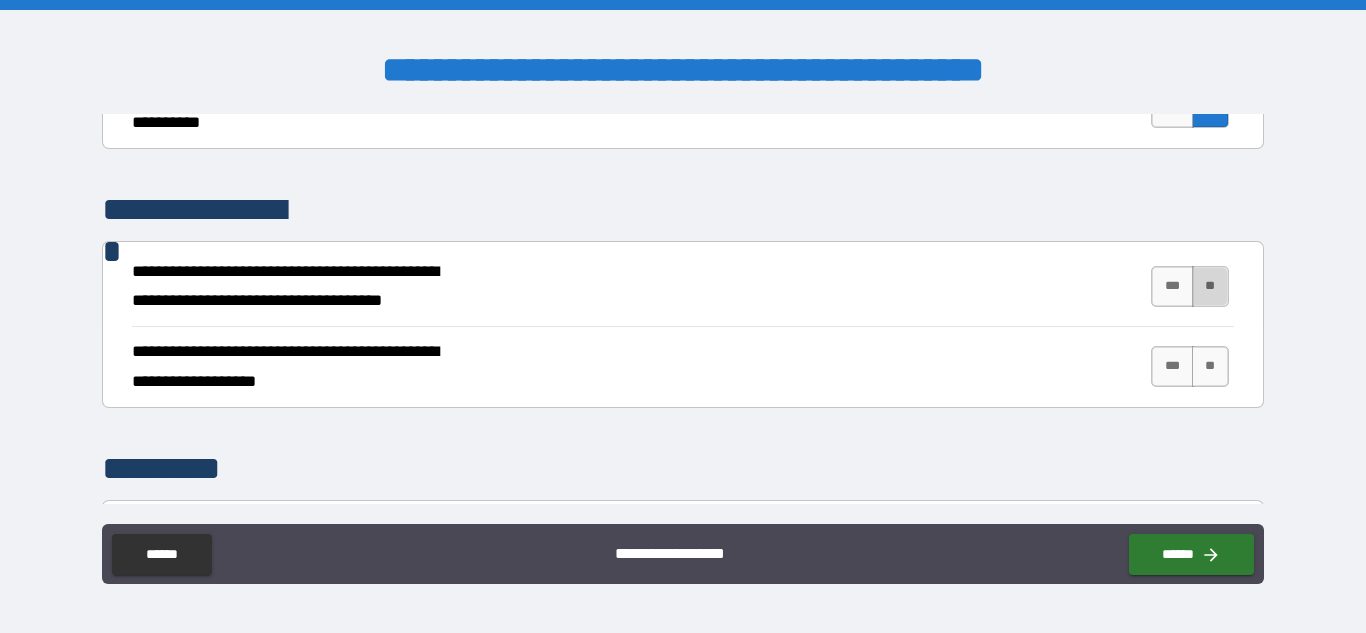 click on "**" at bounding box center (1210, 286) 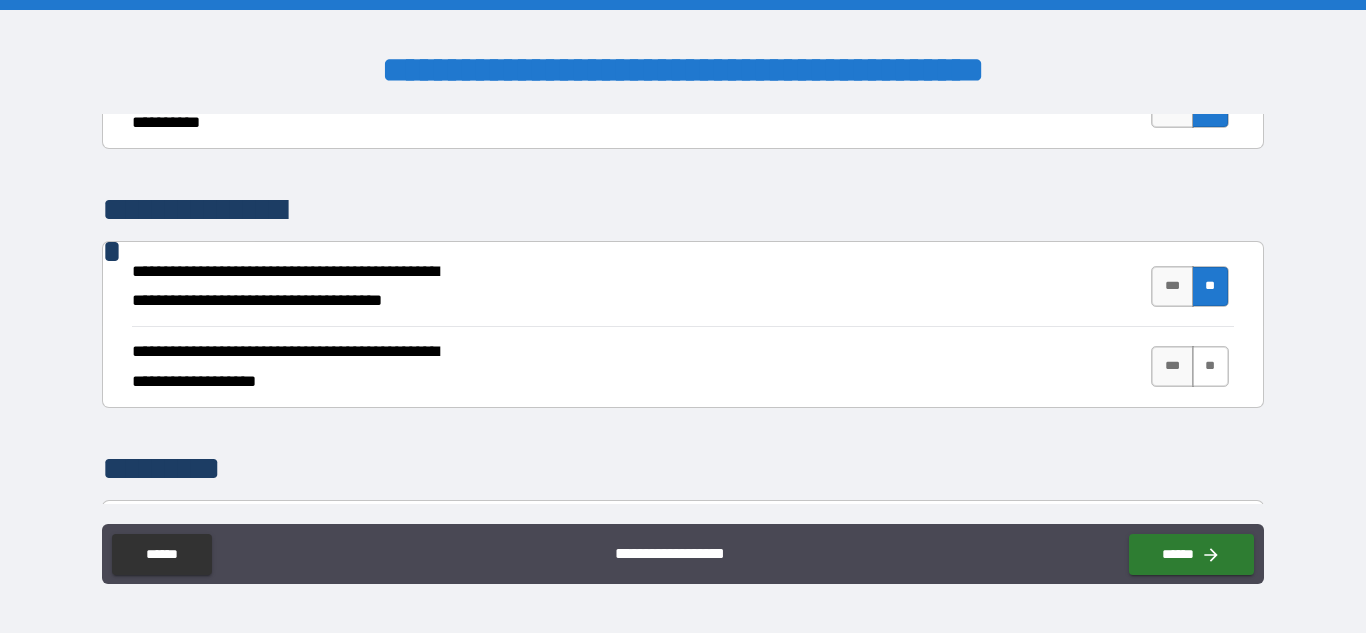 click on "**" at bounding box center (1210, 366) 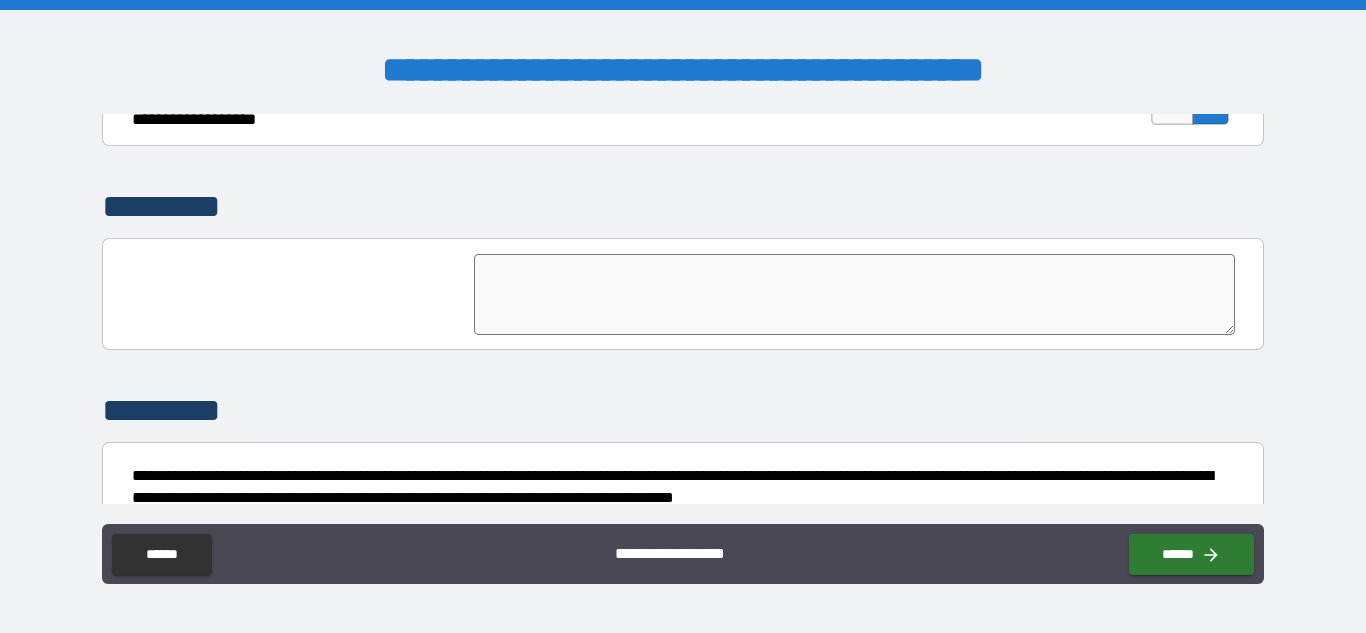 scroll, scrollTop: 5237, scrollLeft: 0, axis: vertical 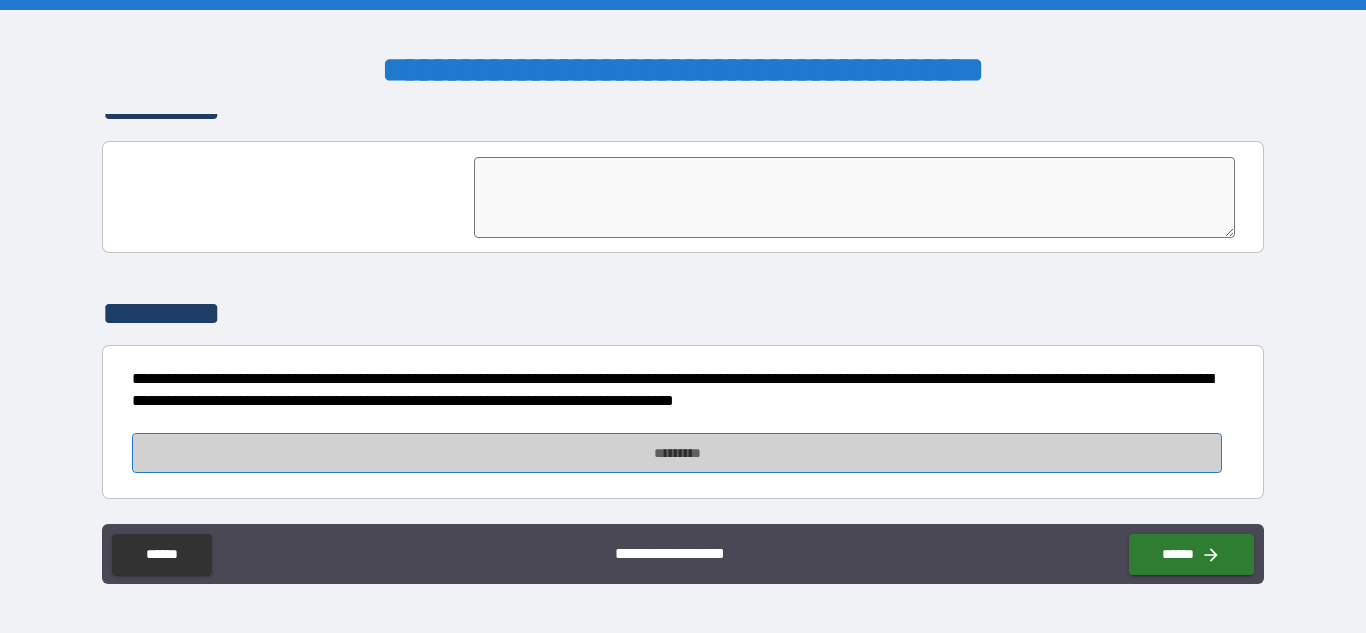click on "*********" at bounding box center (677, 453) 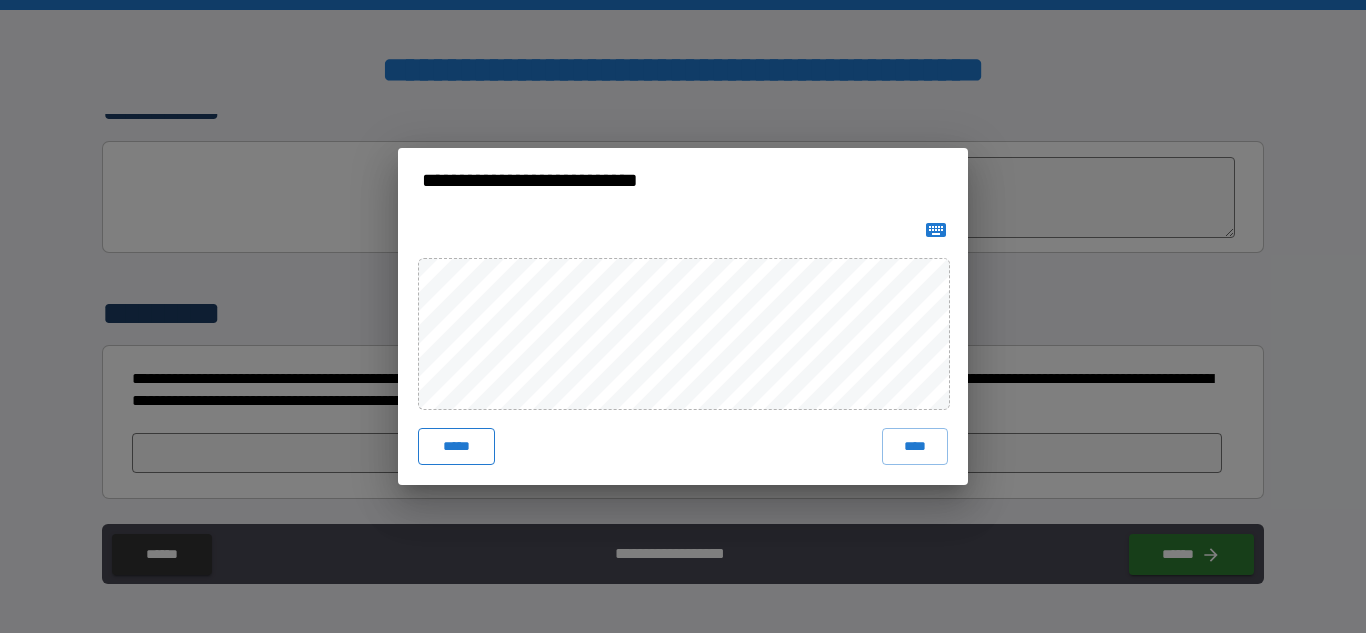 click on "*****" at bounding box center [456, 446] 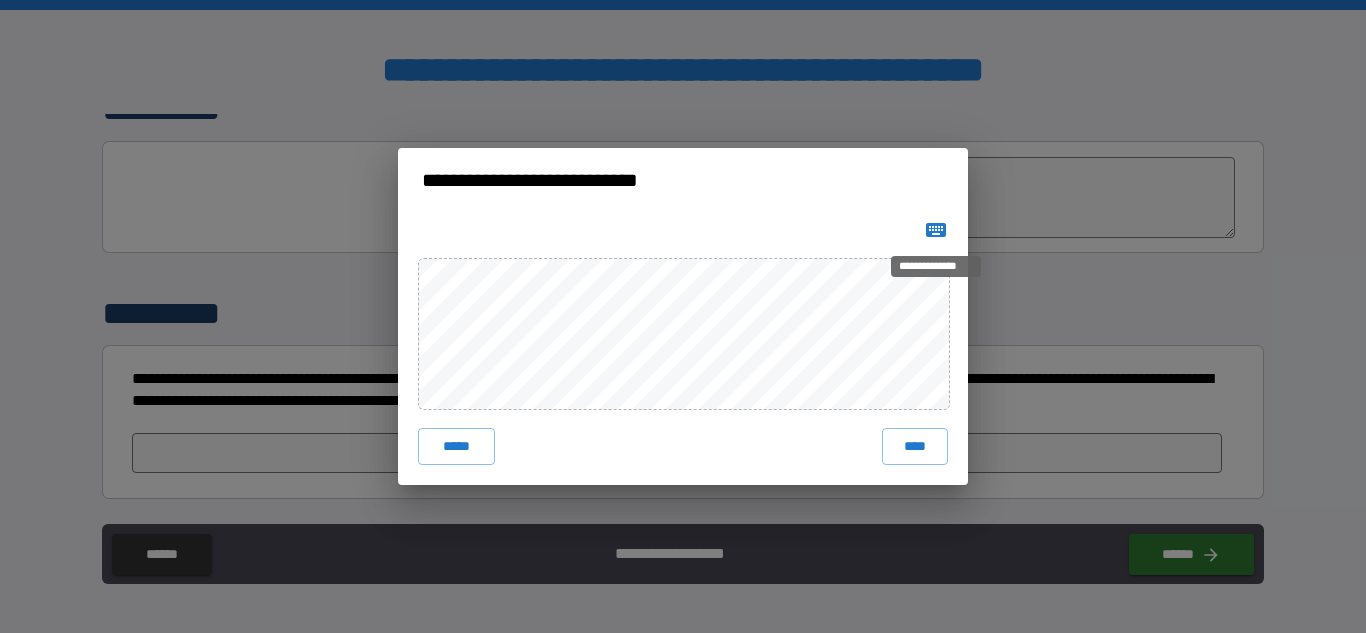 click 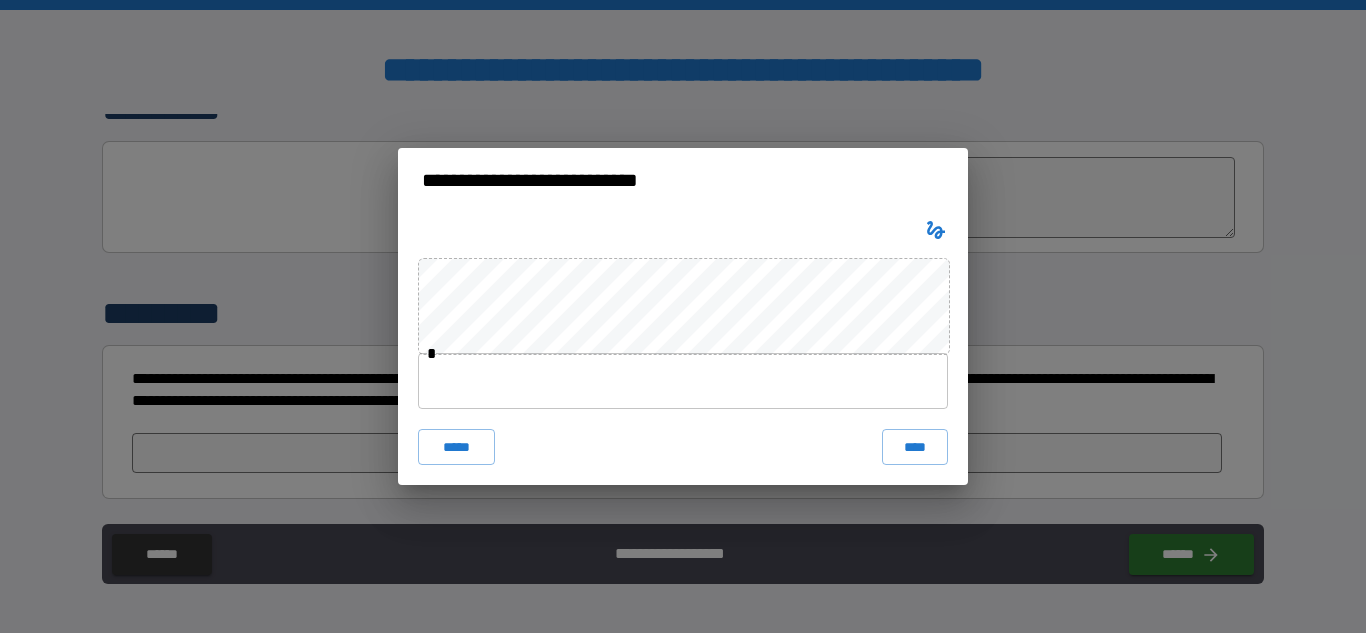 click at bounding box center (683, 381) 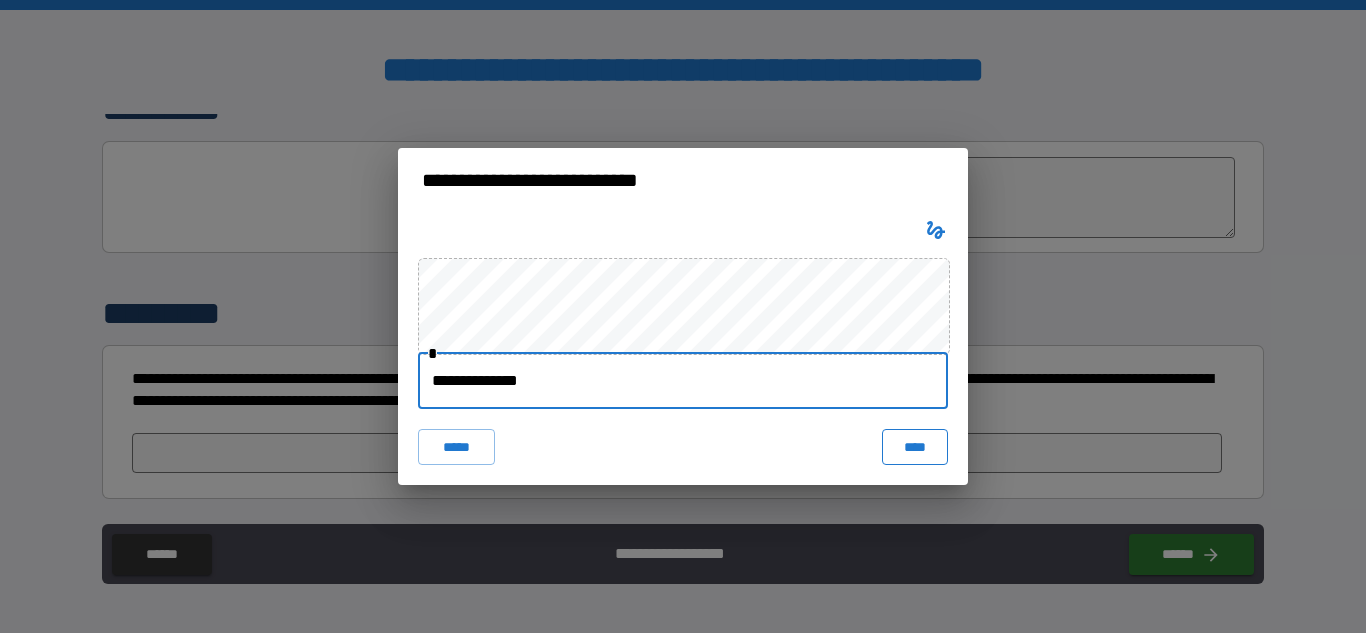 type on "**********" 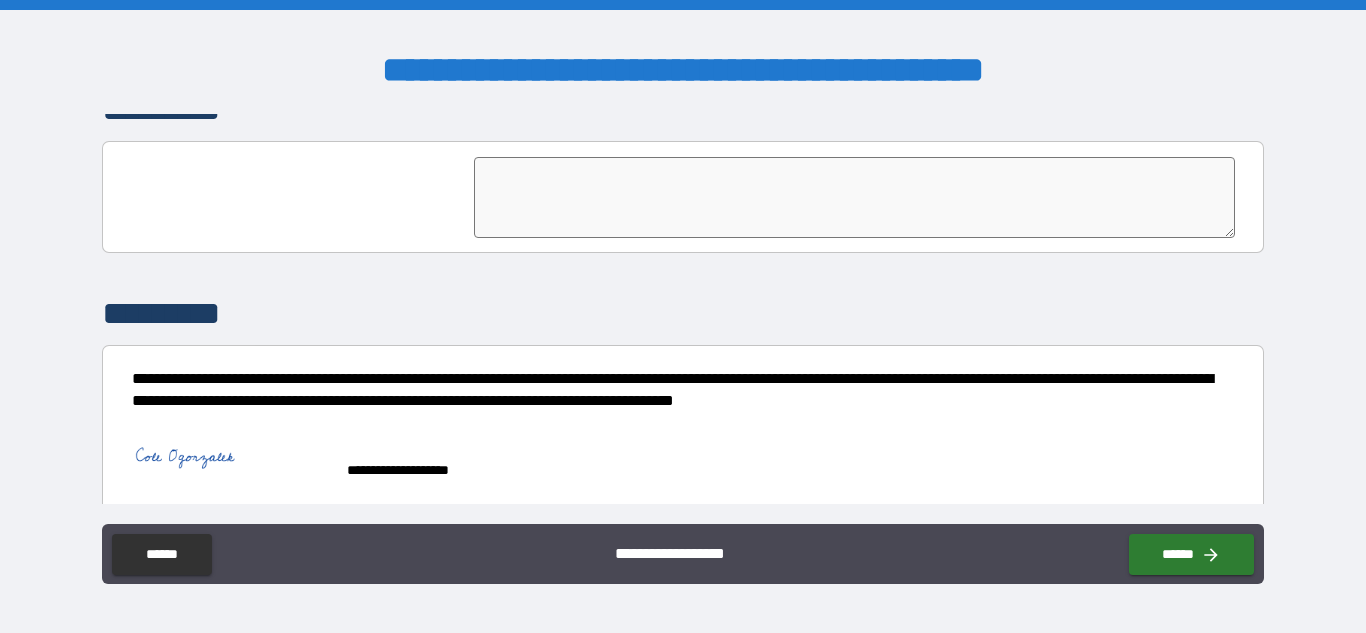 click at bounding box center [854, 197] 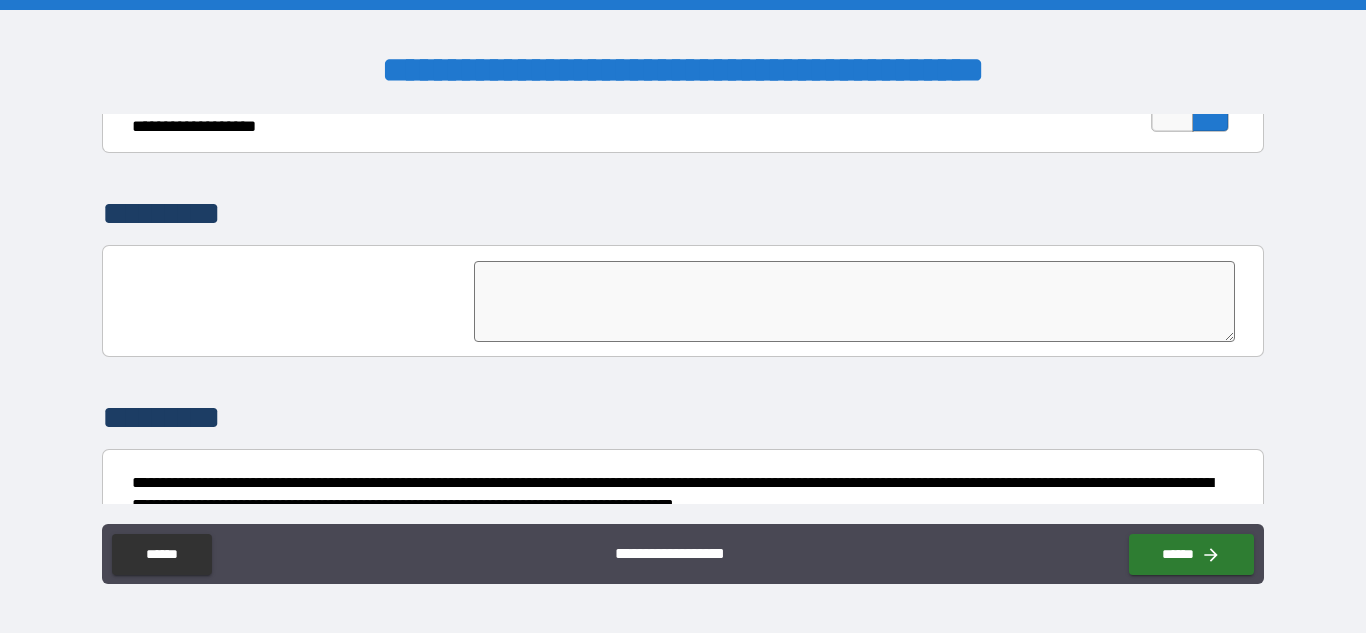 scroll, scrollTop: 5141, scrollLeft: 0, axis: vertical 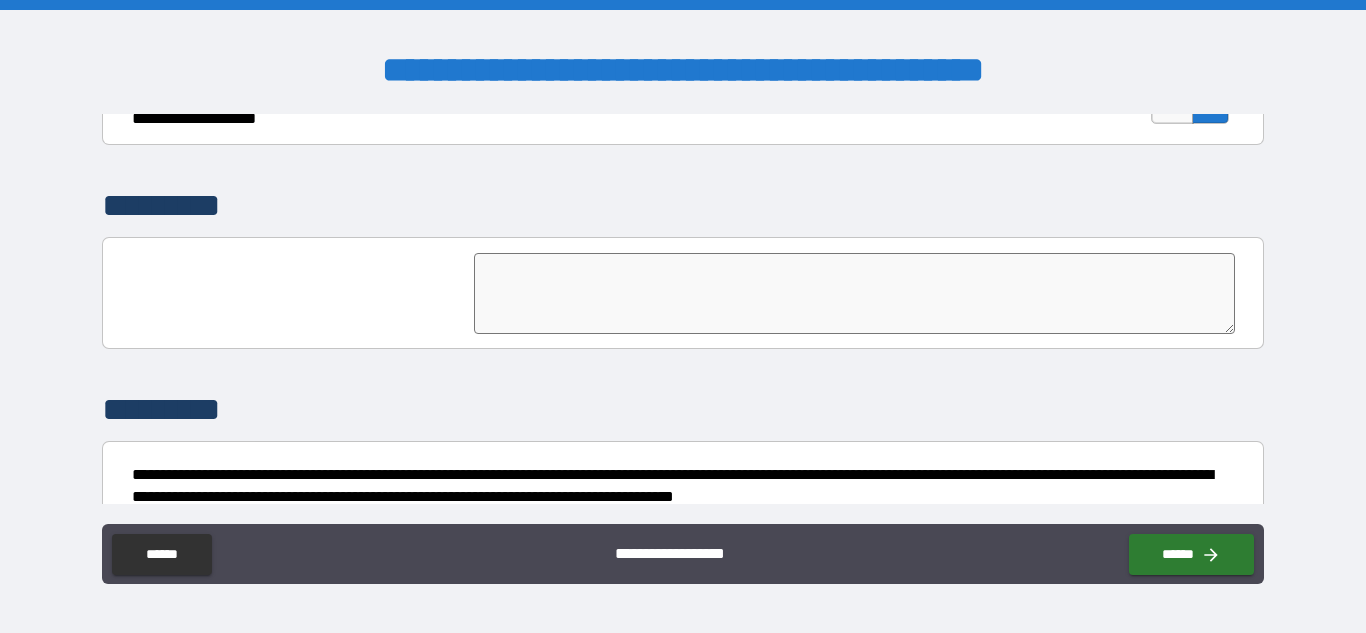type on "*" 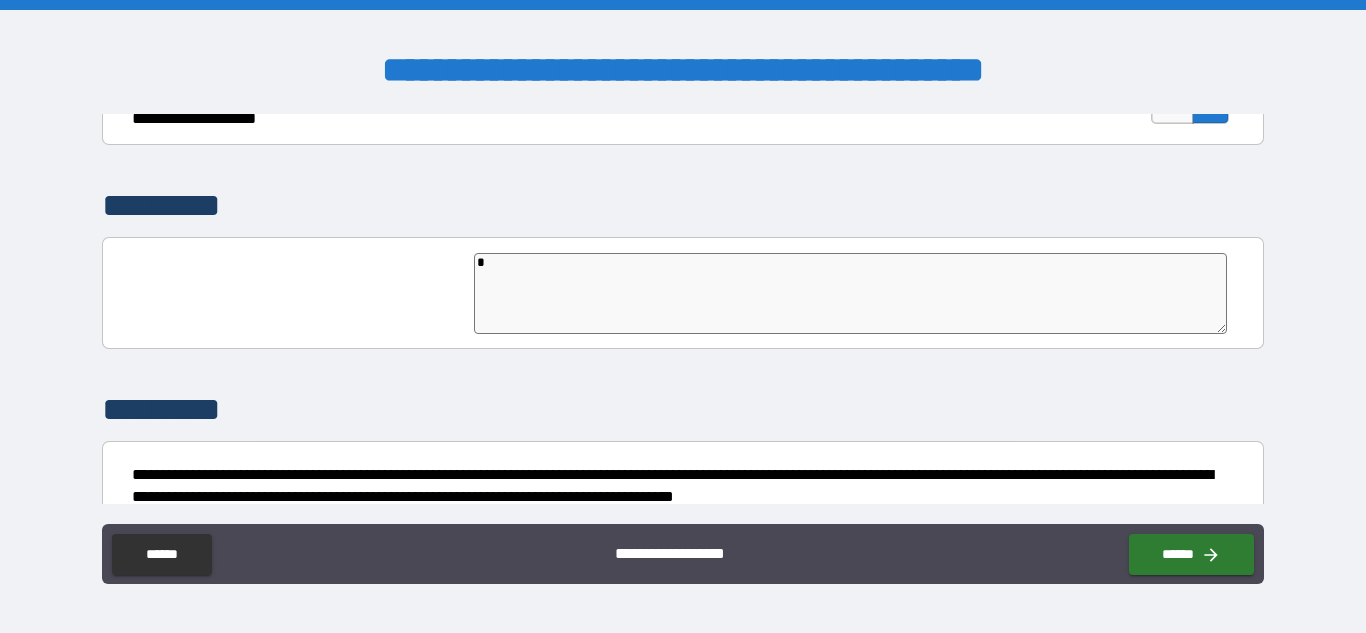 type on "*" 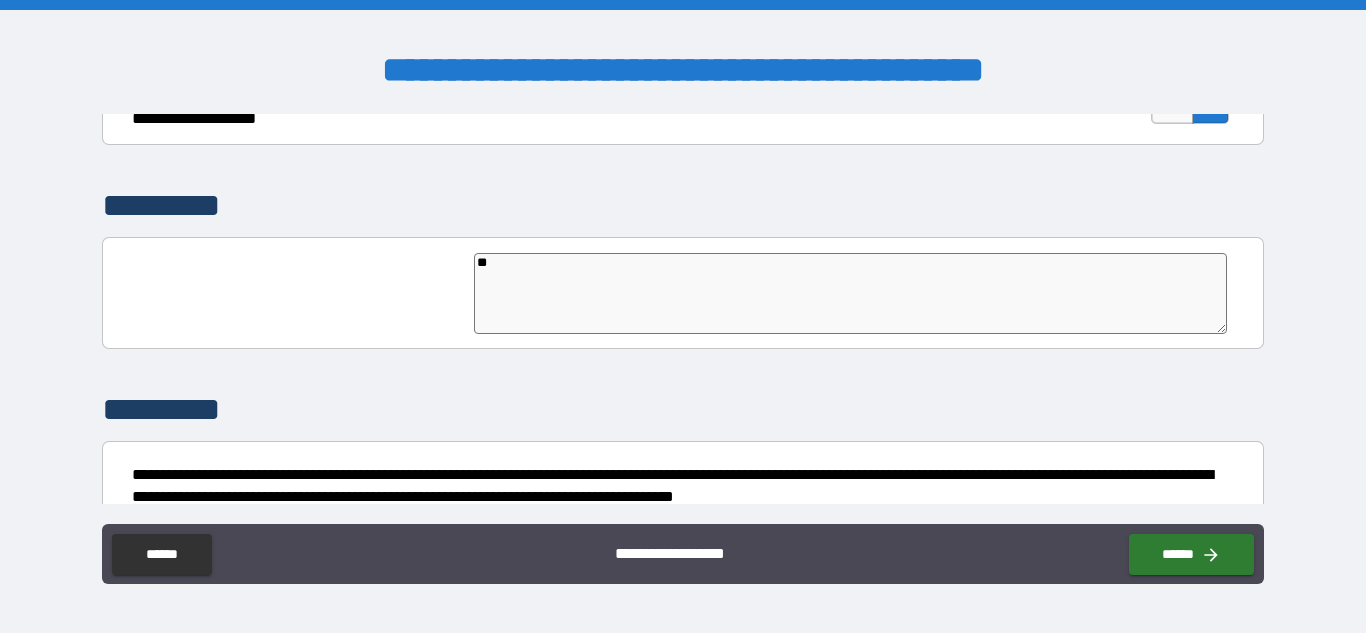 type on "*" 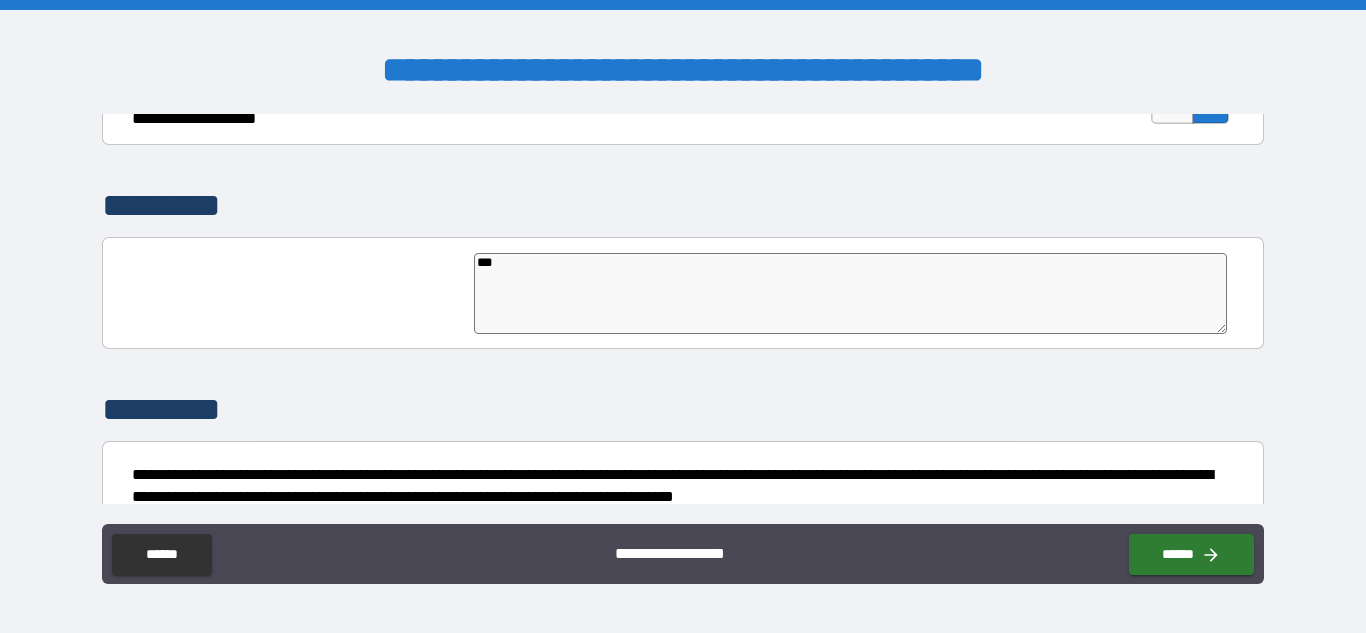 type on "*" 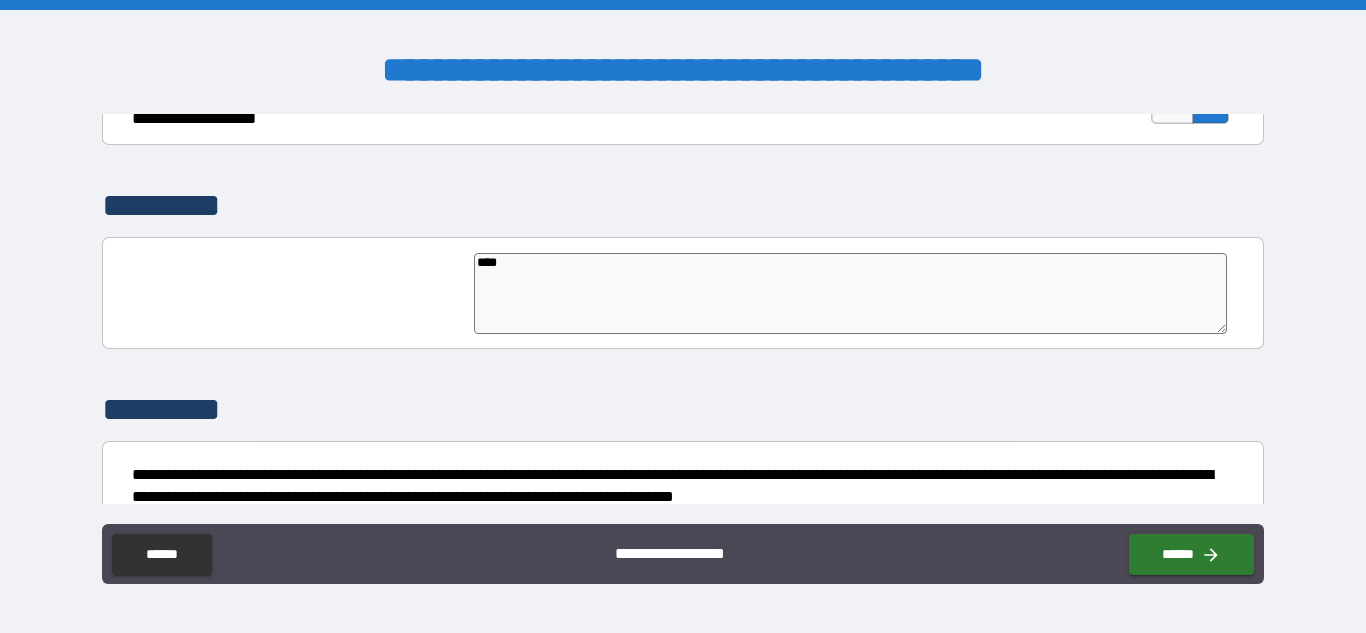 type on "*" 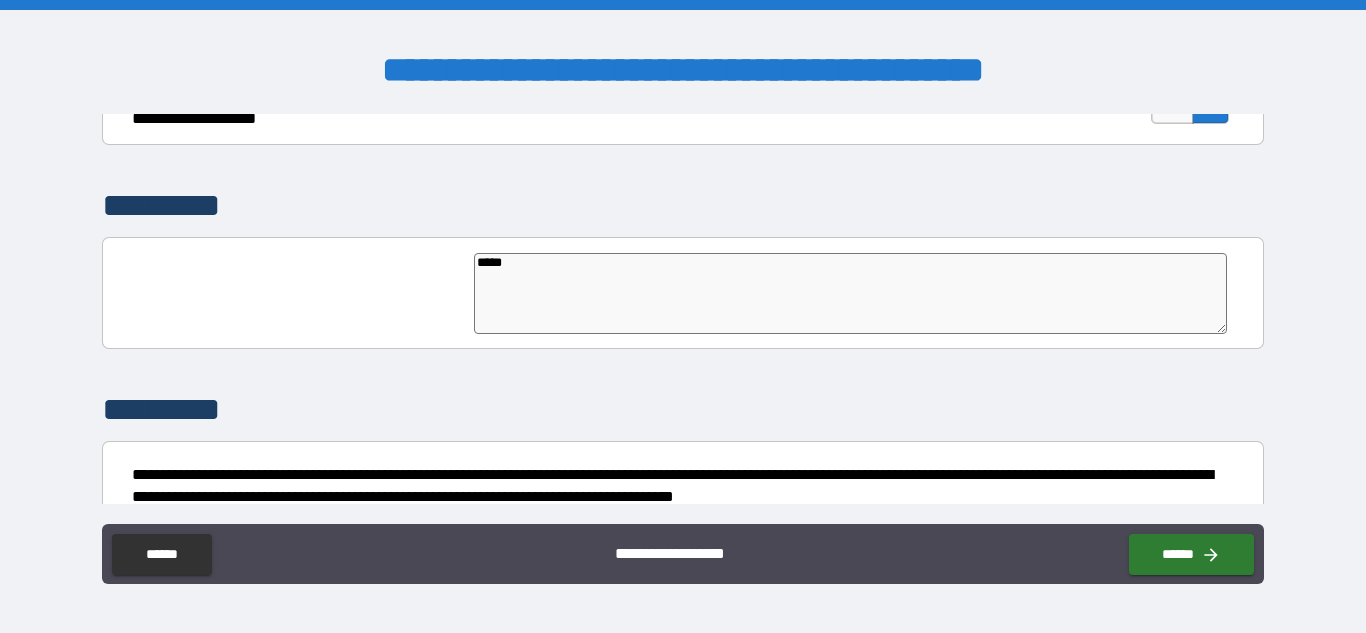 type on "*****" 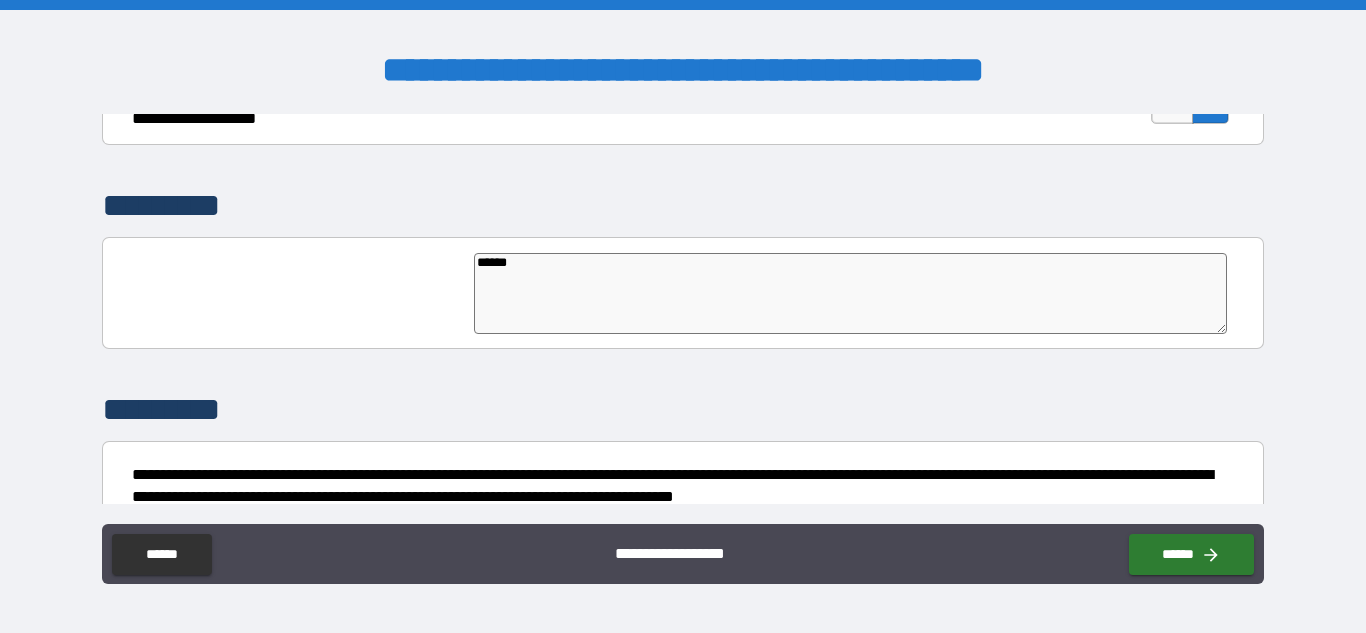 type on "*" 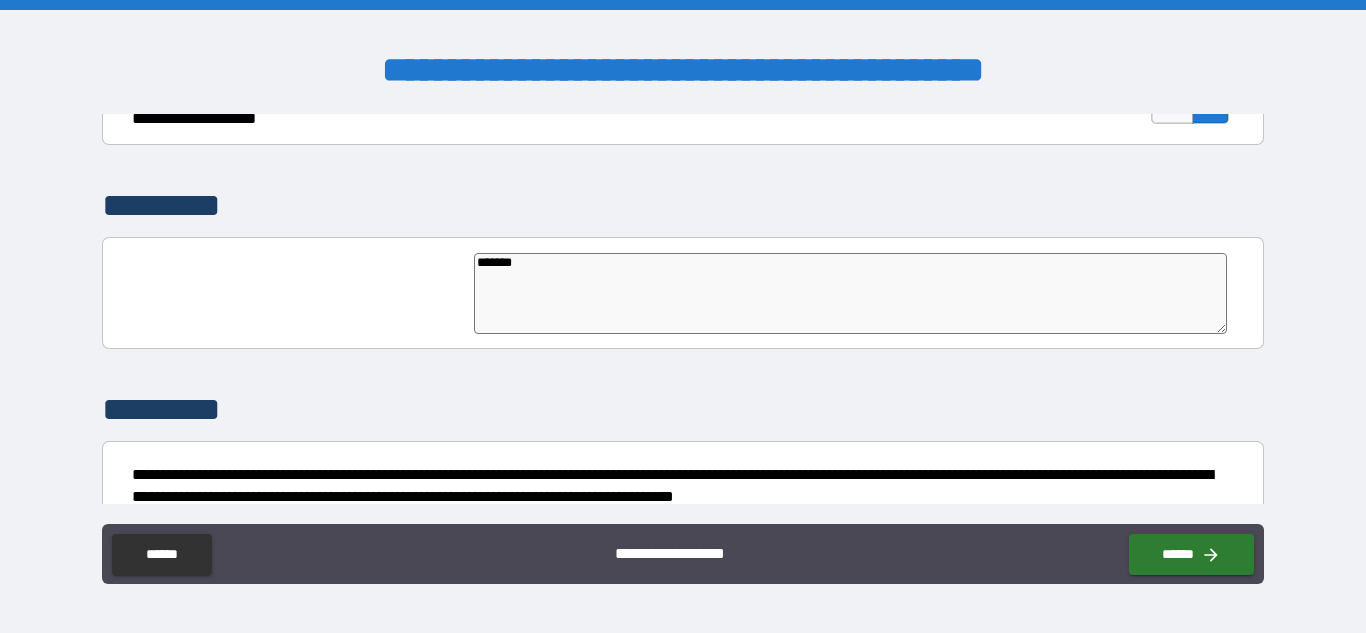 type on "*" 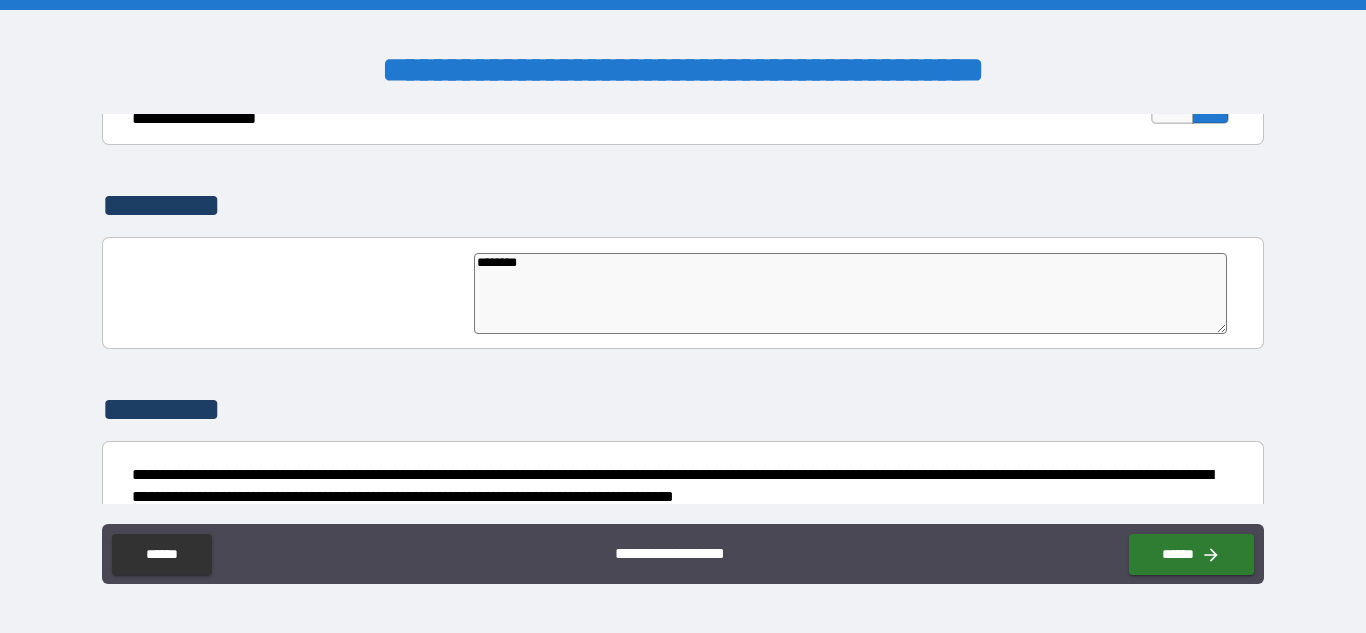 type on "*" 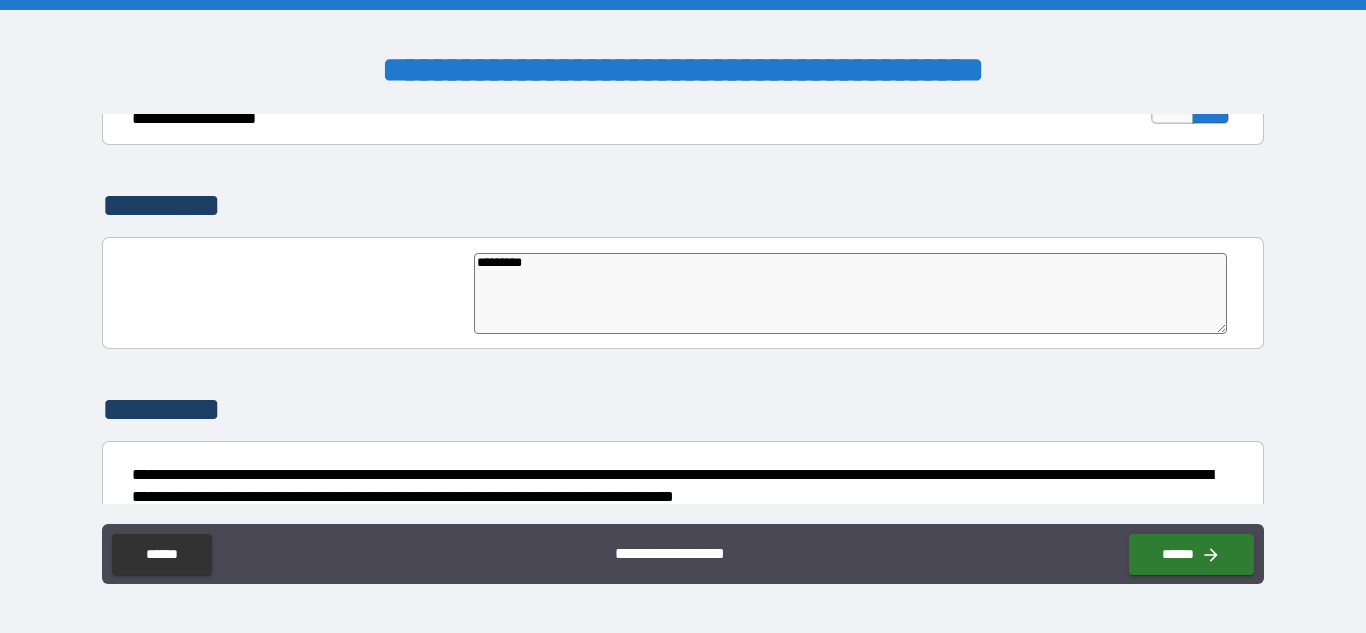 type on "*" 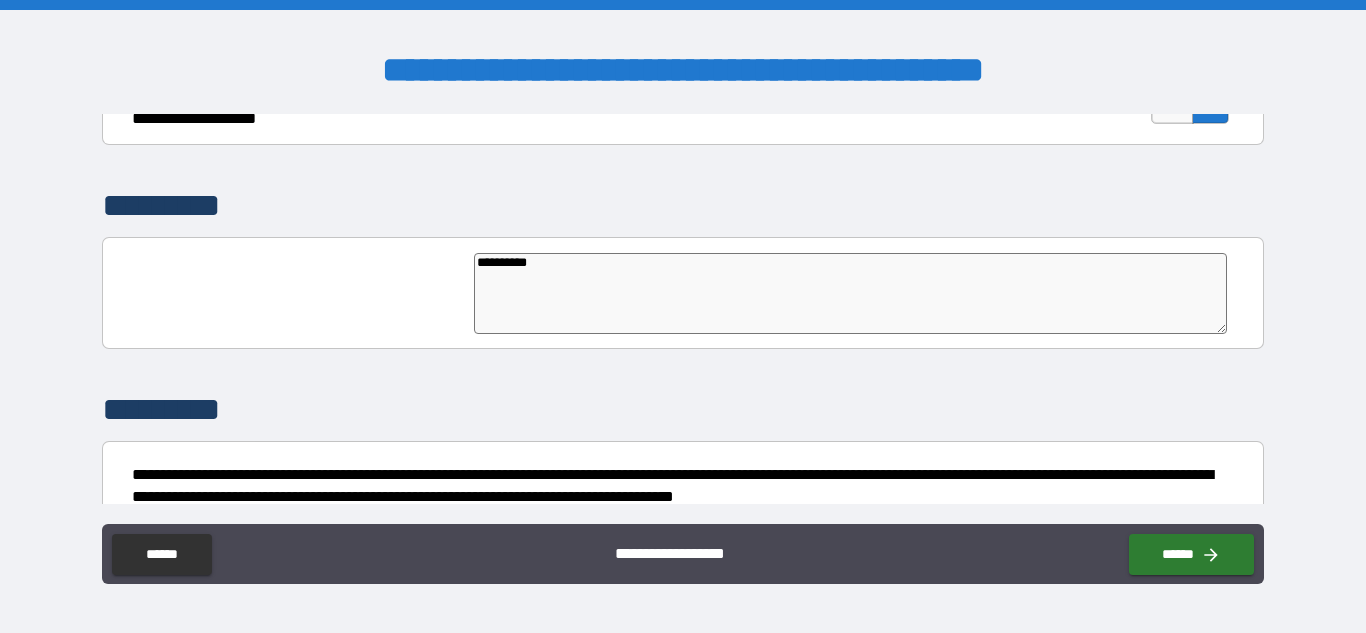 type on "*" 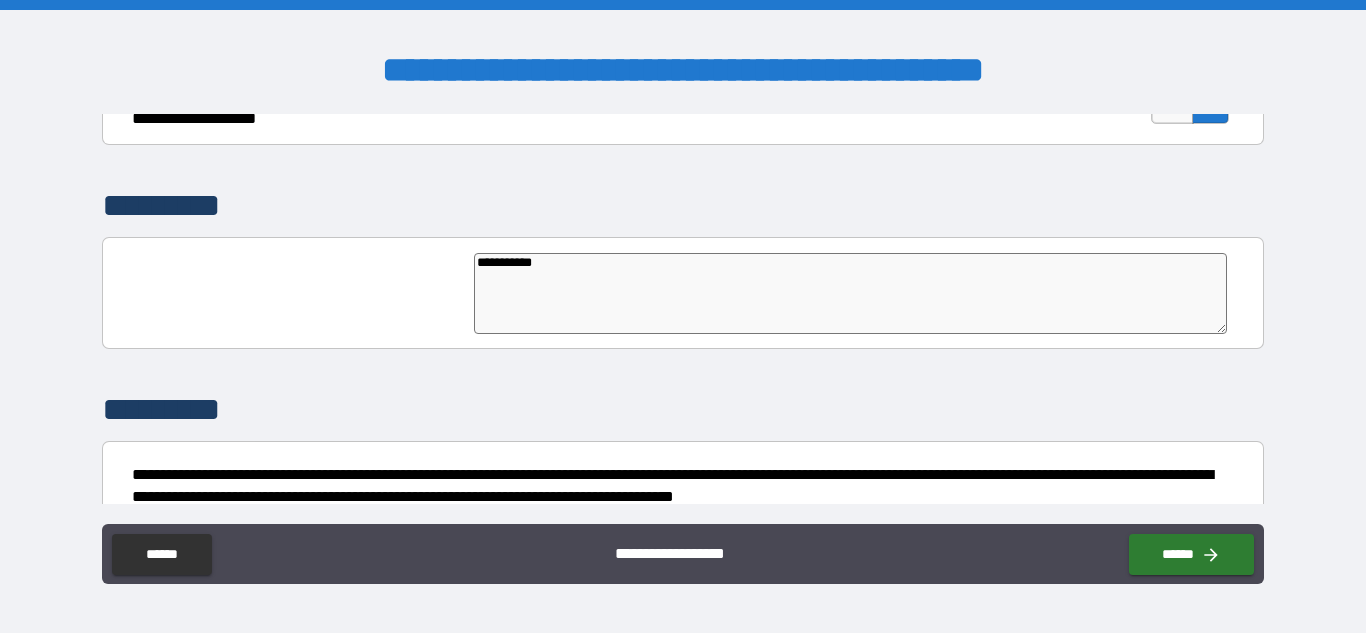 type on "*" 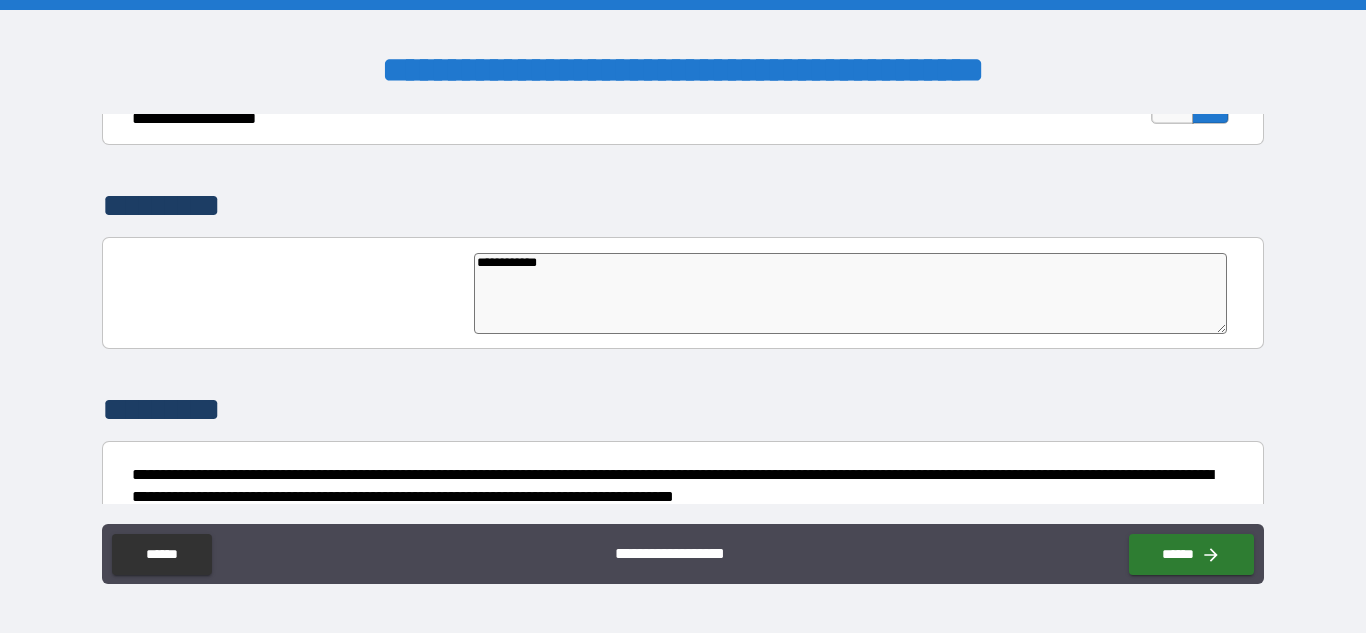 type on "*" 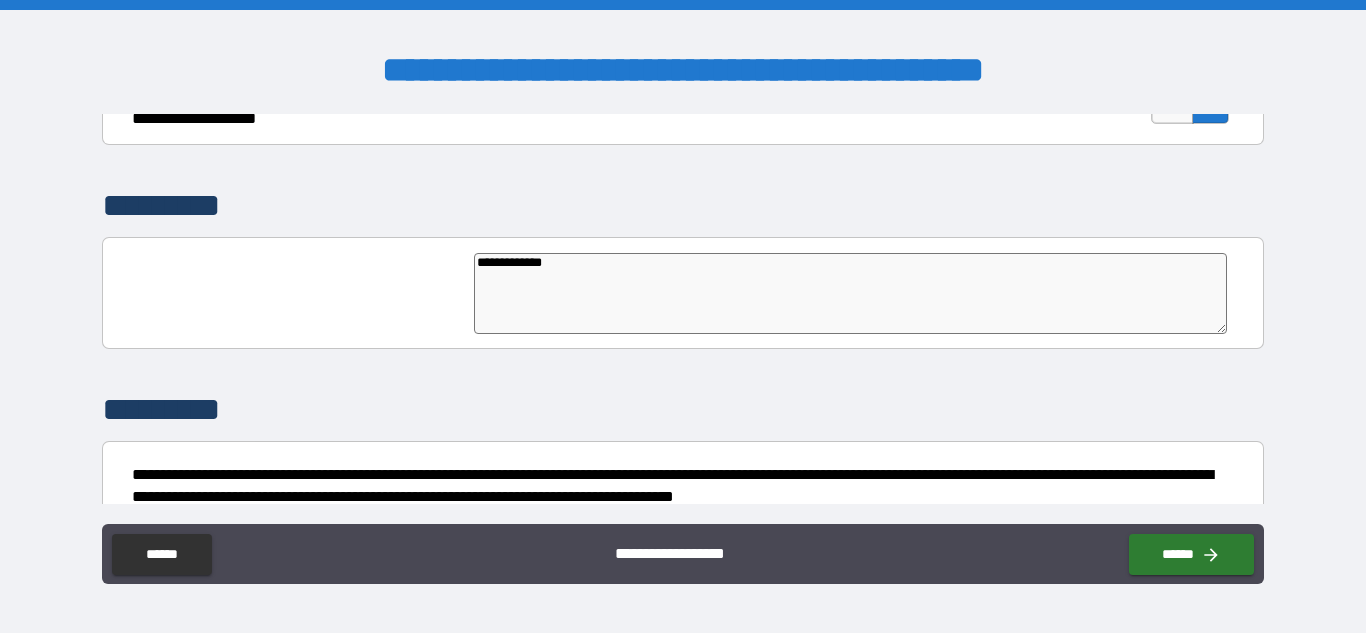 type on "*" 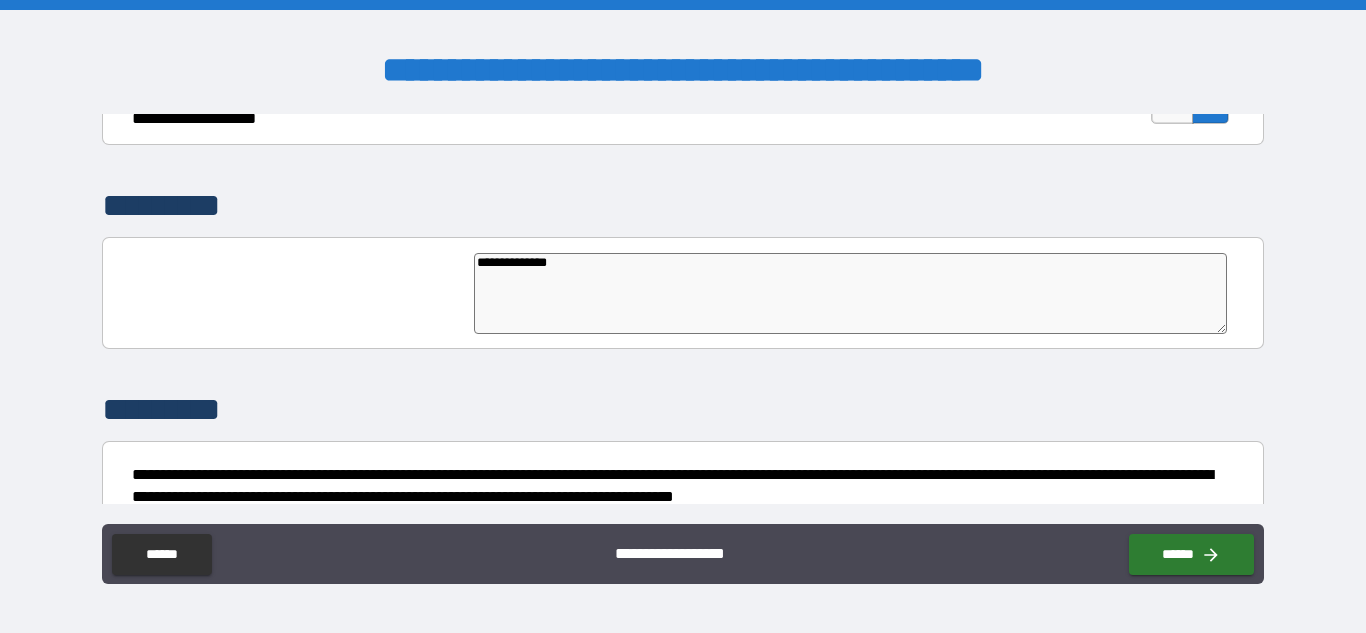 type on "*" 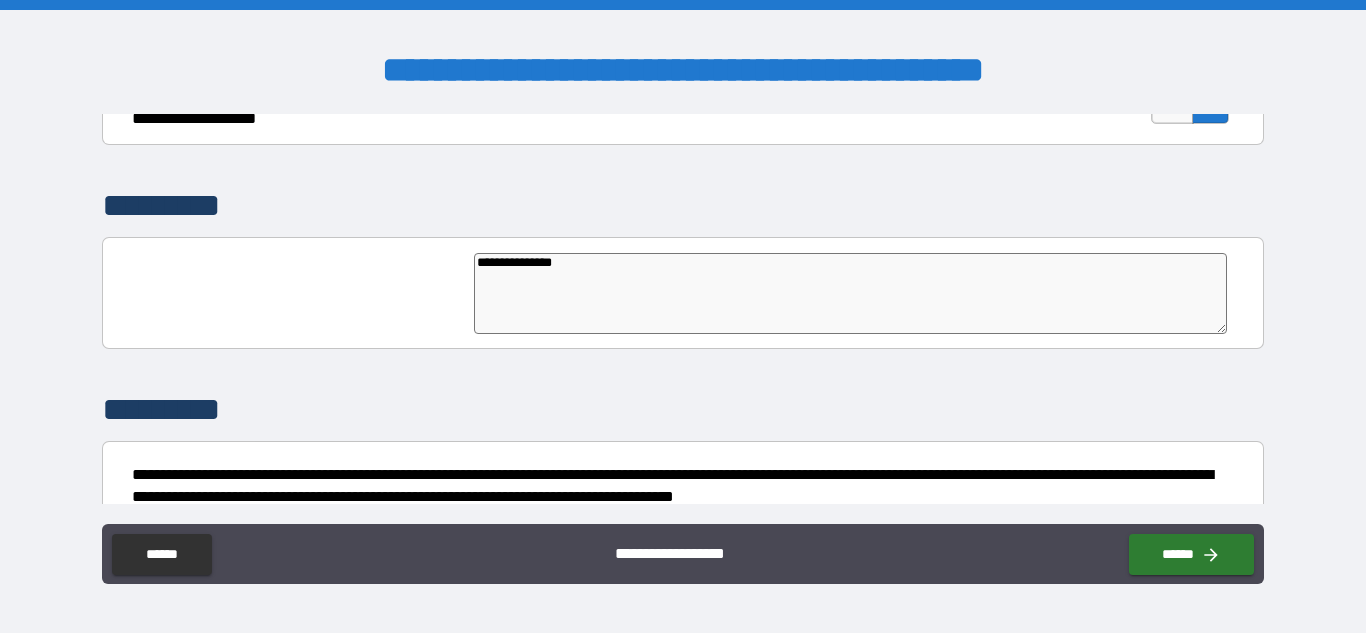 type on "*" 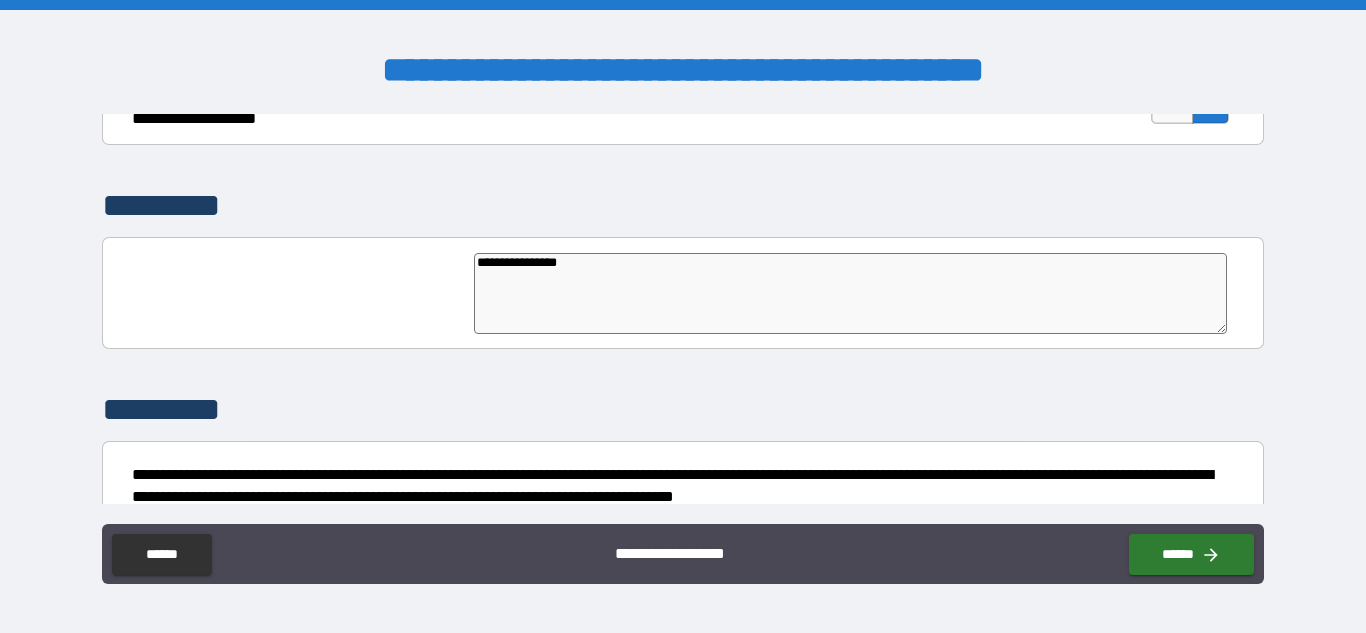 type on "**********" 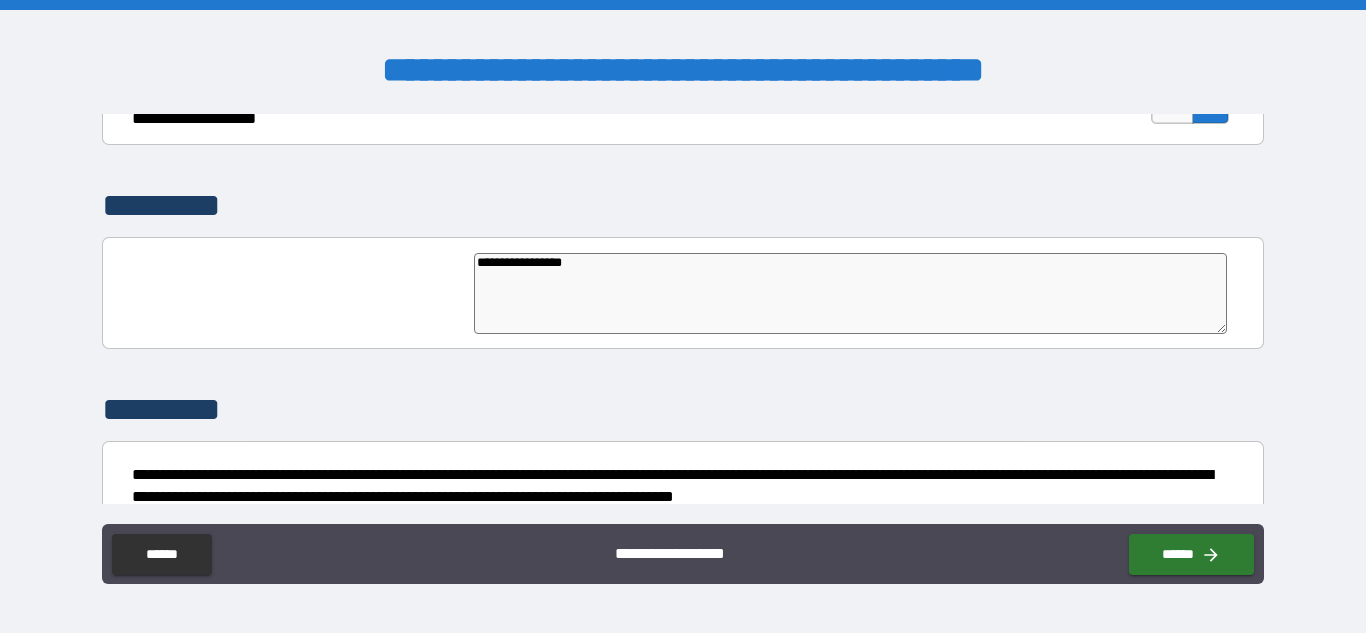 type on "*" 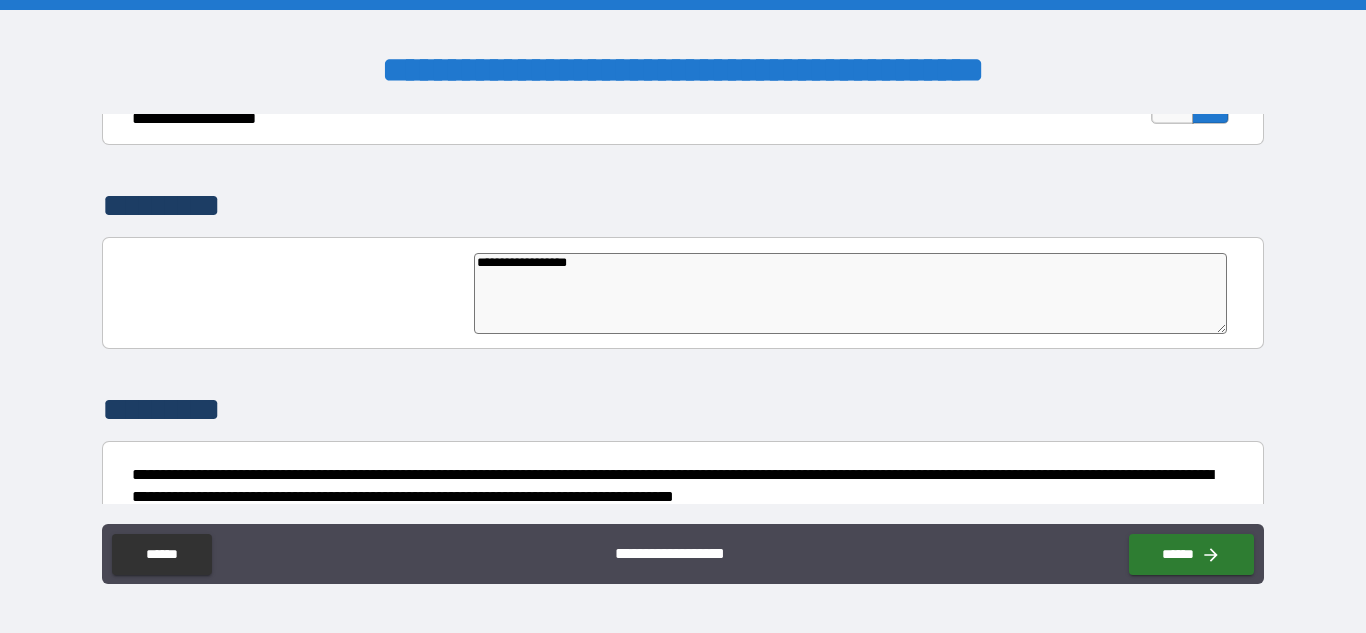 type on "**********" 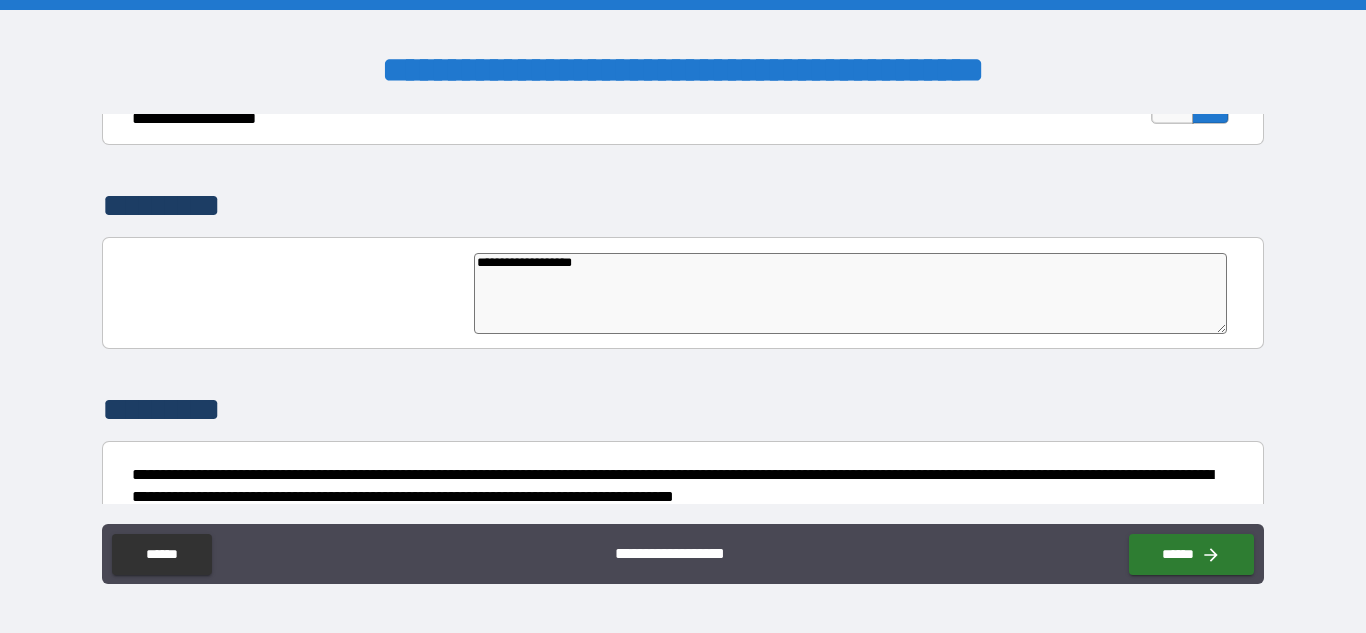 type on "*" 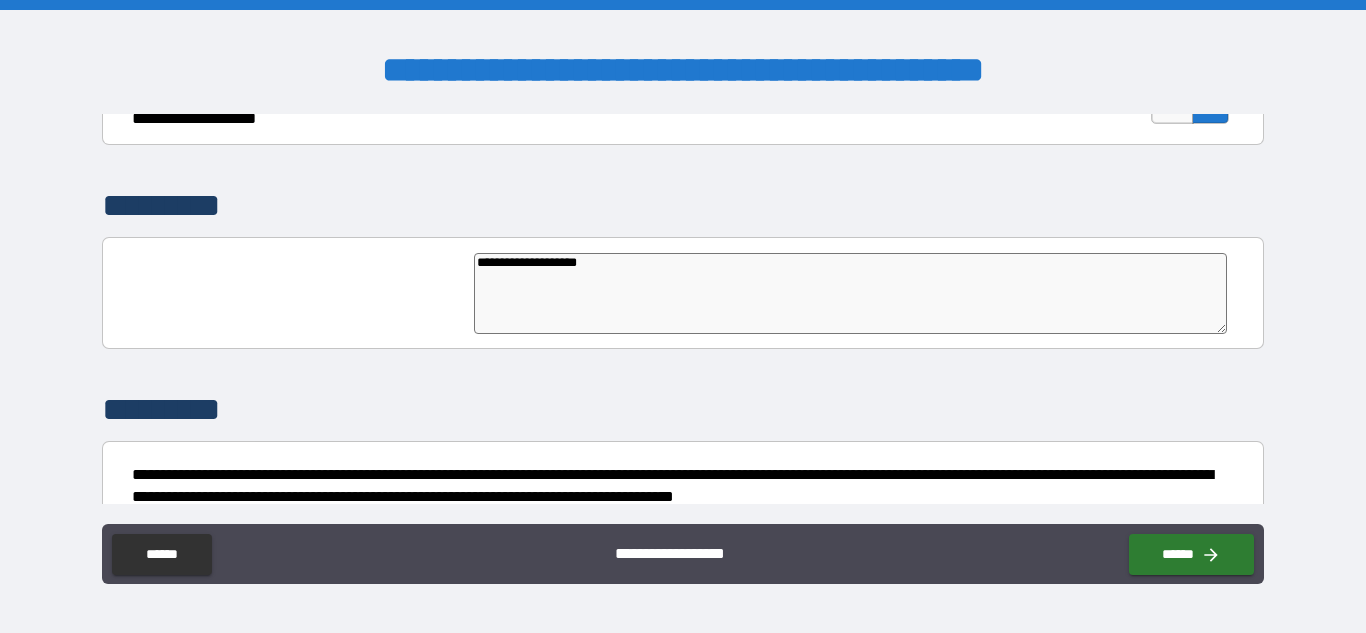 type 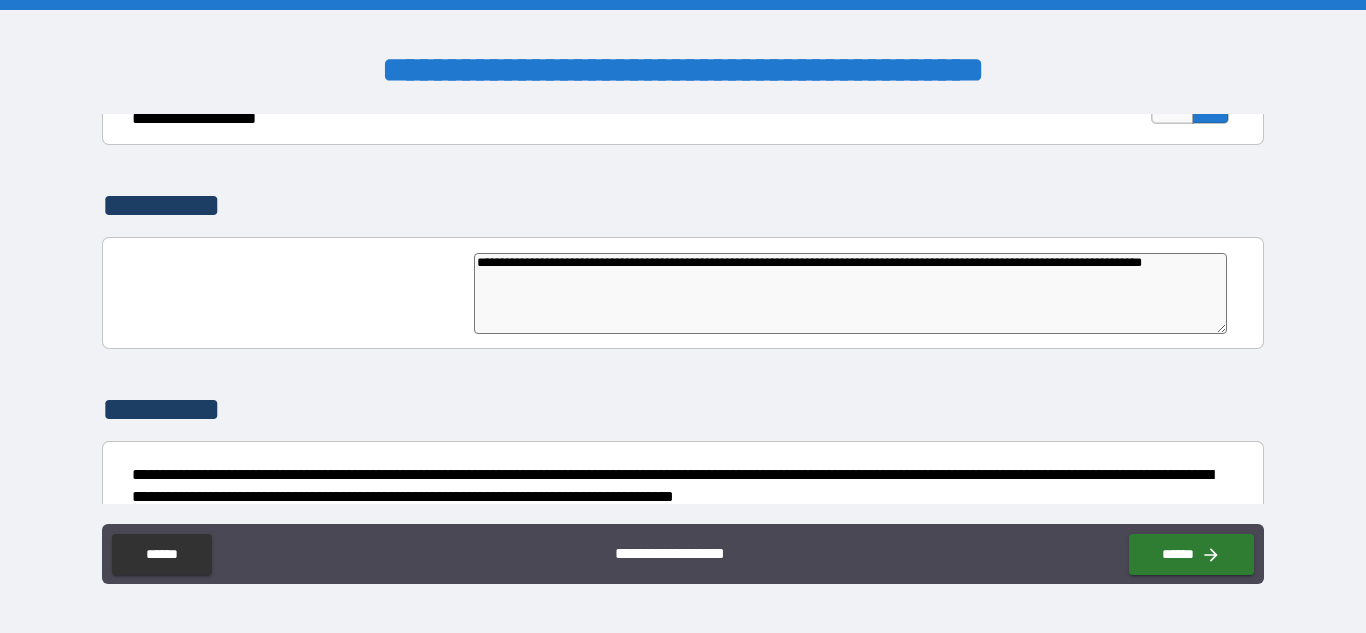 click on "**********" at bounding box center [850, 293] 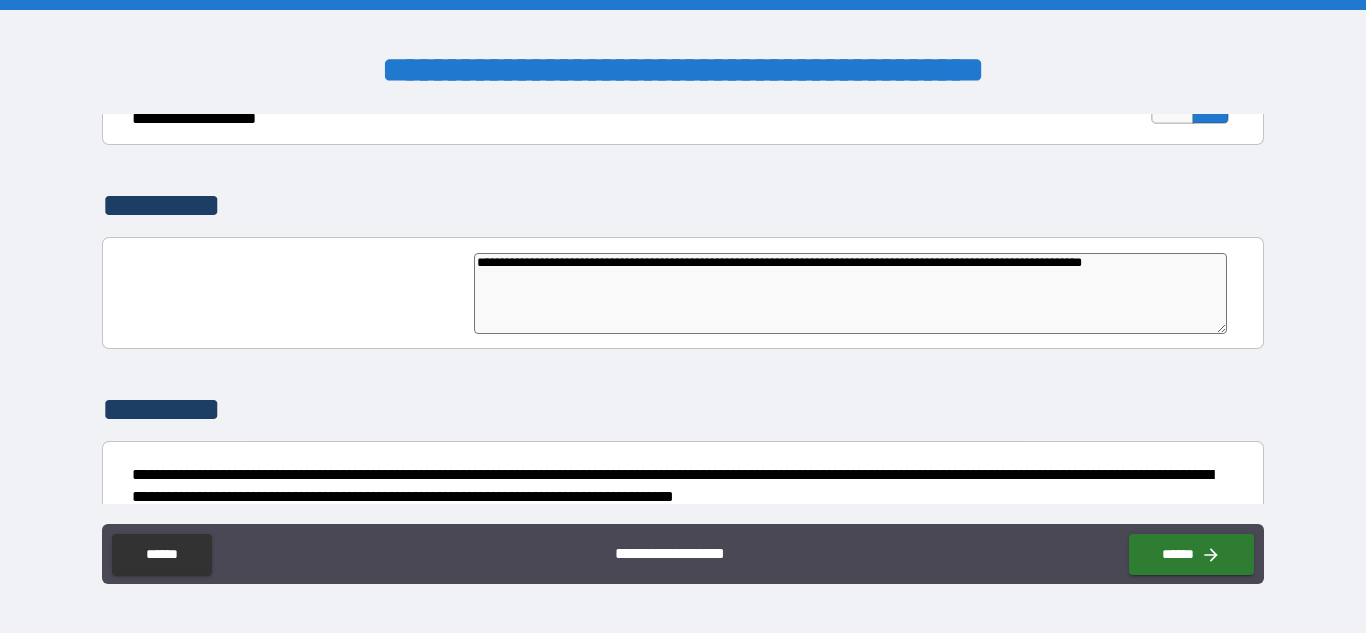 click on "**********" at bounding box center (850, 293) 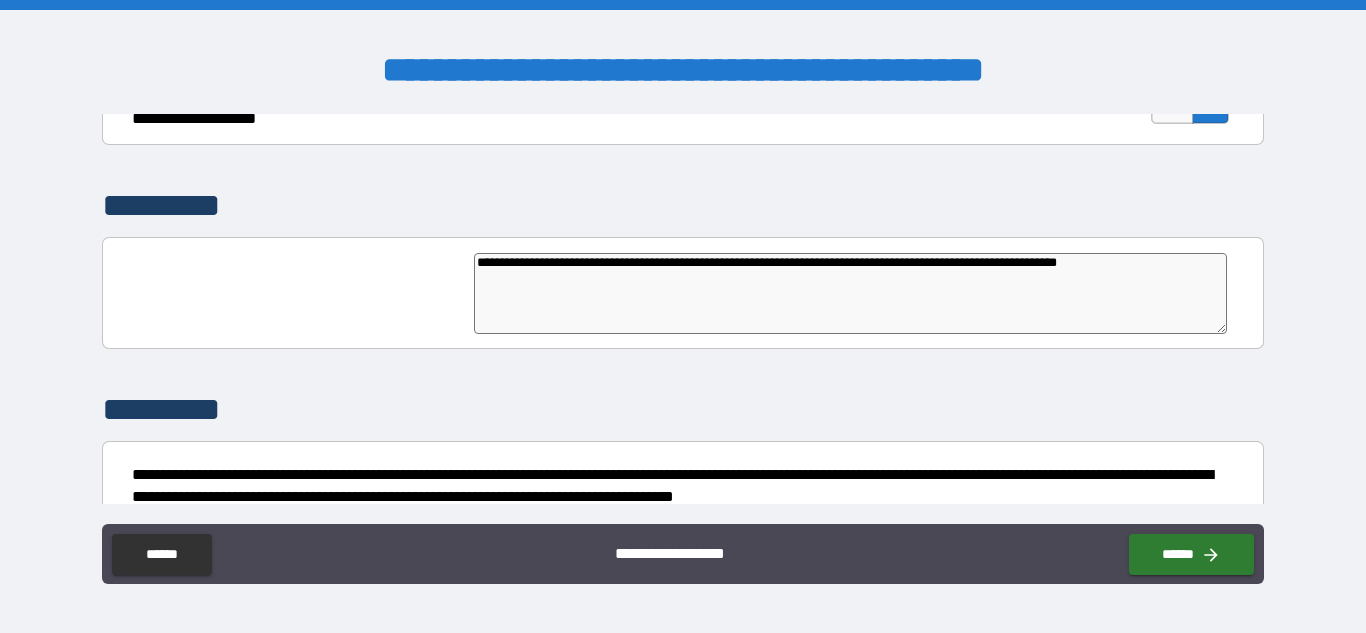 scroll, scrollTop: 5254, scrollLeft: 0, axis: vertical 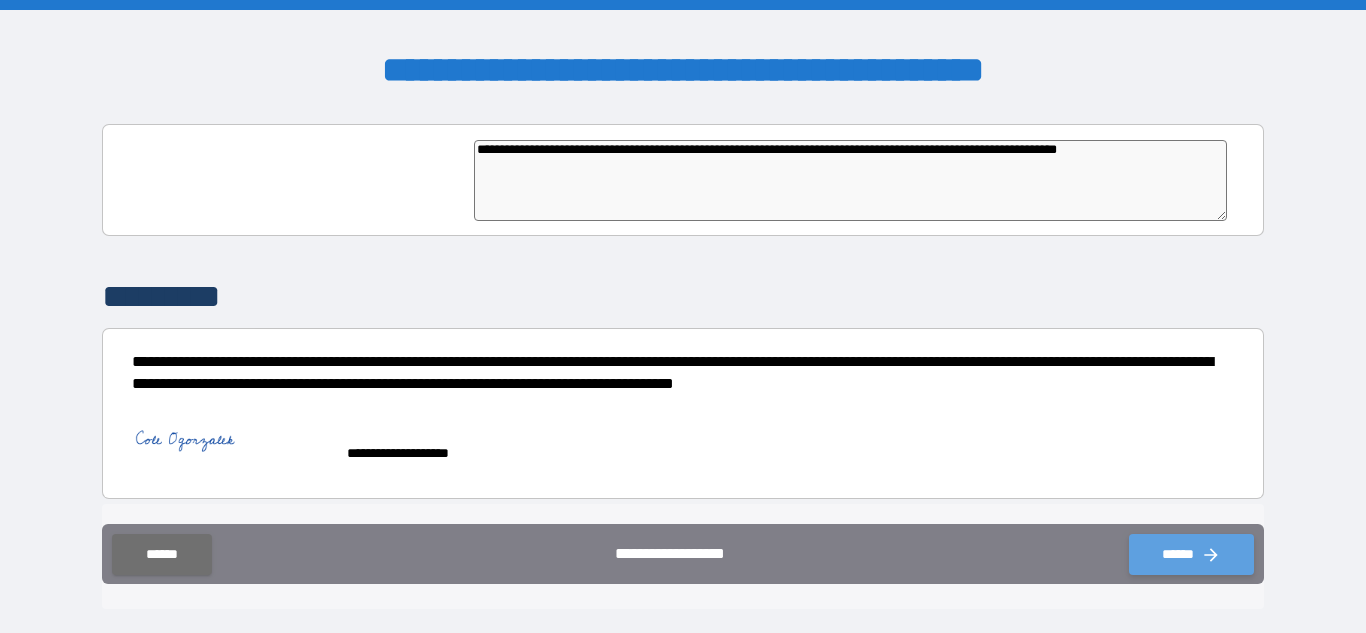click on "******" at bounding box center [1191, 554] 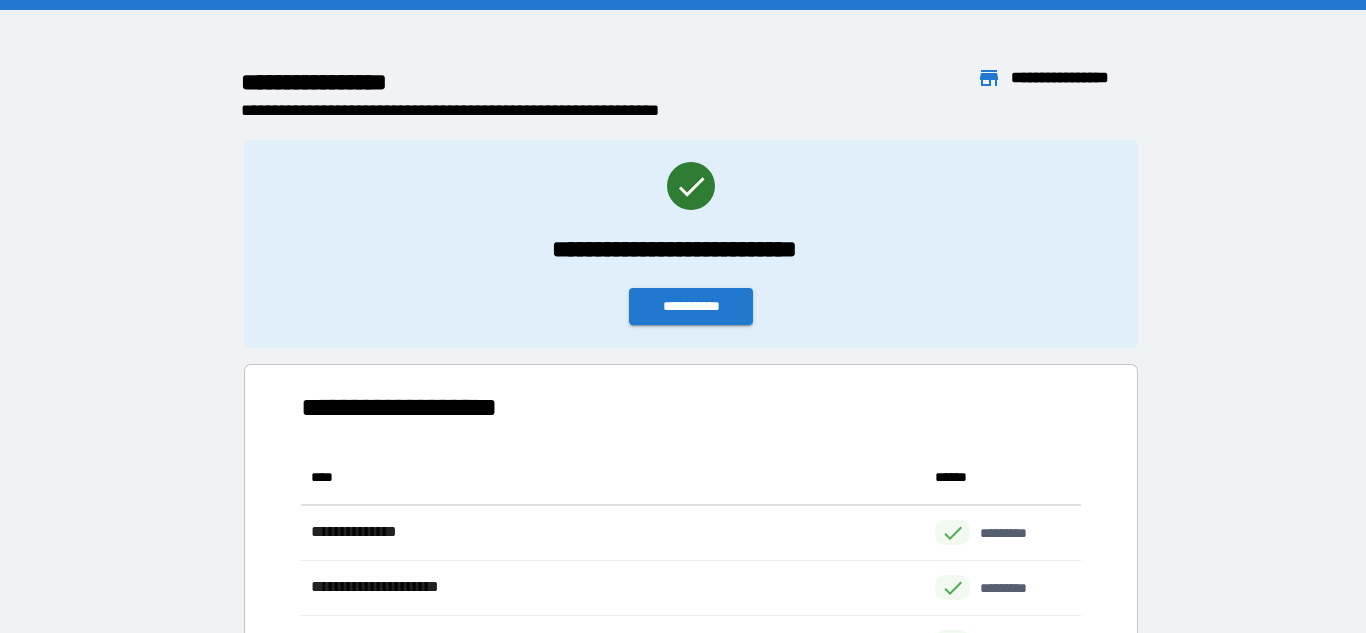 scroll, scrollTop: 1, scrollLeft: 1, axis: both 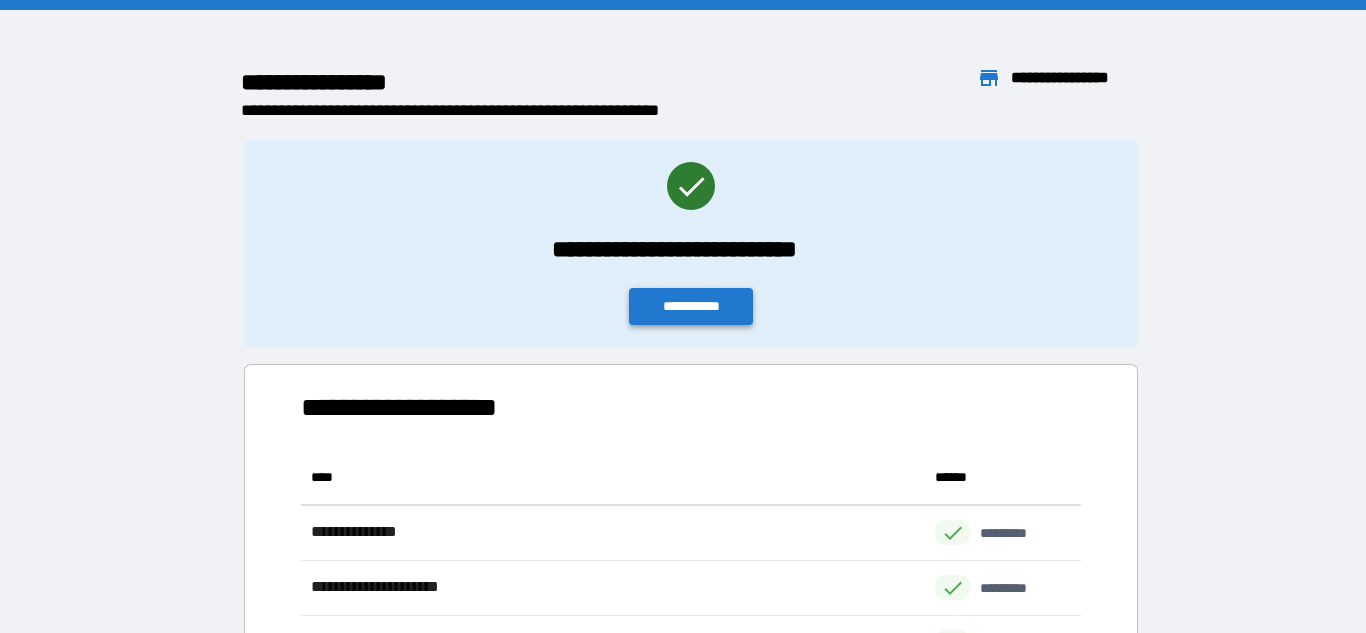 click on "**********" at bounding box center [691, 306] 